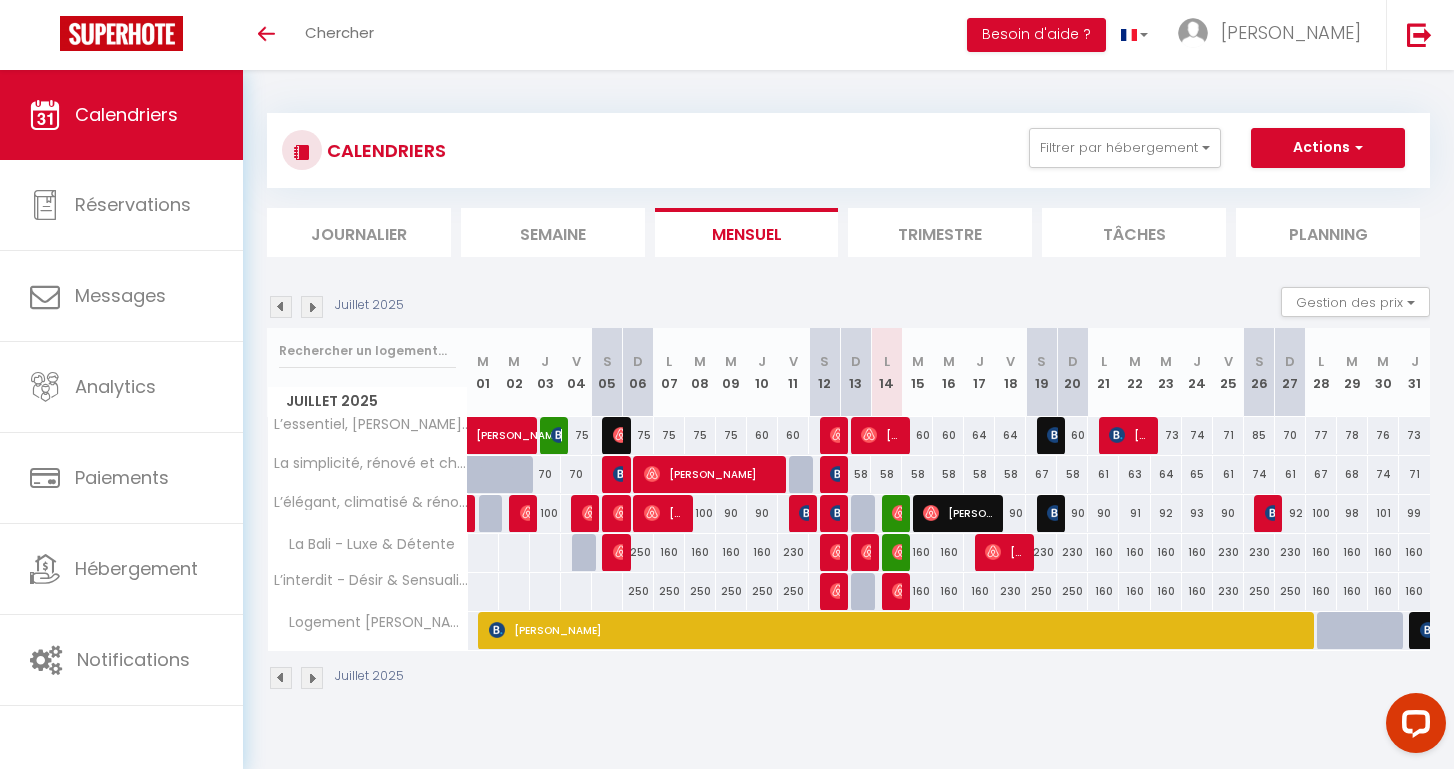 scroll, scrollTop: 0, scrollLeft: 0, axis: both 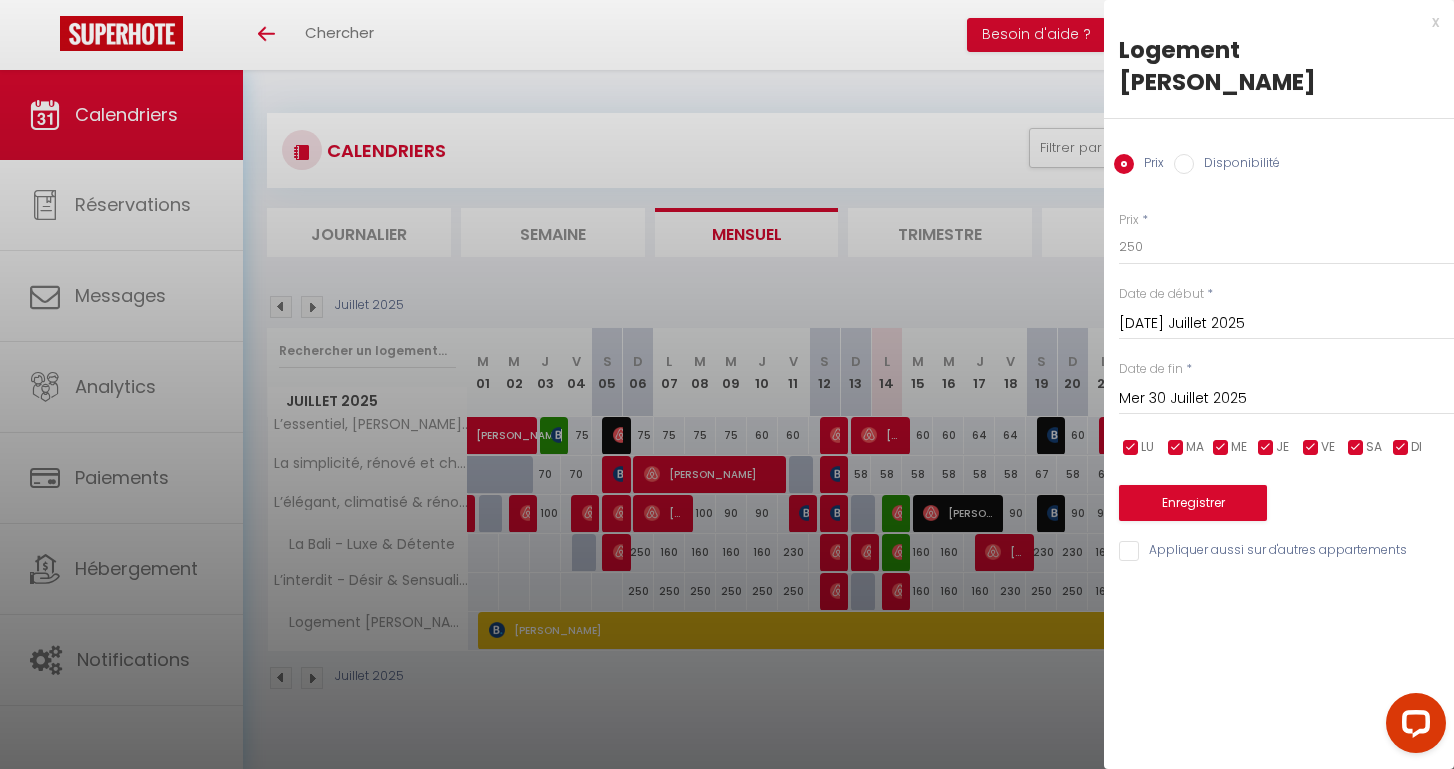 click at bounding box center (727, 384) 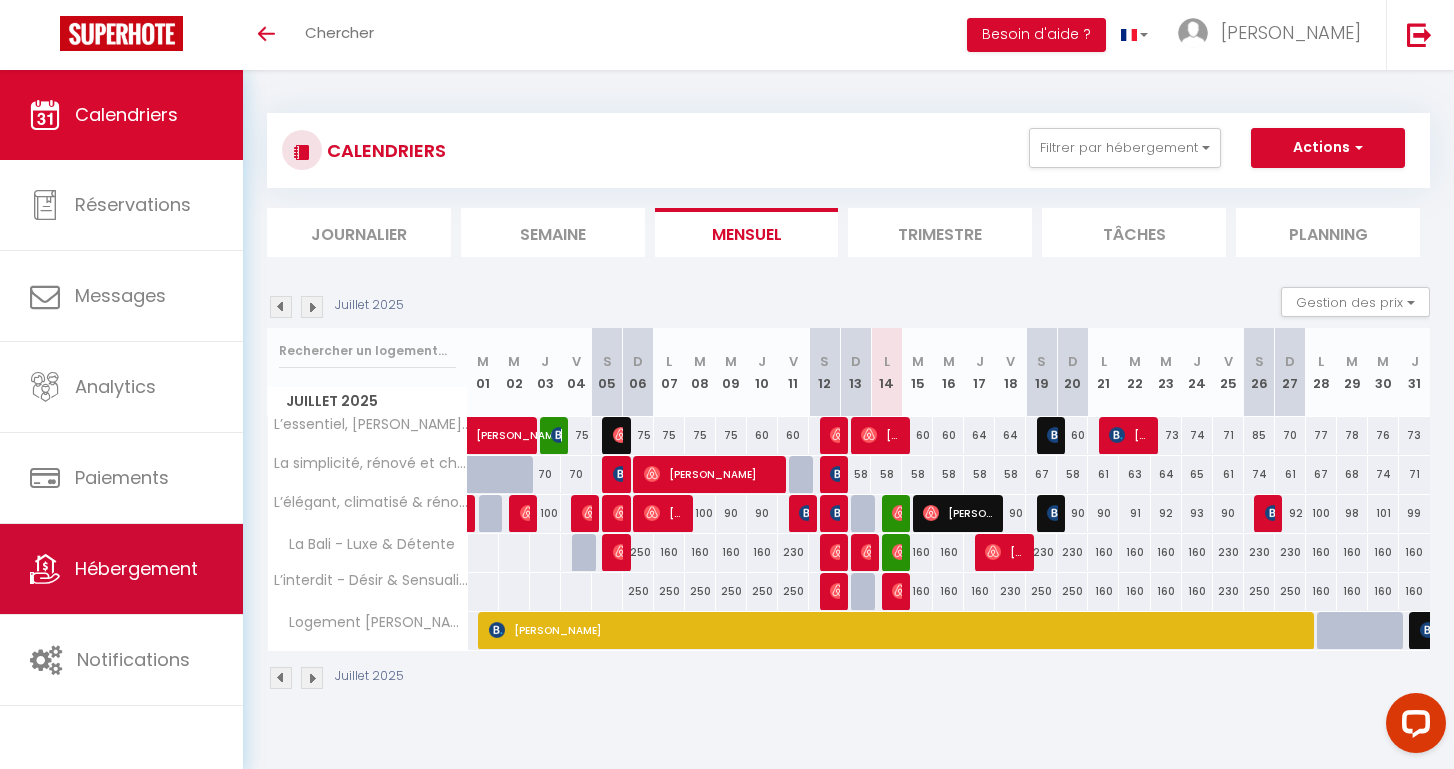 click on "Hébergement" at bounding box center [136, 568] 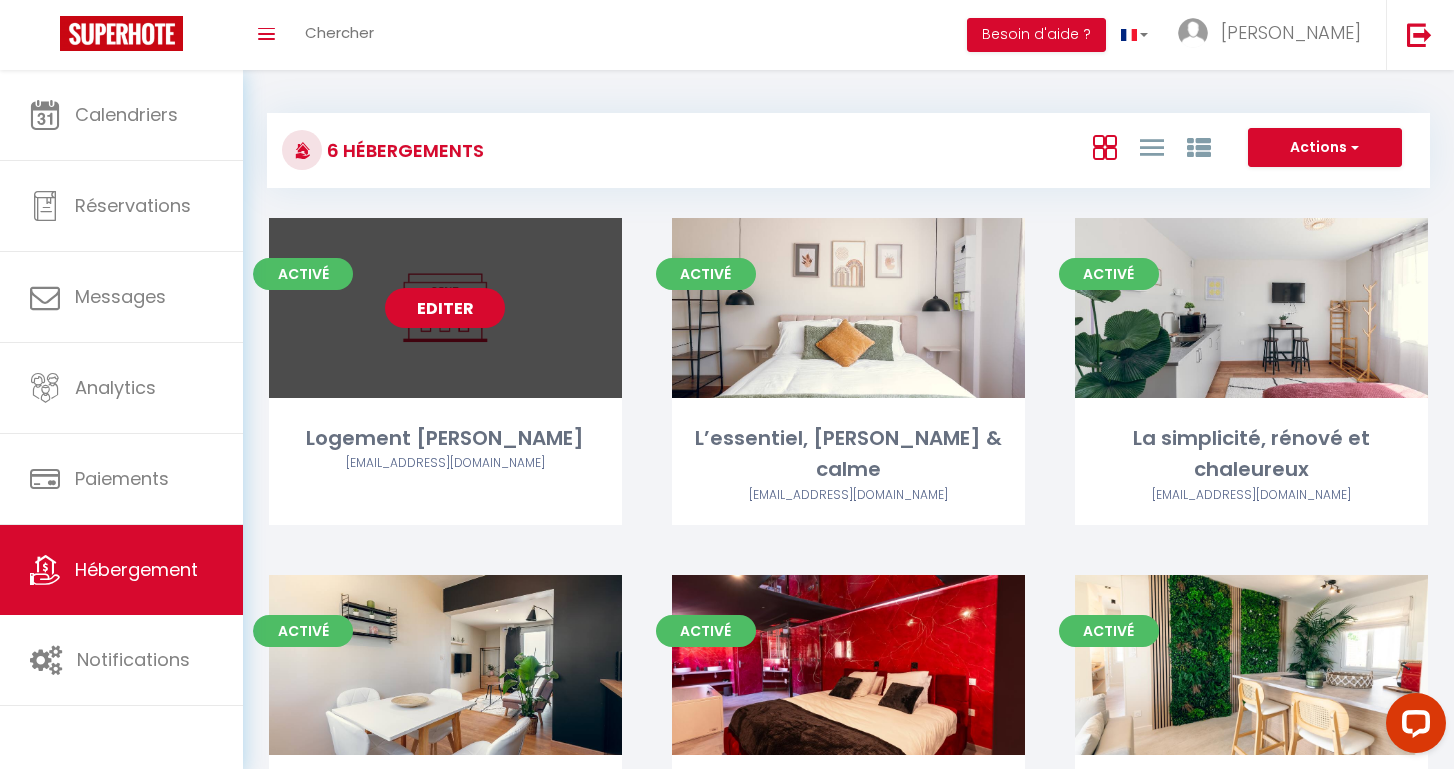 click on "Editer" at bounding box center [445, 308] 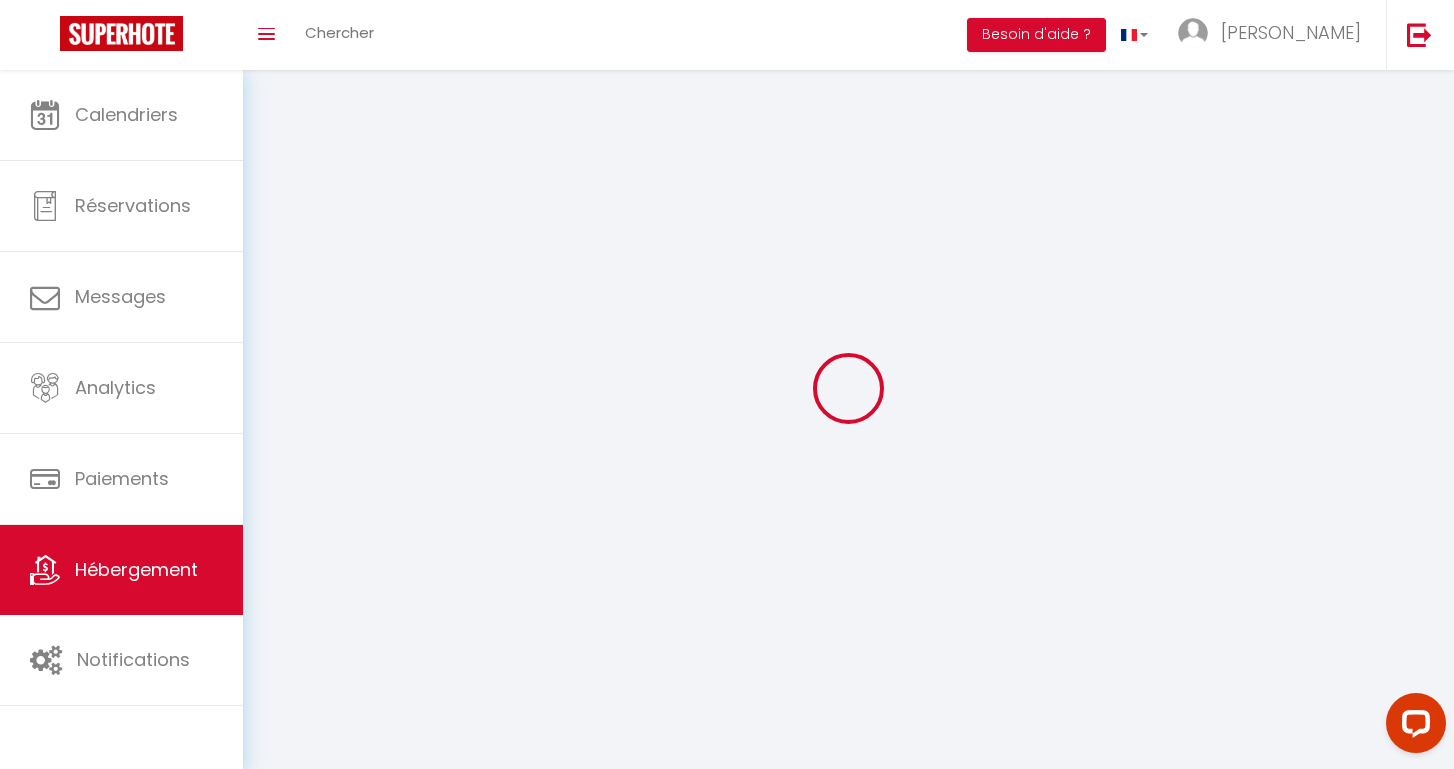 select 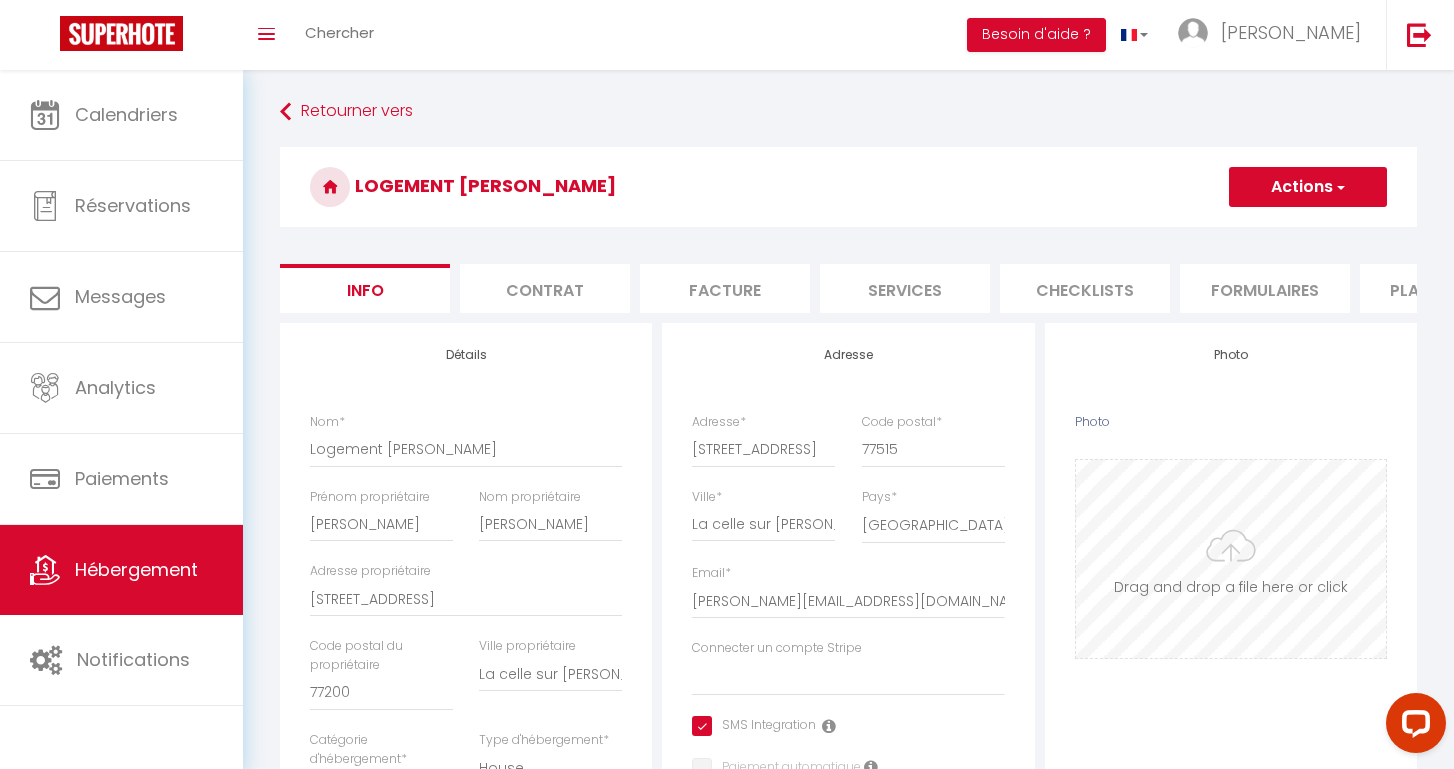 select 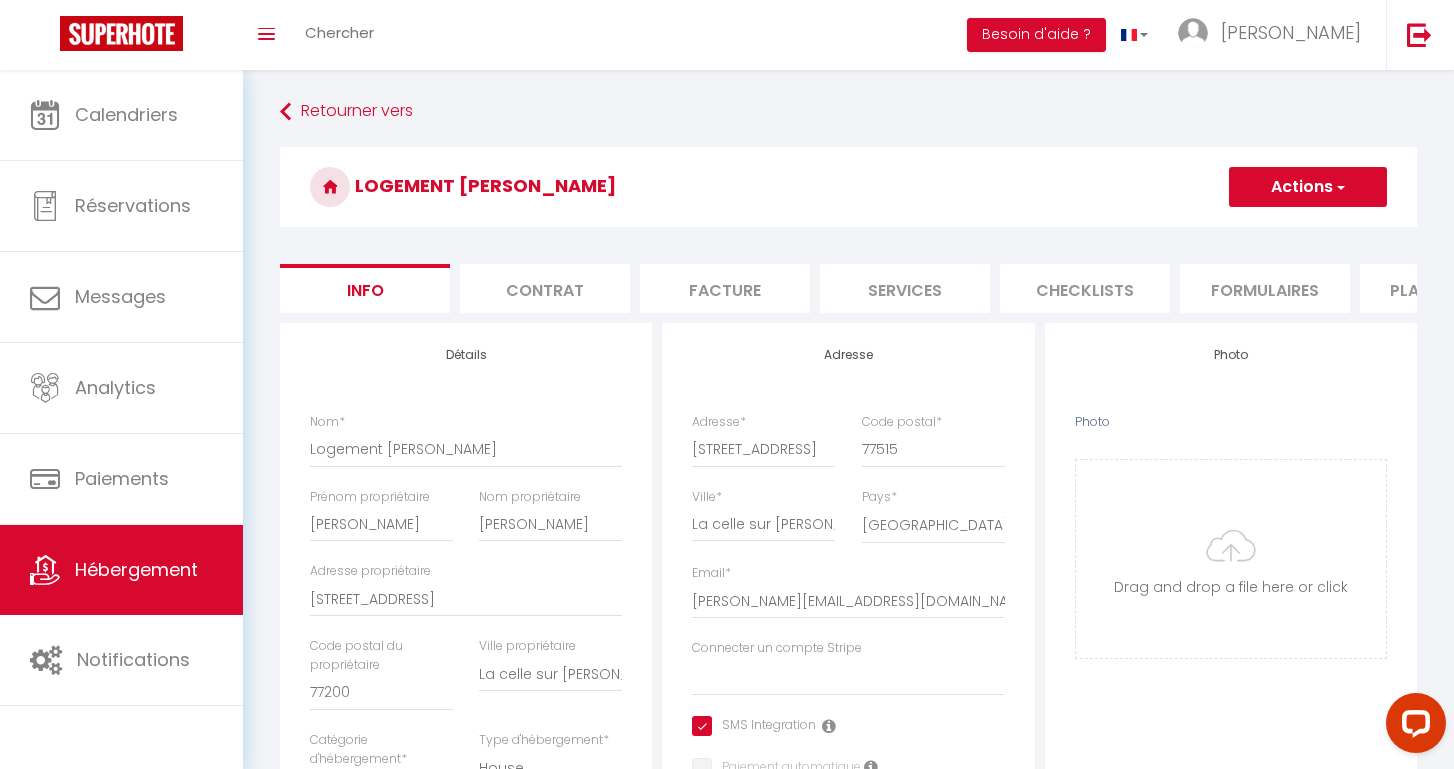 select on "8531-1394877866268005010" 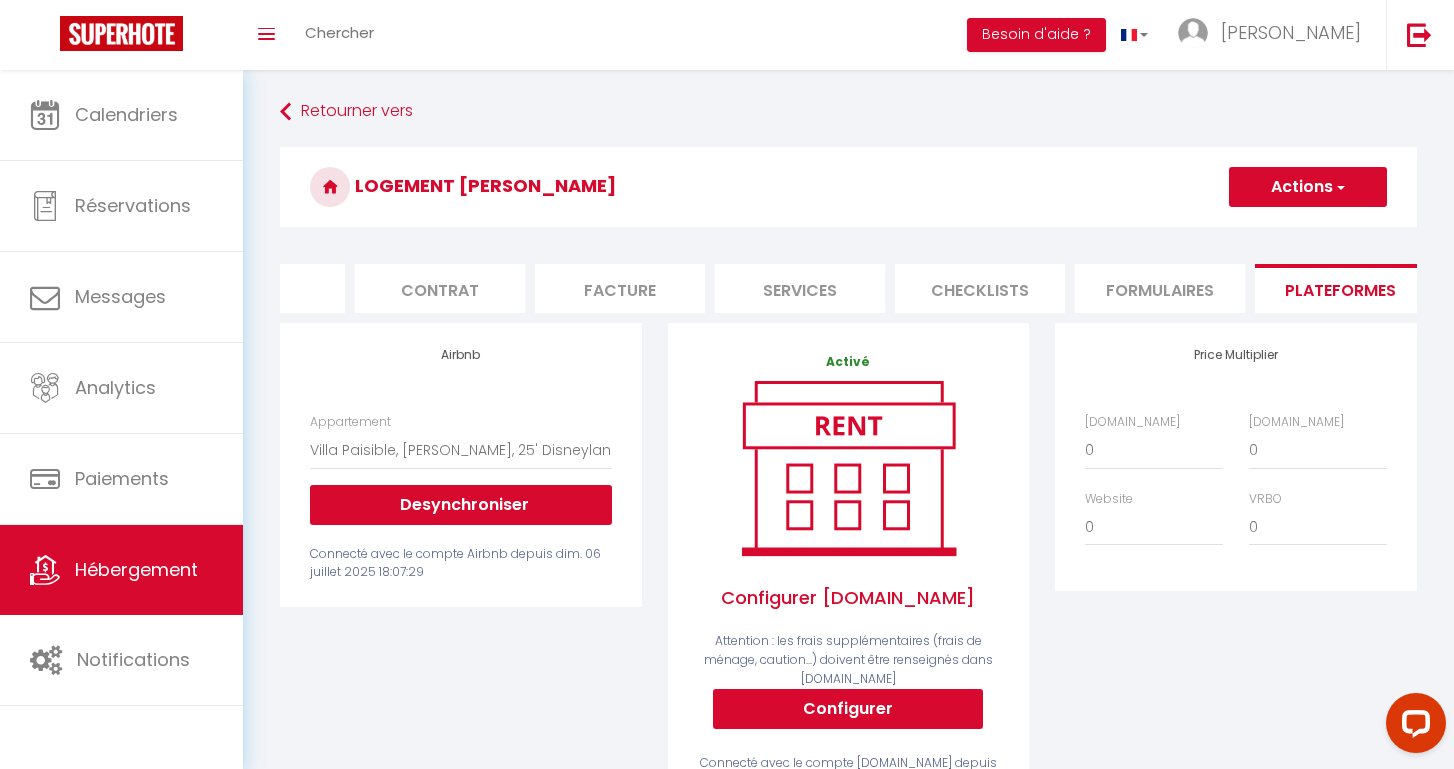 scroll, scrollTop: 0, scrollLeft: 159, axis: horizontal 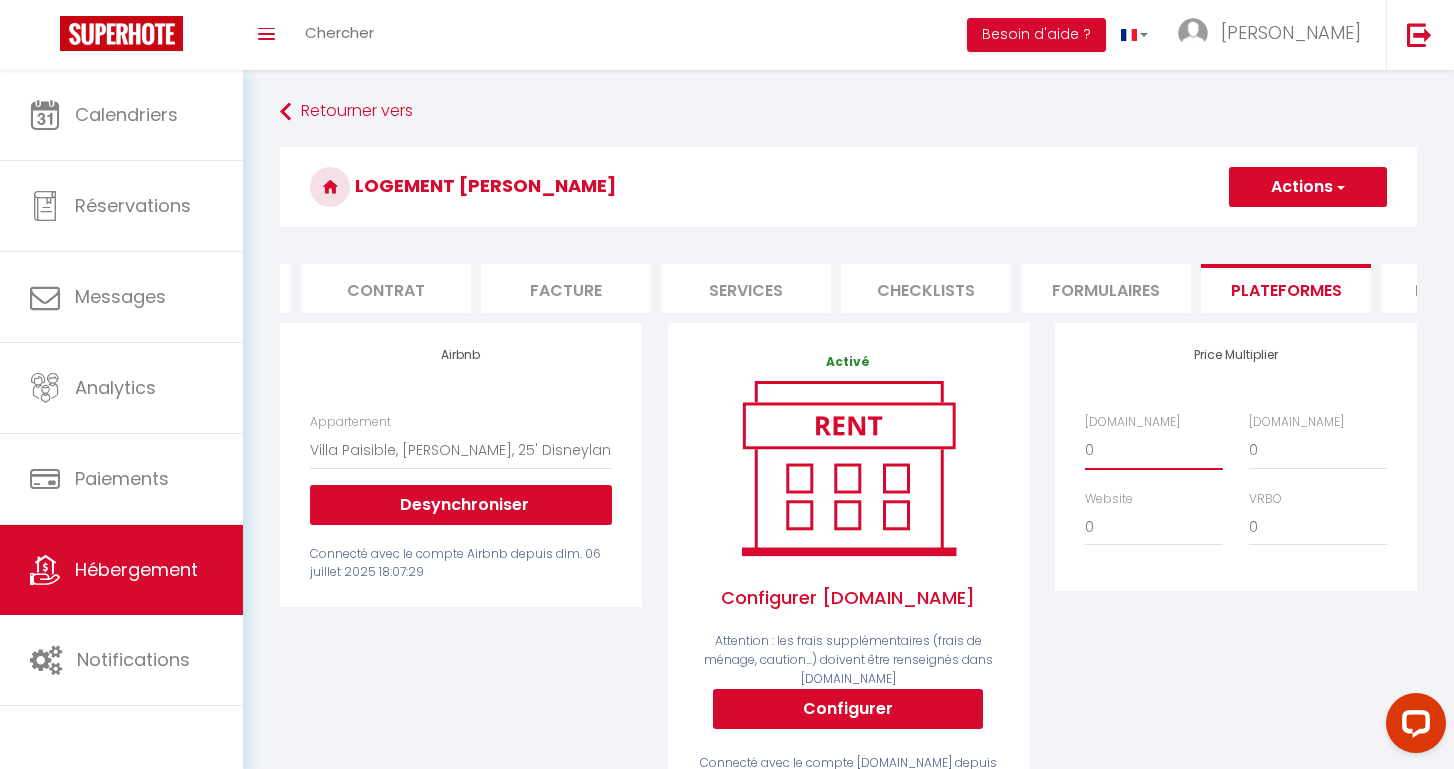 select on "+ 10 %" 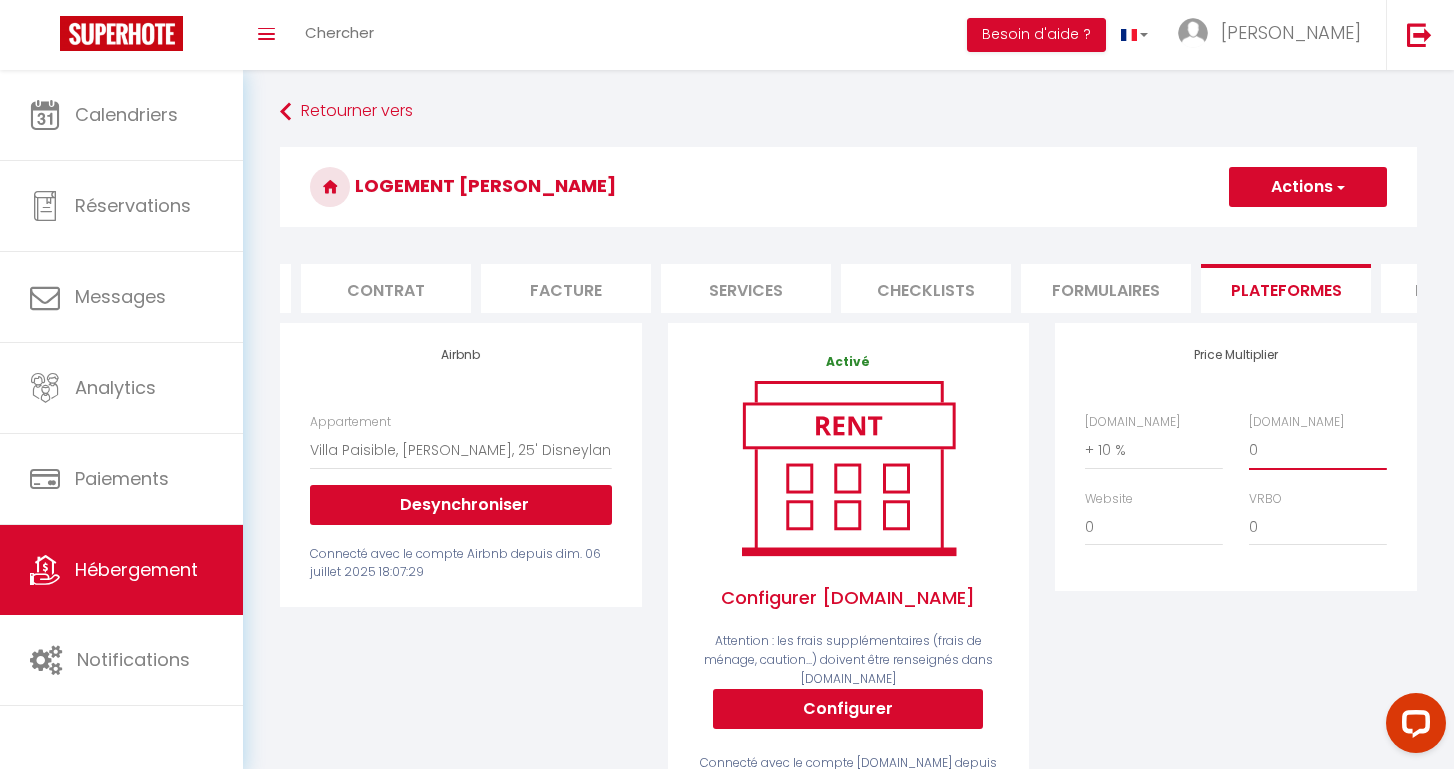 select on "+ 25 %" 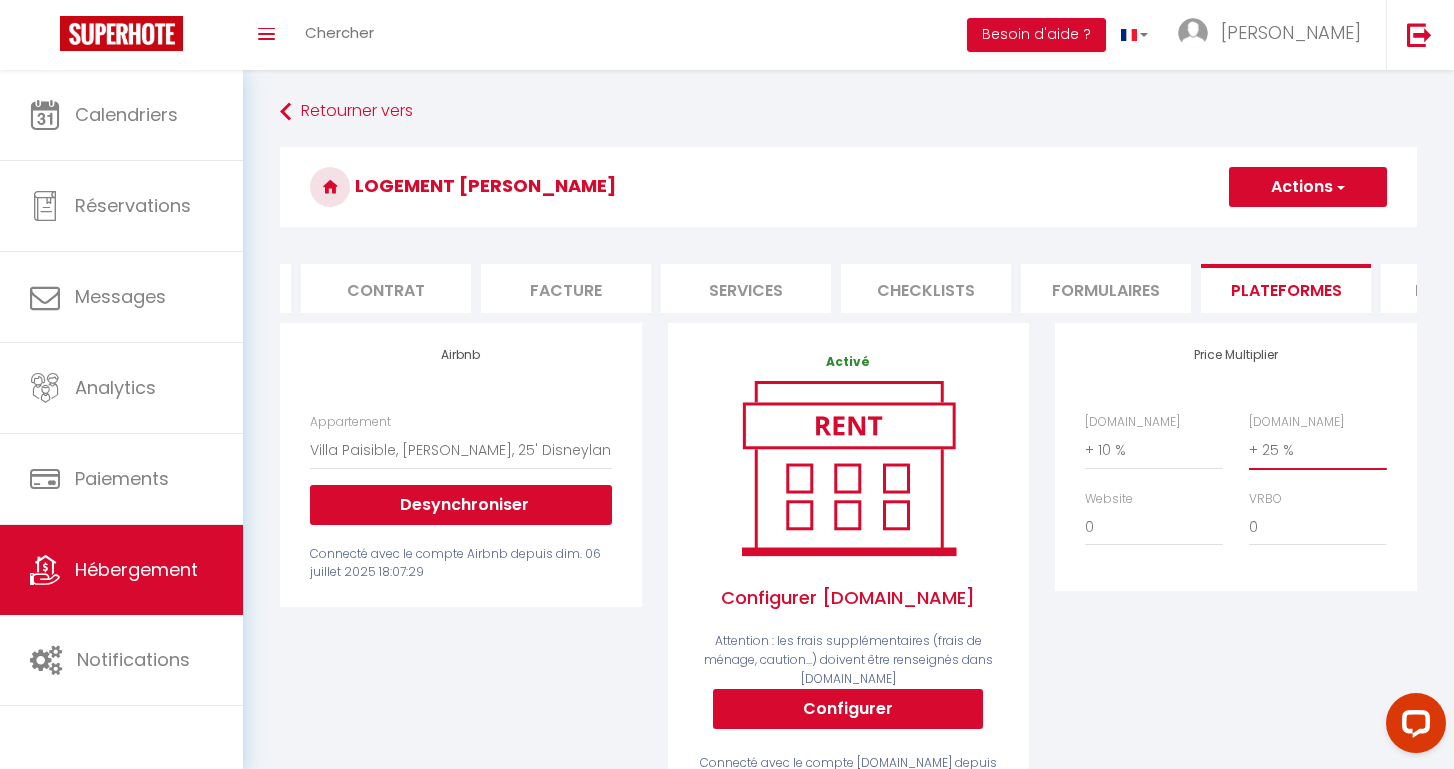 click on "Actions" at bounding box center [1308, 187] 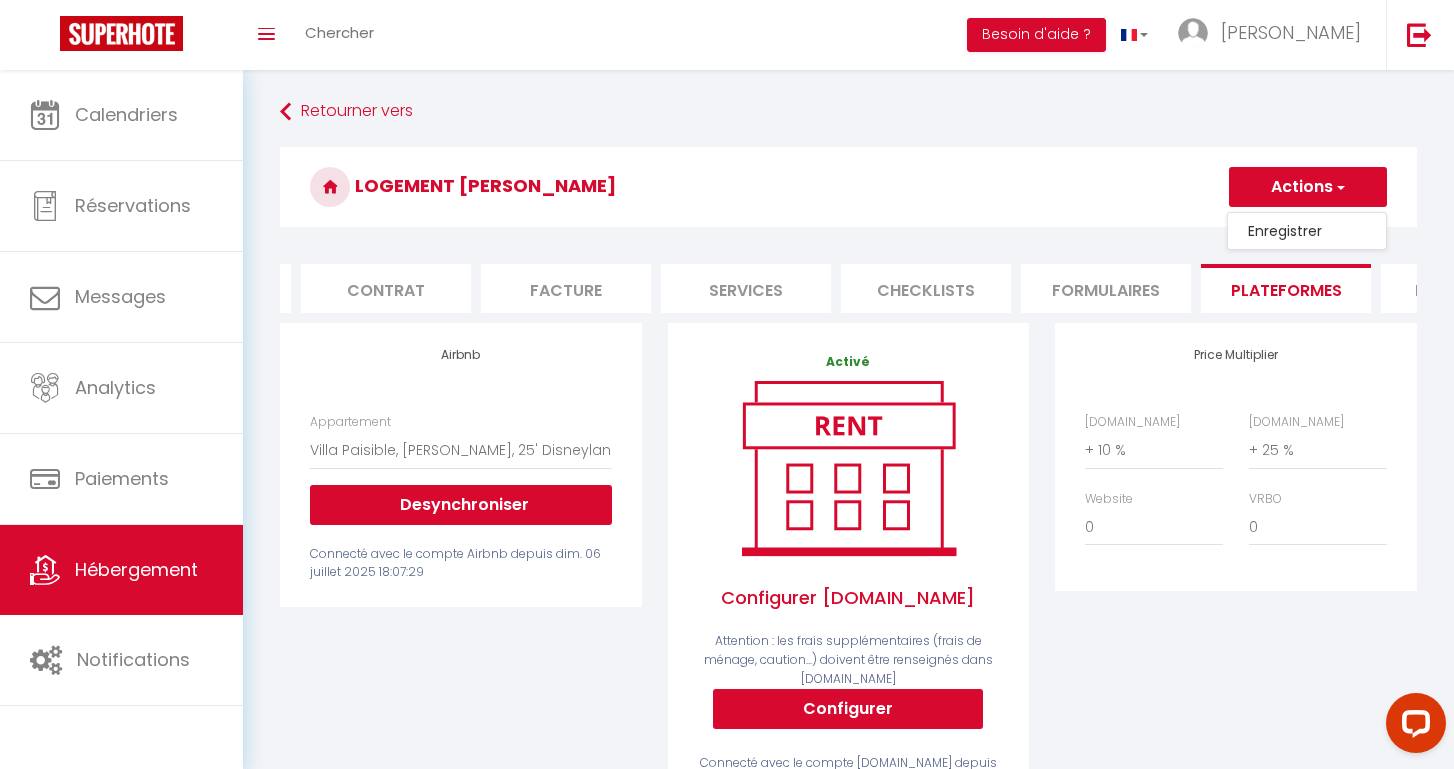 click on "Enregistrer" at bounding box center (1307, 231) 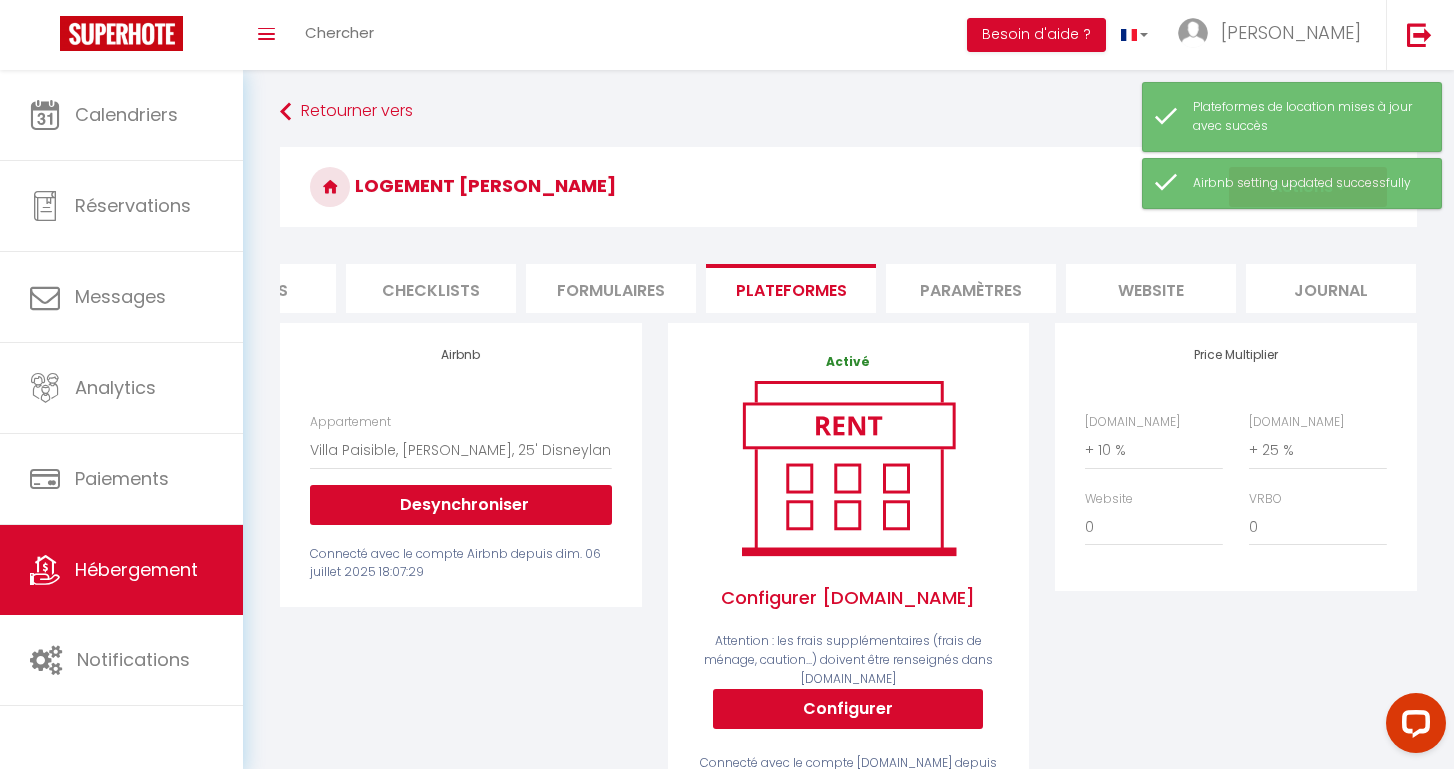 scroll, scrollTop: 0, scrollLeft: 653, axis: horizontal 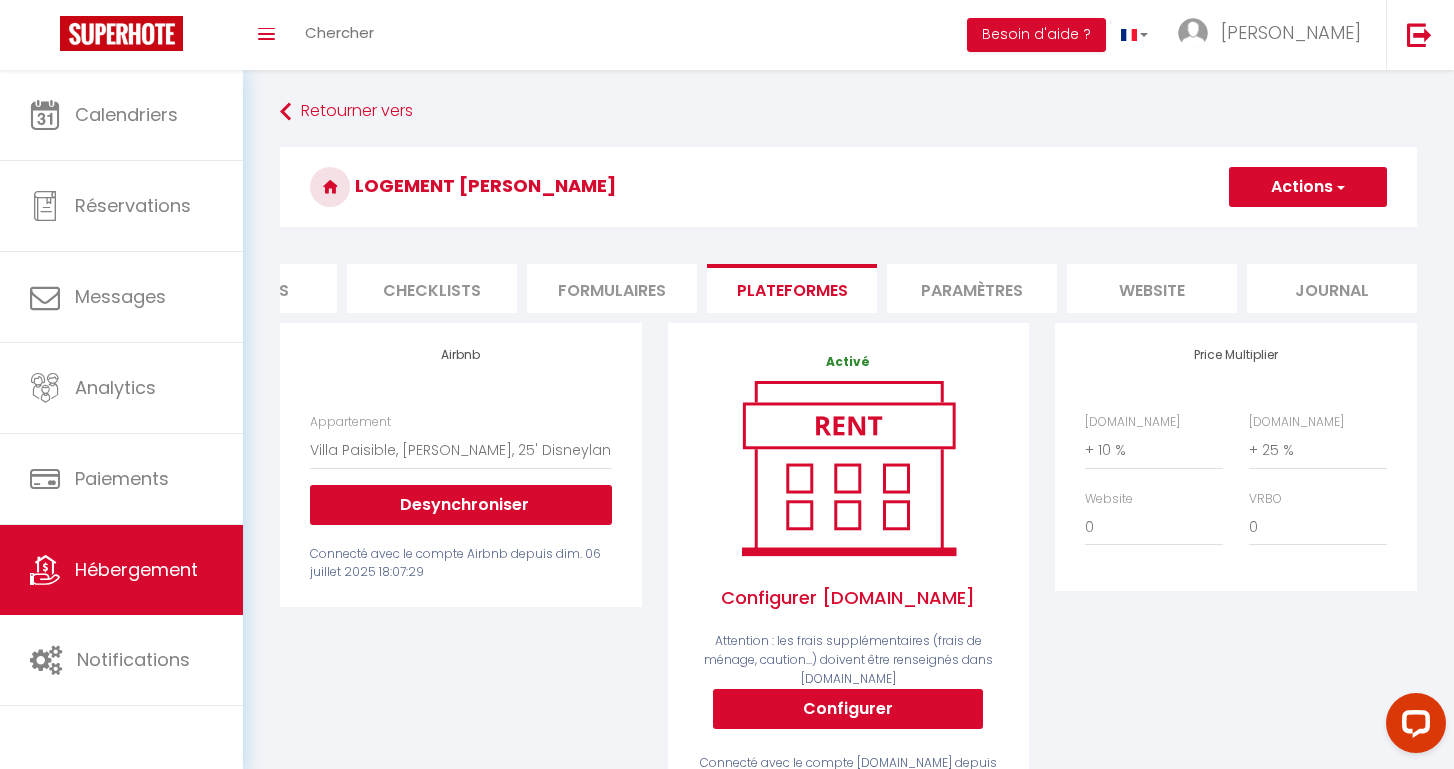 click on "Paramètres" at bounding box center [972, 288] 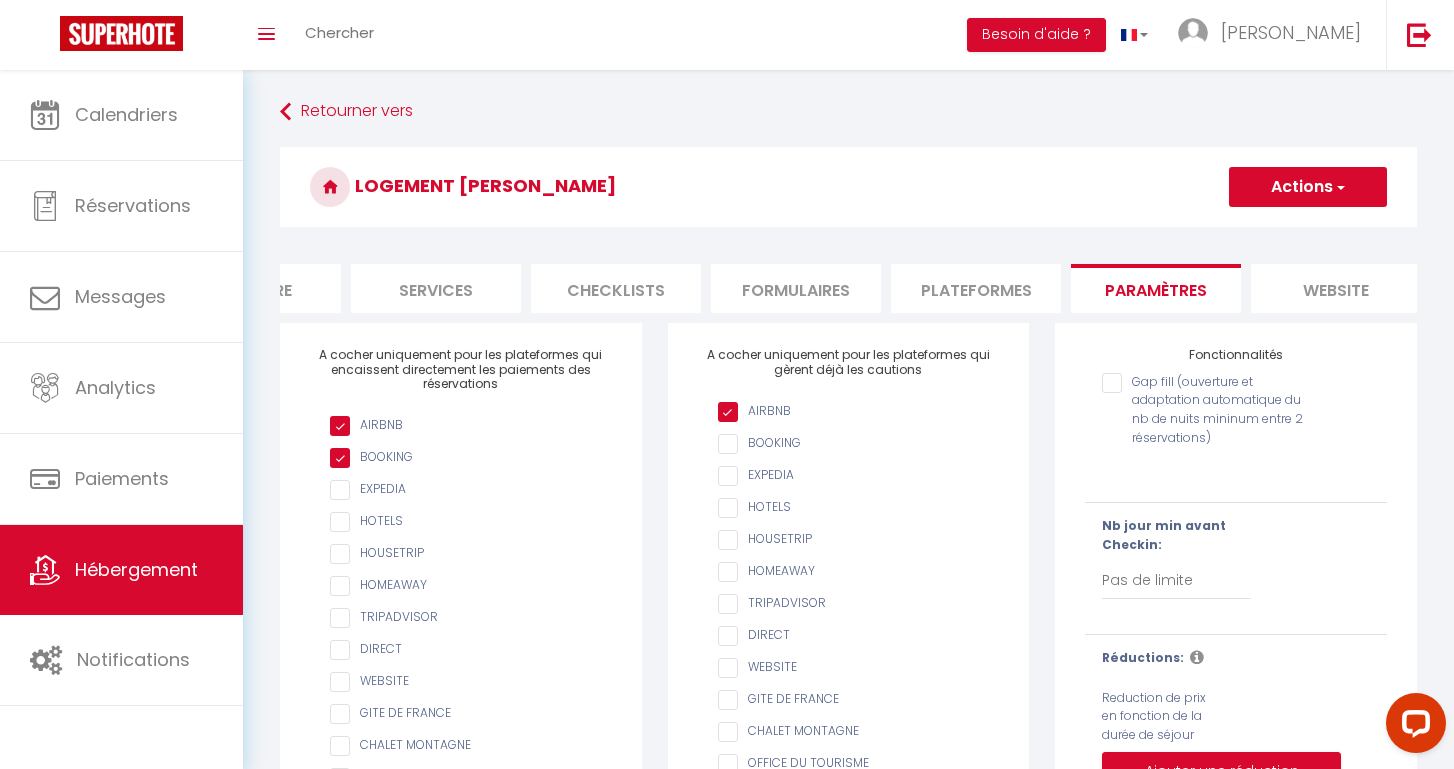 scroll, scrollTop: 0, scrollLeft: 423, axis: horizontal 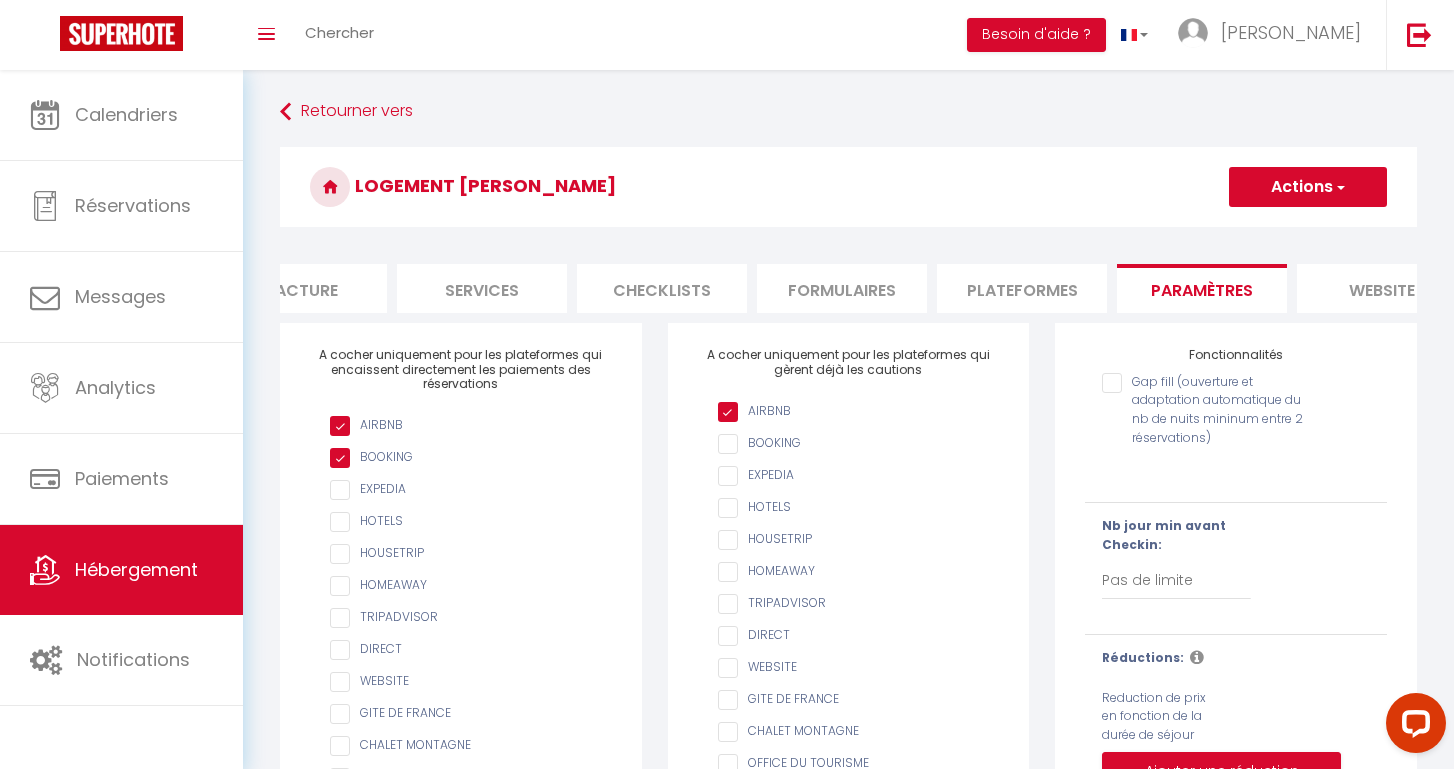 click on "Services" at bounding box center [482, 288] 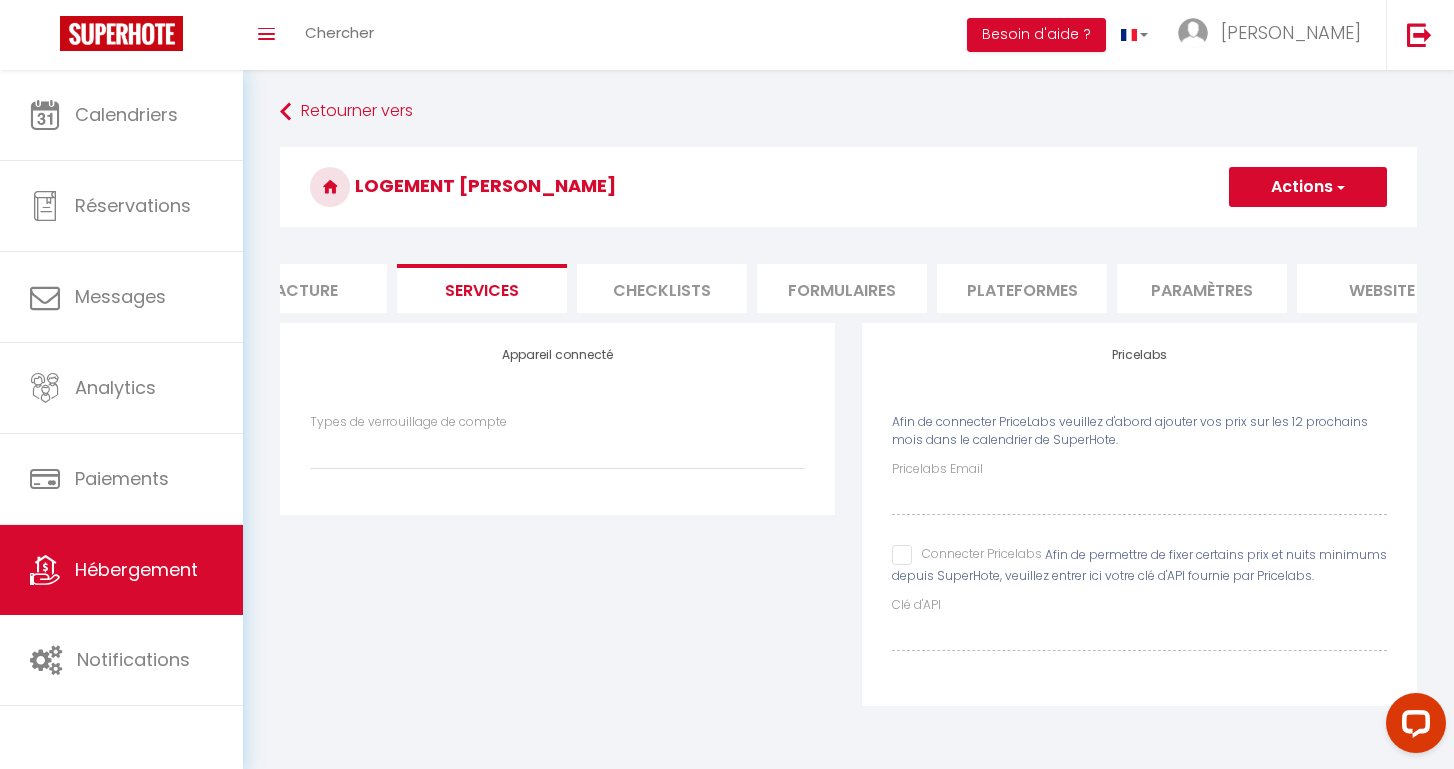 click on "Connecter Pricelabs" at bounding box center [967, 555] 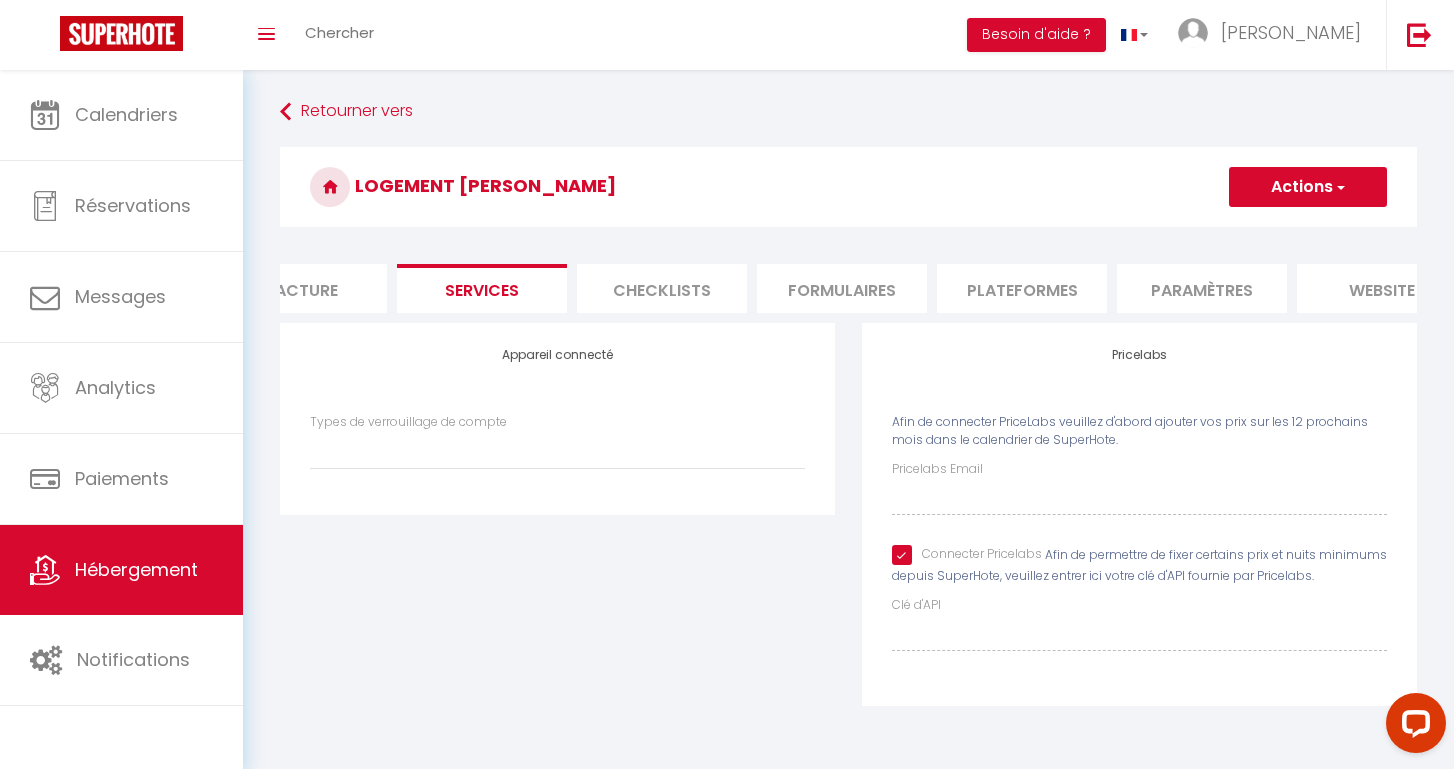 select 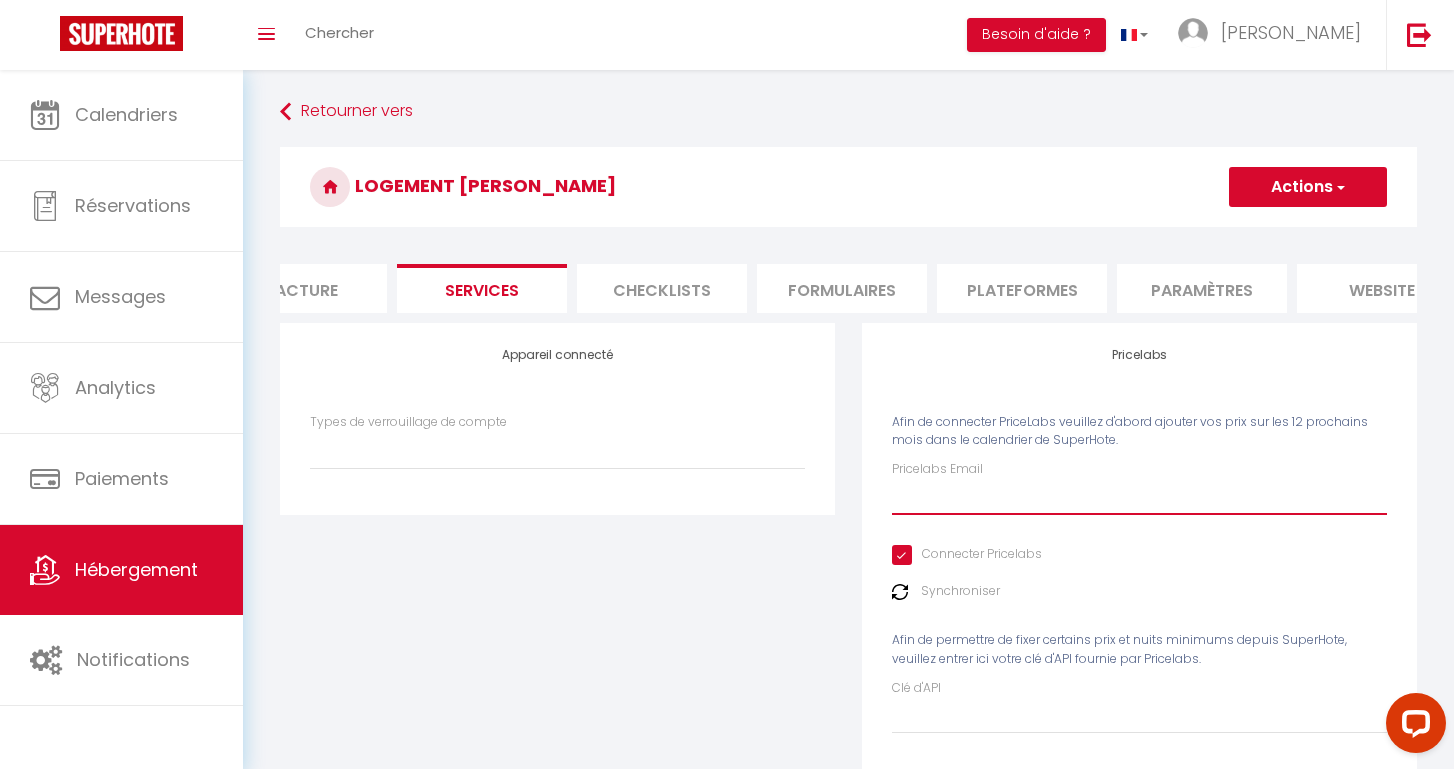 click on "Pricelabs Email" at bounding box center (1139, 497) 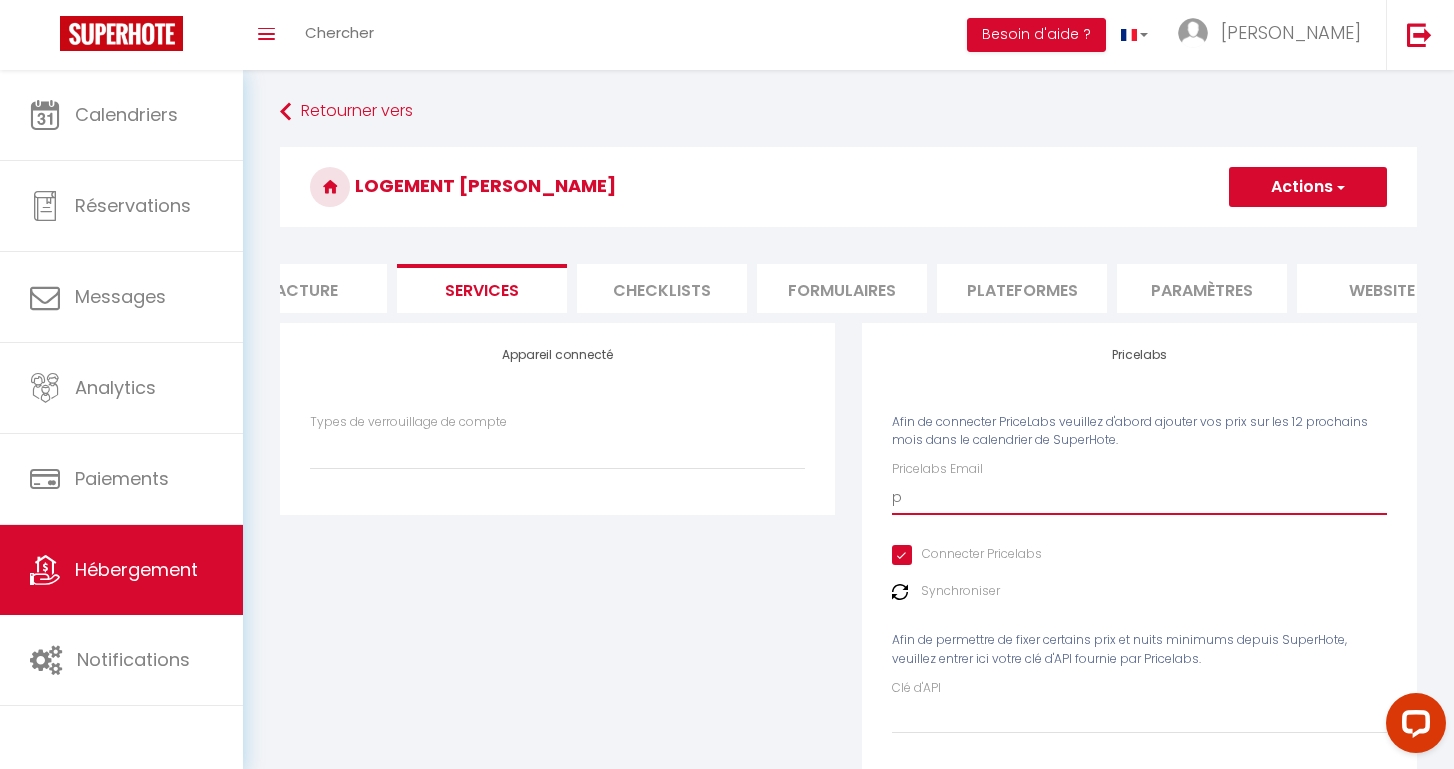 select 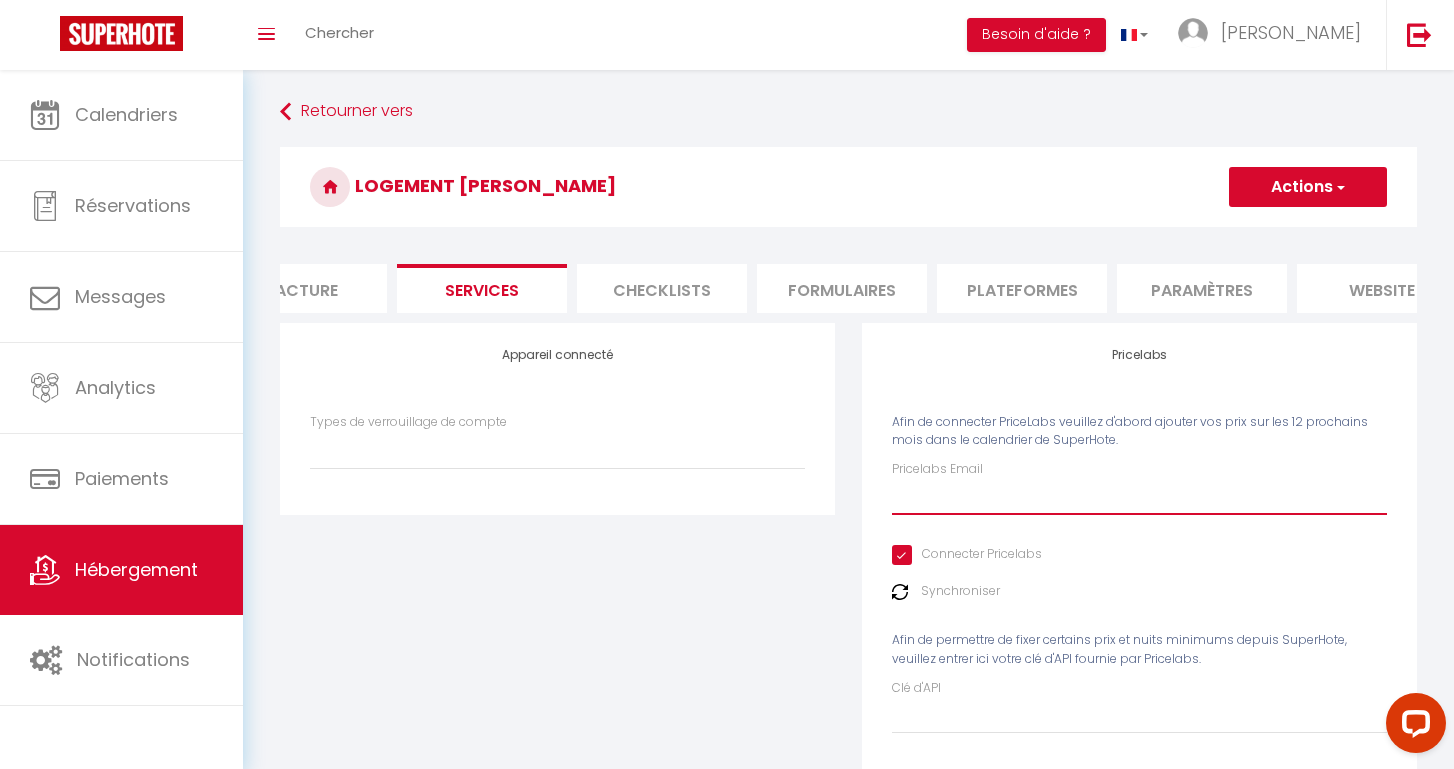 type on "[PERSON_NAME][EMAIL_ADDRESS][DOMAIN_NAME]" 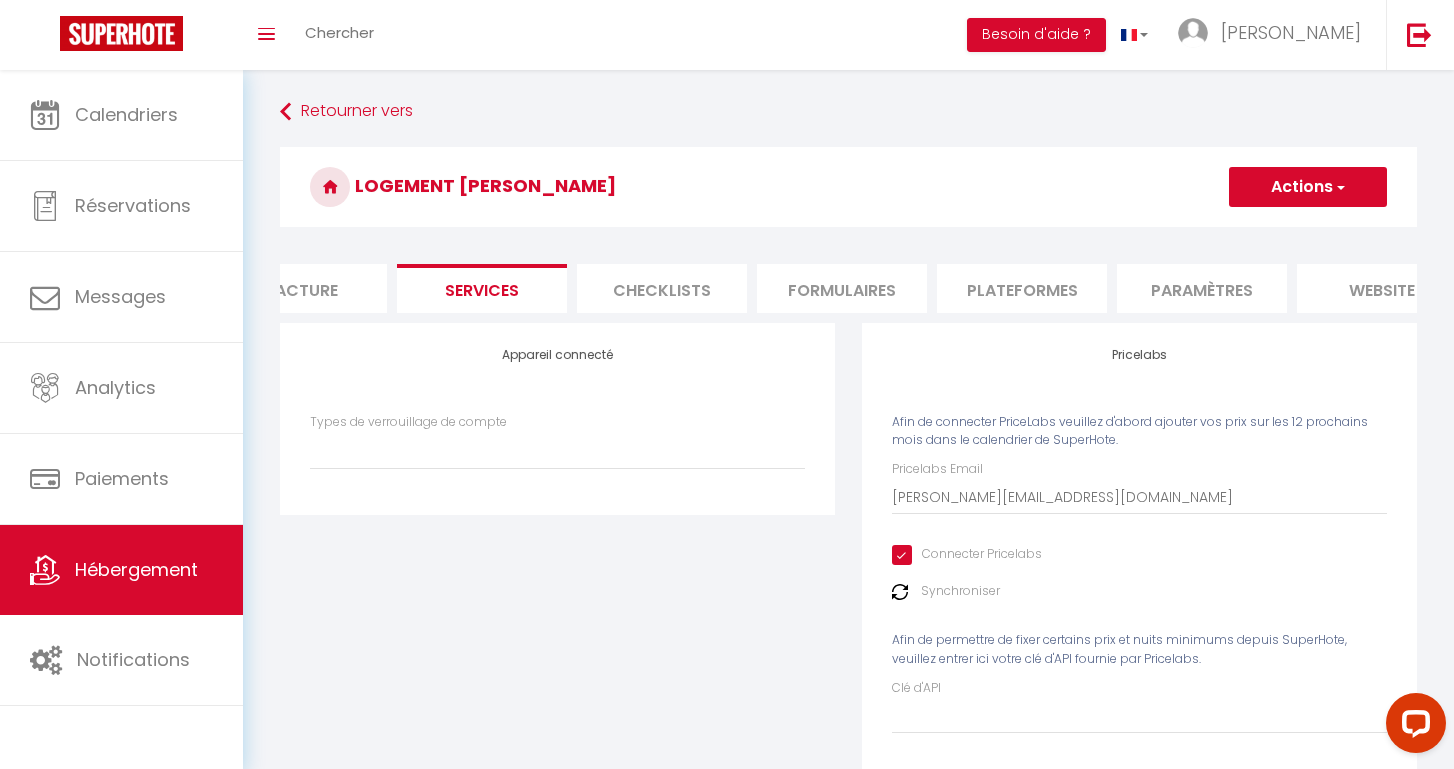 select 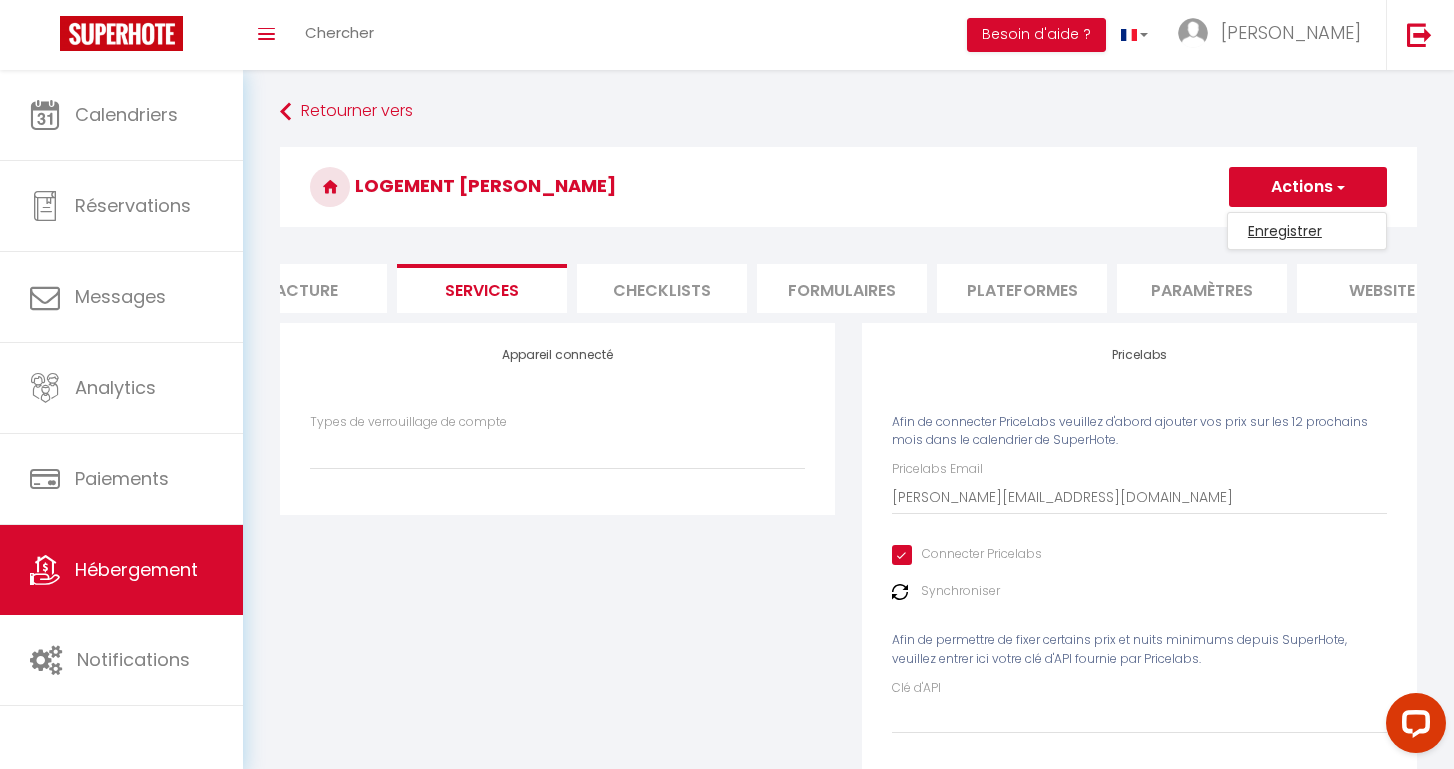click on "Enregistrer" at bounding box center [1307, 231] 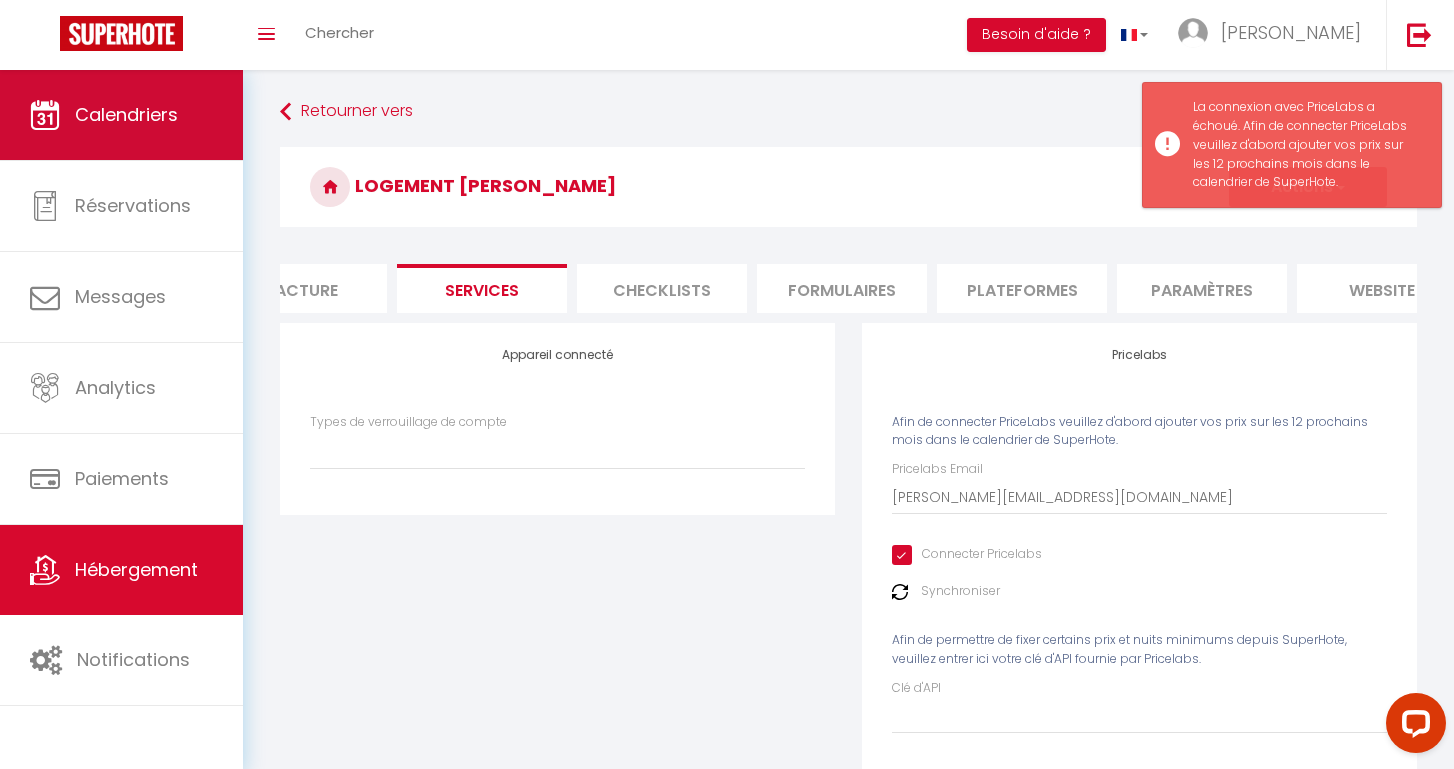 click on "Calendriers" at bounding box center [126, 114] 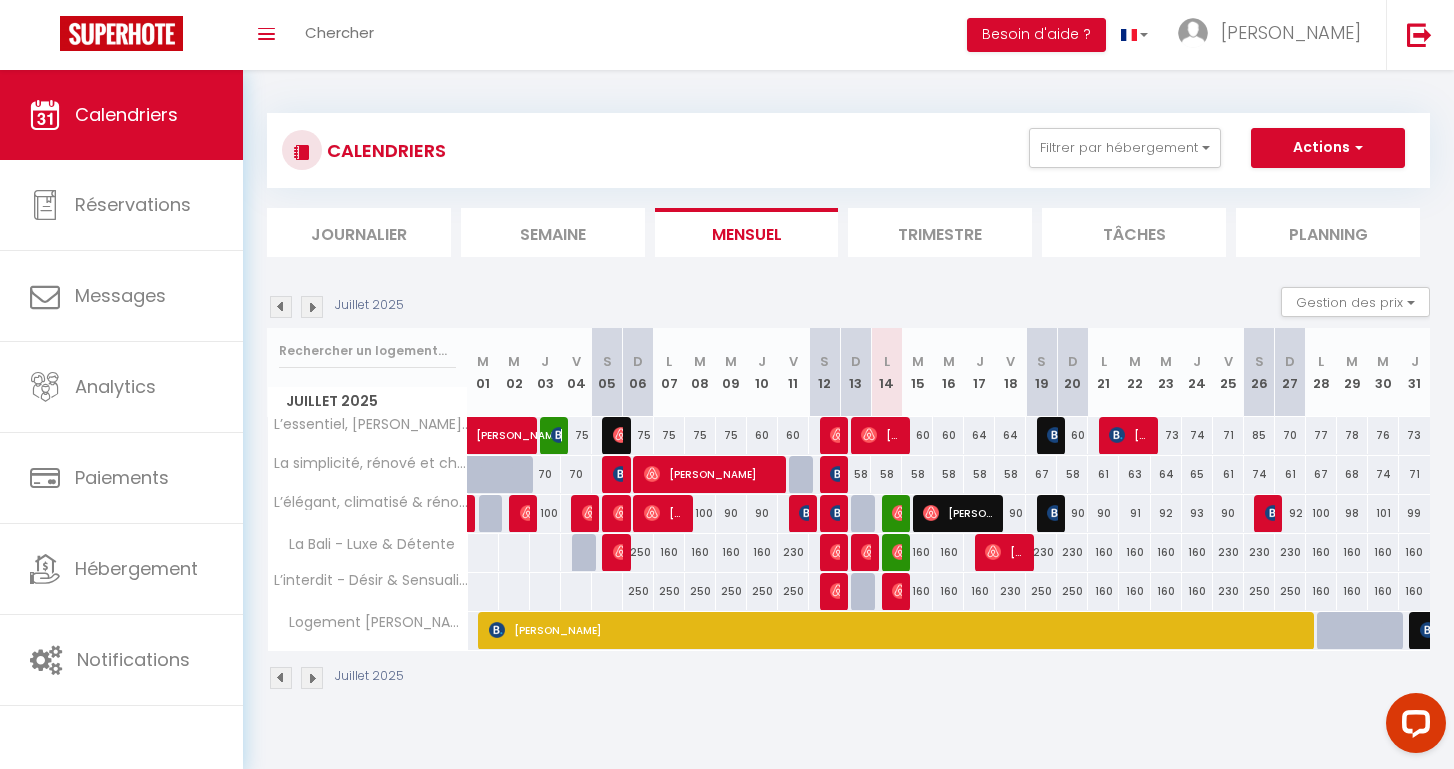 click at bounding box center [1332, 631] 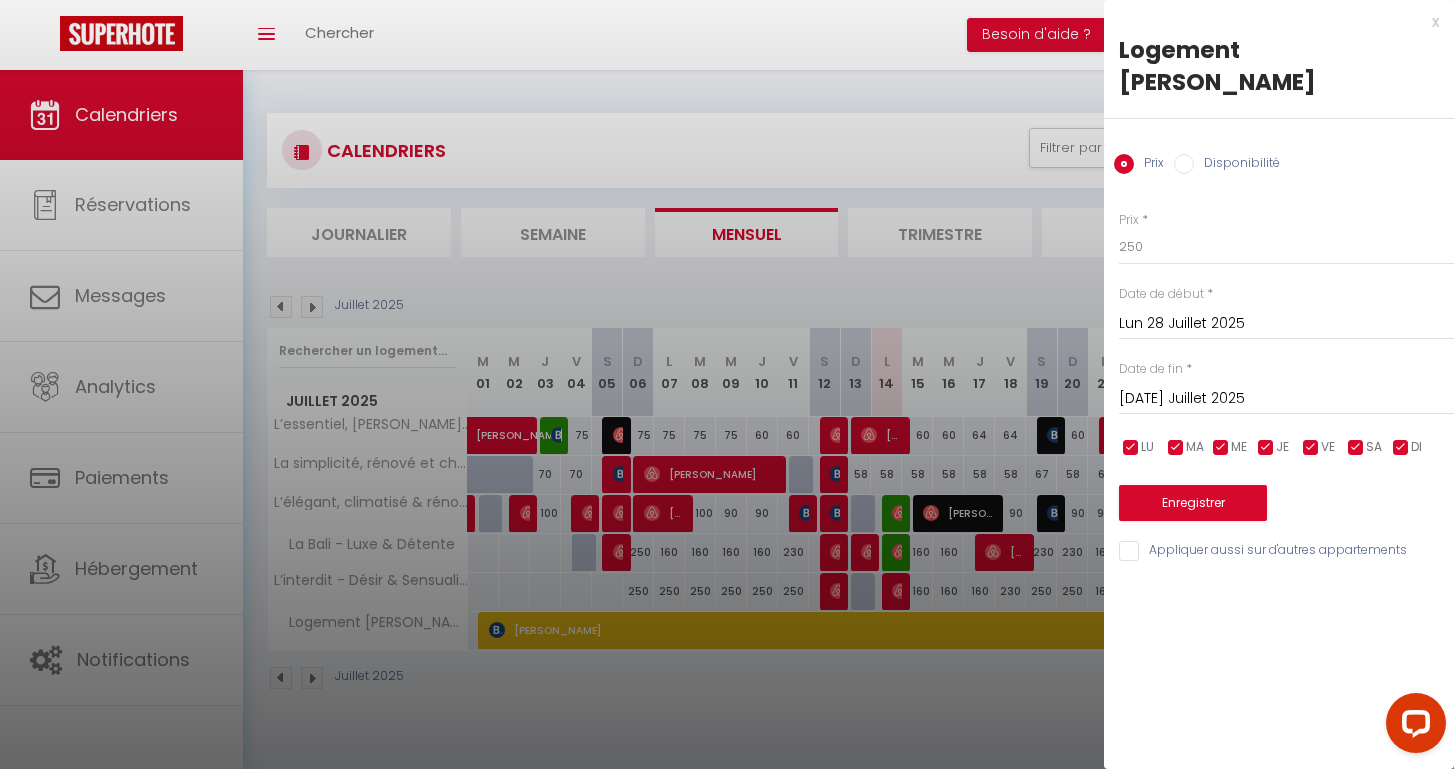 click on "Disponibilité" at bounding box center [1184, 164] 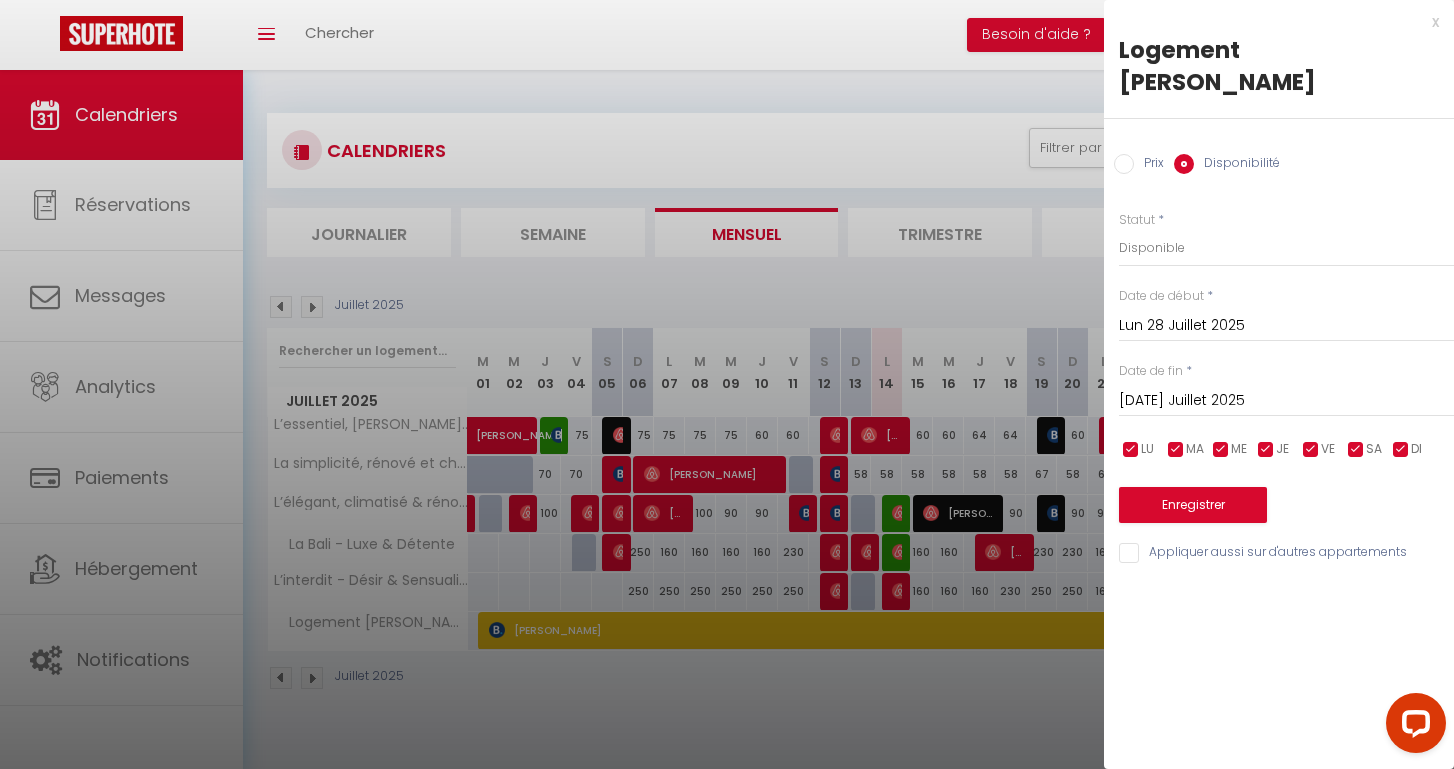 click on "Prix" at bounding box center [1124, 164] 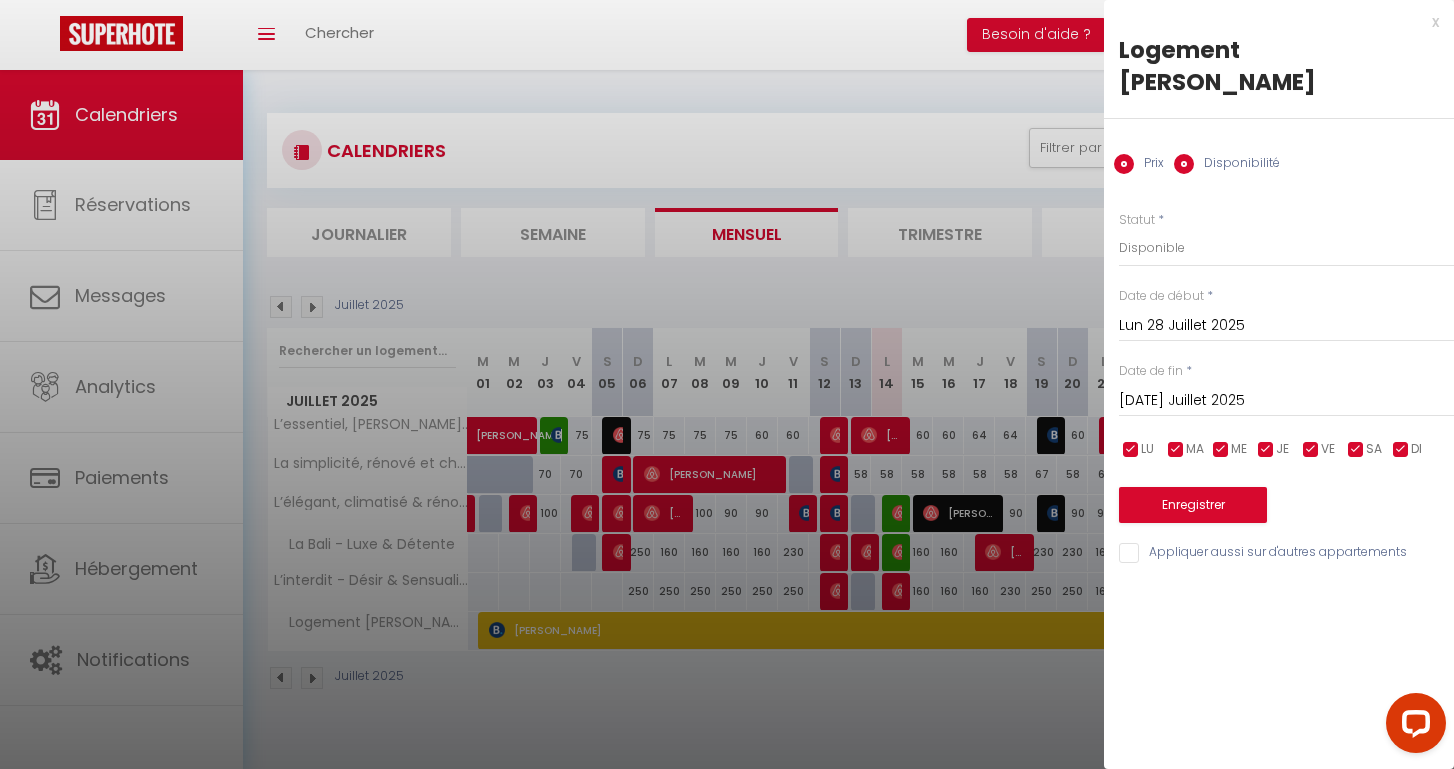 radio on "false" 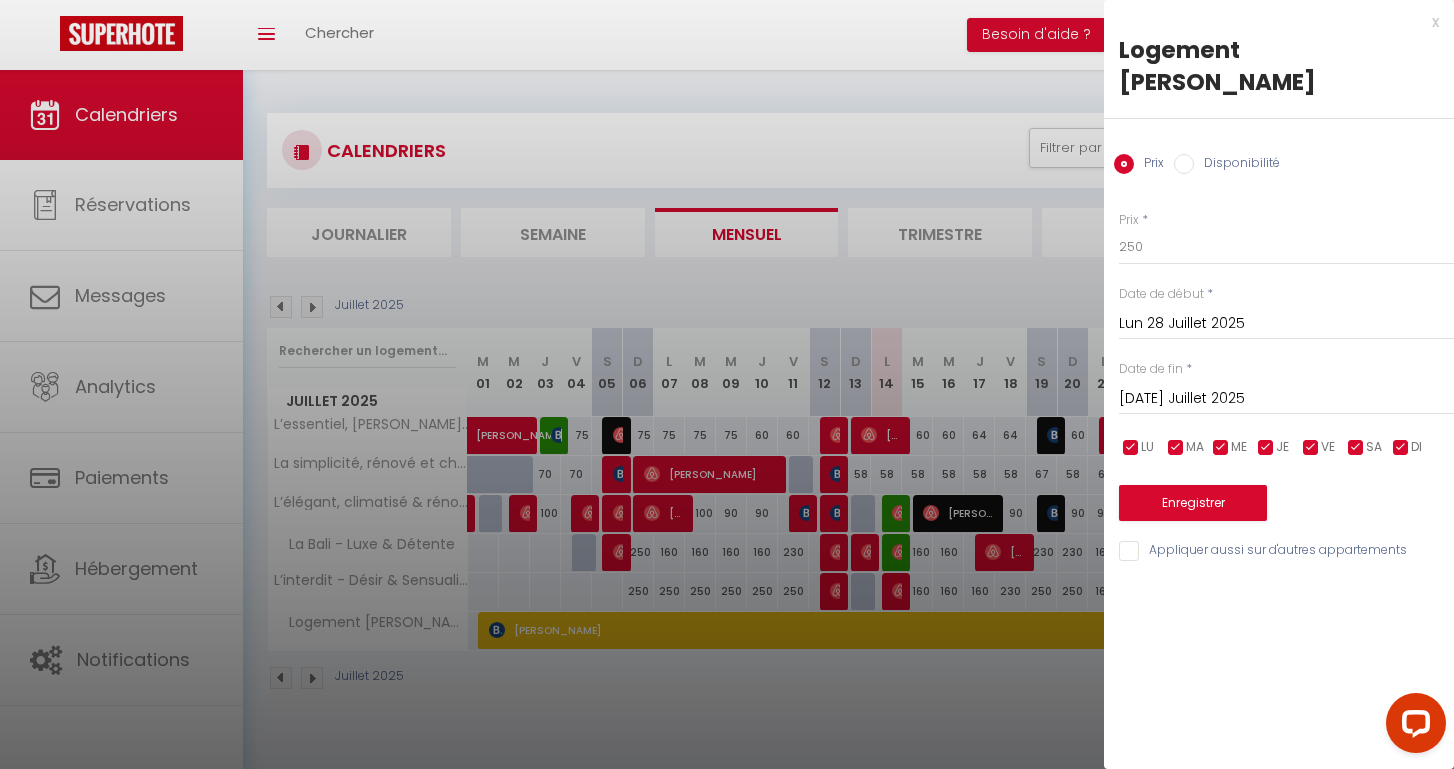click on "[DATE] Juillet 2025" at bounding box center [1286, 399] 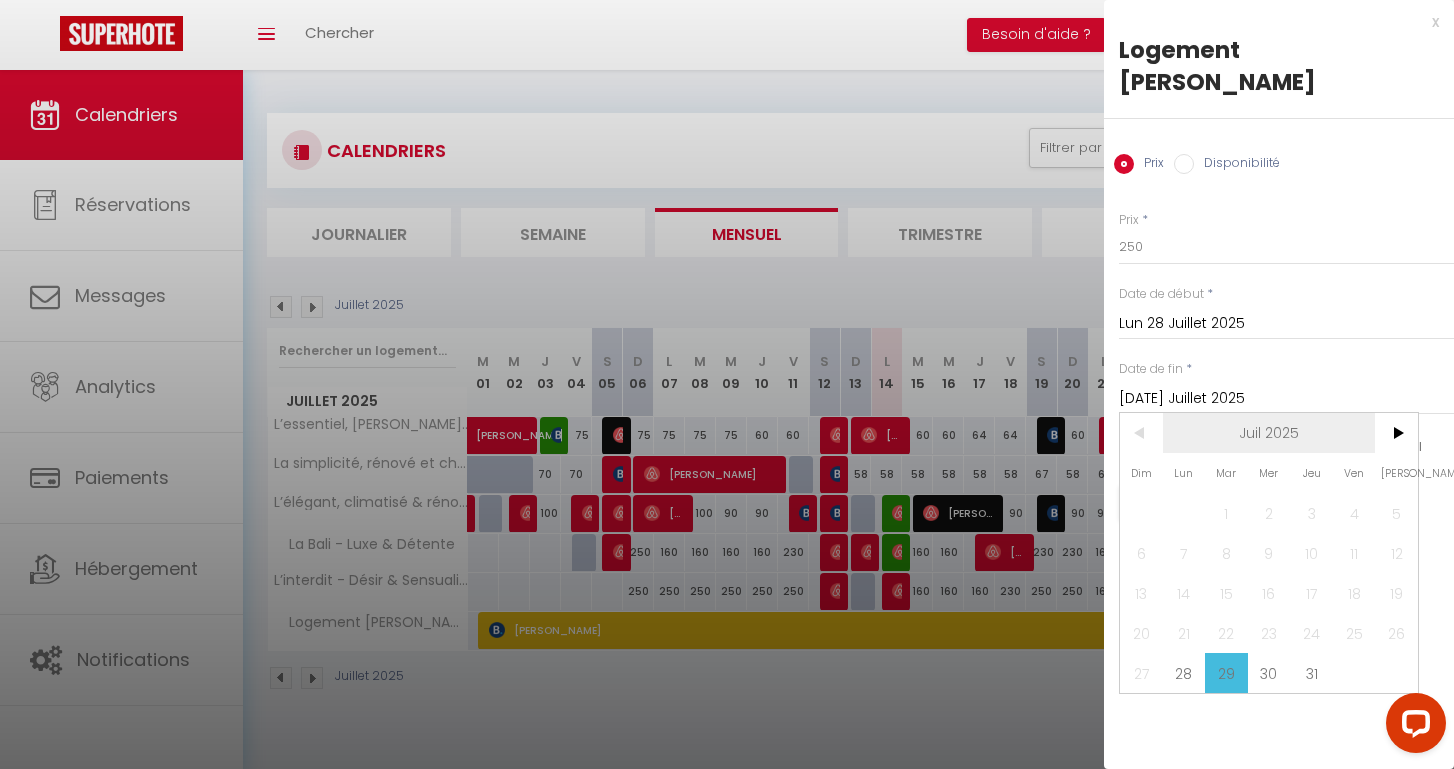 click on "Juil 2025" at bounding box center (1269, 433) 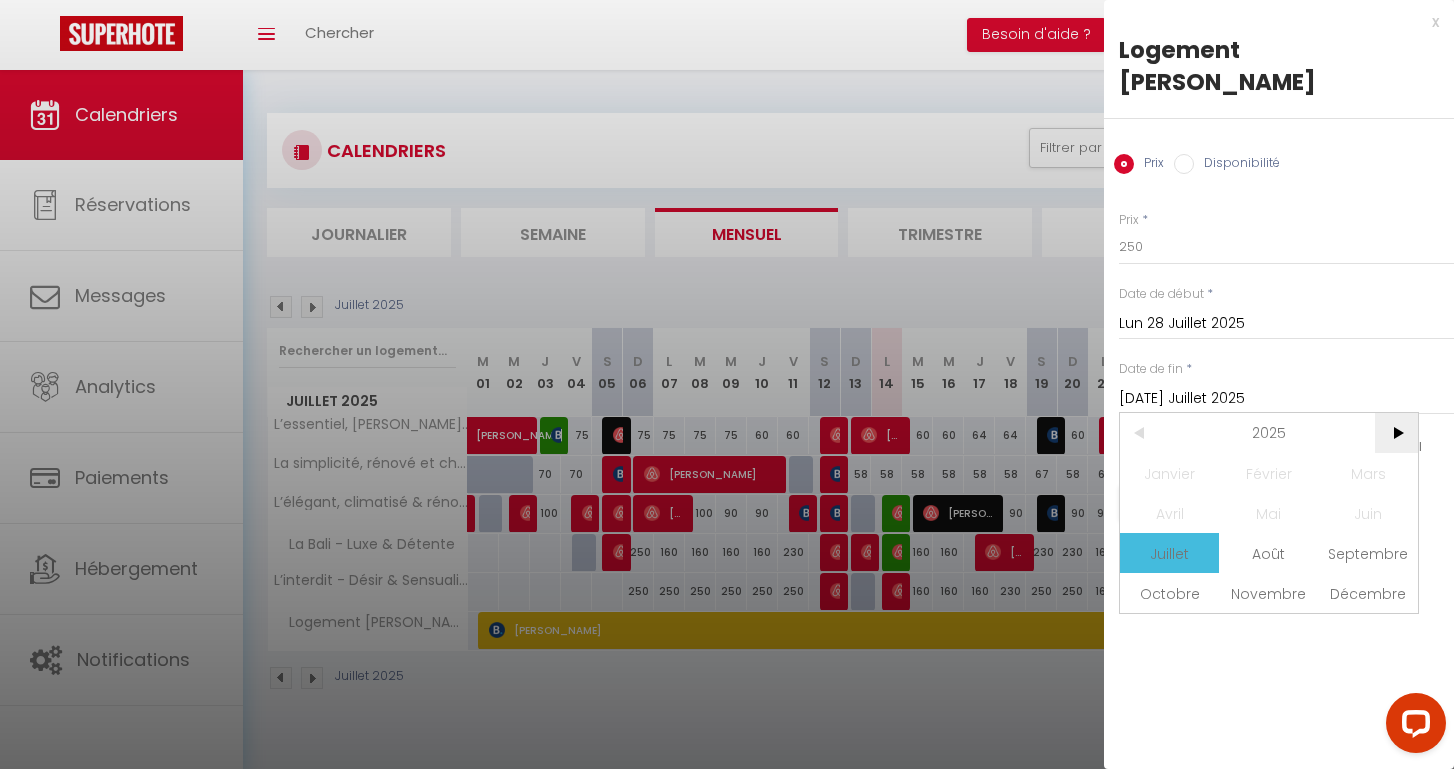 click on ">" at bounding box center (1396, 433) 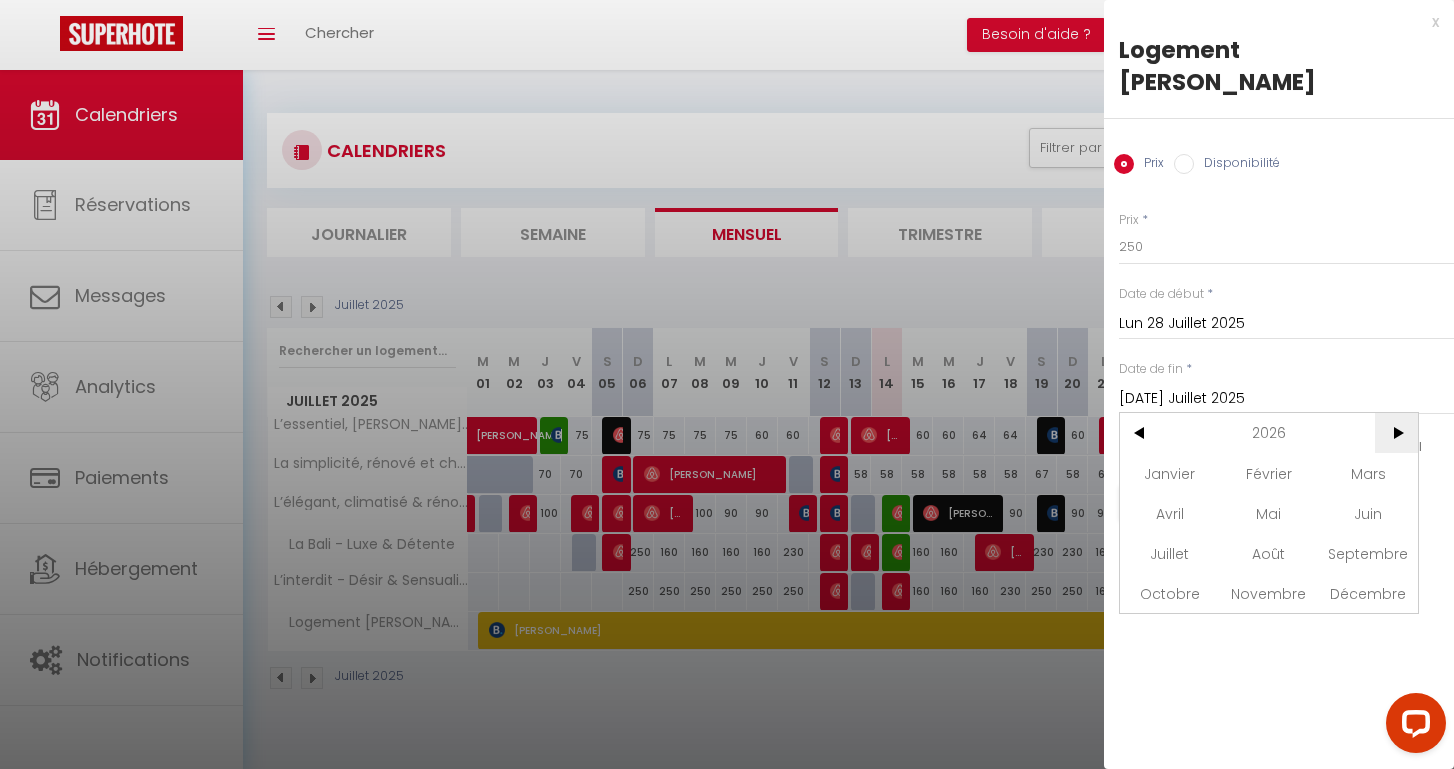 click on ">" at bounding box center (1396, 433) 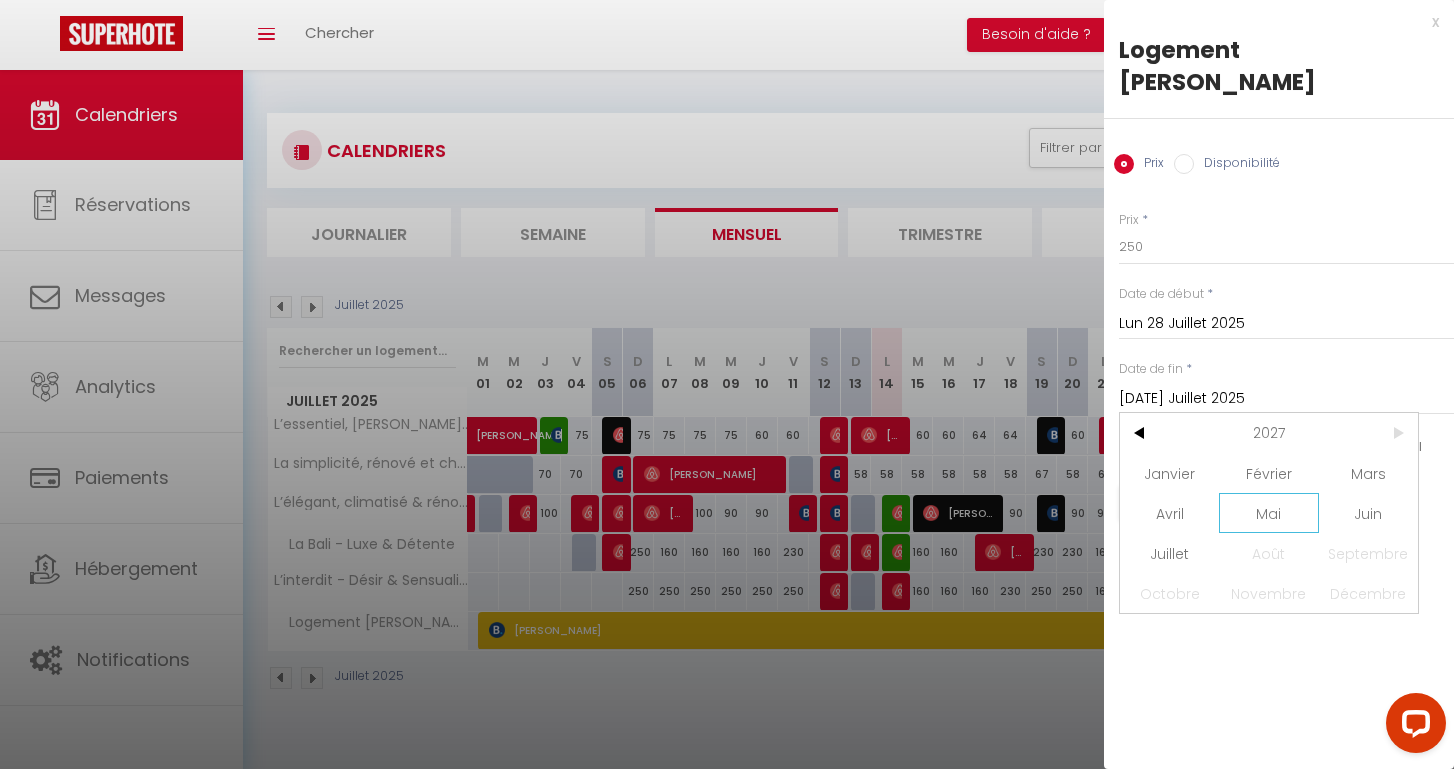 click on "Mai" at bounding box center (1268, 513) 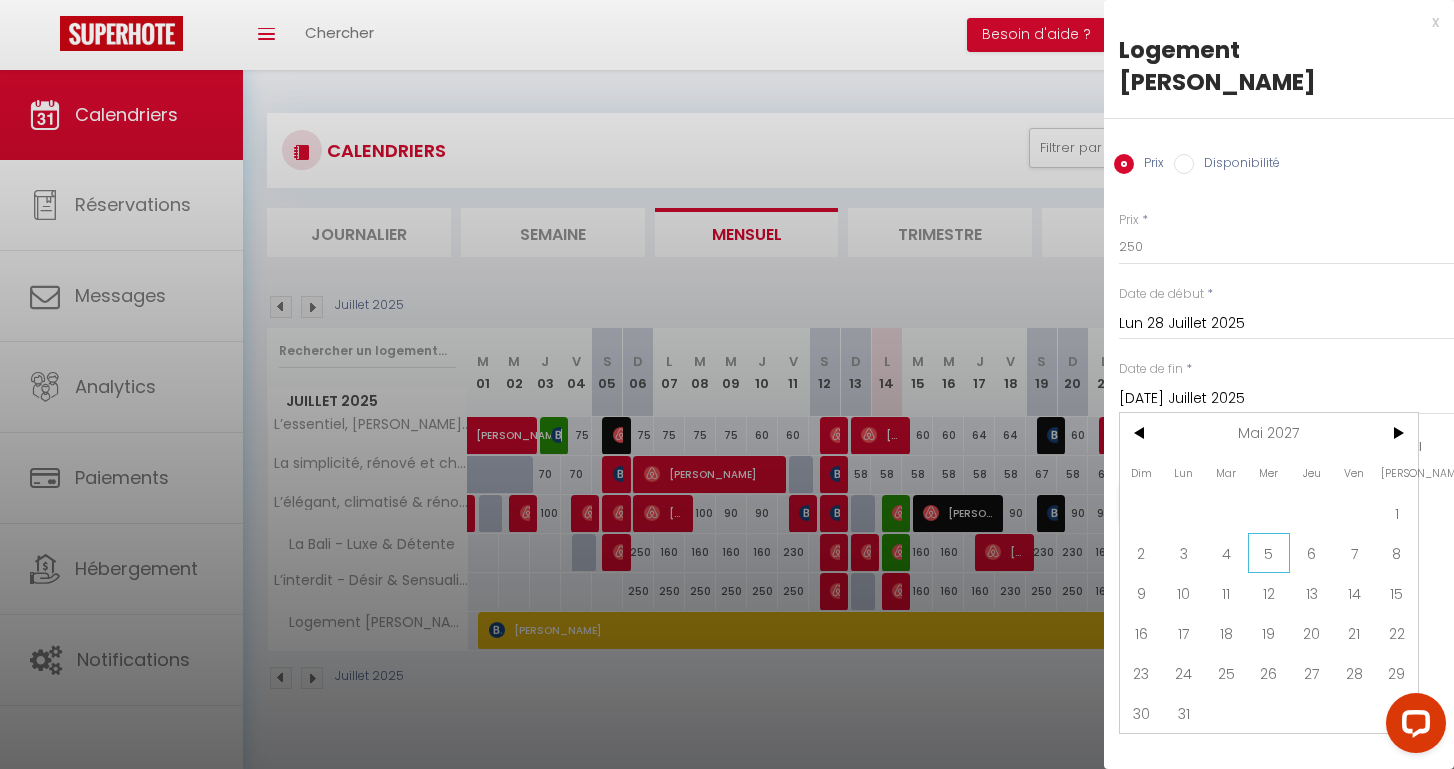click on "5" at bounding box center (1269, 553) 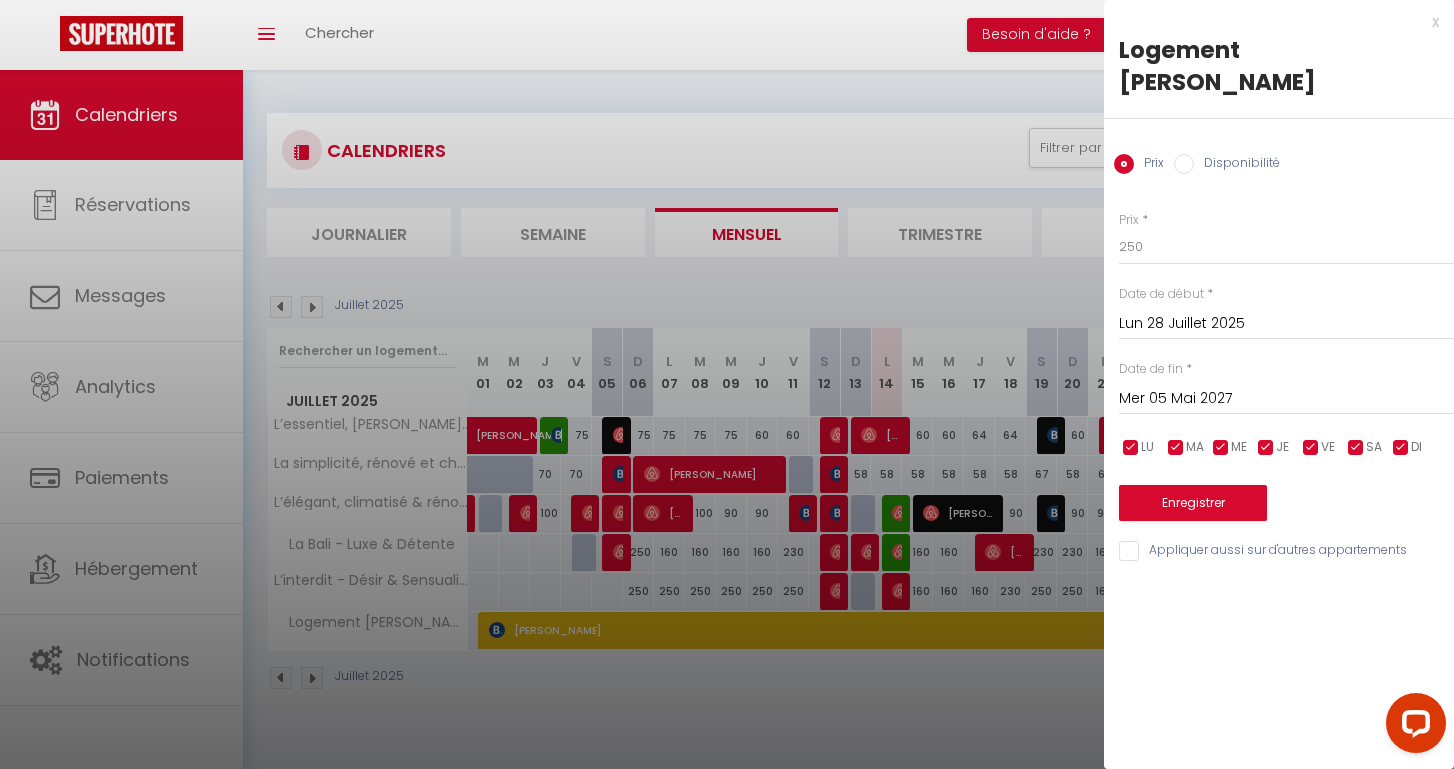 click on "Enregistrer" at bounding box center [1193, 503] 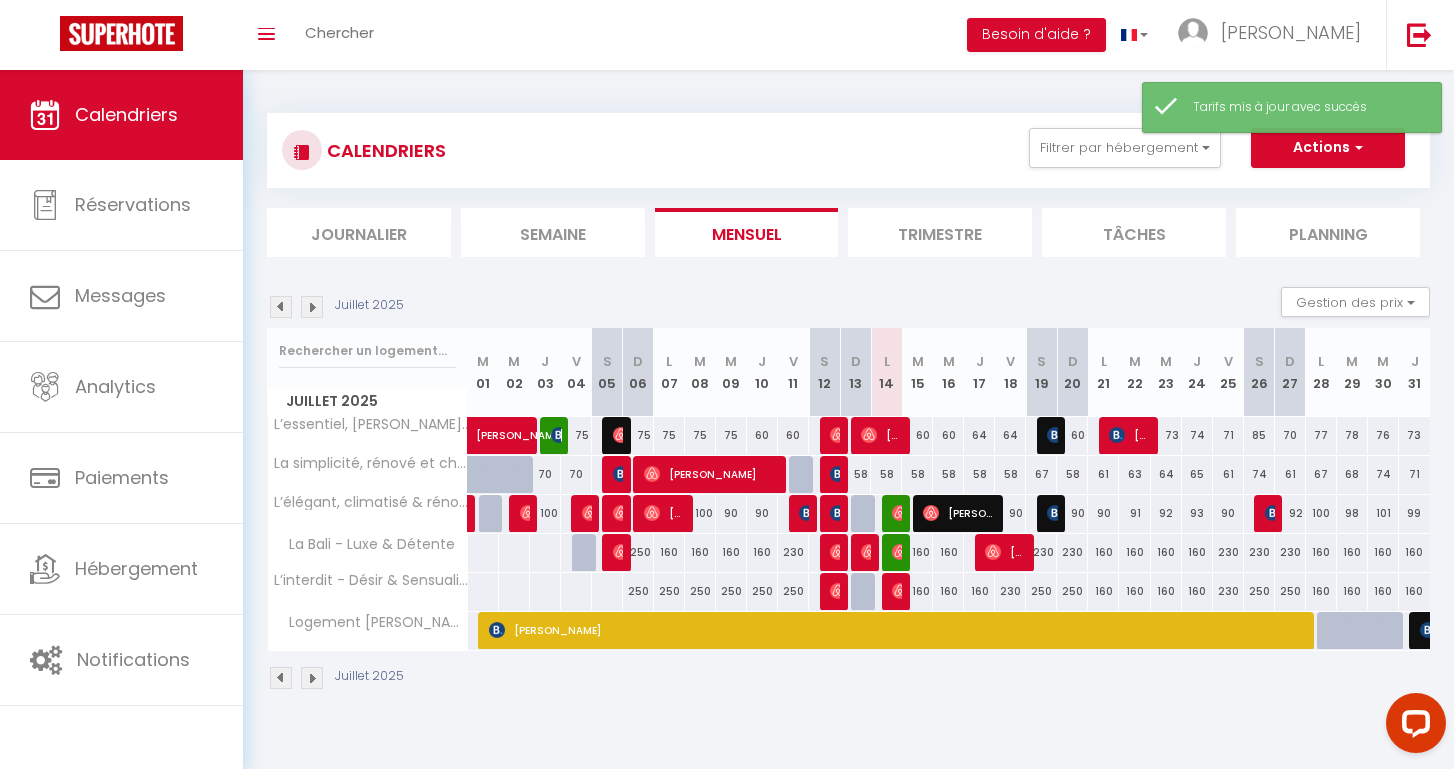 scroll, scrollTop: 0, scrollLeft: 0, axis: both 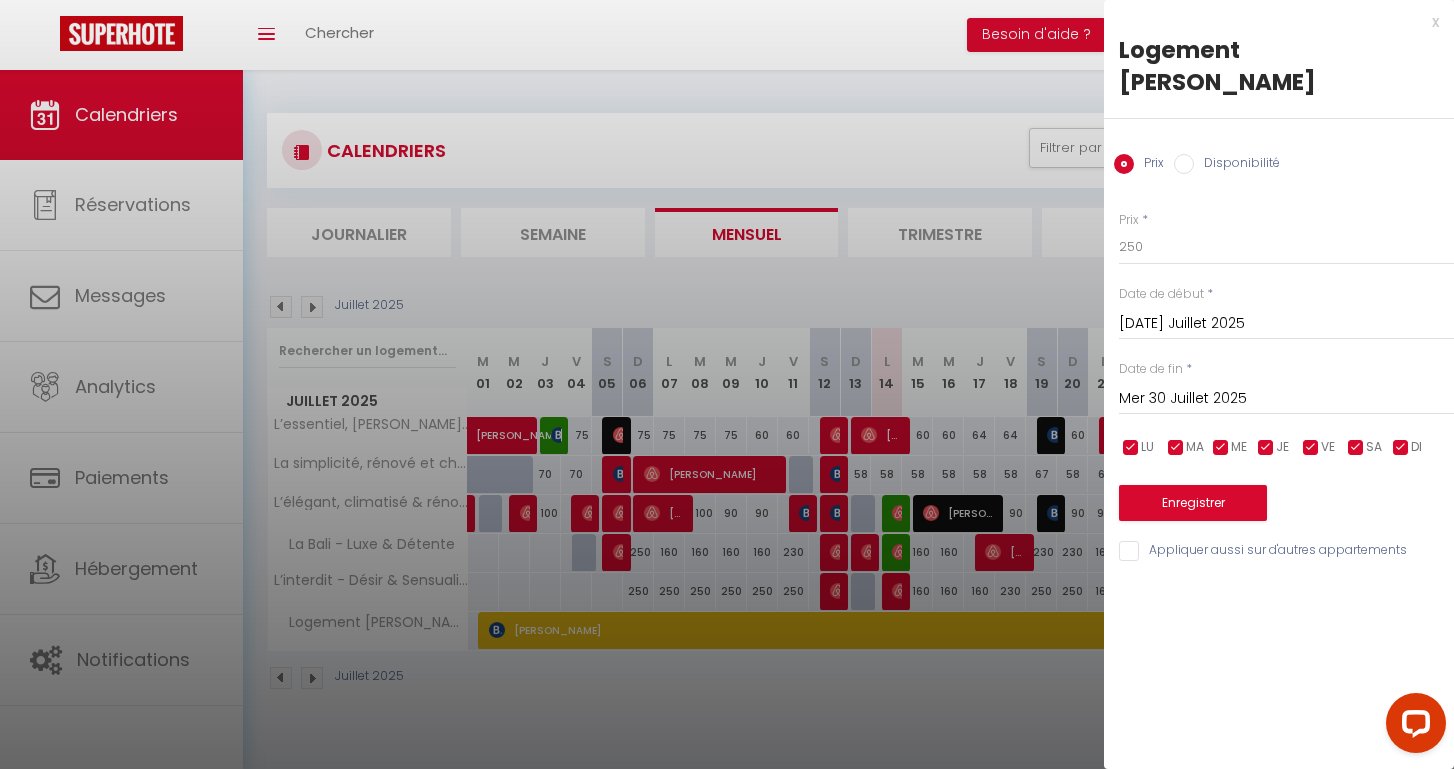 click on "Enregistrer" at bounding box center (1193, 503) 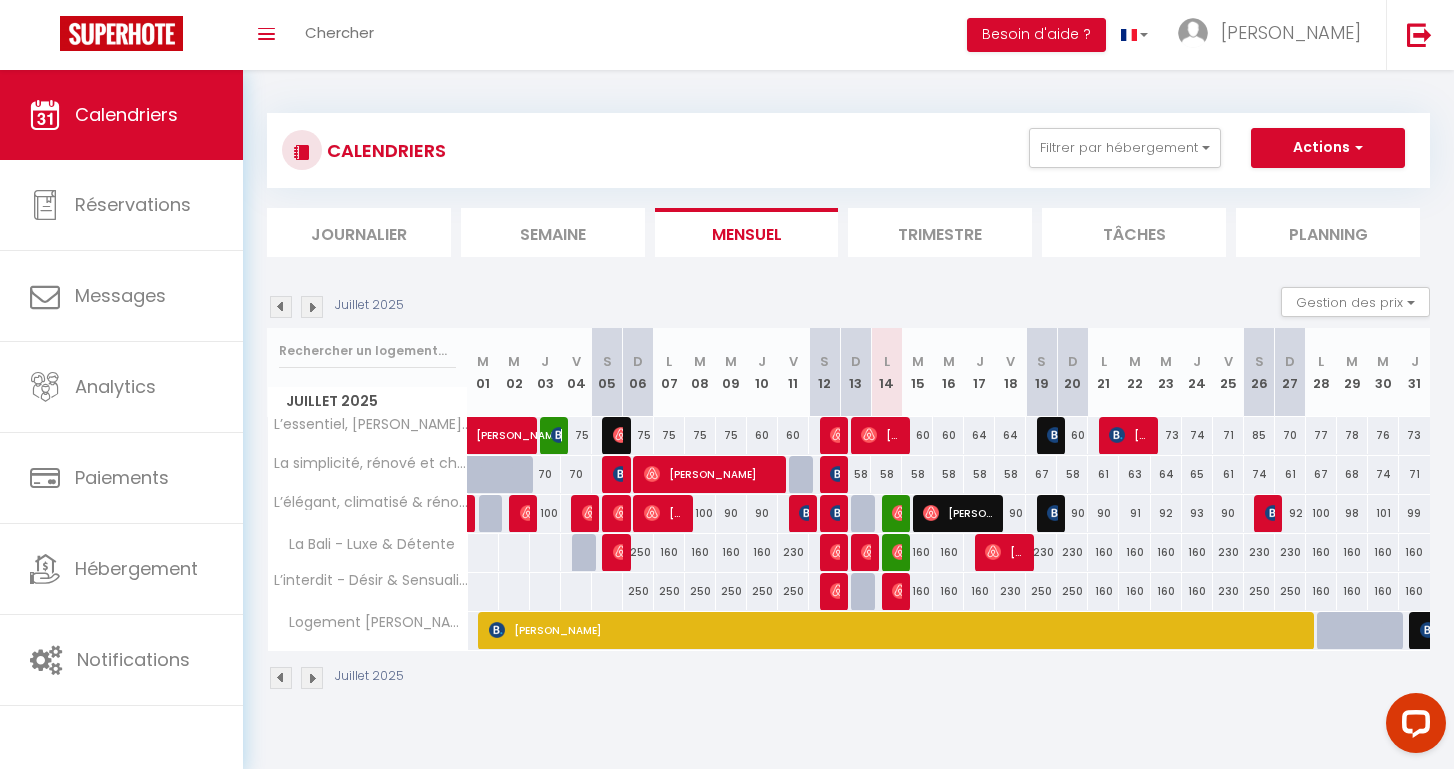click at bounding box center (312, 307) 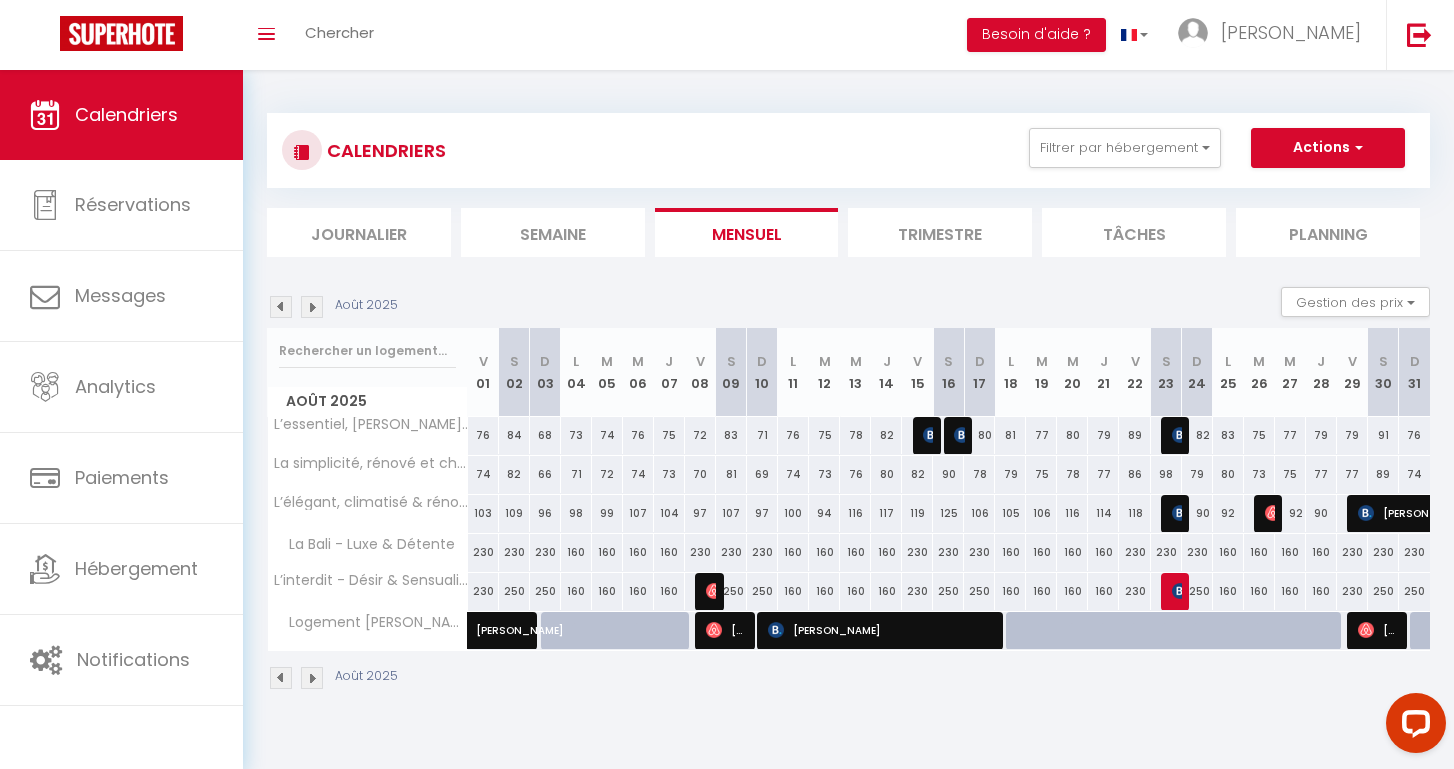 click at bounding box center [649, 642] 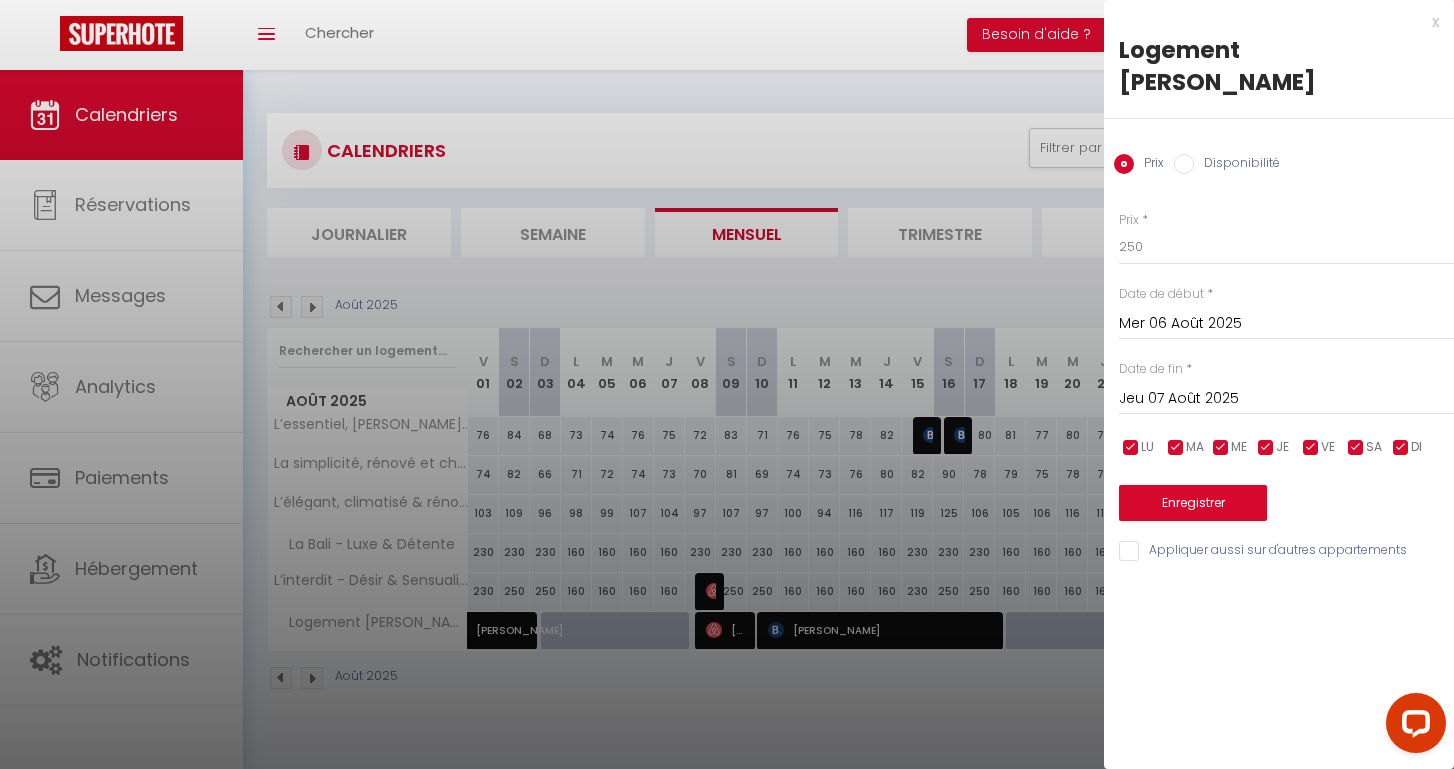 click on "x" at bounding box center (1271, 22) 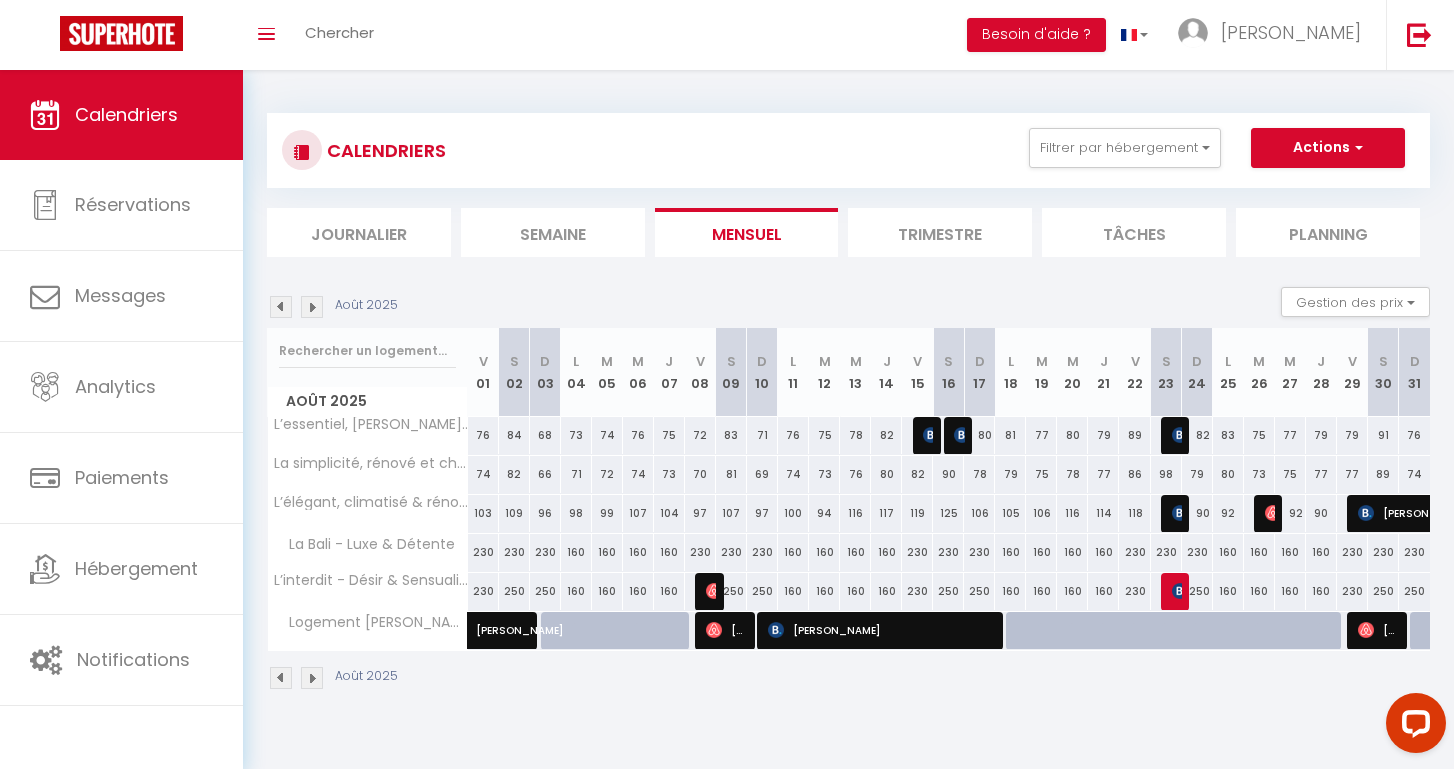 click at bounding box center [1103, 631] 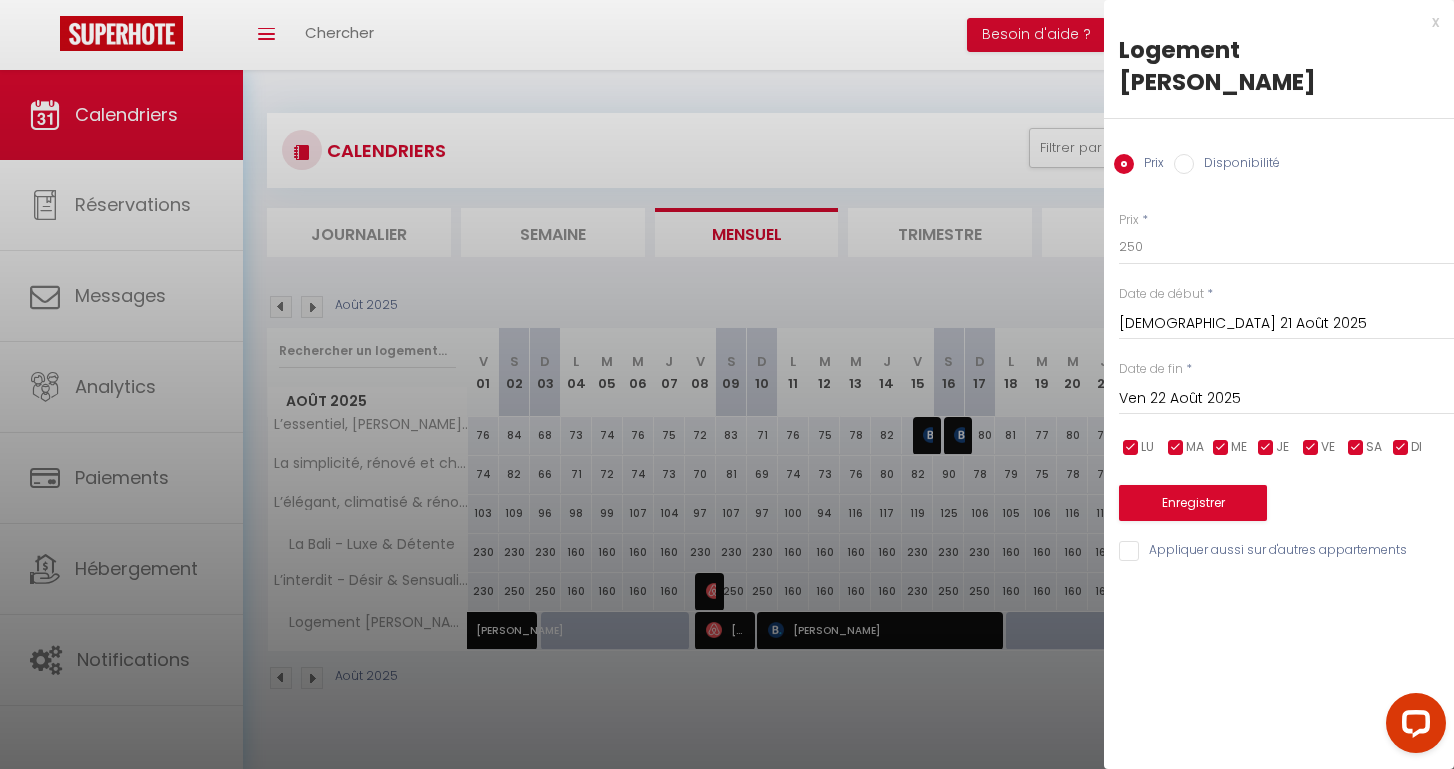 click on "x" at bounding box center [1271, 22] 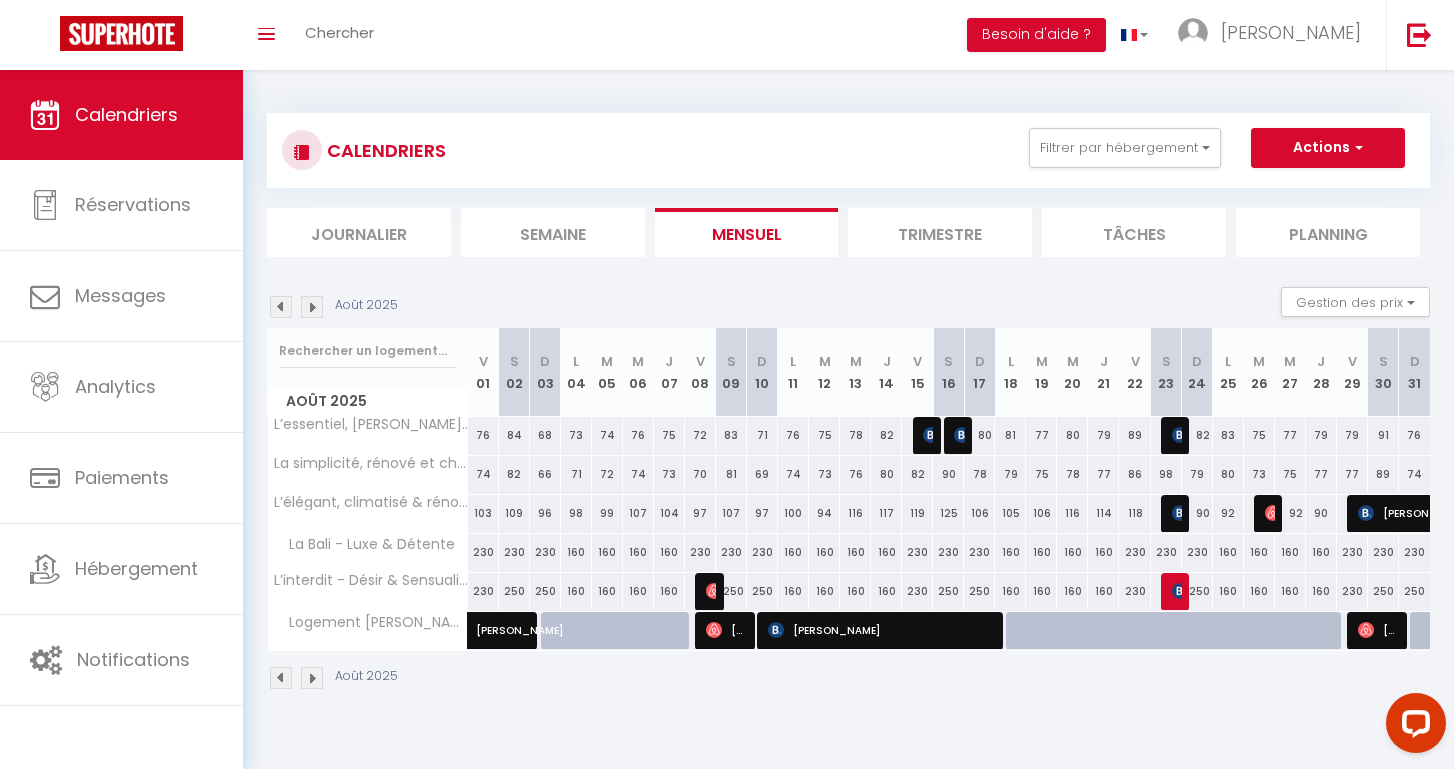 scroll, scrollTop: 0, scrollLeft: 0, axis: both 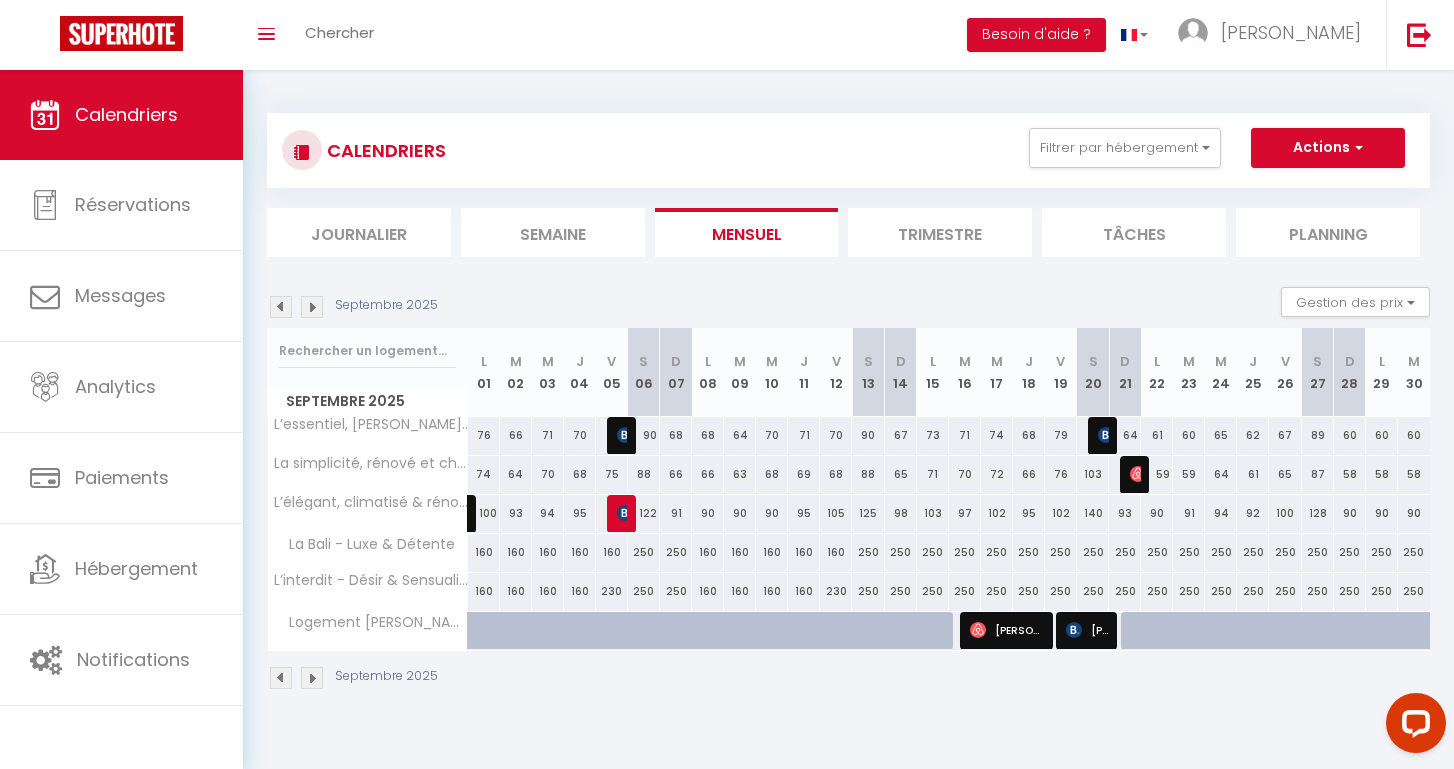 click at bounding box center (752, 642) 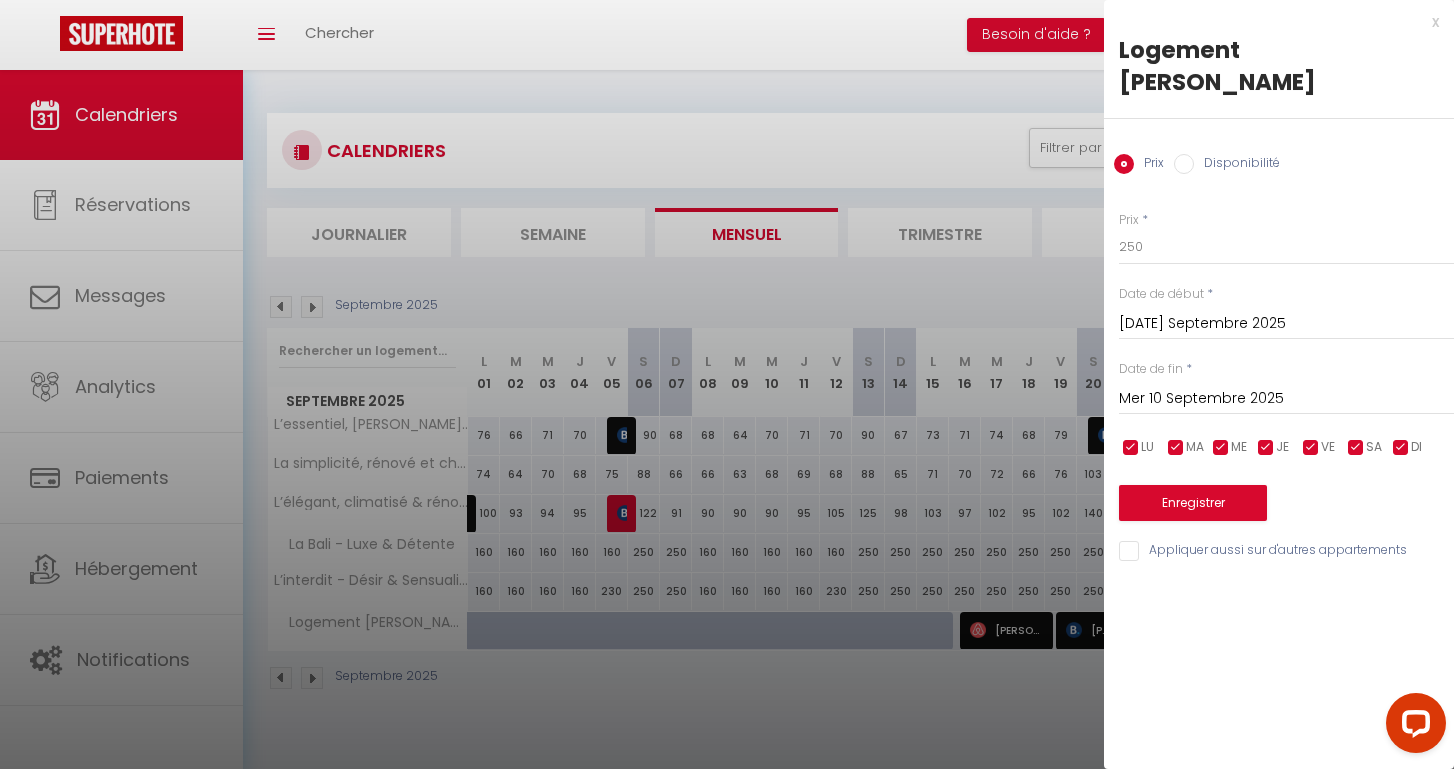 click on "x" at bounding box center [1271, 22] 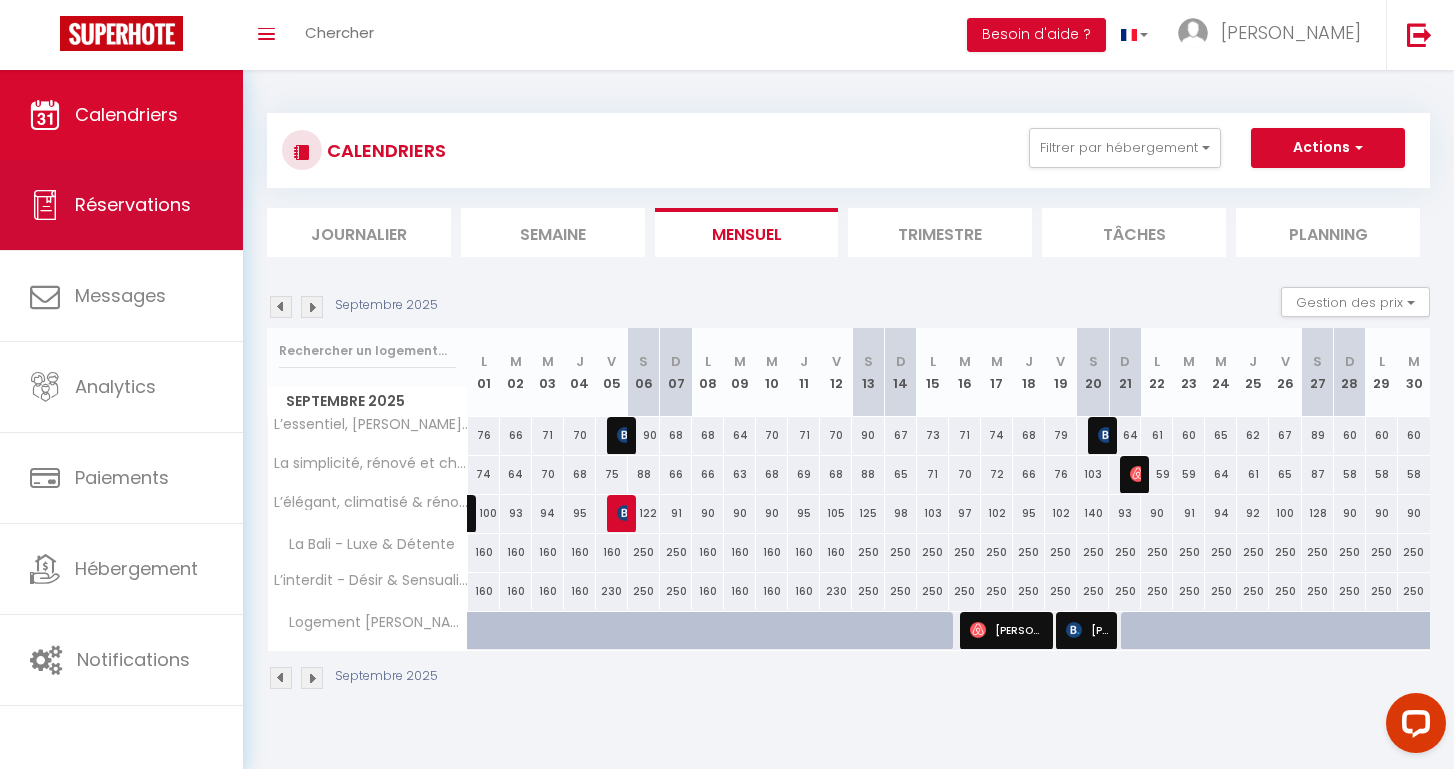 click on "Réservations" at bounding box center [133, 204] 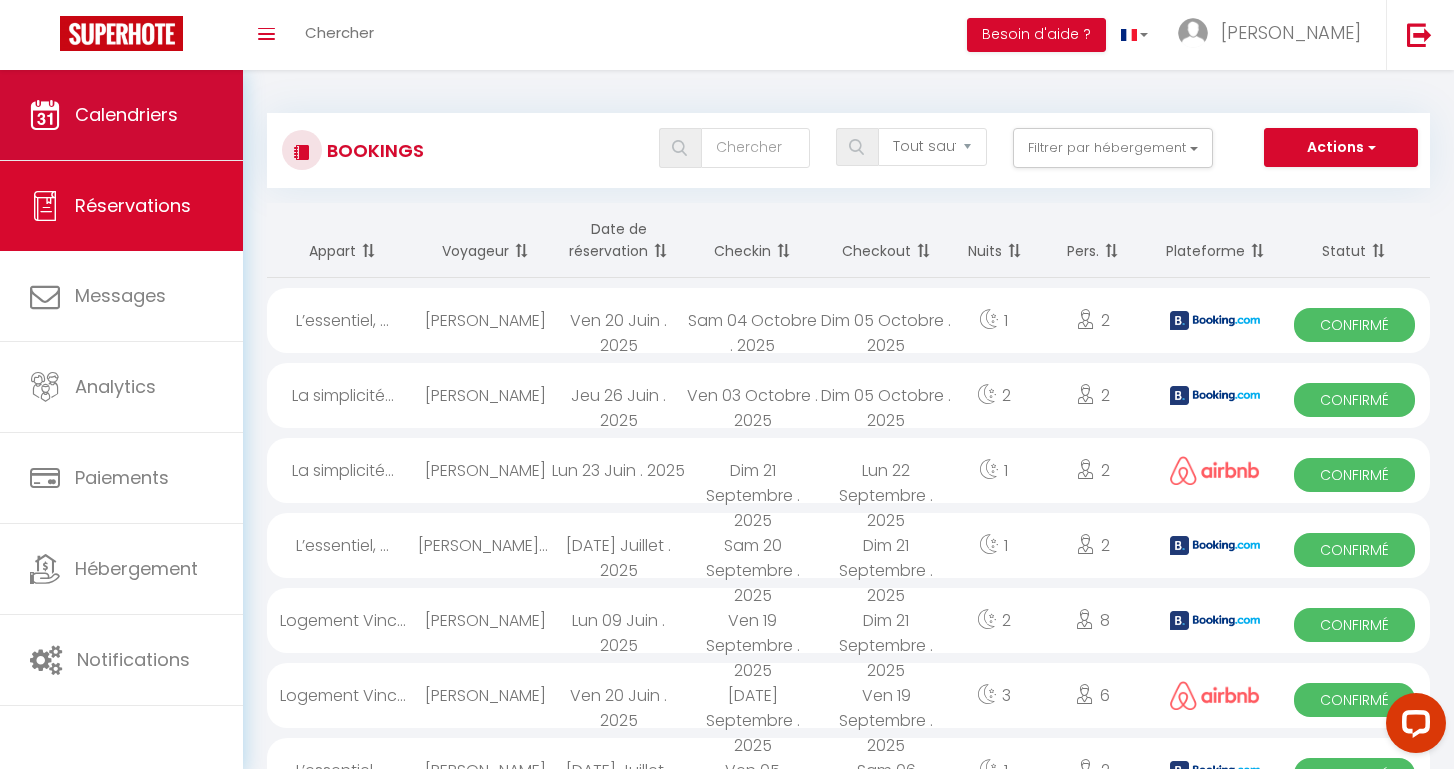 click on "Calendriers" at bounding box center [121, 115] 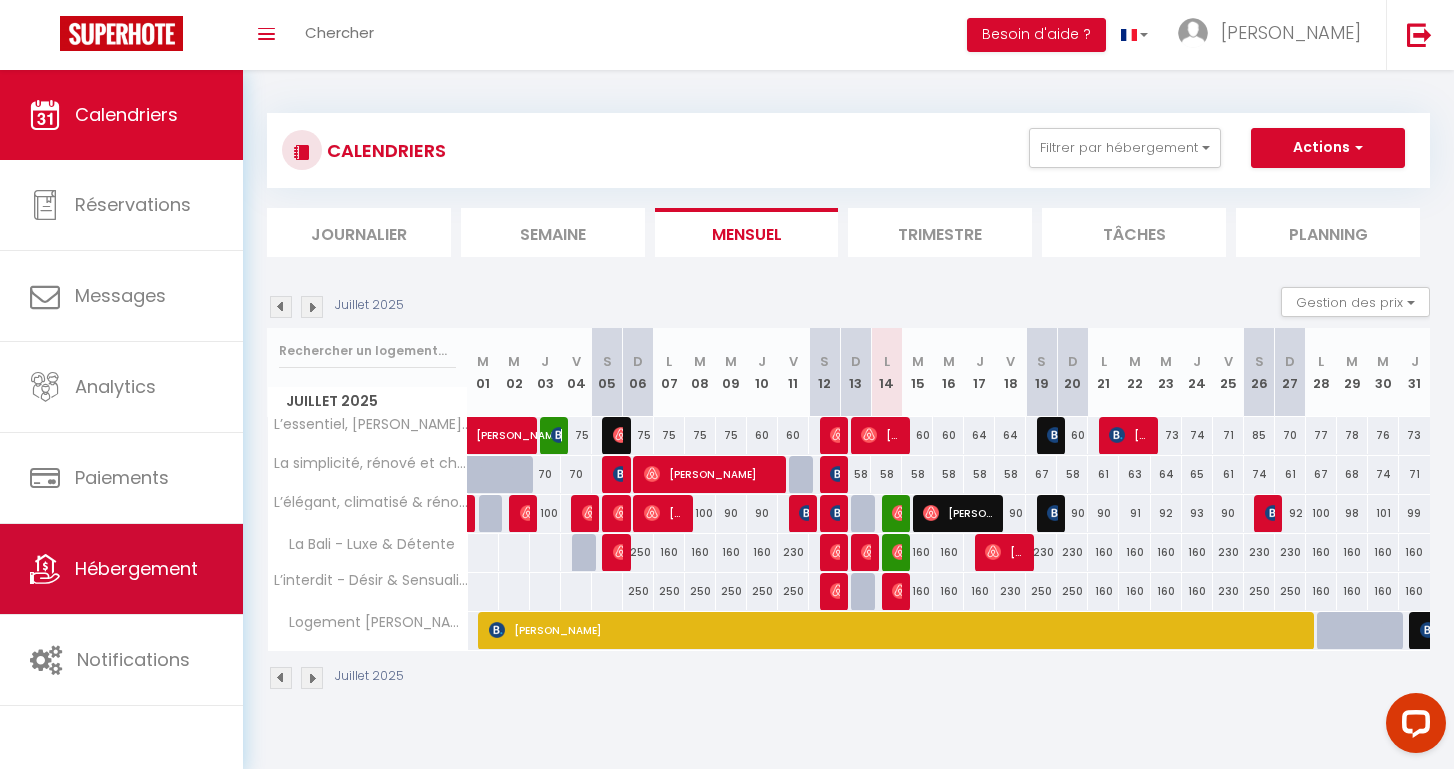click on "Hébergement" at bounding box center (136, 568) 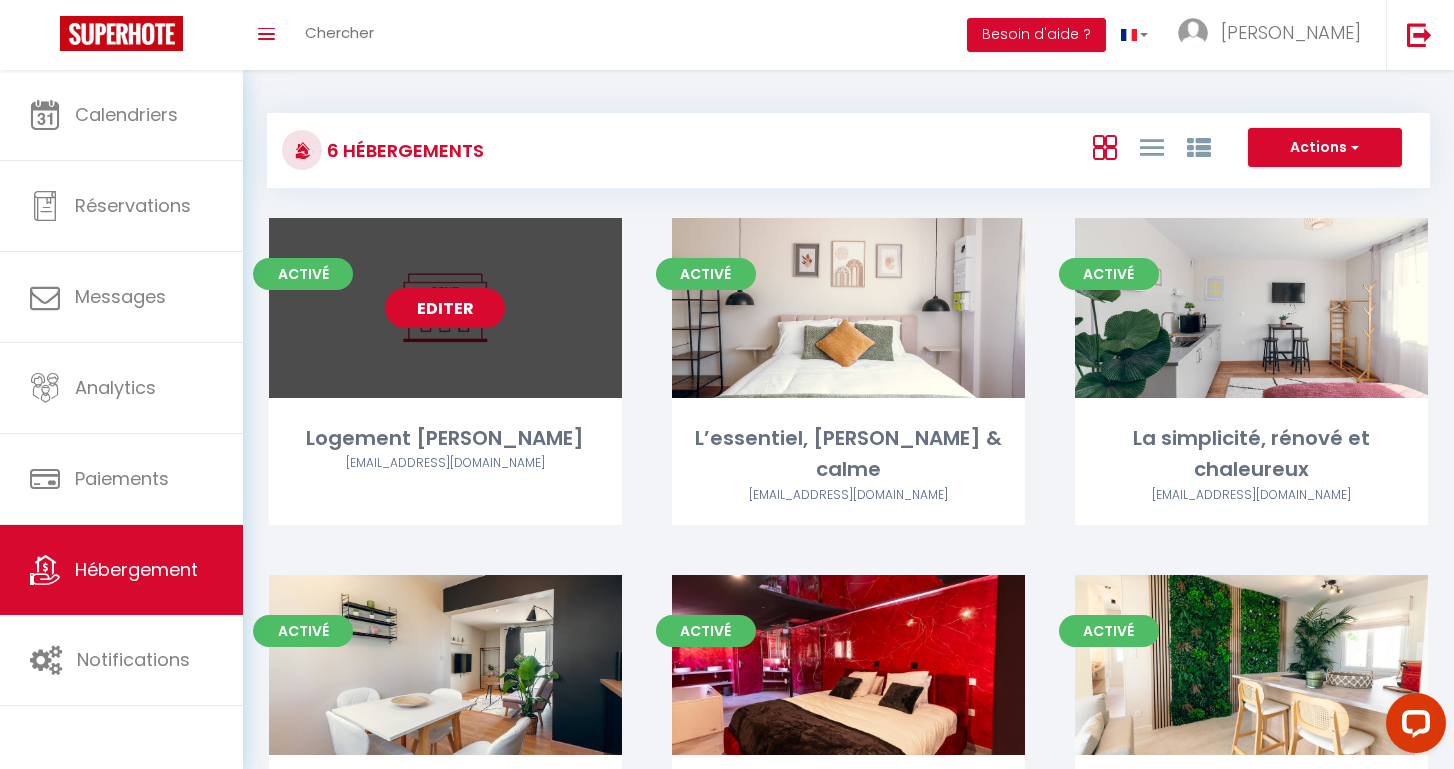click on "Editer" at bounding box center (445, 308) 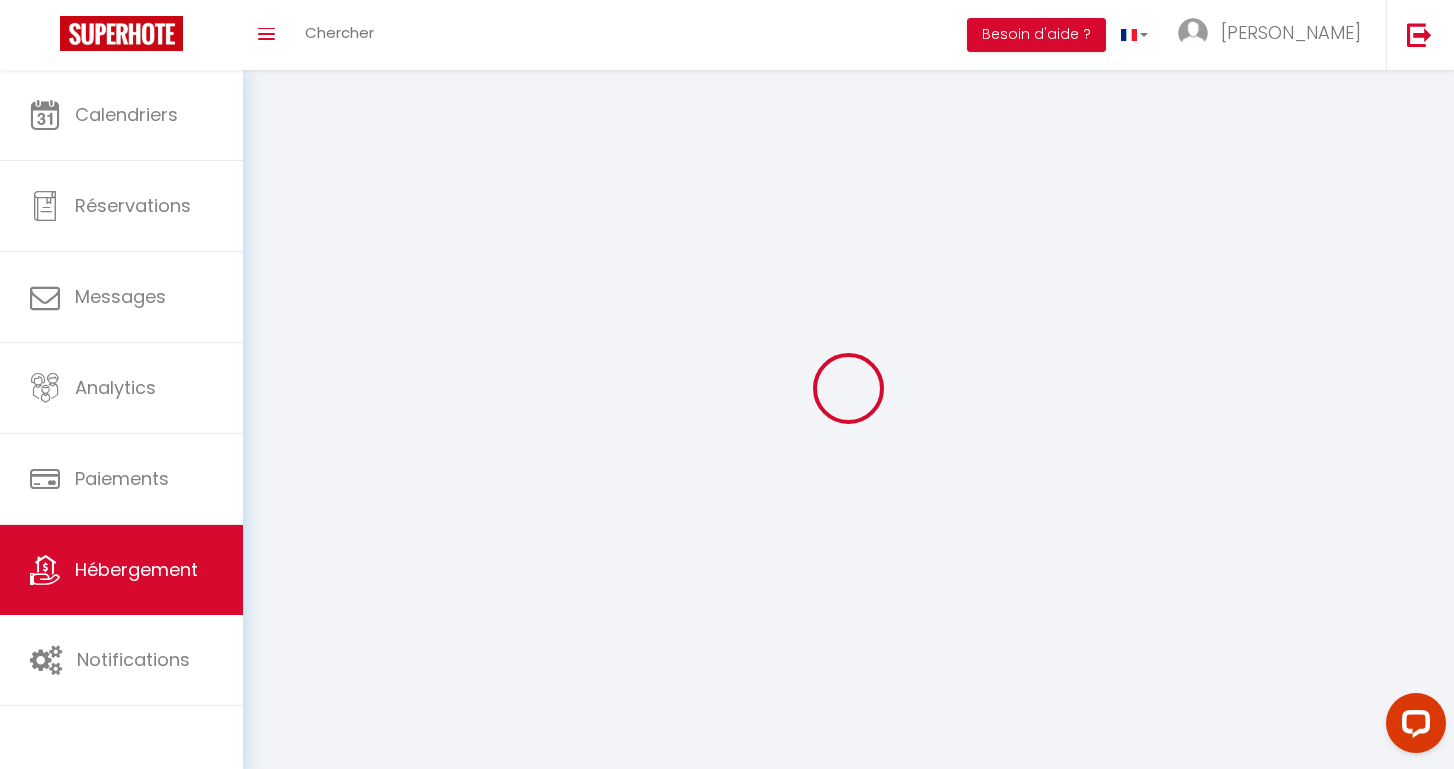 select 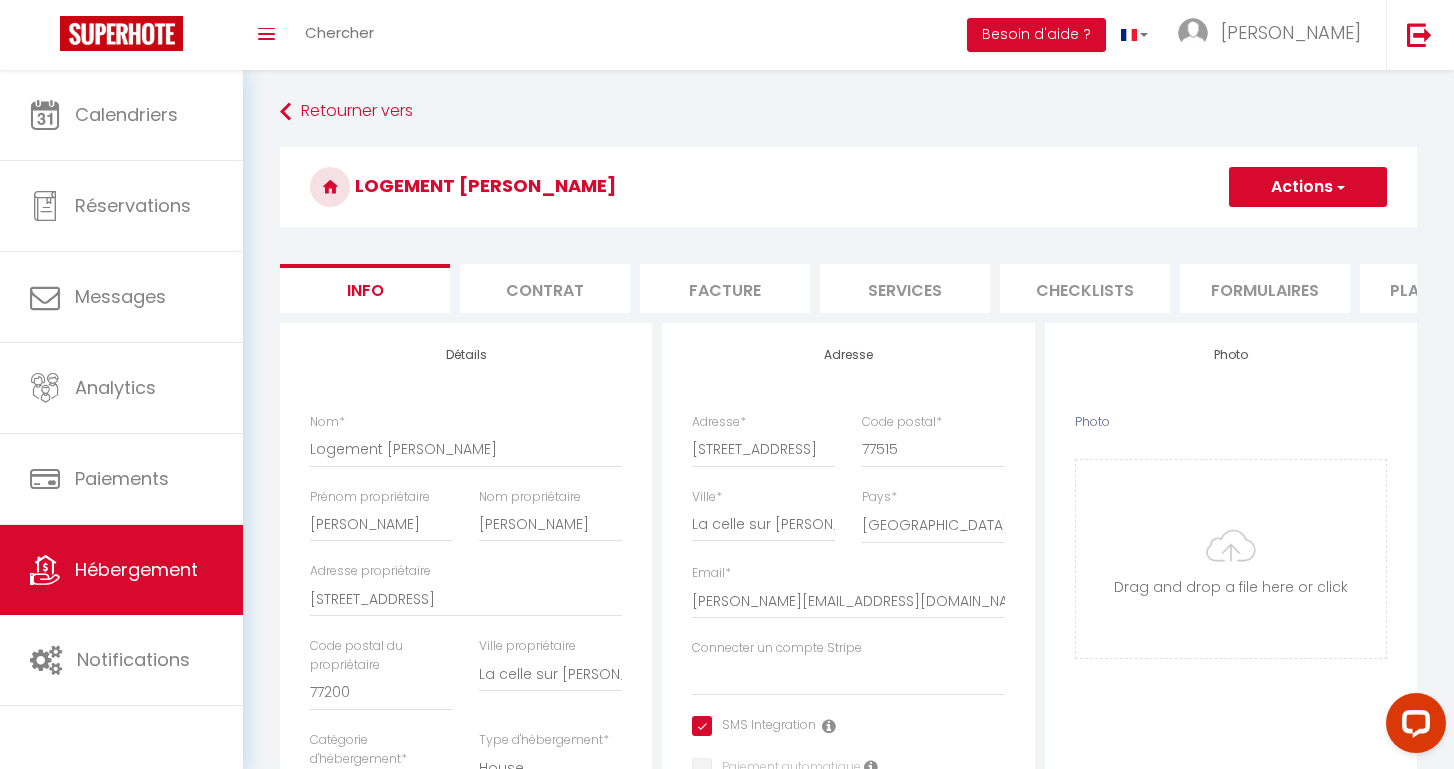 click on "Services" at bounding box center [905, 288] 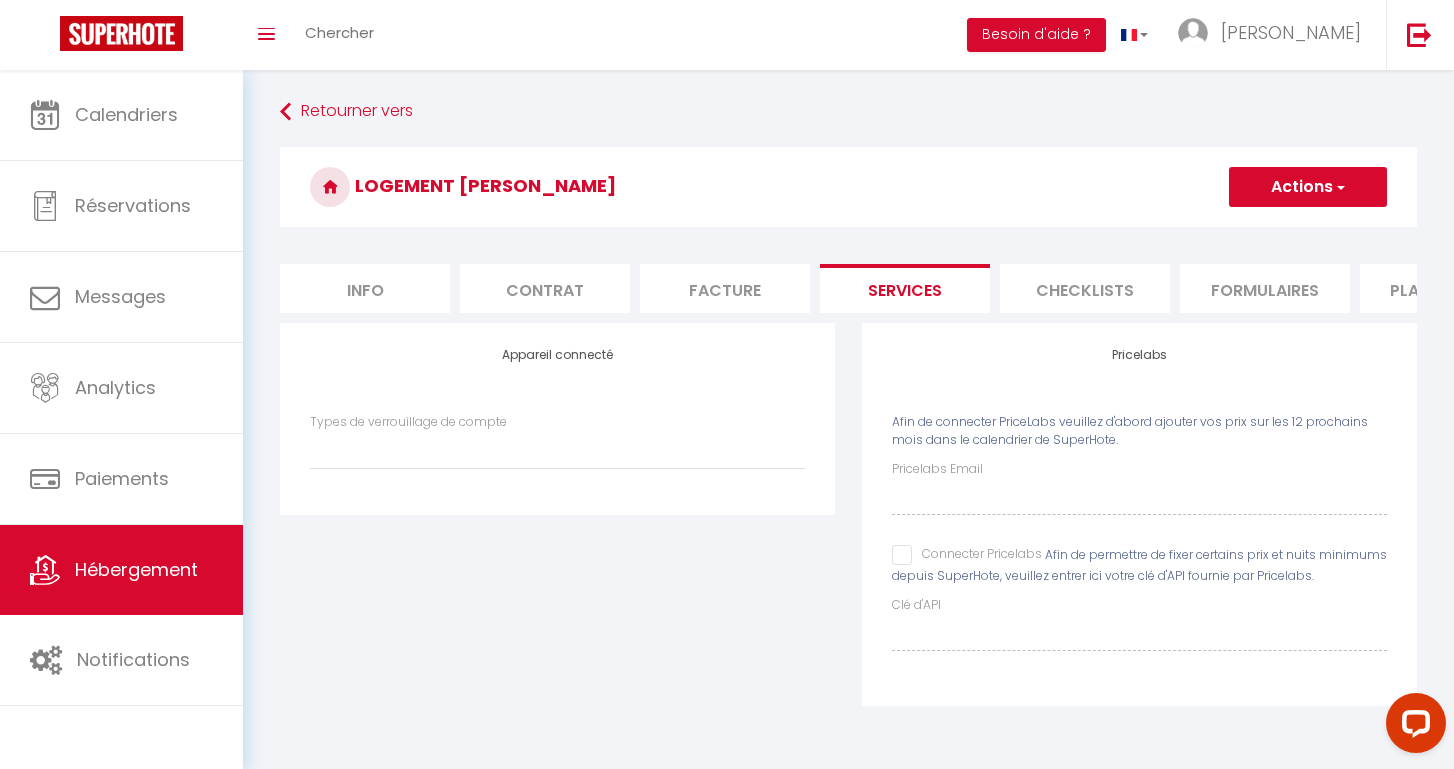 click on "Connecter Pricelabs" at bounding box center (967, 555) 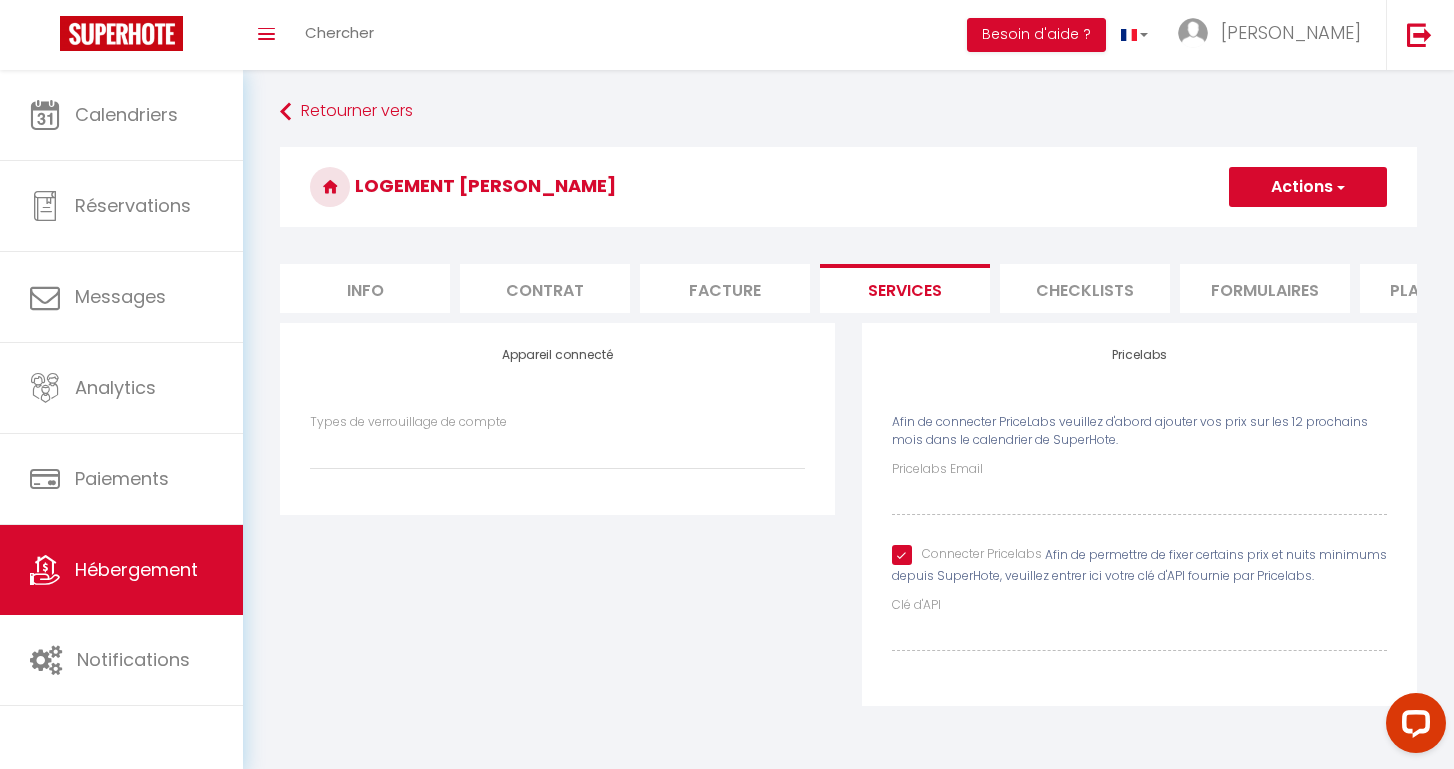 select 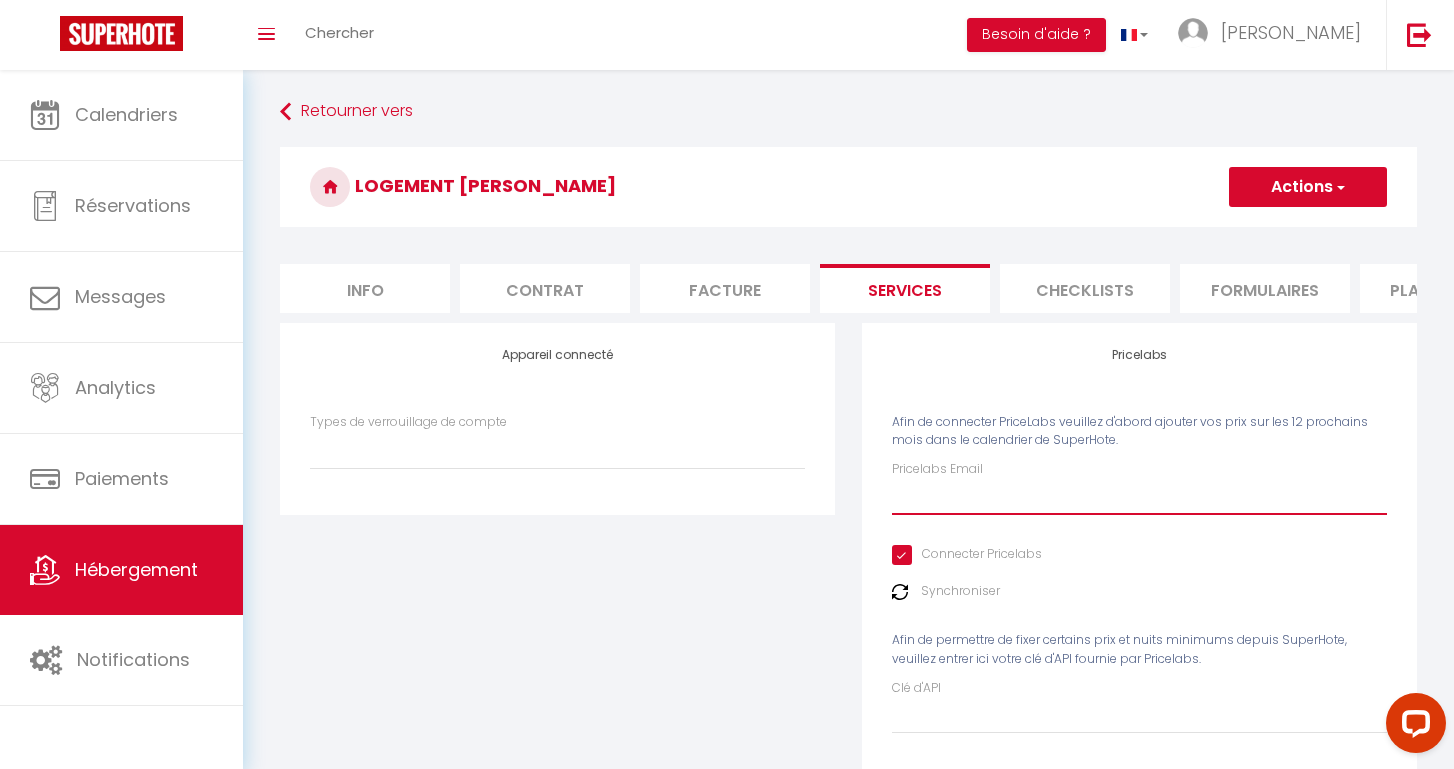 click on "Pricelabs Email" at bounding box center (1139, 497) 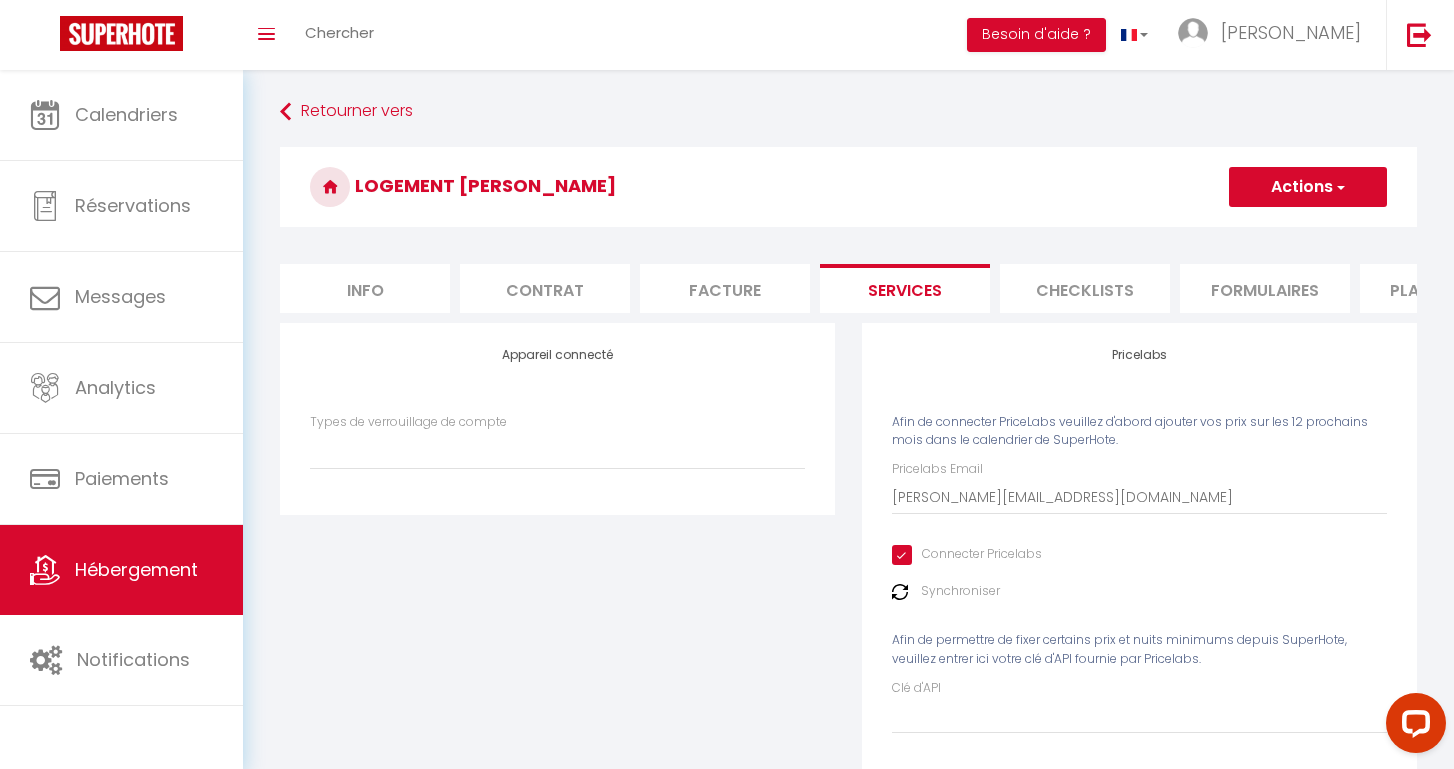 select 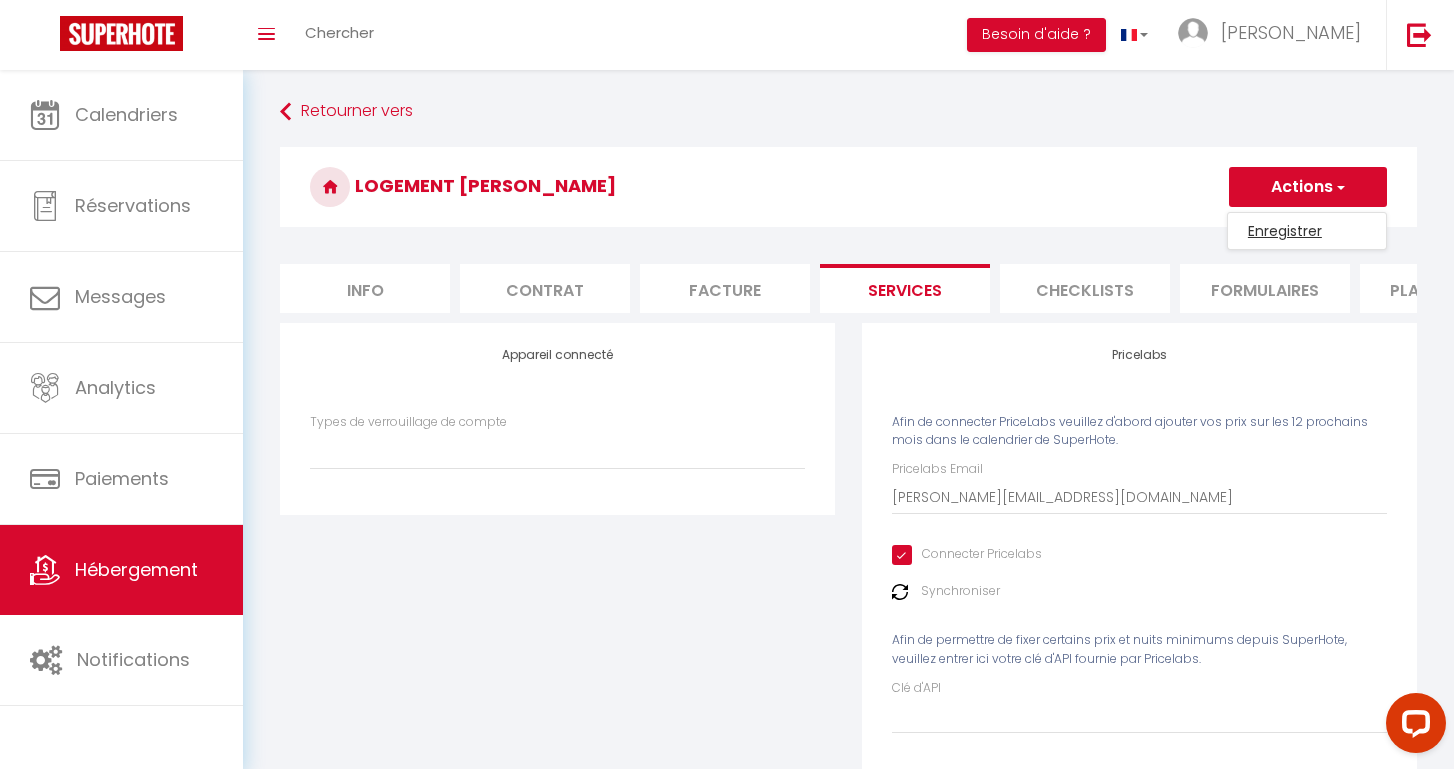 click on "Enregistrer" at bounding box center (1307, 231) 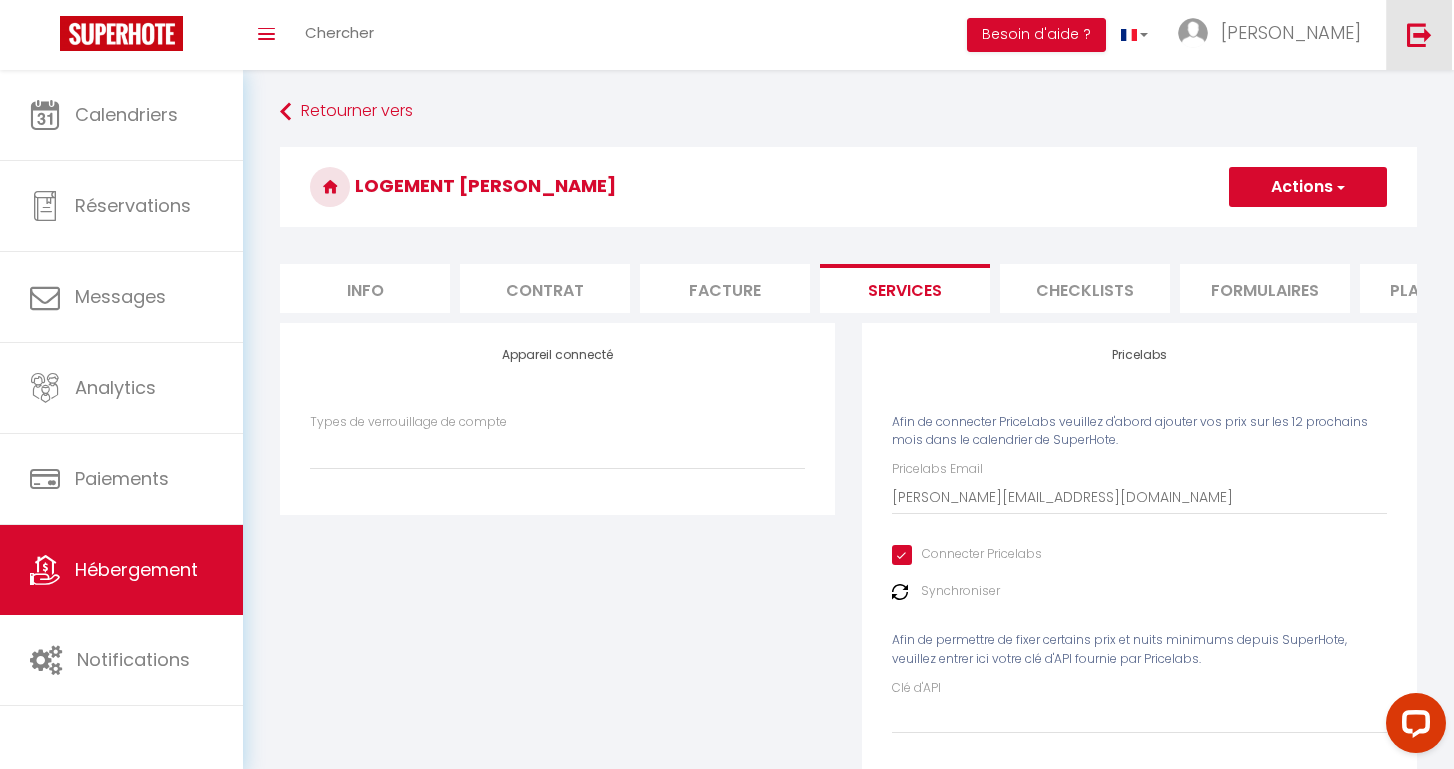 click at bounding box center (1419, 34) 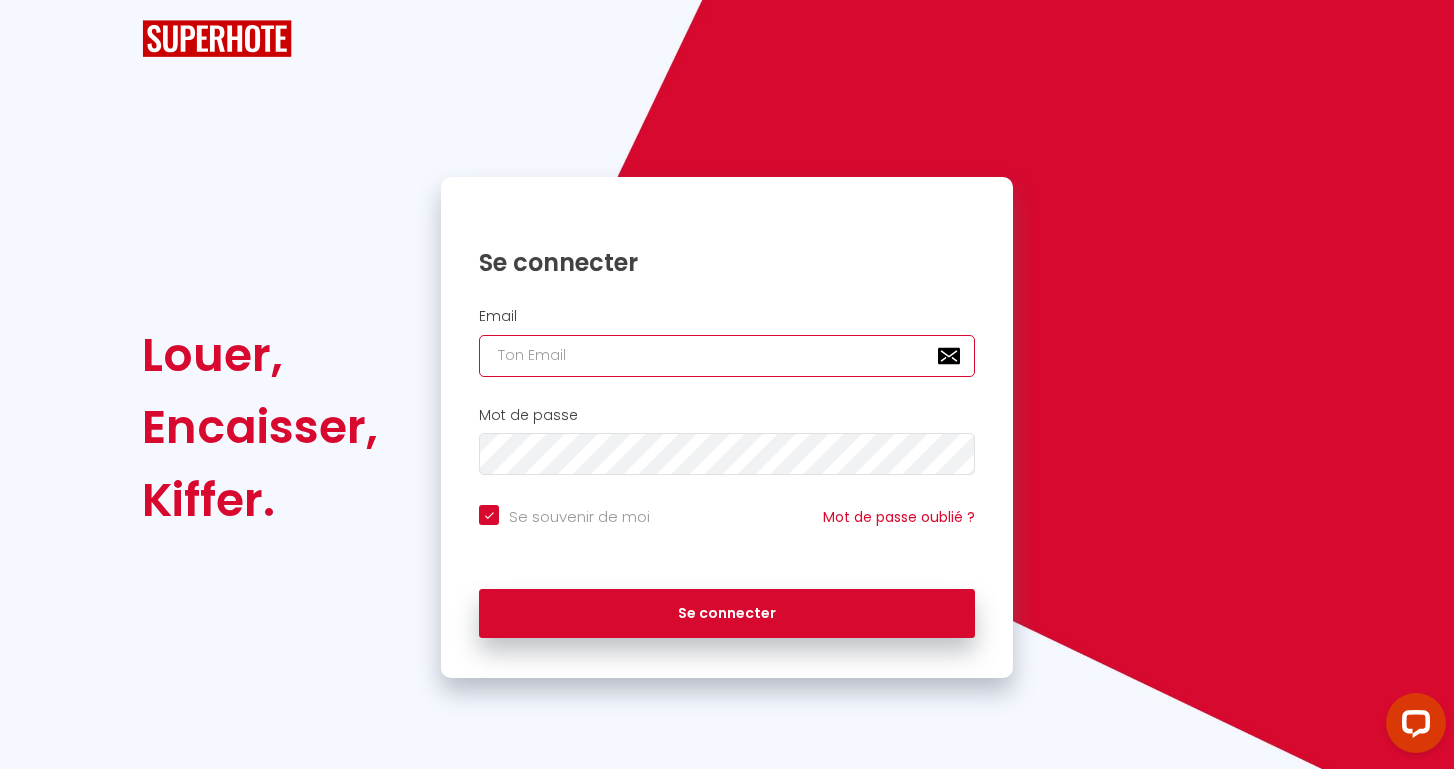 type on "[PERSON_NAME][EMAIL_ADDRESS][DOMAIN_NAME]" 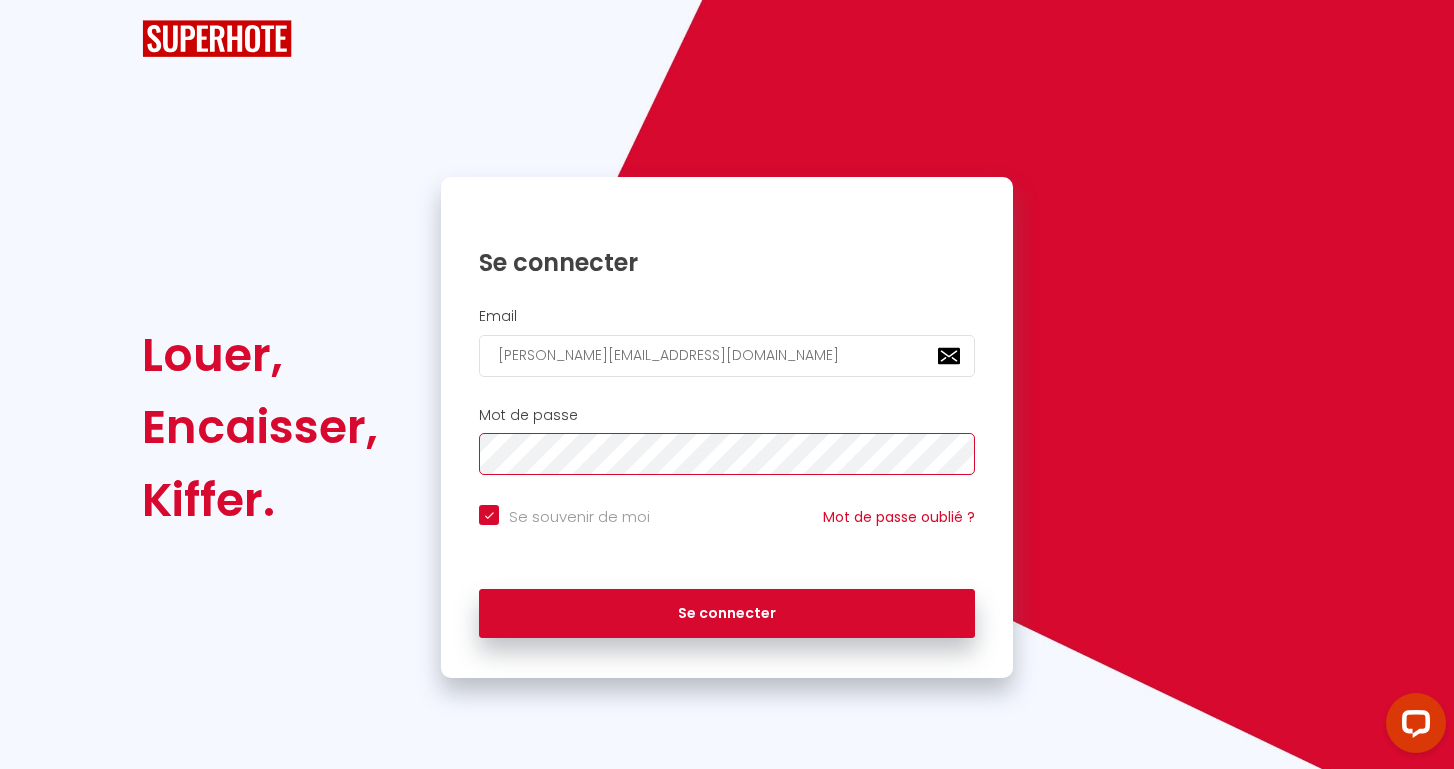click on "Se connecter" at bounding box center [727, 614] 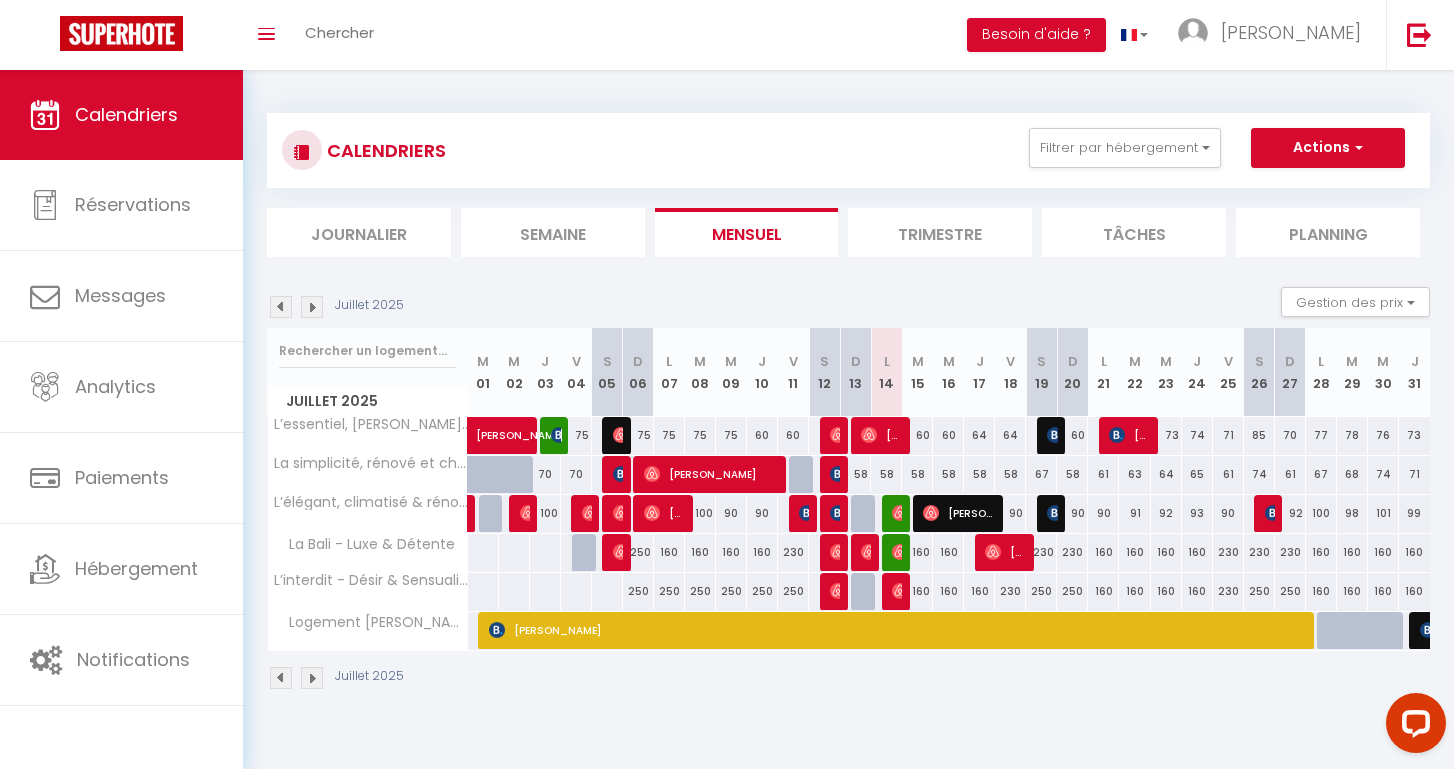 click at bounding box center (1352, 631) 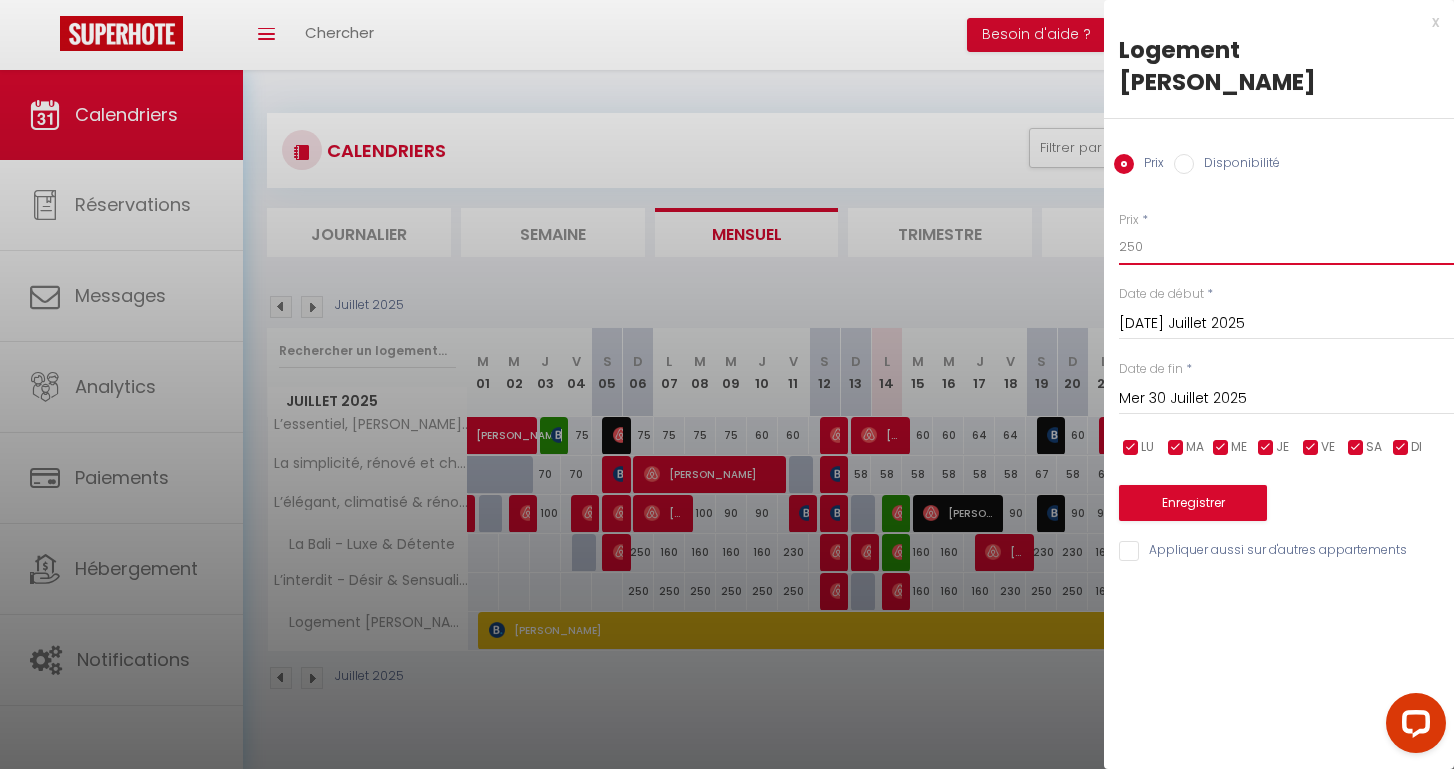 click on "250" at bounding box center (1286, 247) 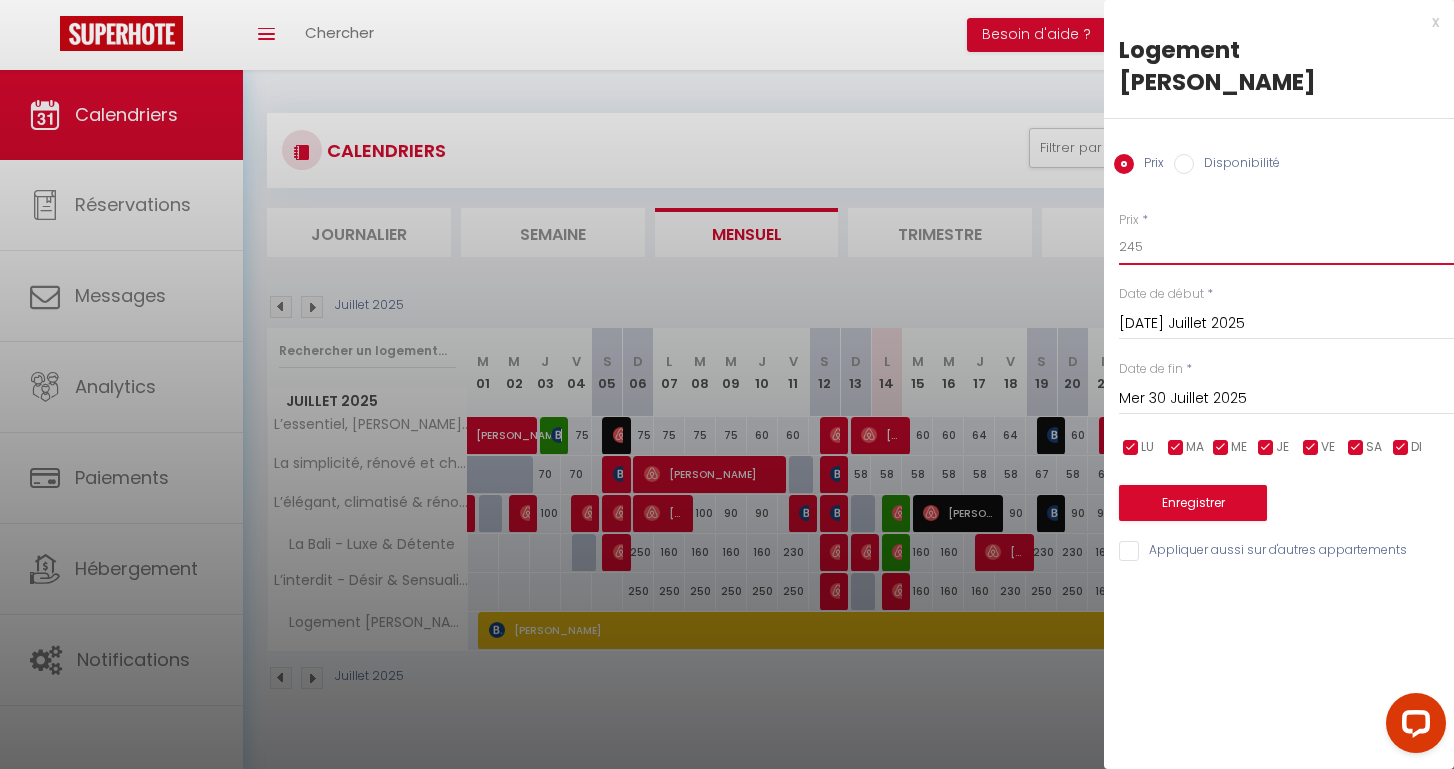 type on "245" 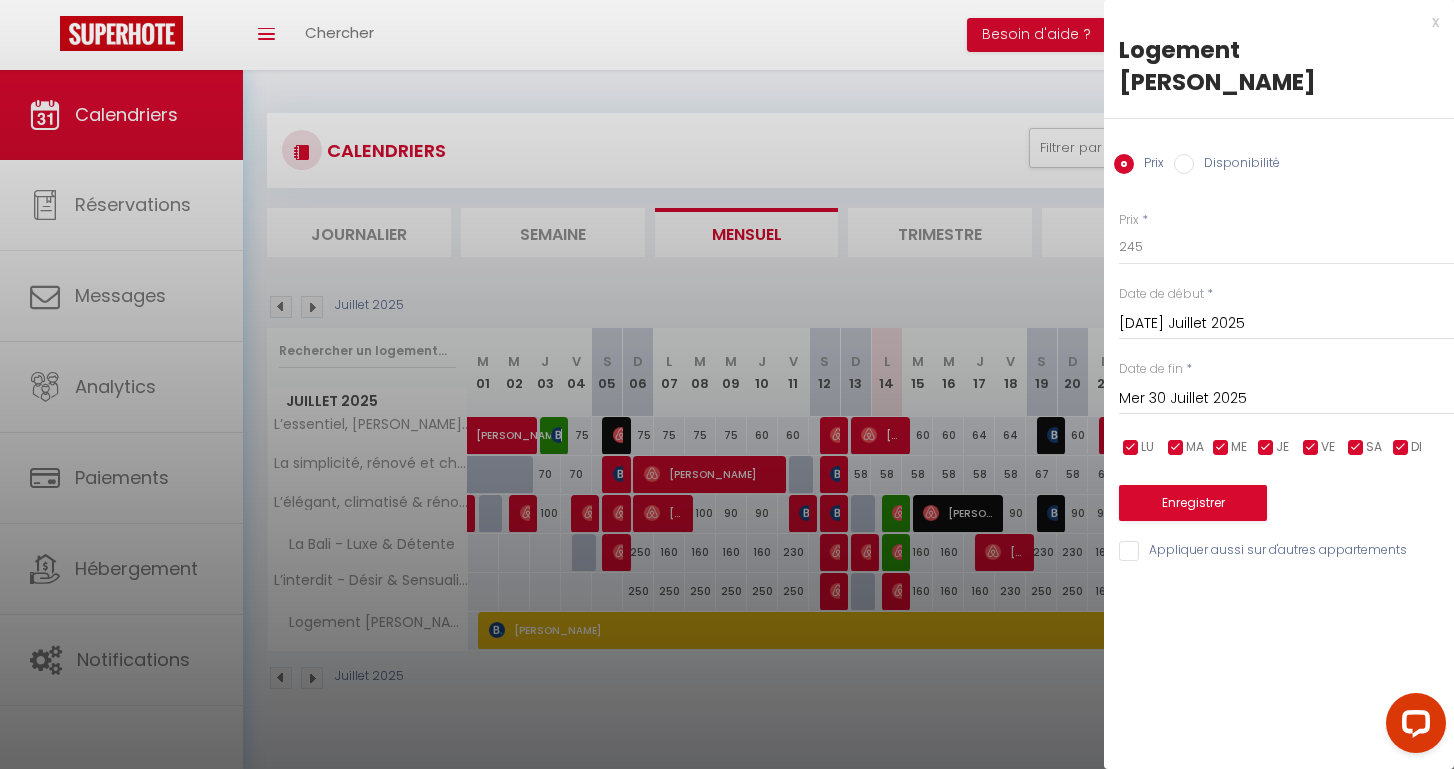 click on "Enregistrer" at bounding box center [1193, 503] 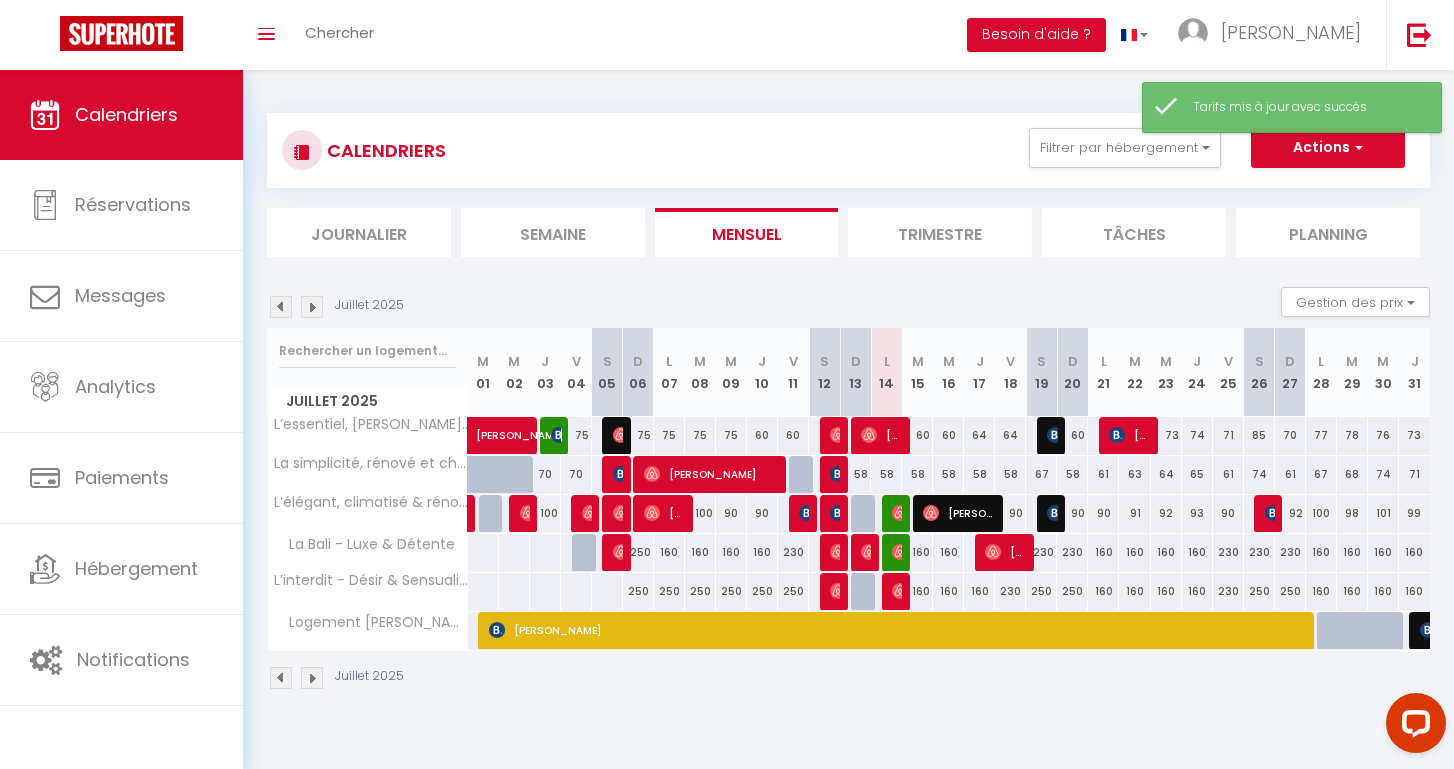 click at bounding box center (1394, 642) 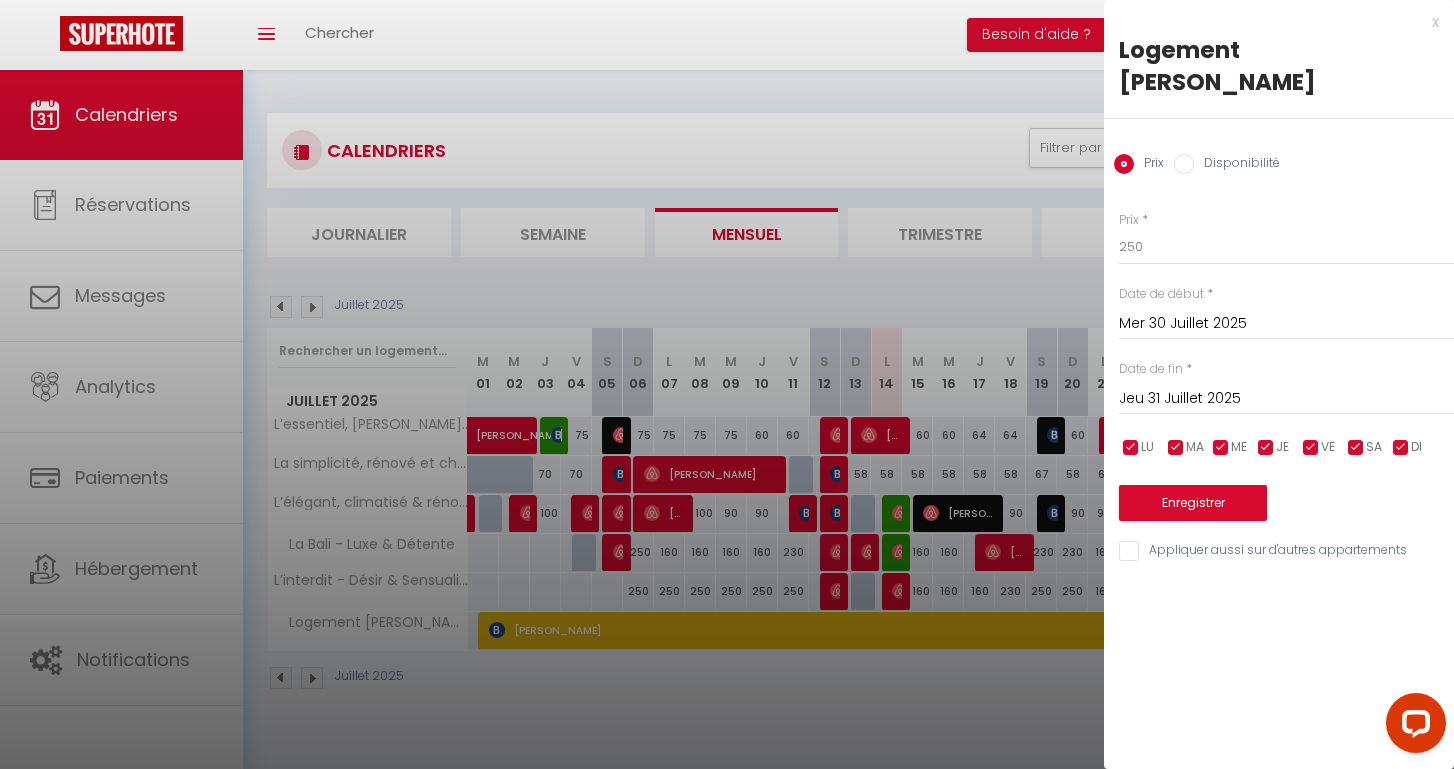 click on "x" at bounding box center (1271, 22) 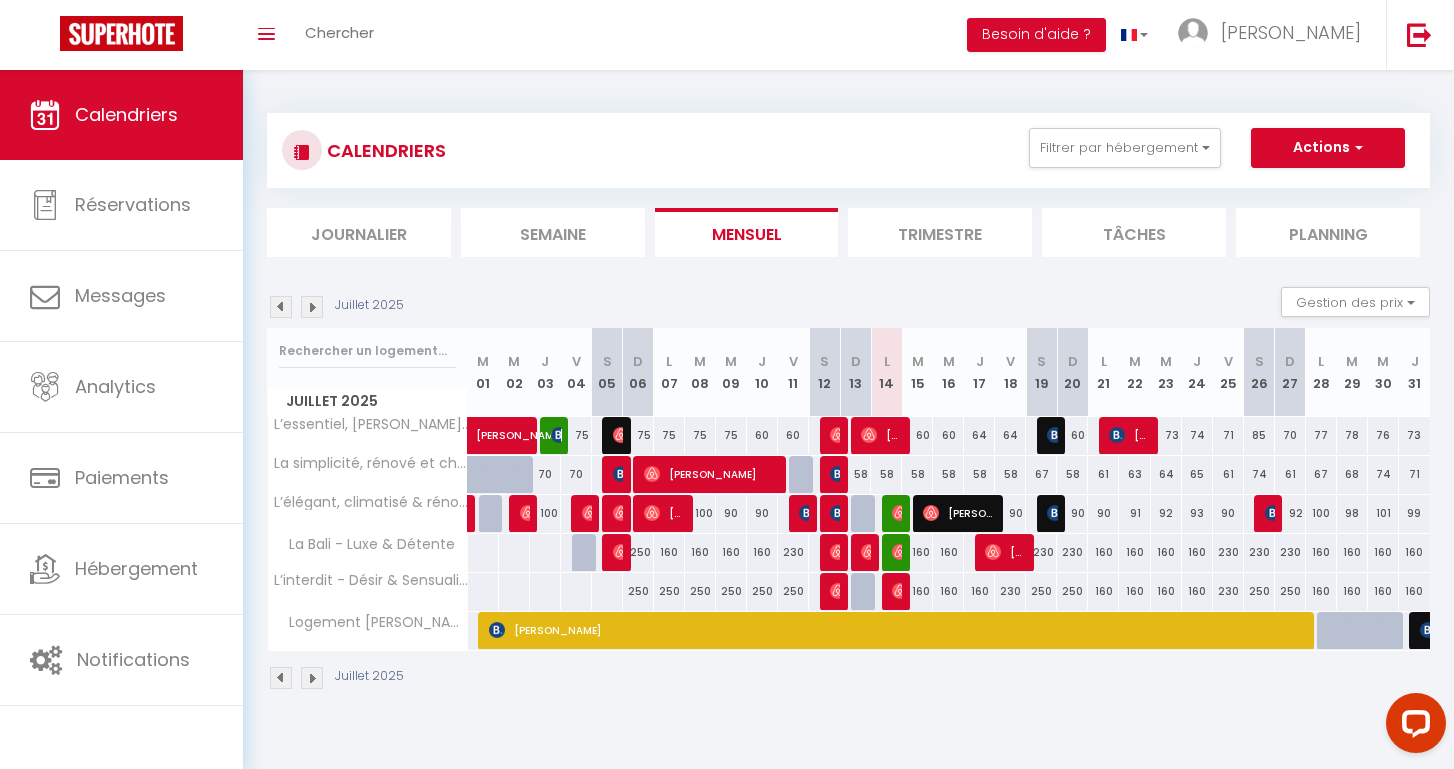 click at bounding box center (312, 307) 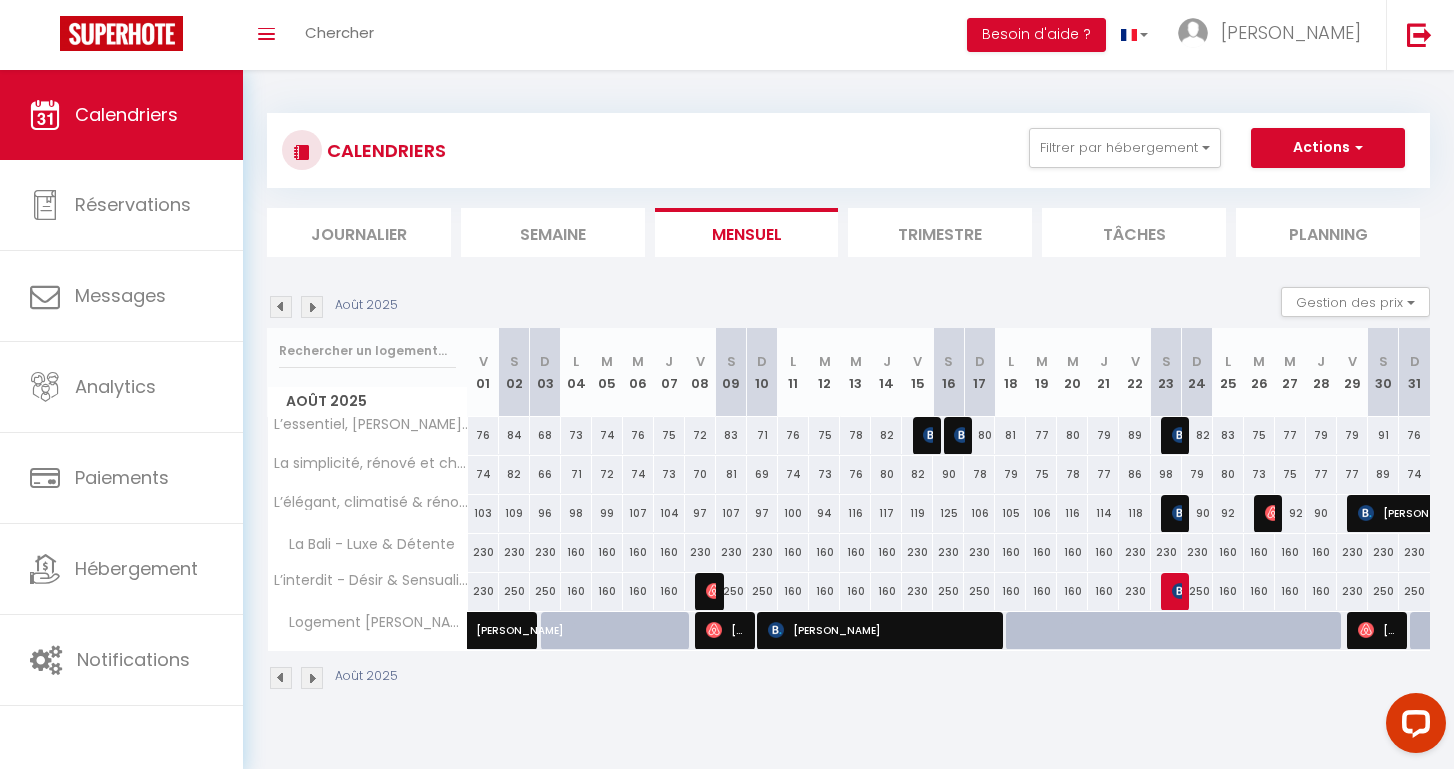 click at bounding box center (1166, 631) 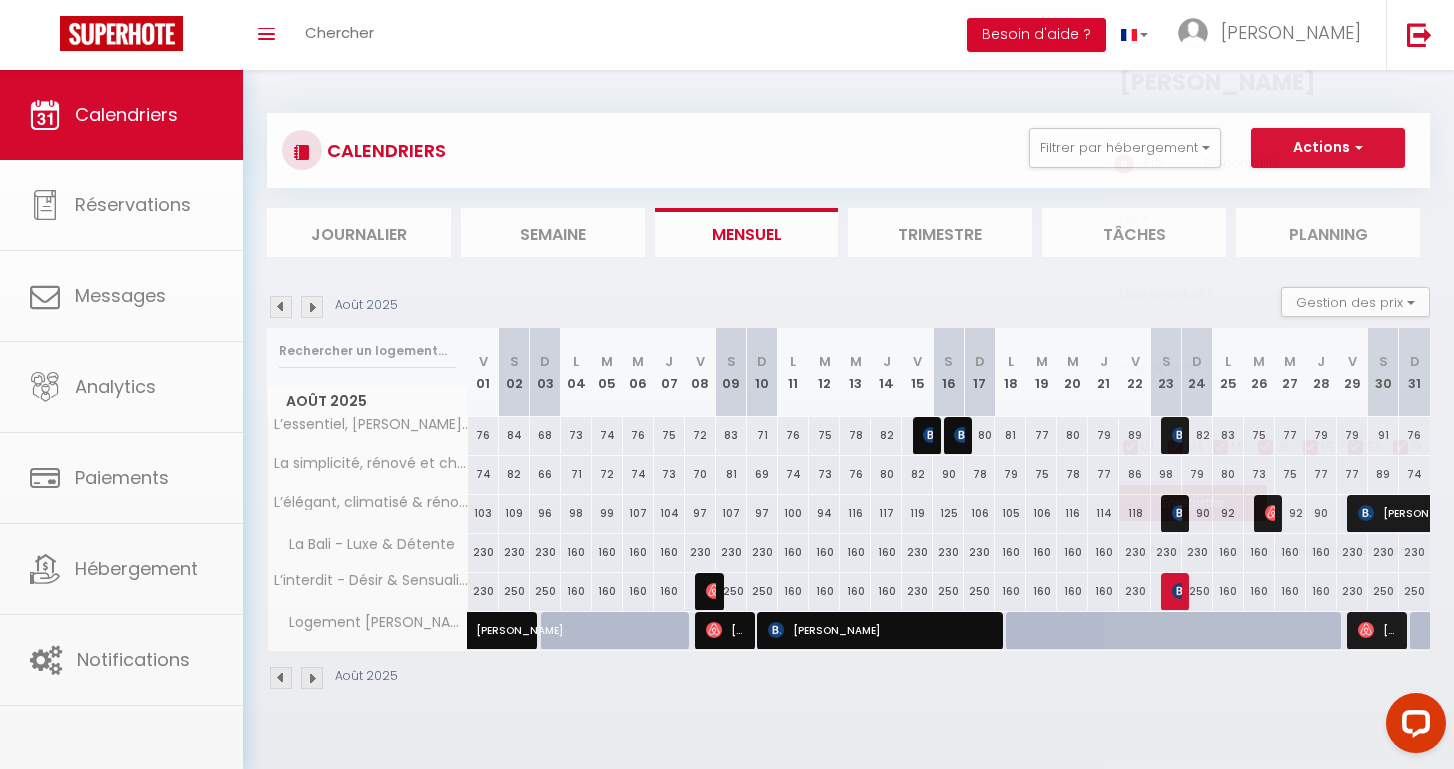 type on "250" 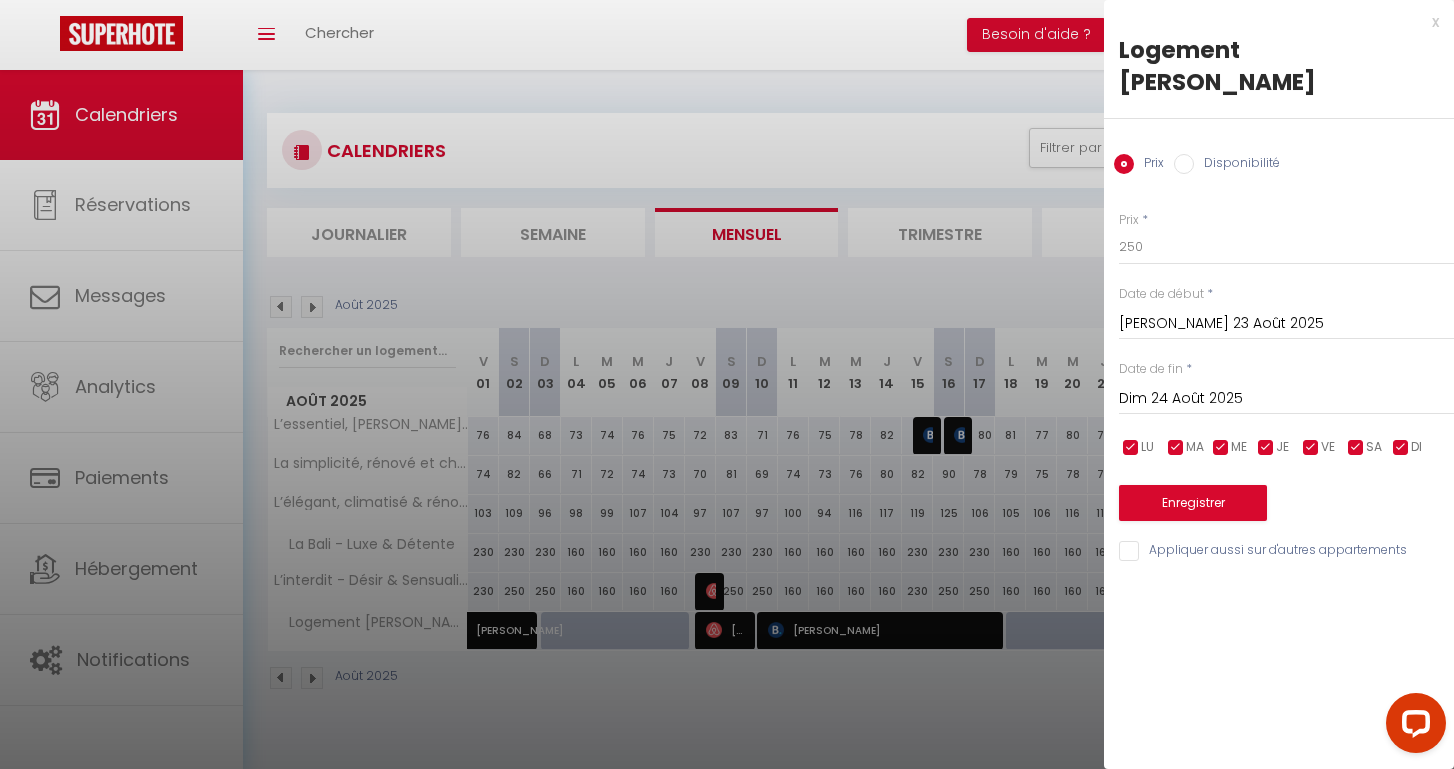 click at bounding box center [727, 384] 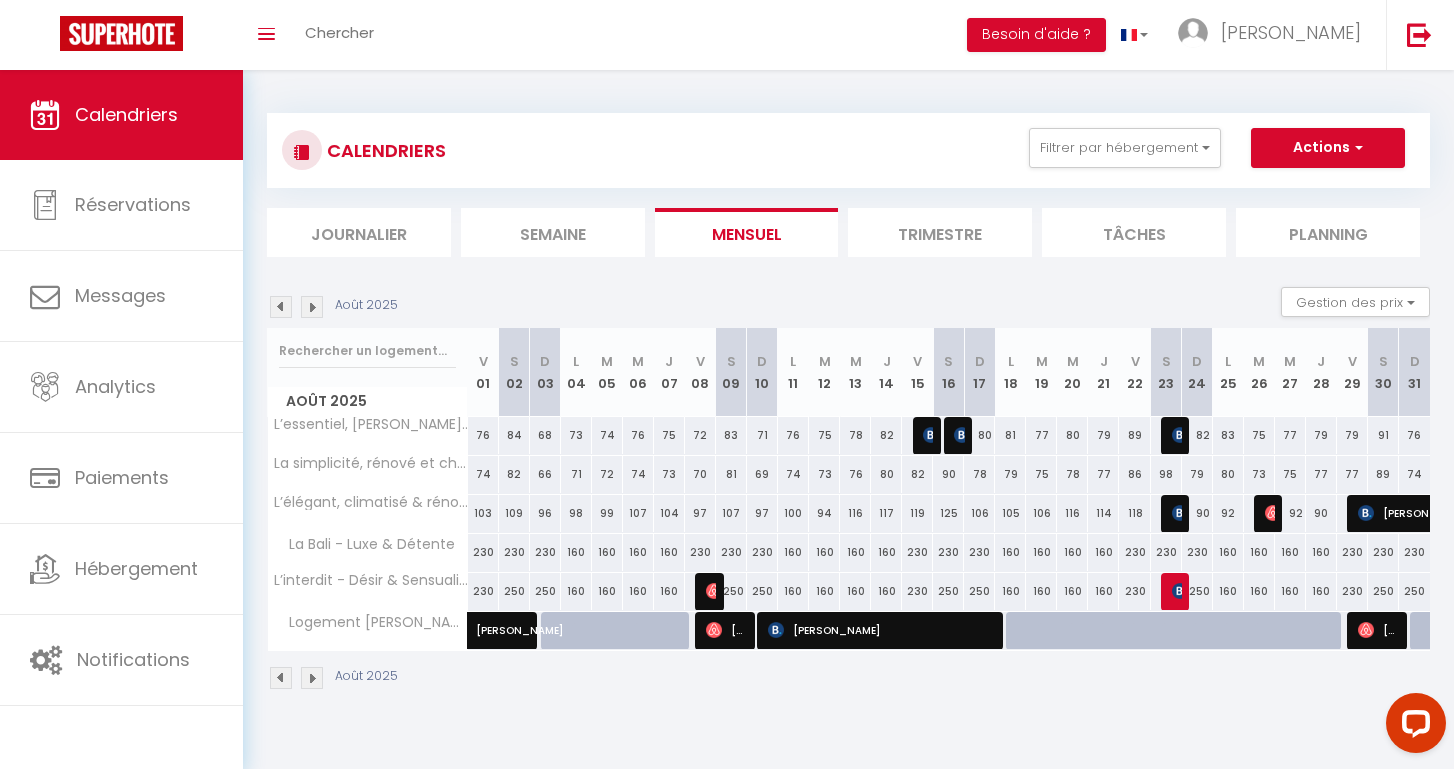 click at bounding box center [1115, 642] 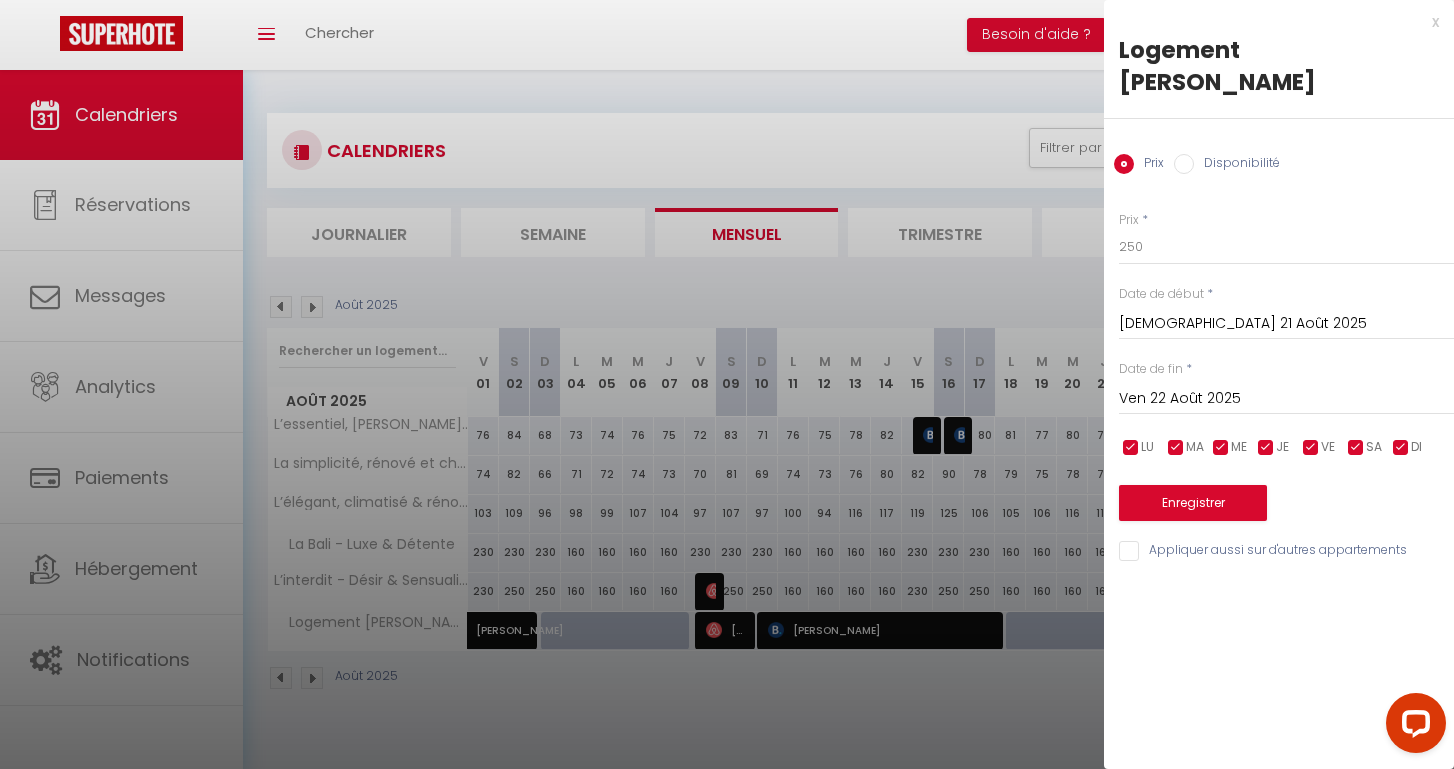 click at bounding box center (727, 384) 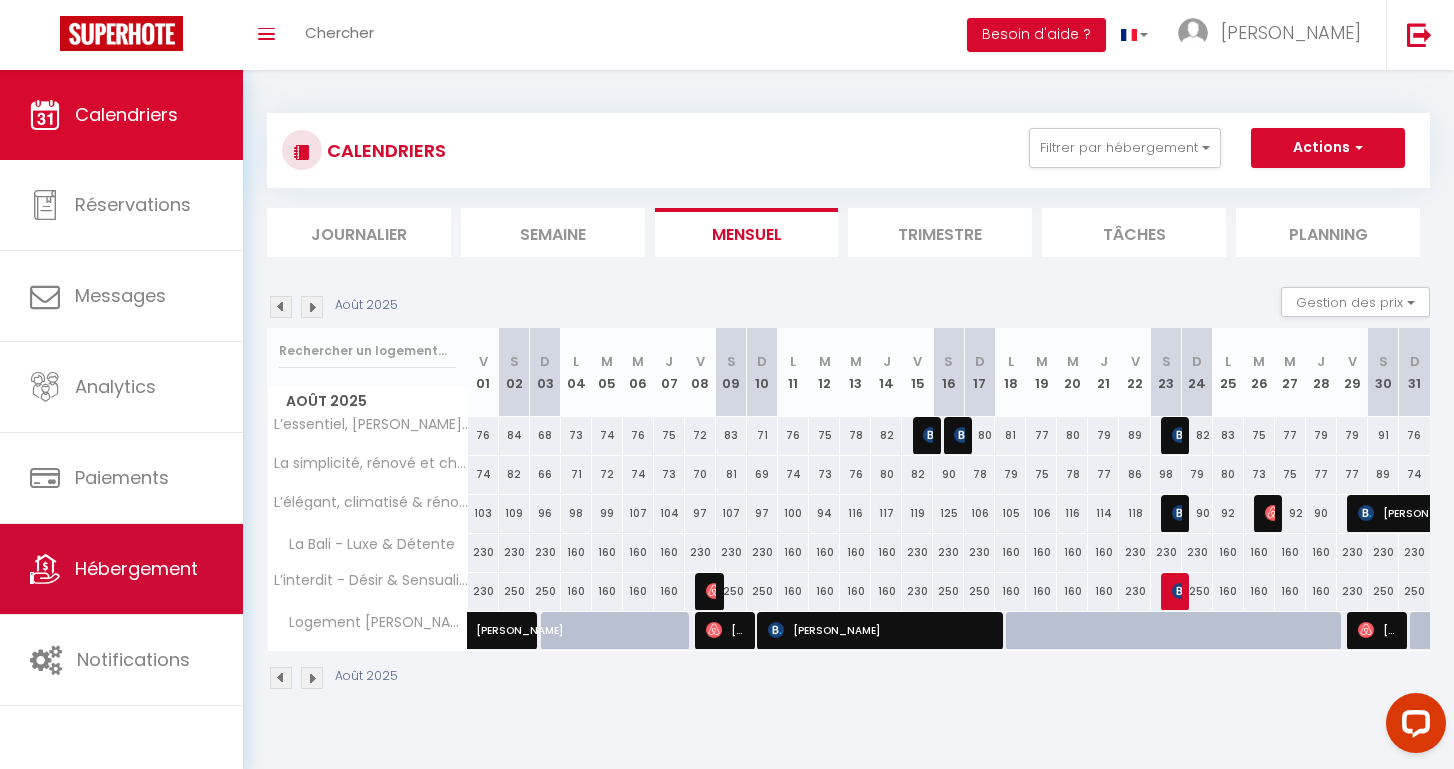 click on "Hébergement" at bounding box center (136, 568) 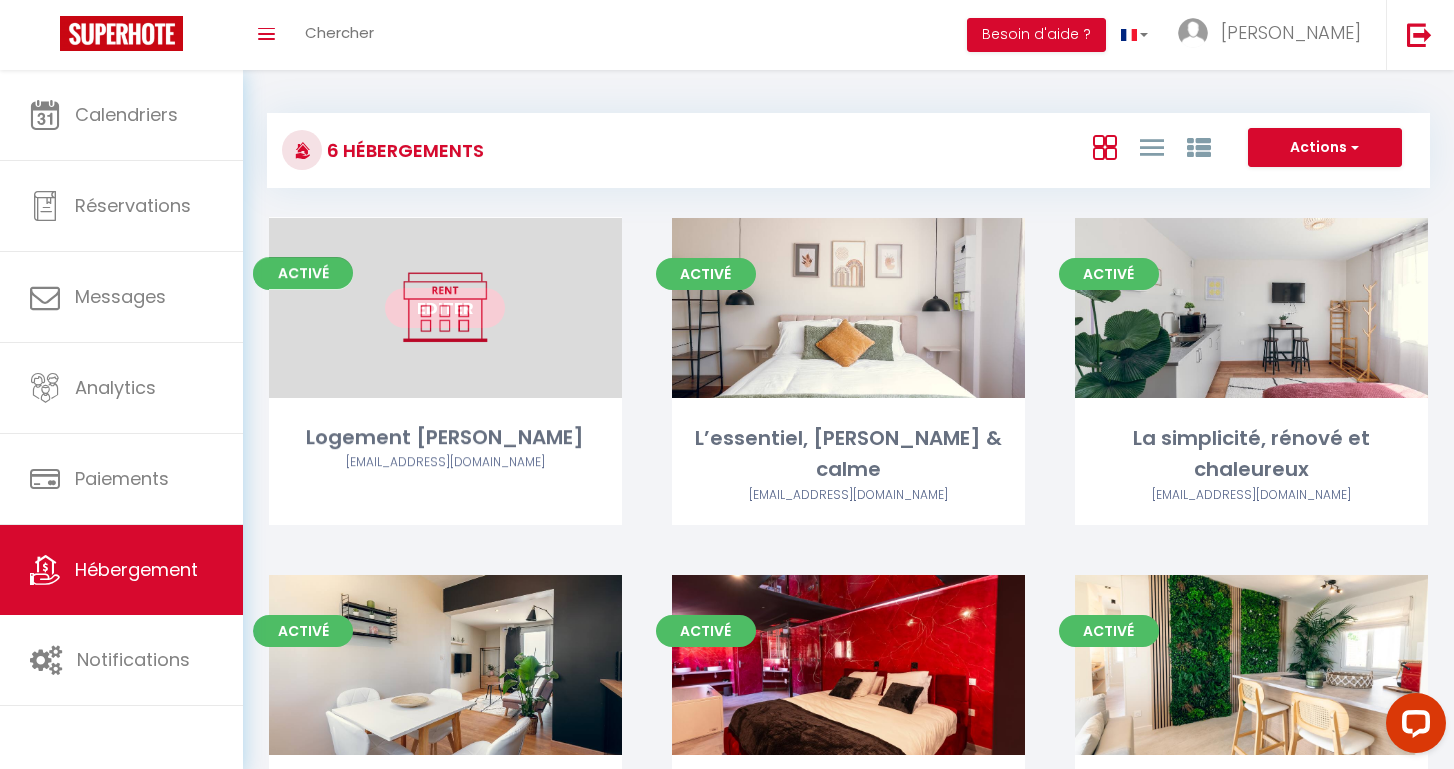 click on "Editer" at bounding box center (445, 308) 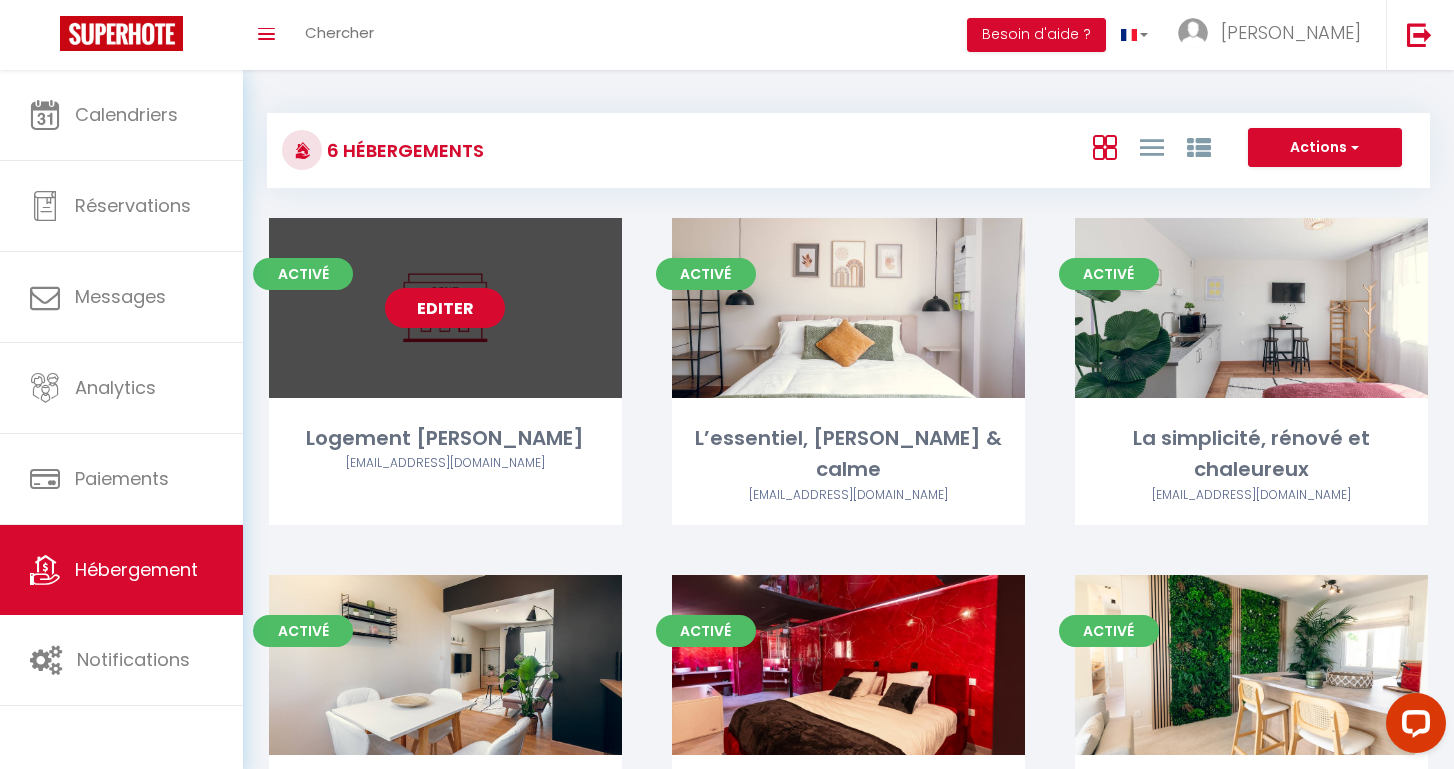 click on "Editer" at bounding box center (445, 308) 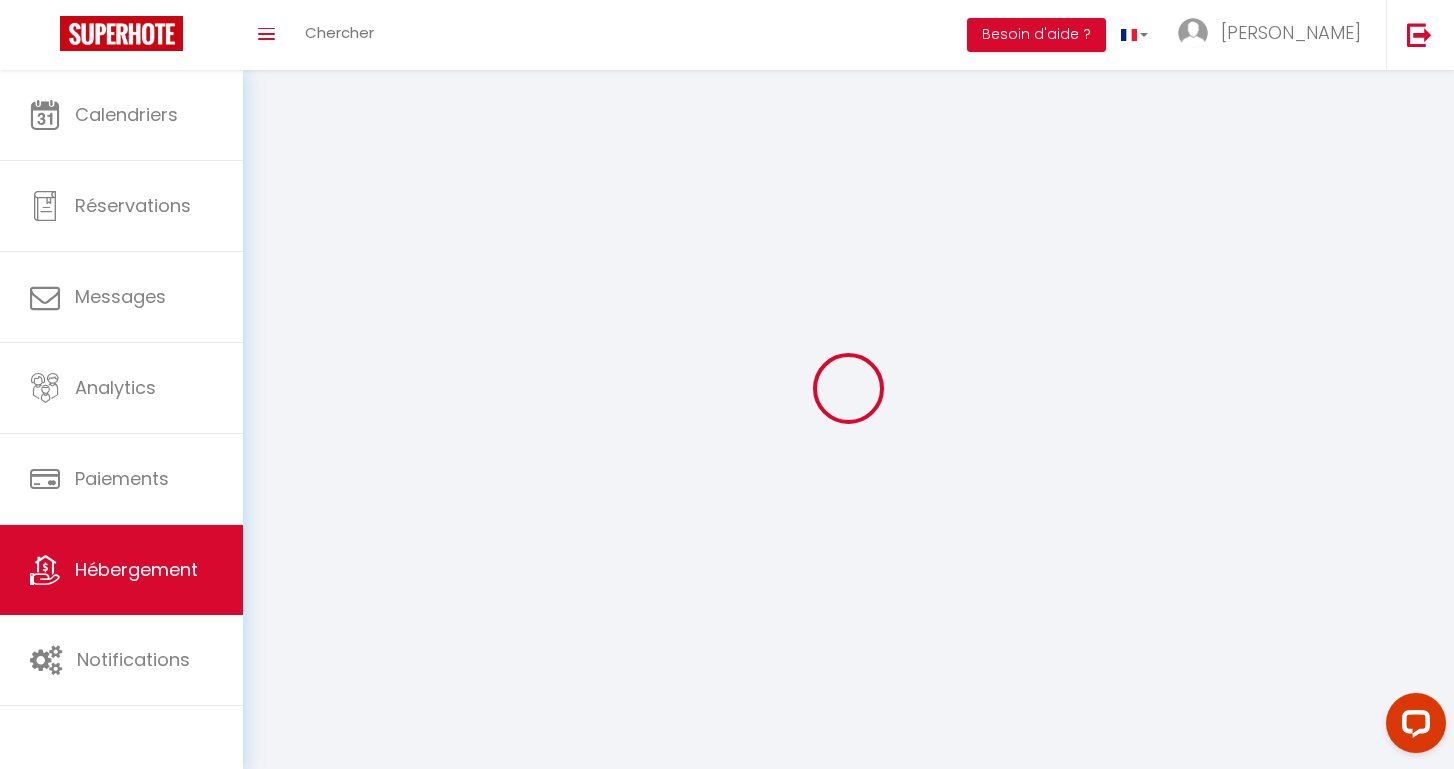 select 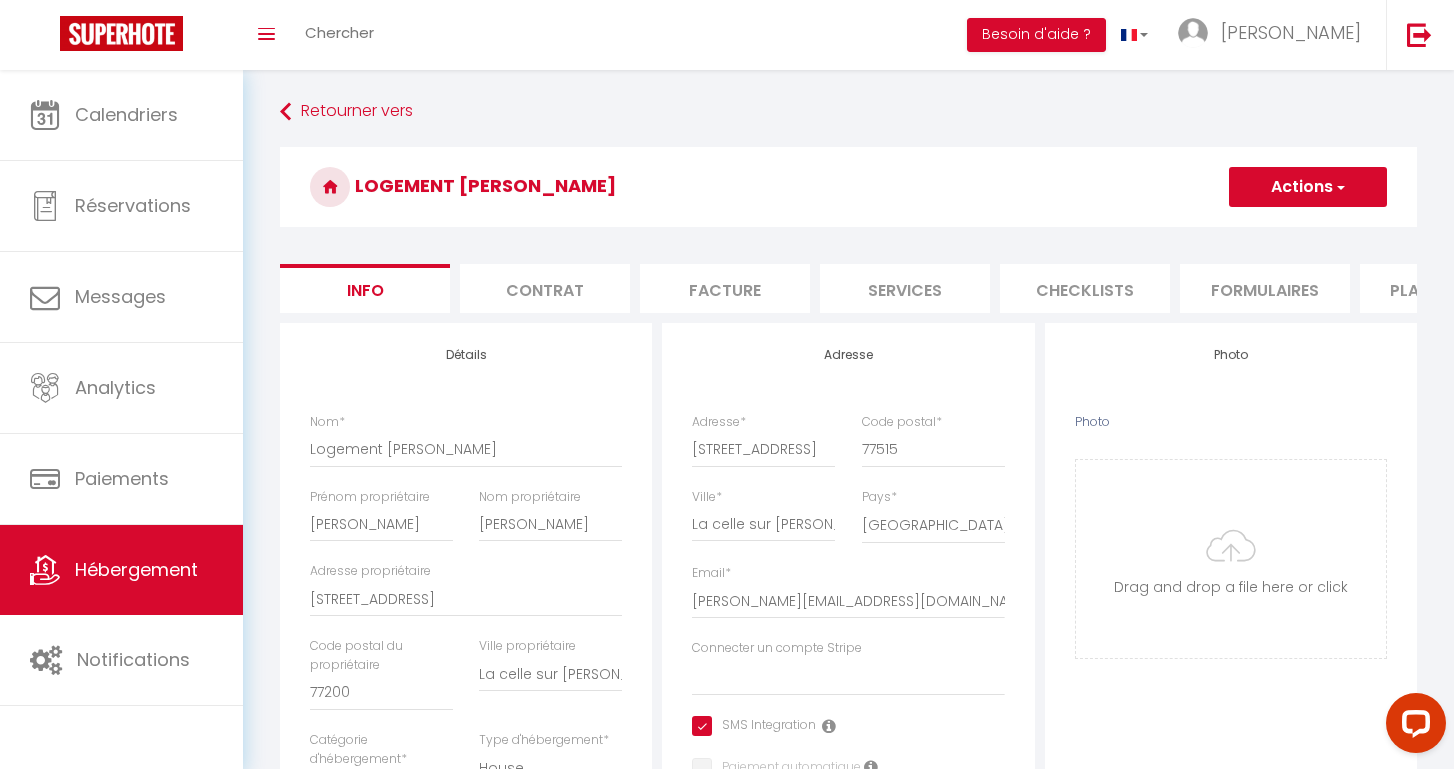 click on "Services" at bounding box center (905, 288) 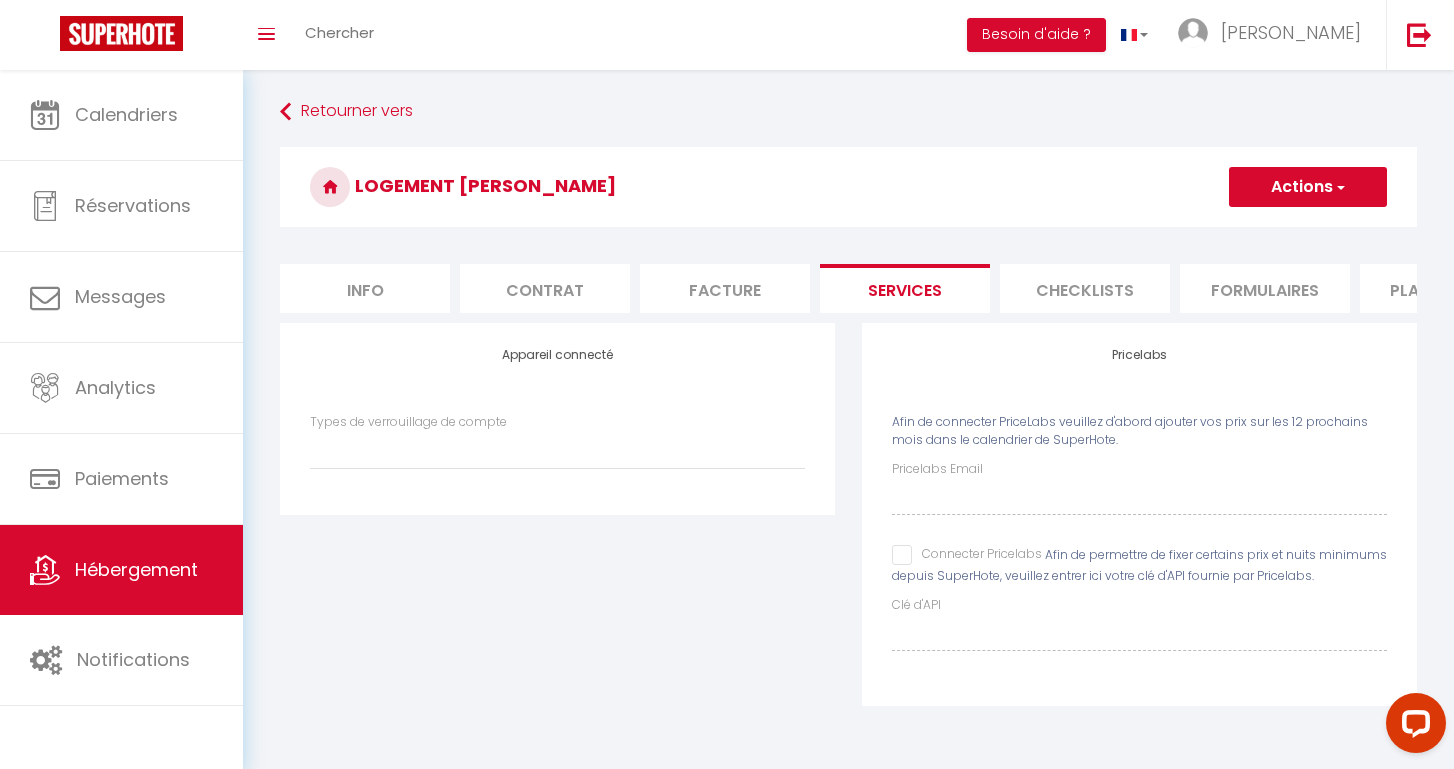 click on "Connecter Pricelabs" at bounding box center [967, 555] 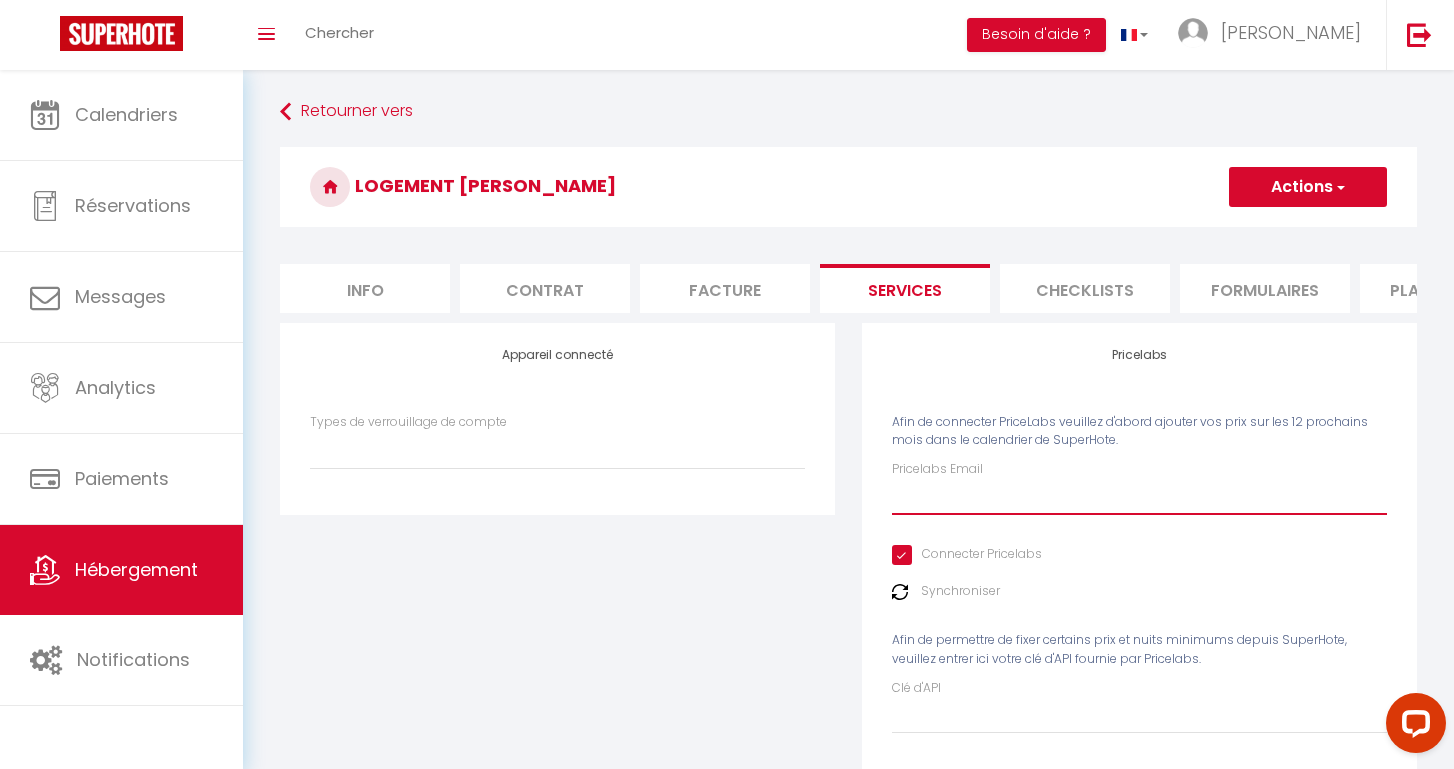 click on "Pricelabs Email" at bounding box center (1139, 497) 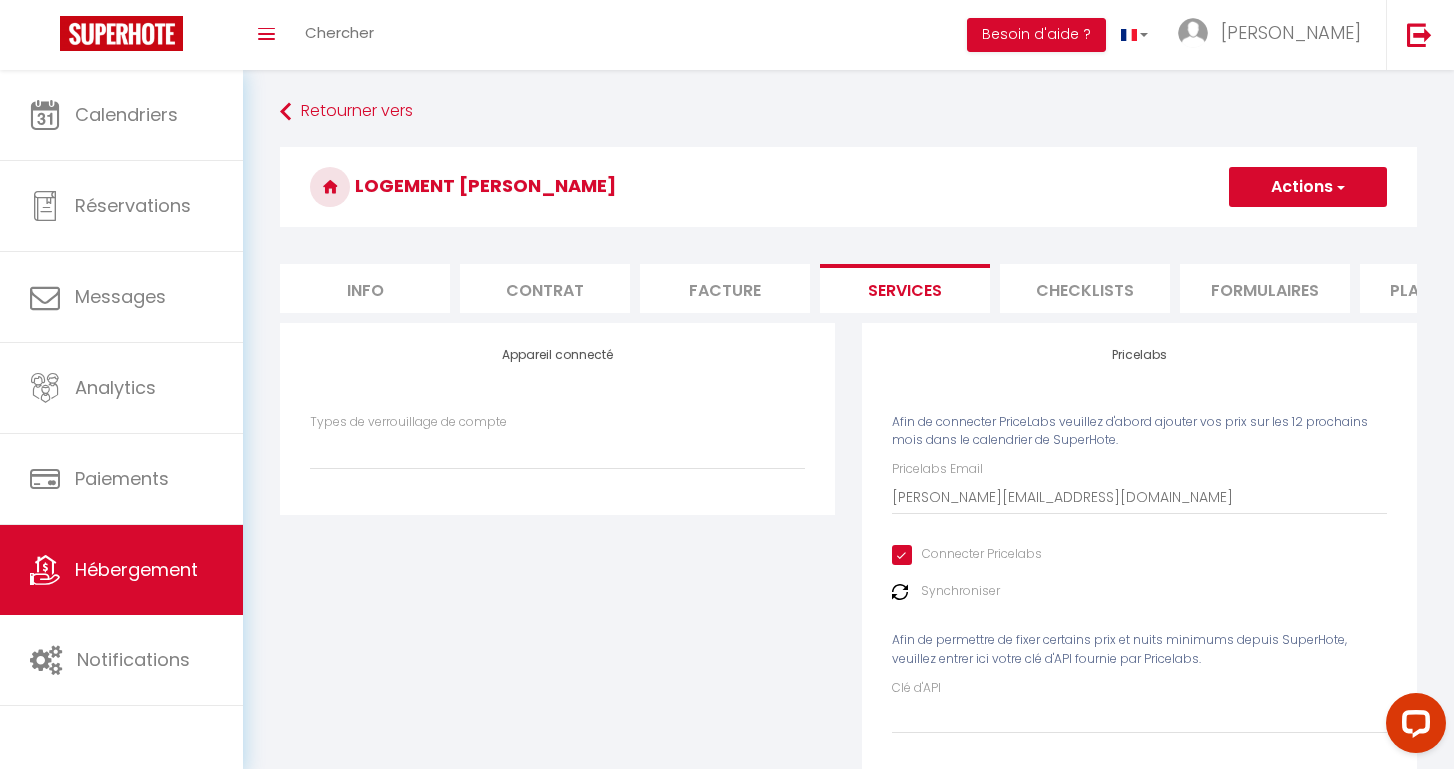 click on "Actions" at bounding box center [1308, 187] 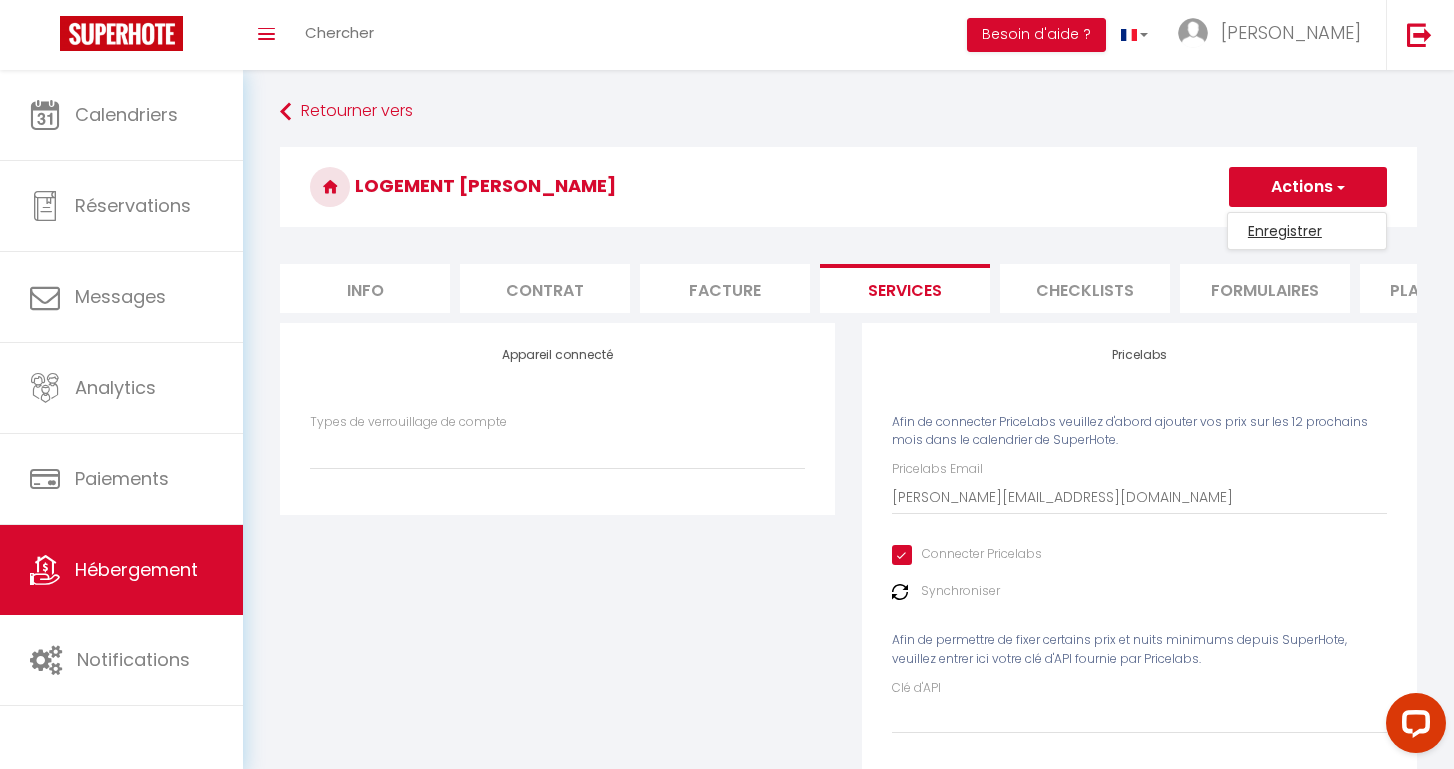 click on "Enregistrer" at bounding box center [1307, 231] 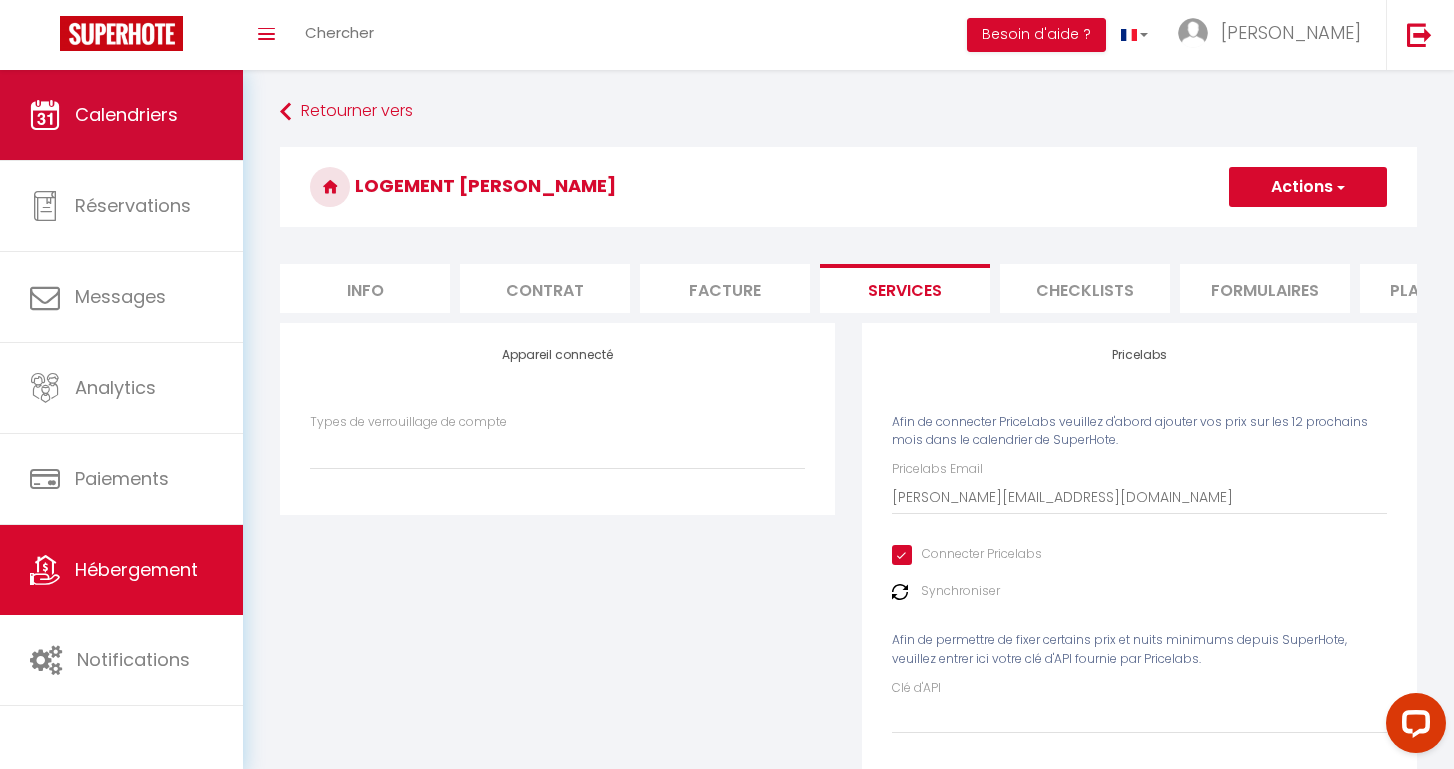 click on "Calendriers" at bounding box center [126, 114] 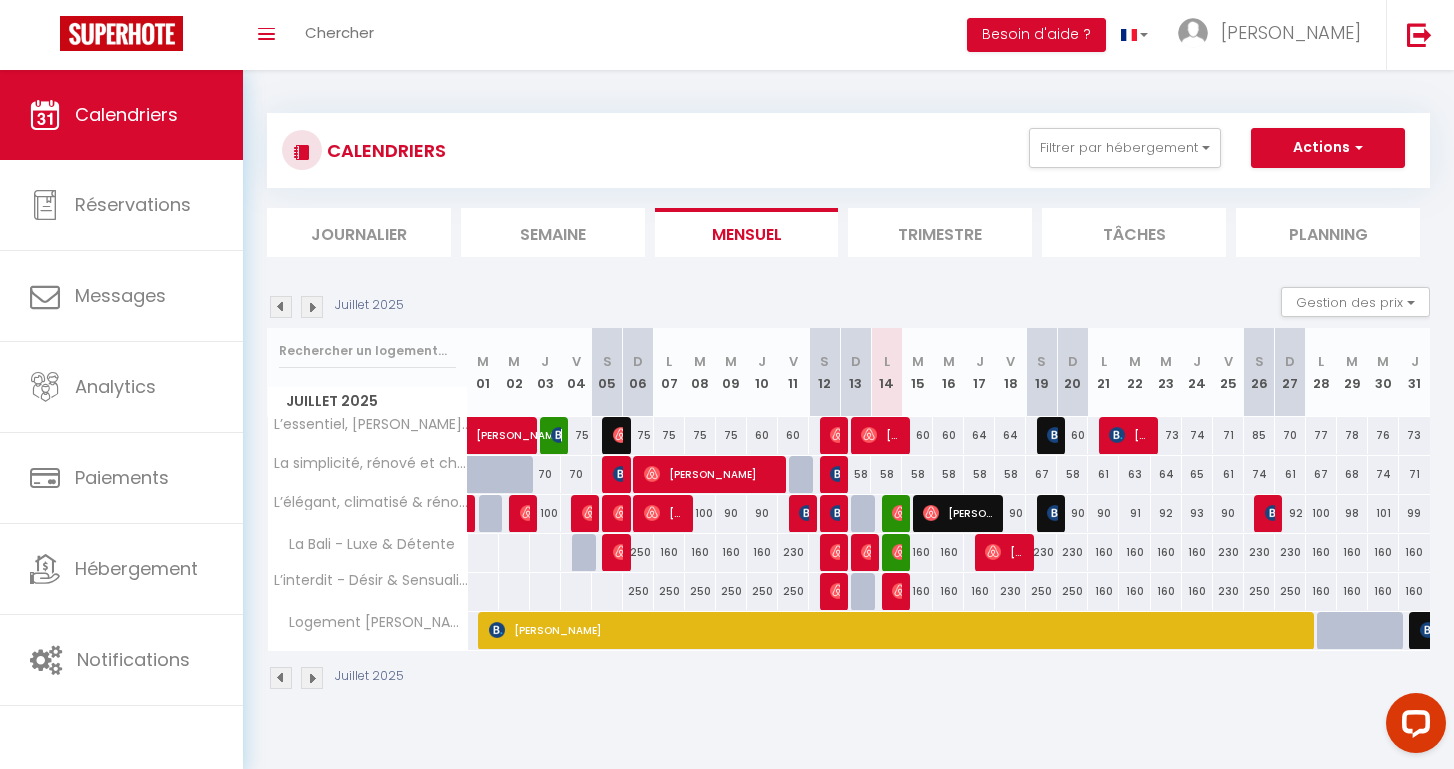 click at bounding box center [1352, 631] 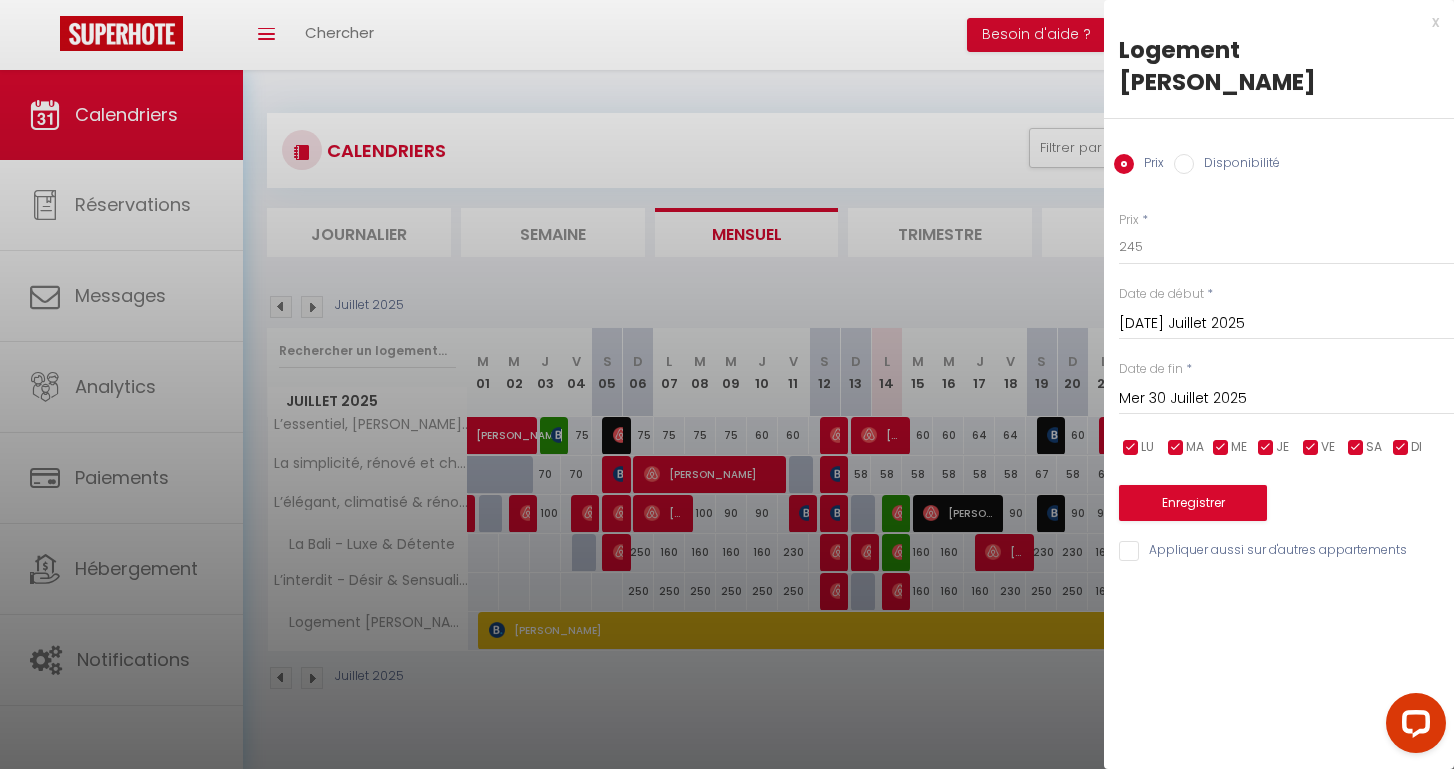 click on "Mer 30 Juillet 2025" at bounding box center [1286, 399] 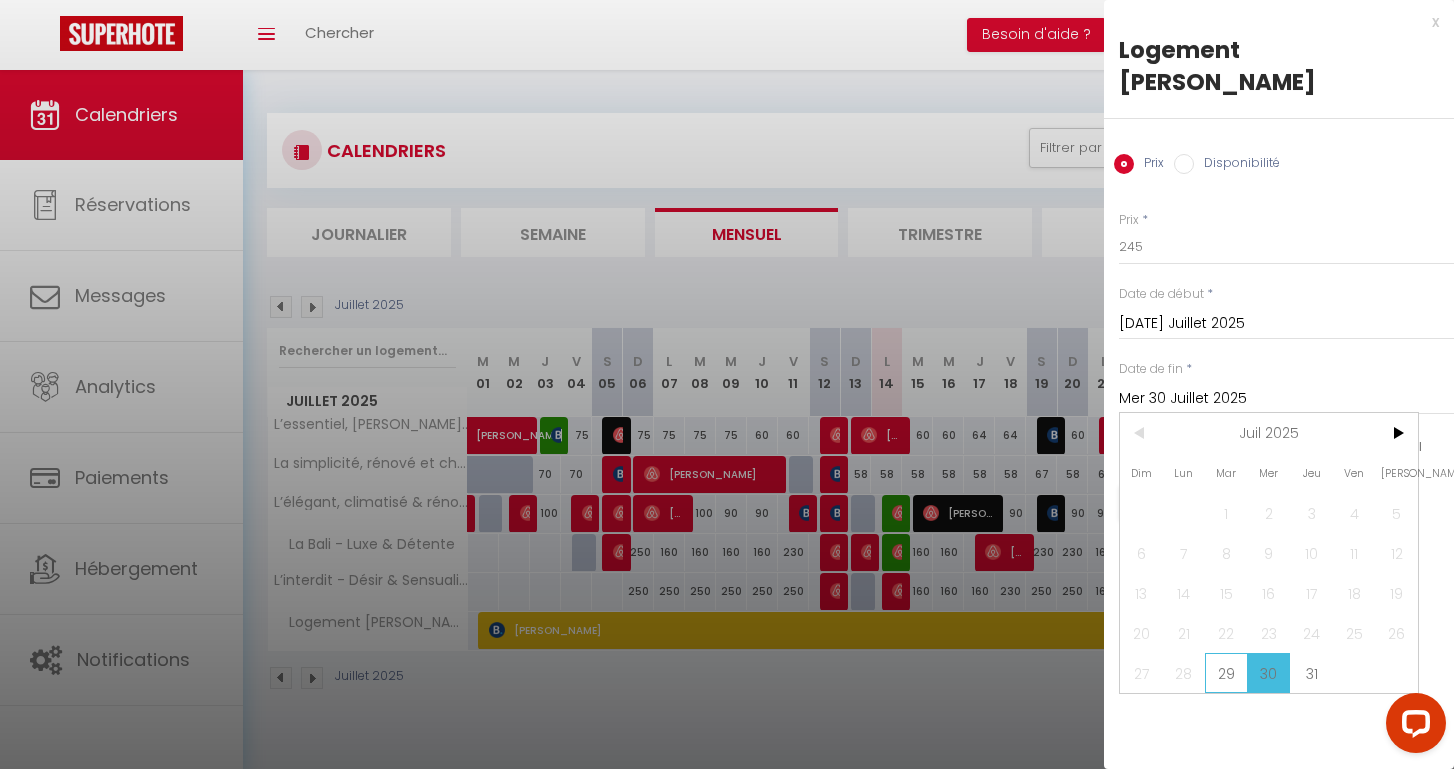 click on "29" at bounding box center (1226, 673) 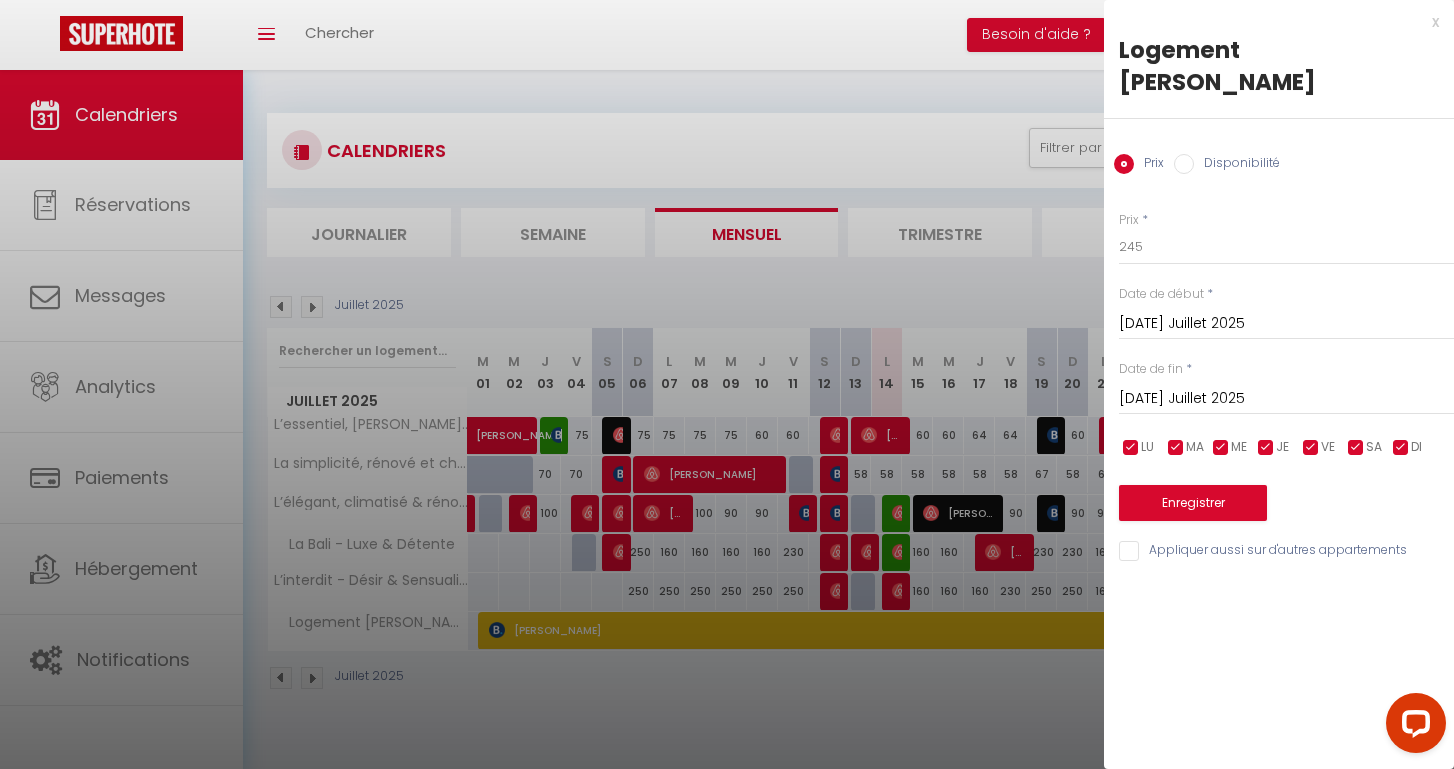 click on "[DATE] Juillet 2025" at bounding box center (1286, 399) 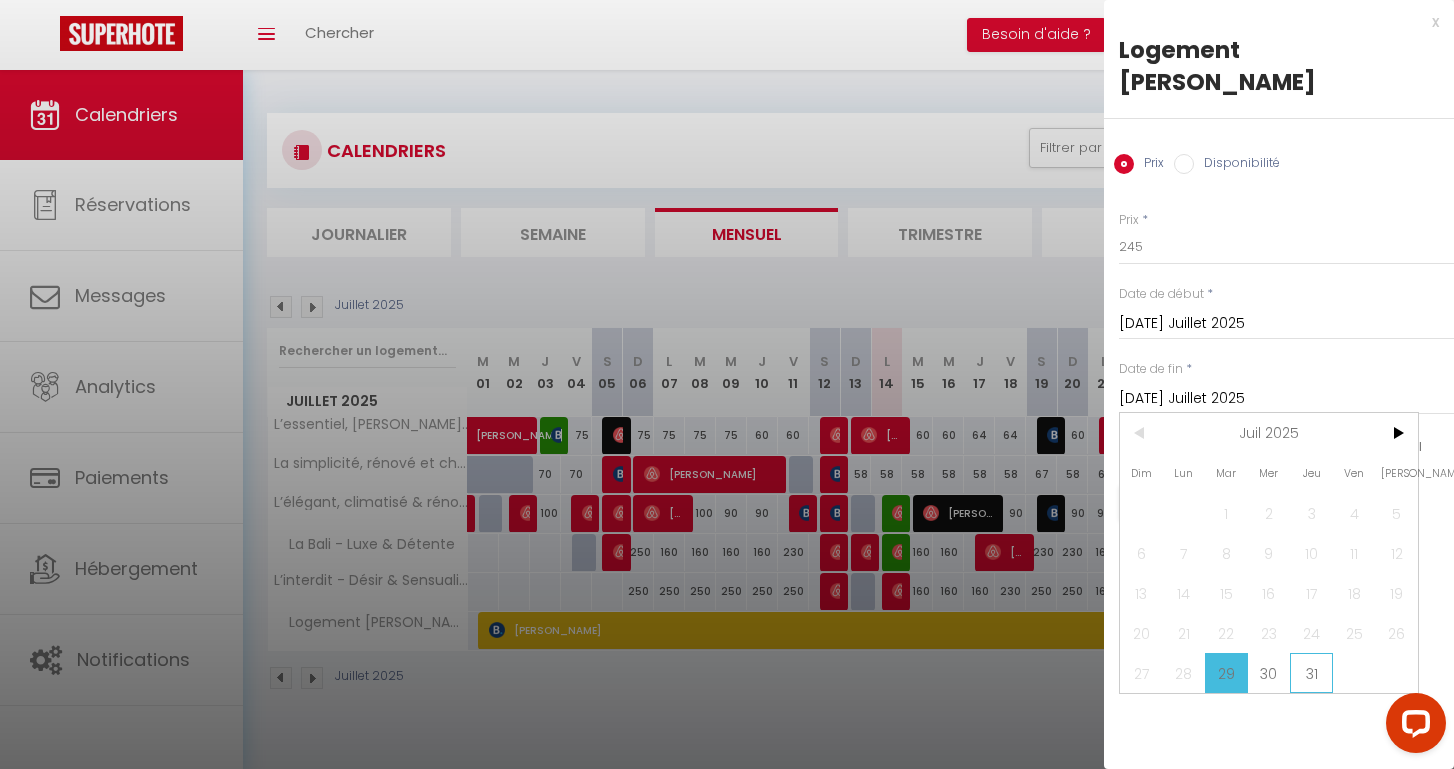 click on "31" at bounding box center (1311, 673) 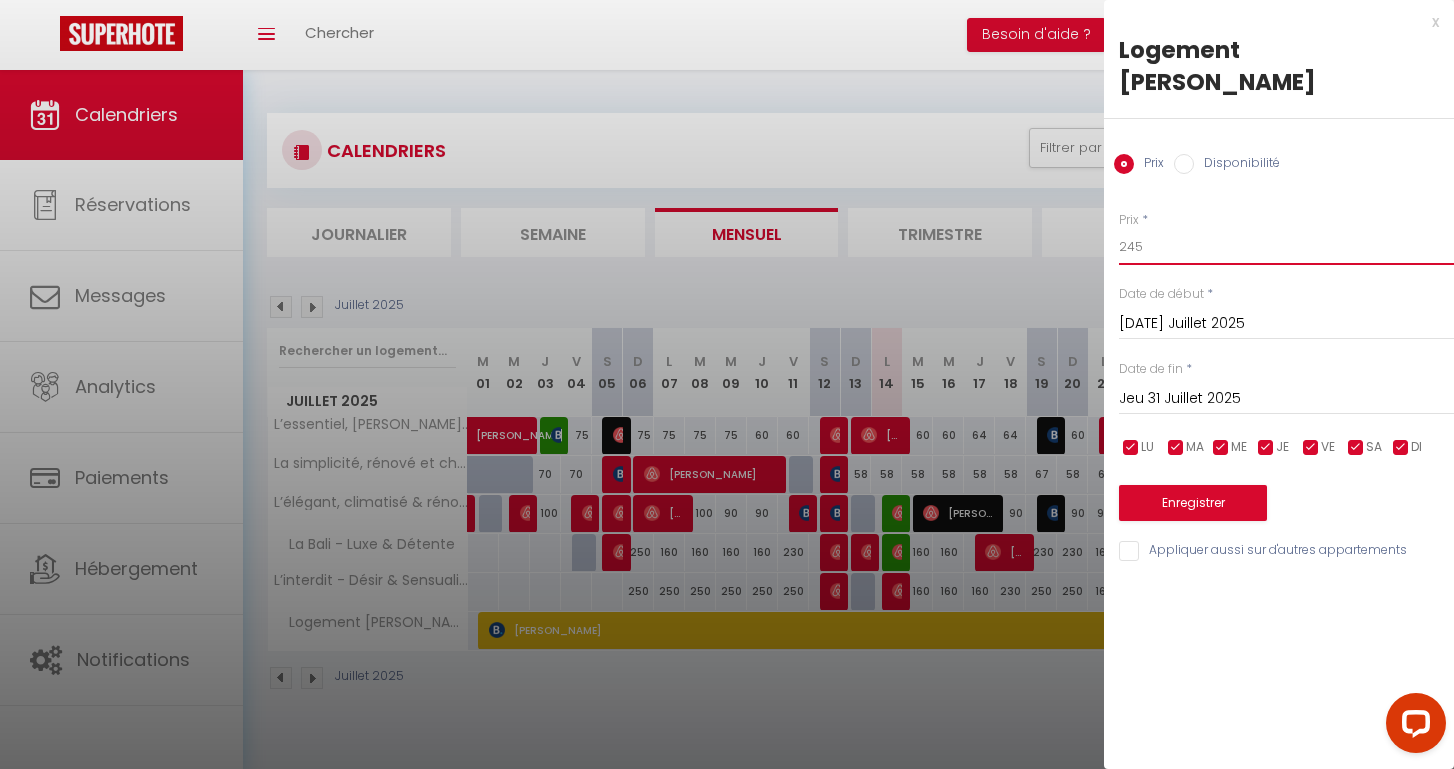 click on "245" at bounding box center (1286, 247) 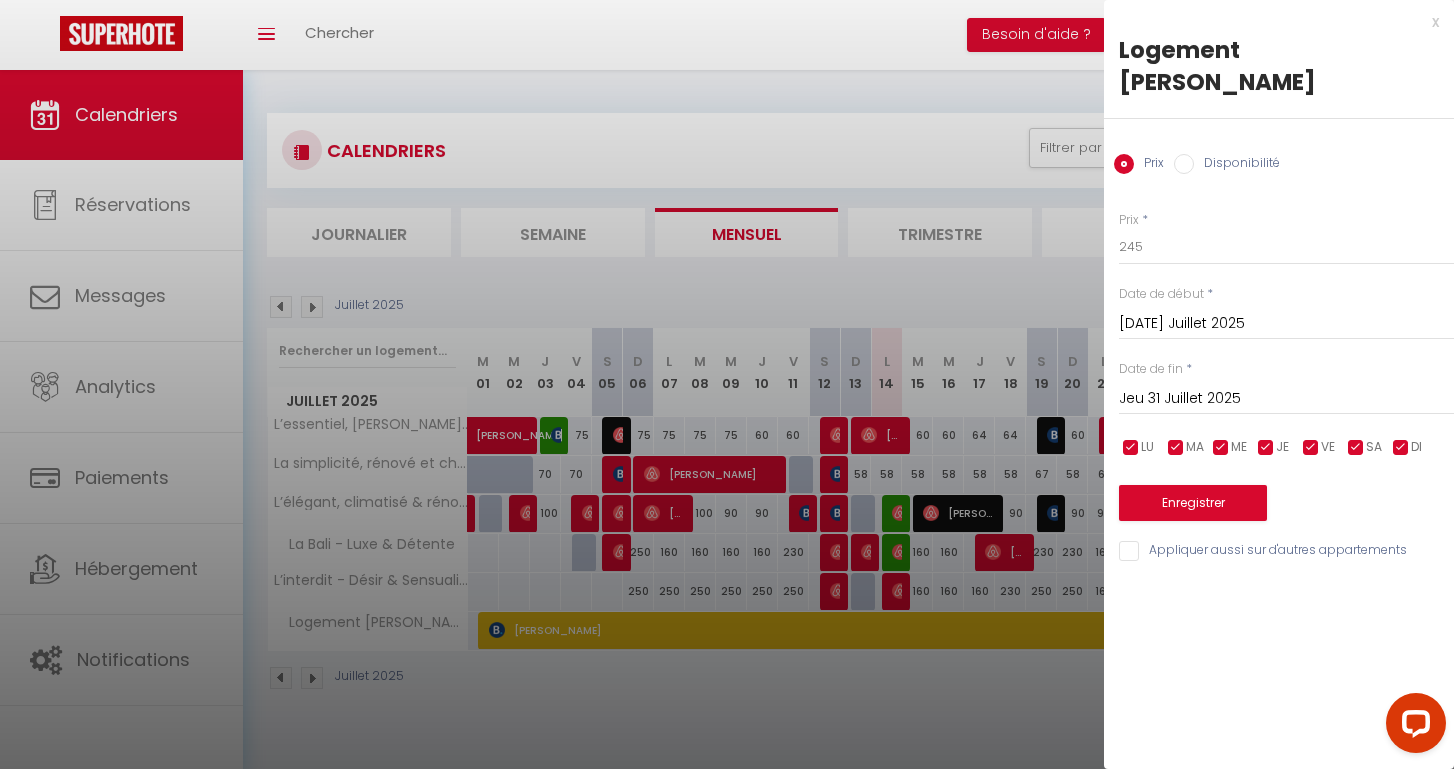 click at bounding box center [1131, 448] 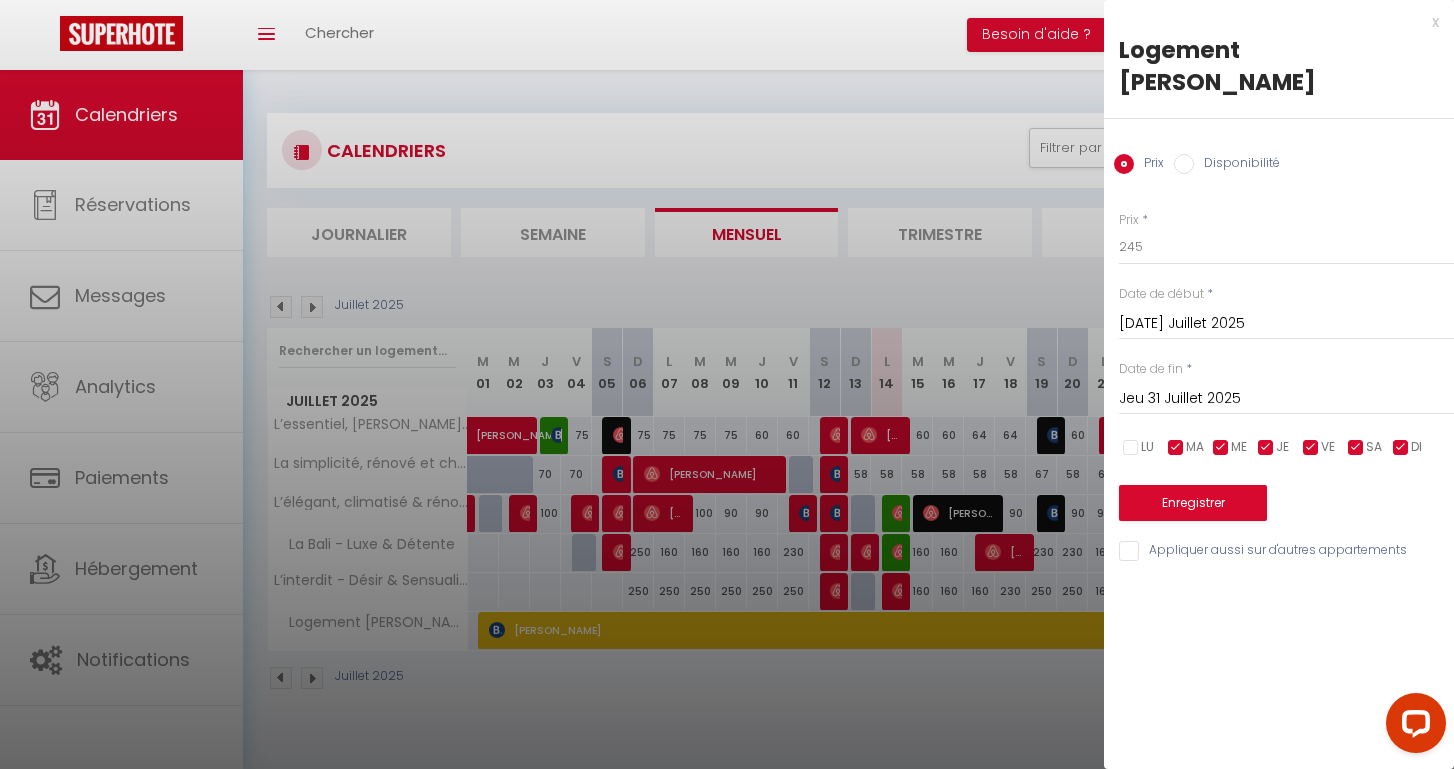 click on "MA" at bounding box center [1195, 447] 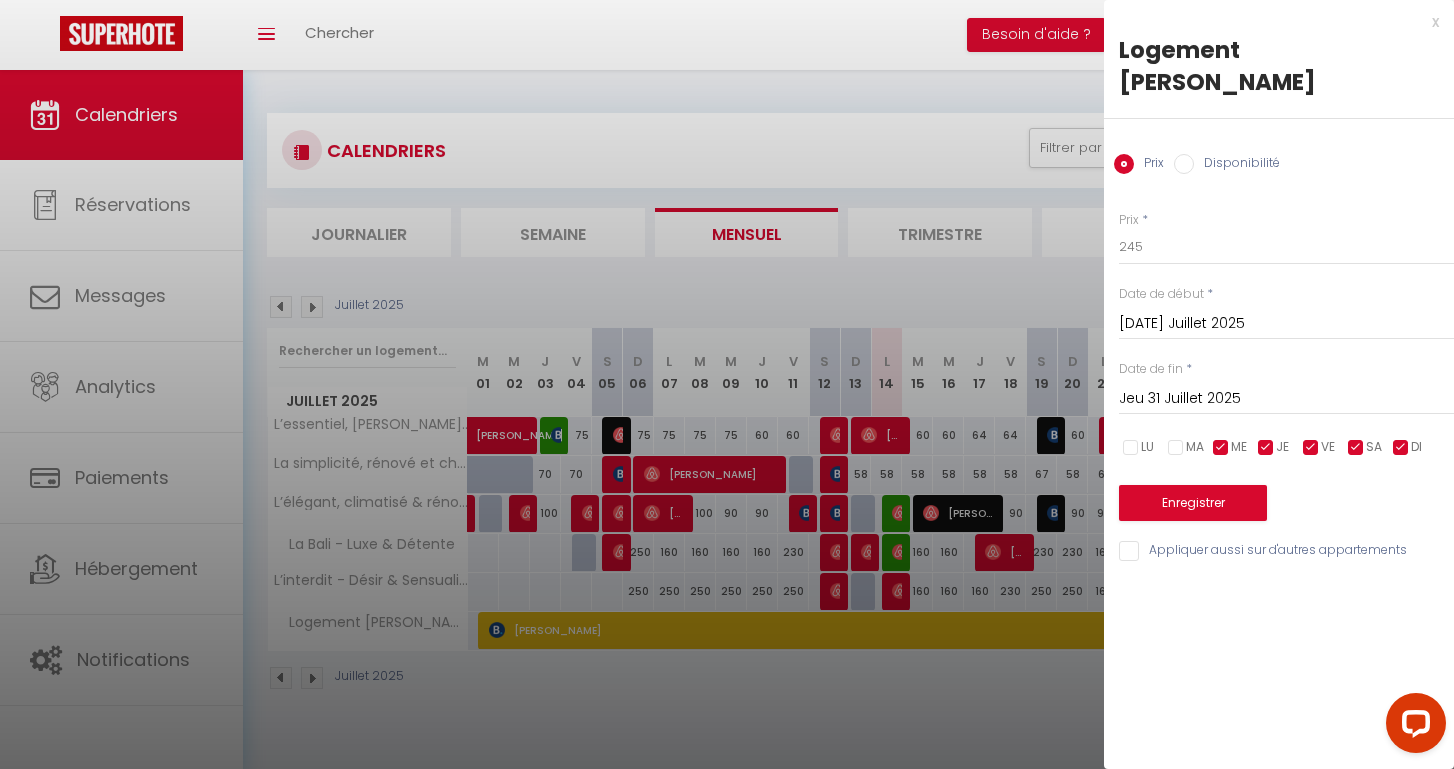 click at bounding box center [1221, 448] 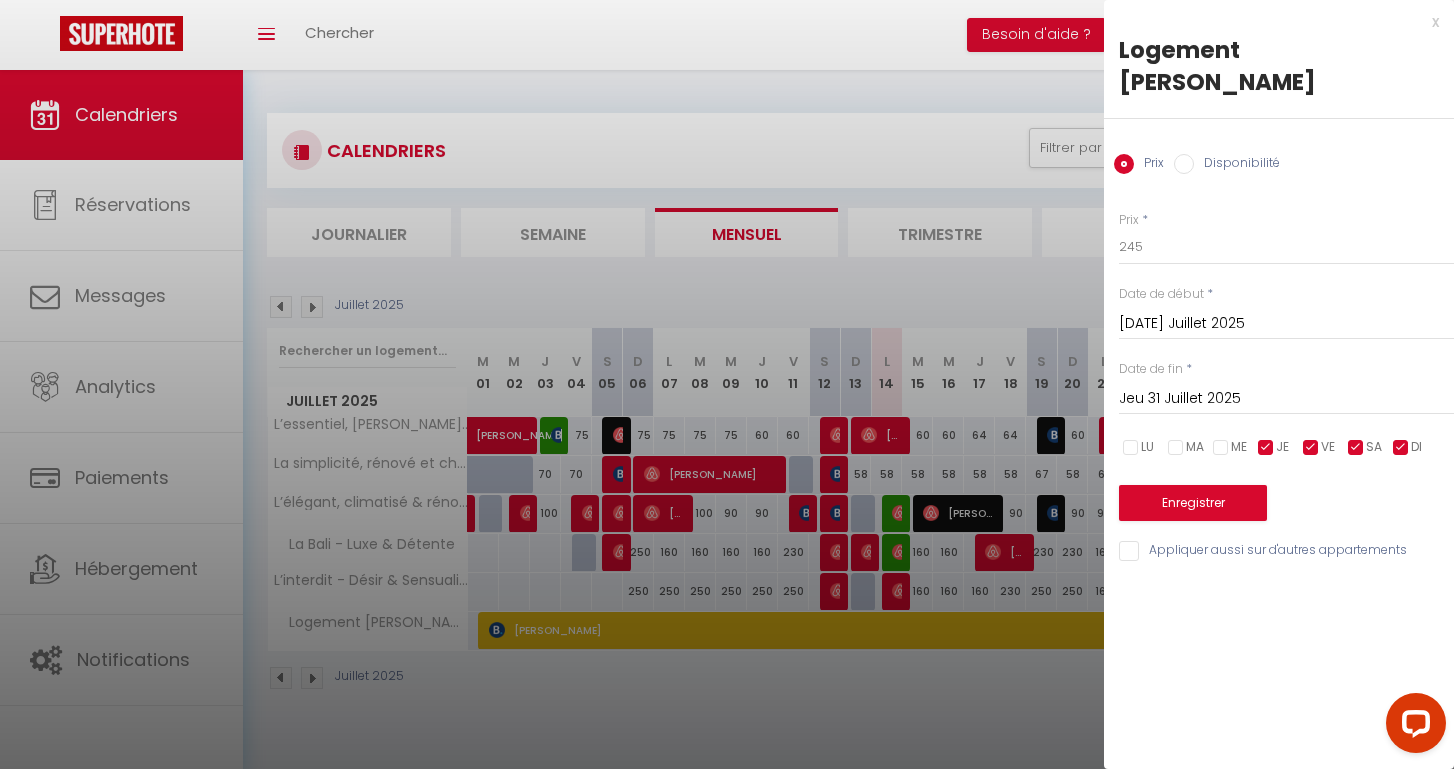 click at bounding box center [1266, 448] 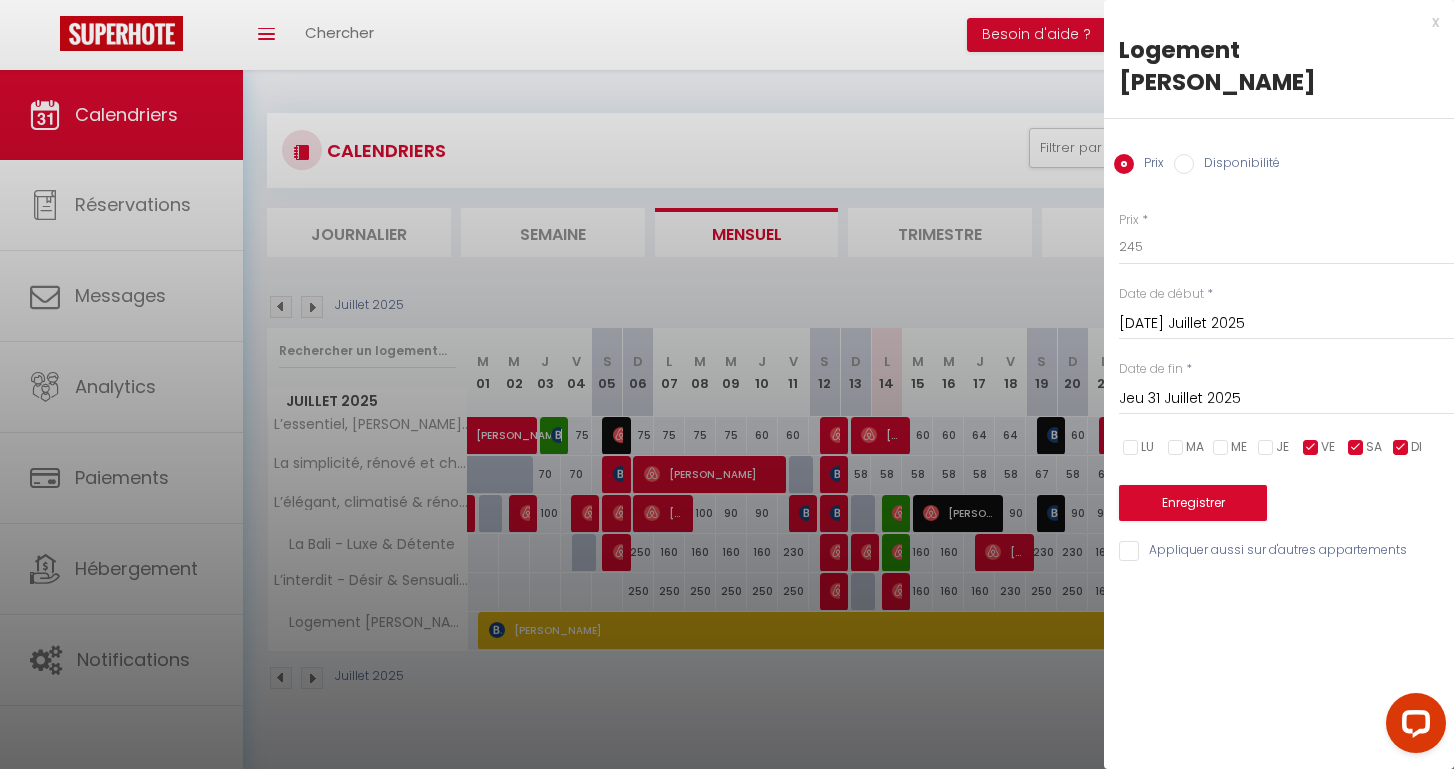 click at bounding box center [1311, 448] 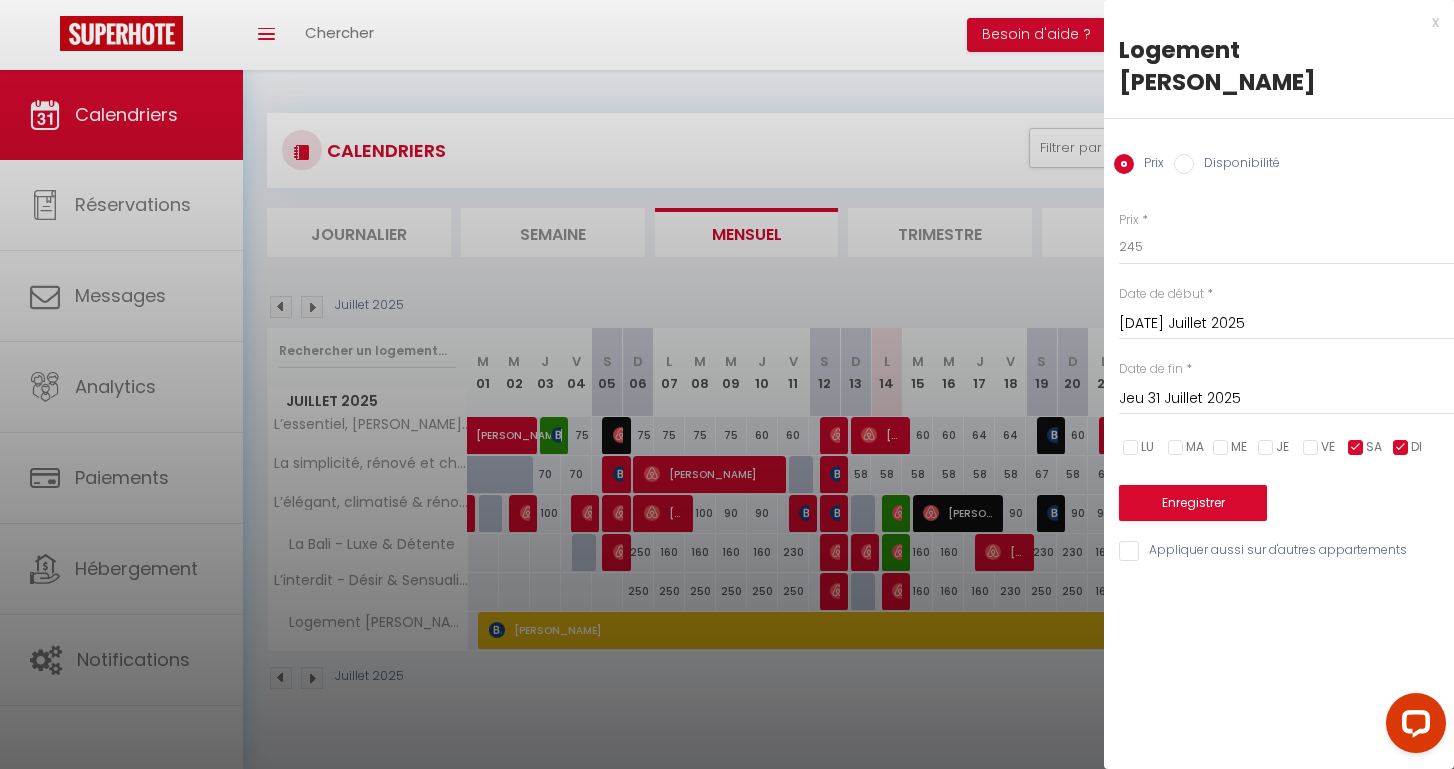 click at bounding box center (1356, 448) 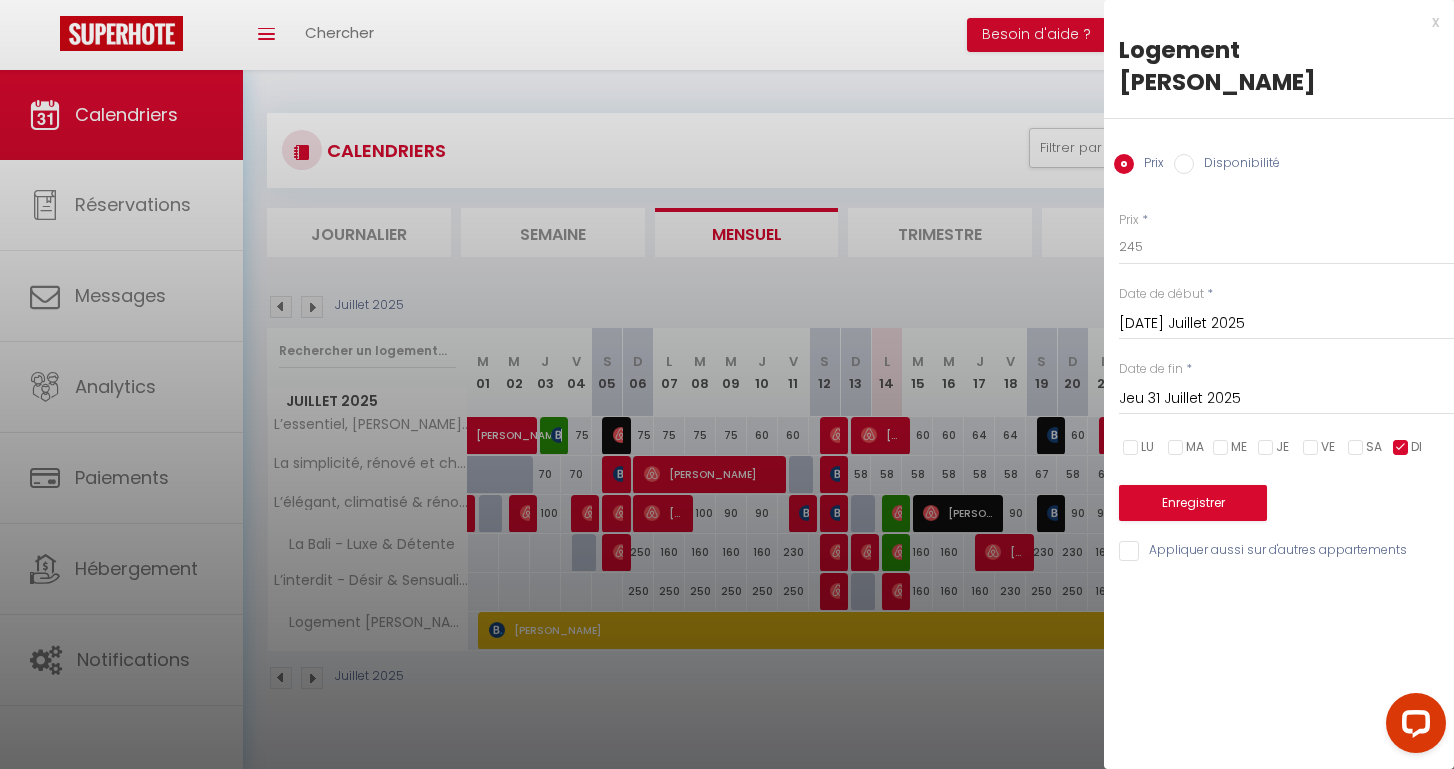 click at bounding box center [1401, 448] 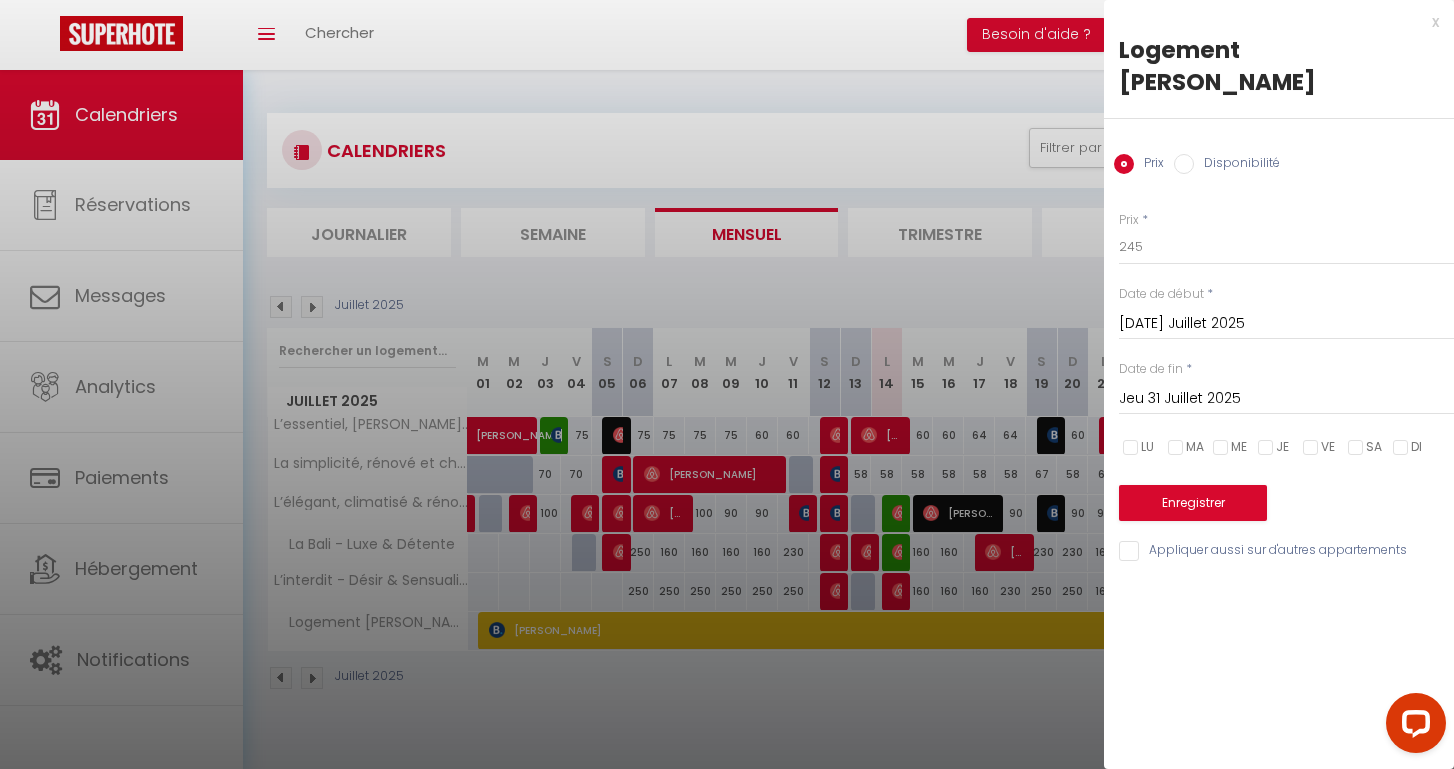 click on "Enregistrer" at bounding box center (1193, 503) 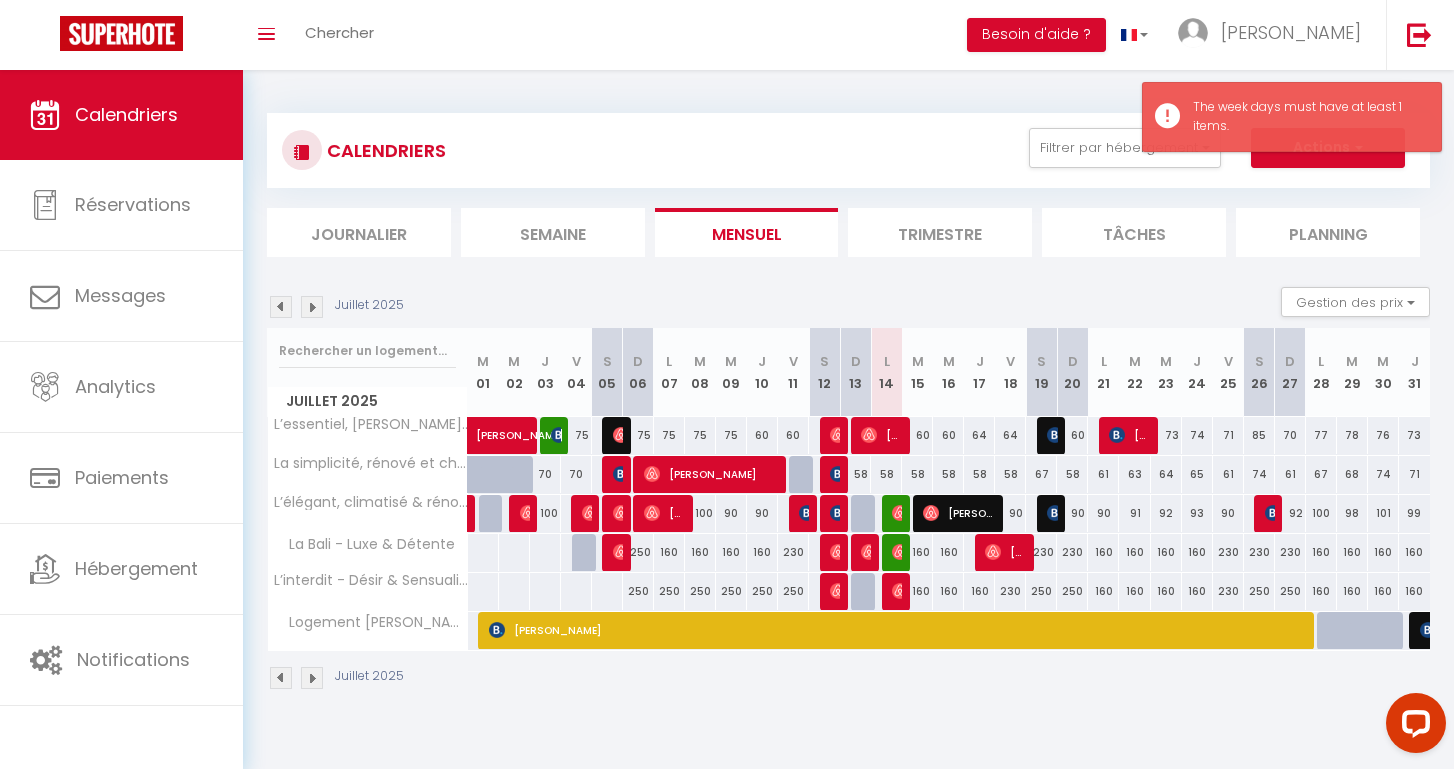 click at bounding box center (1363, 642) 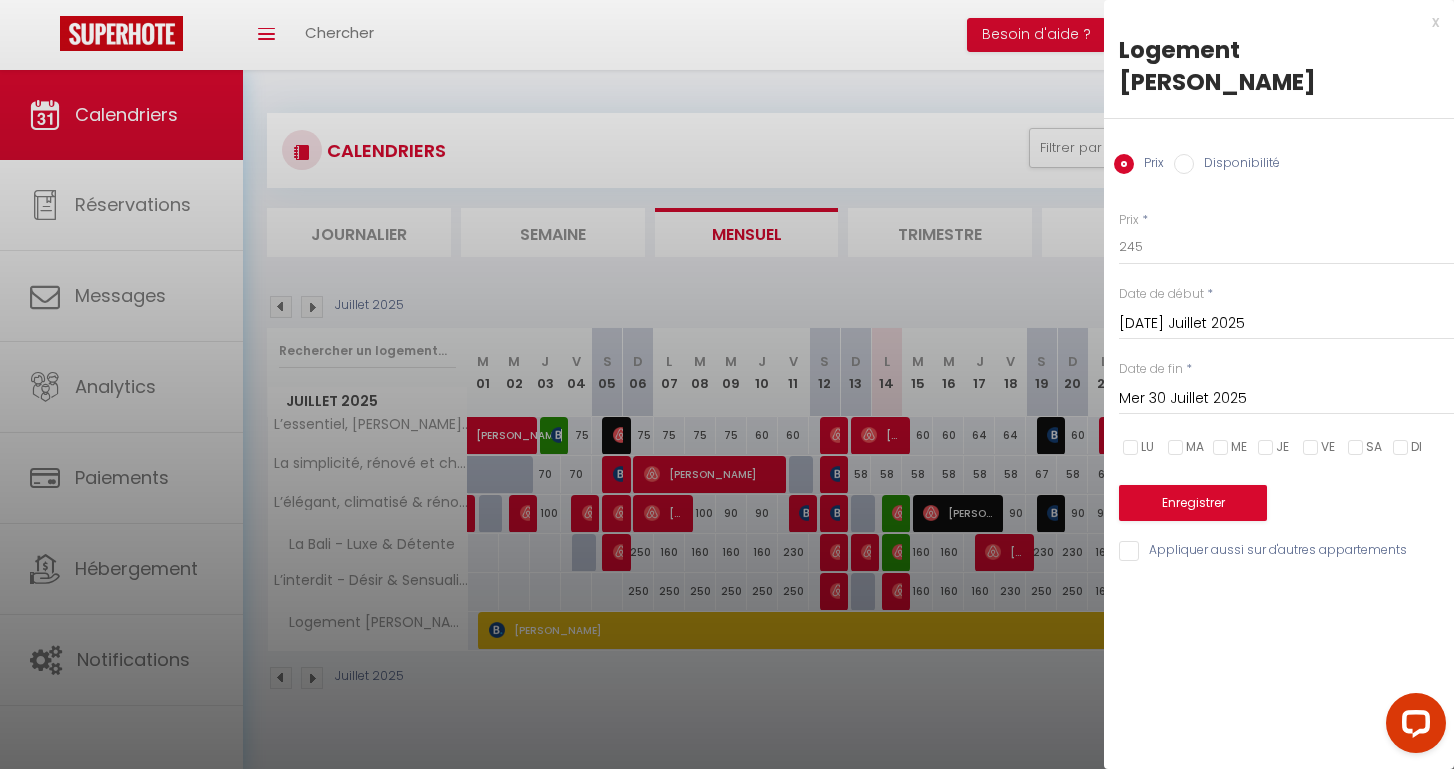 click at bounding box center (1131, 448) 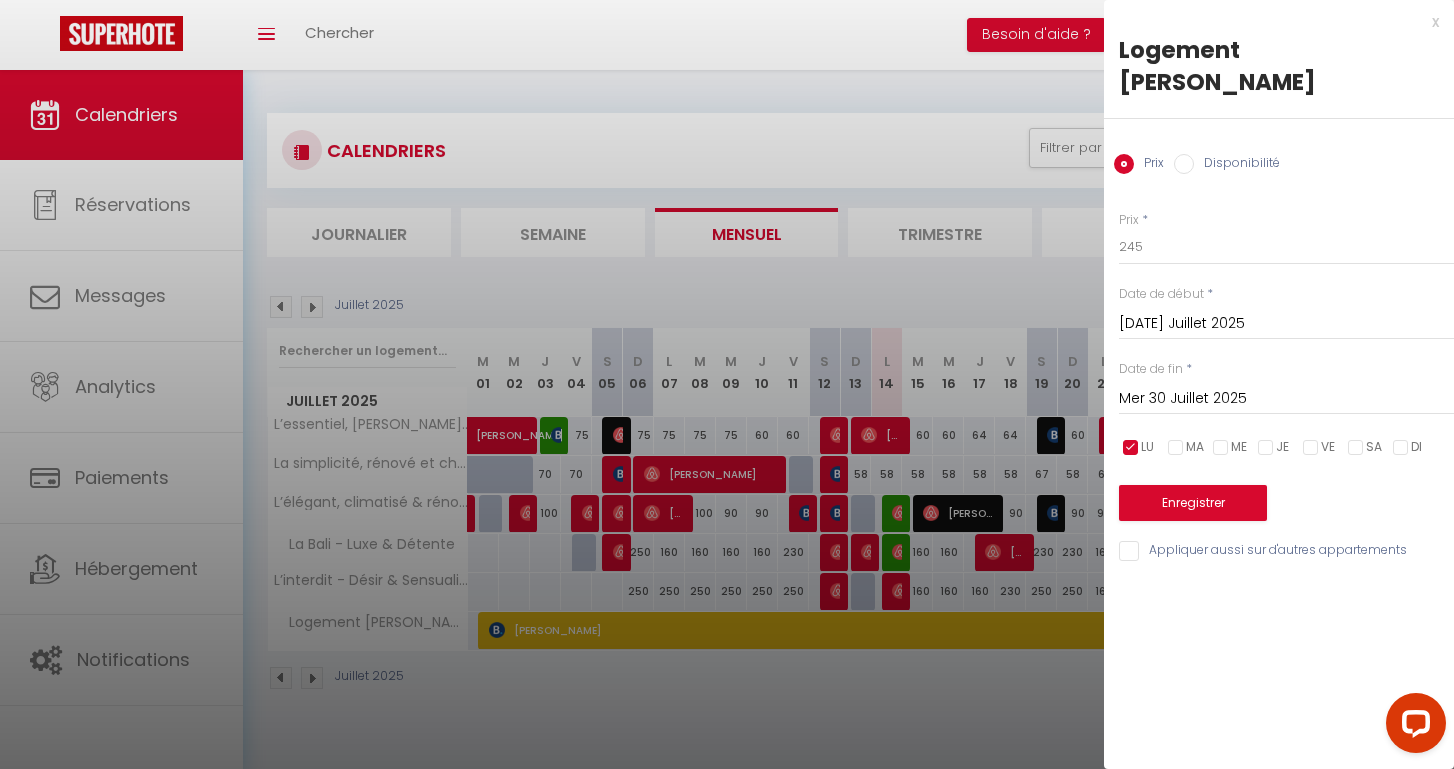 click on "MA" at bounding box center (1195, 447) 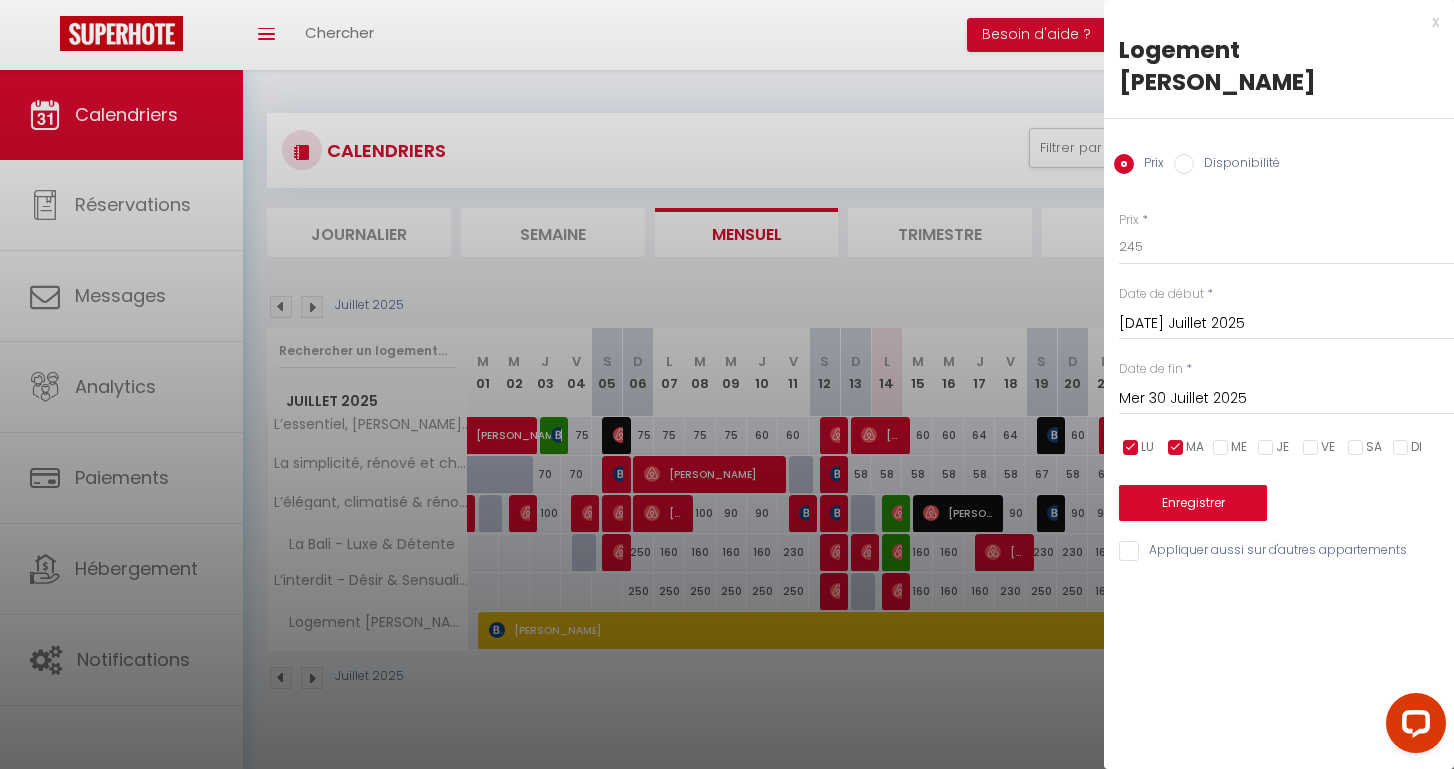 click on "LU   MA   ME   JE   VE   SA   DI" at bounding box center [1286, 447] 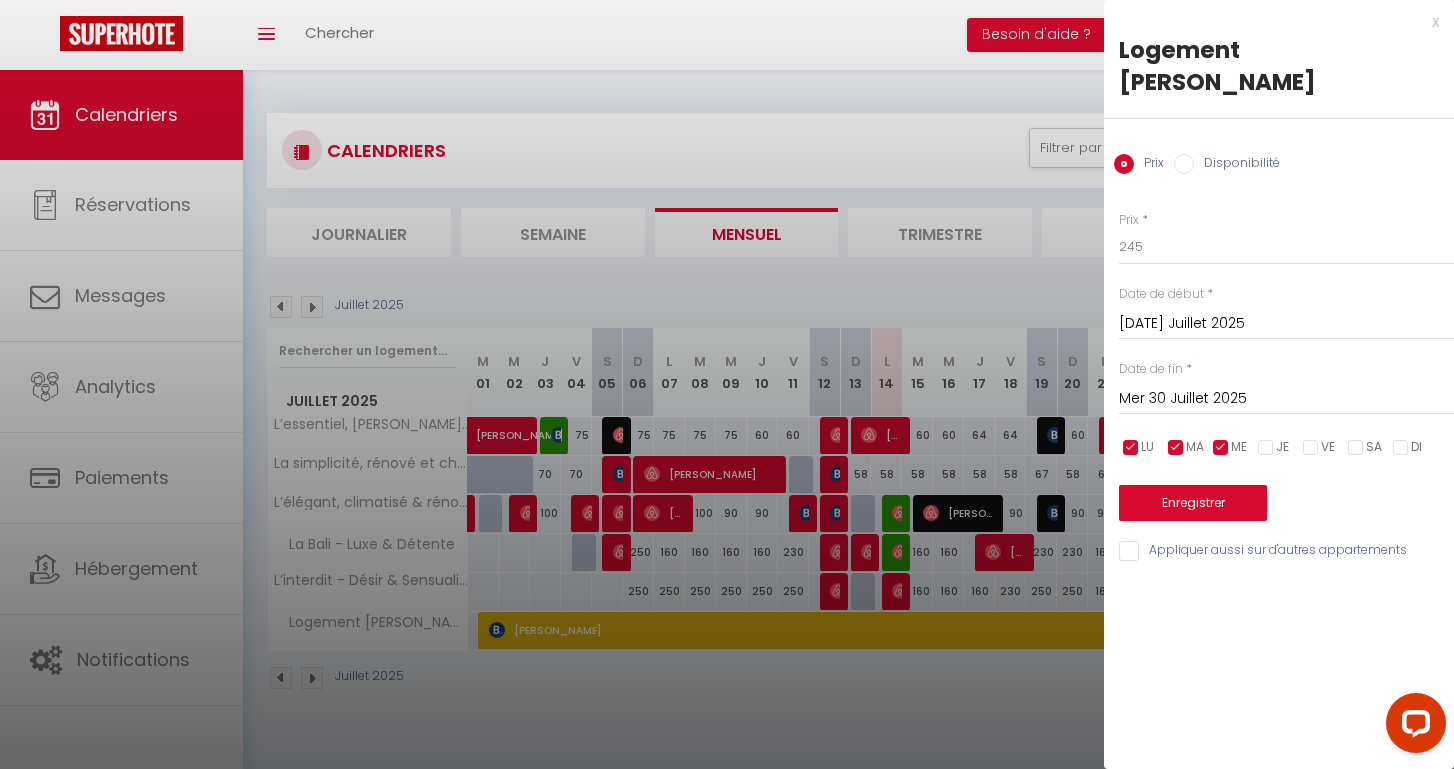 click on "JE" at bounding box center [1282, 447] 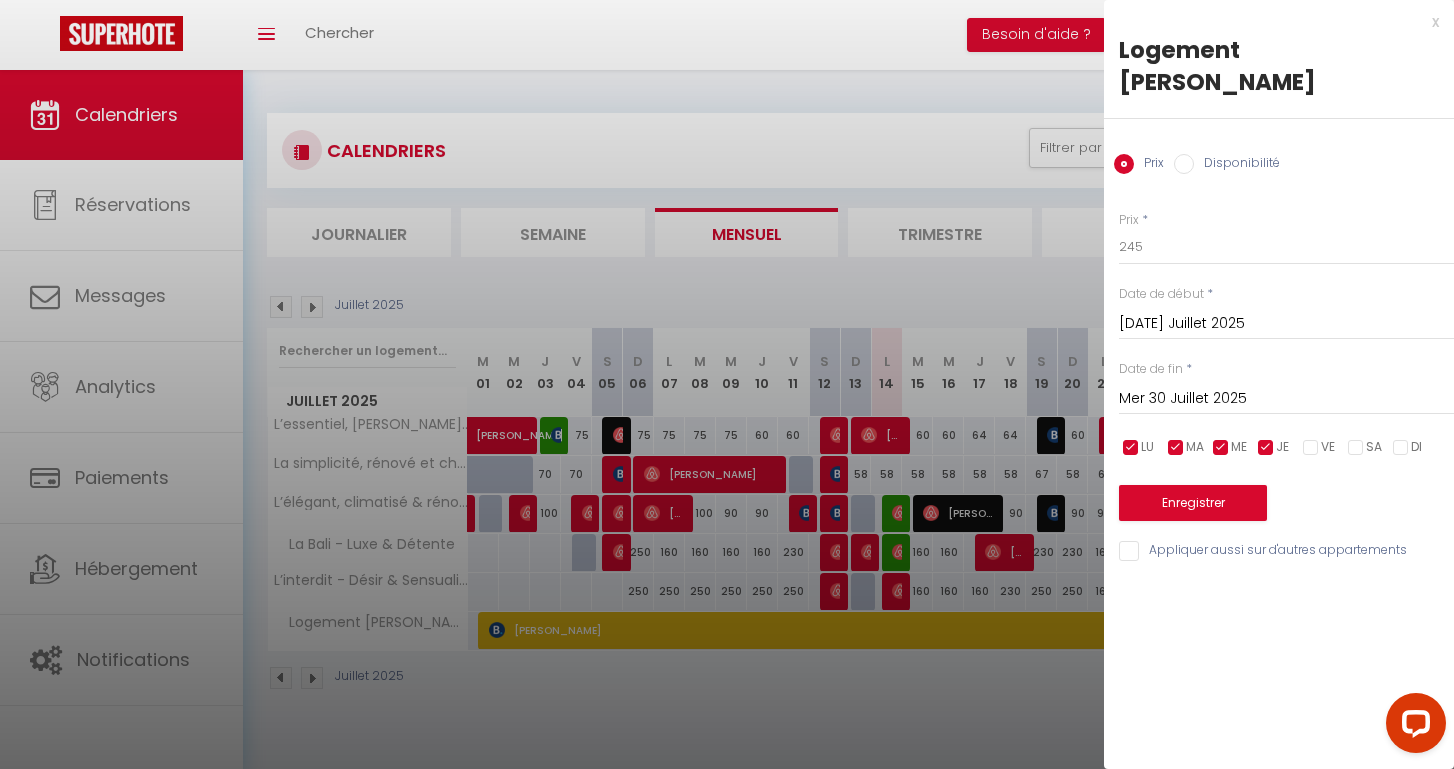 click at bounding box center [1311, 448] 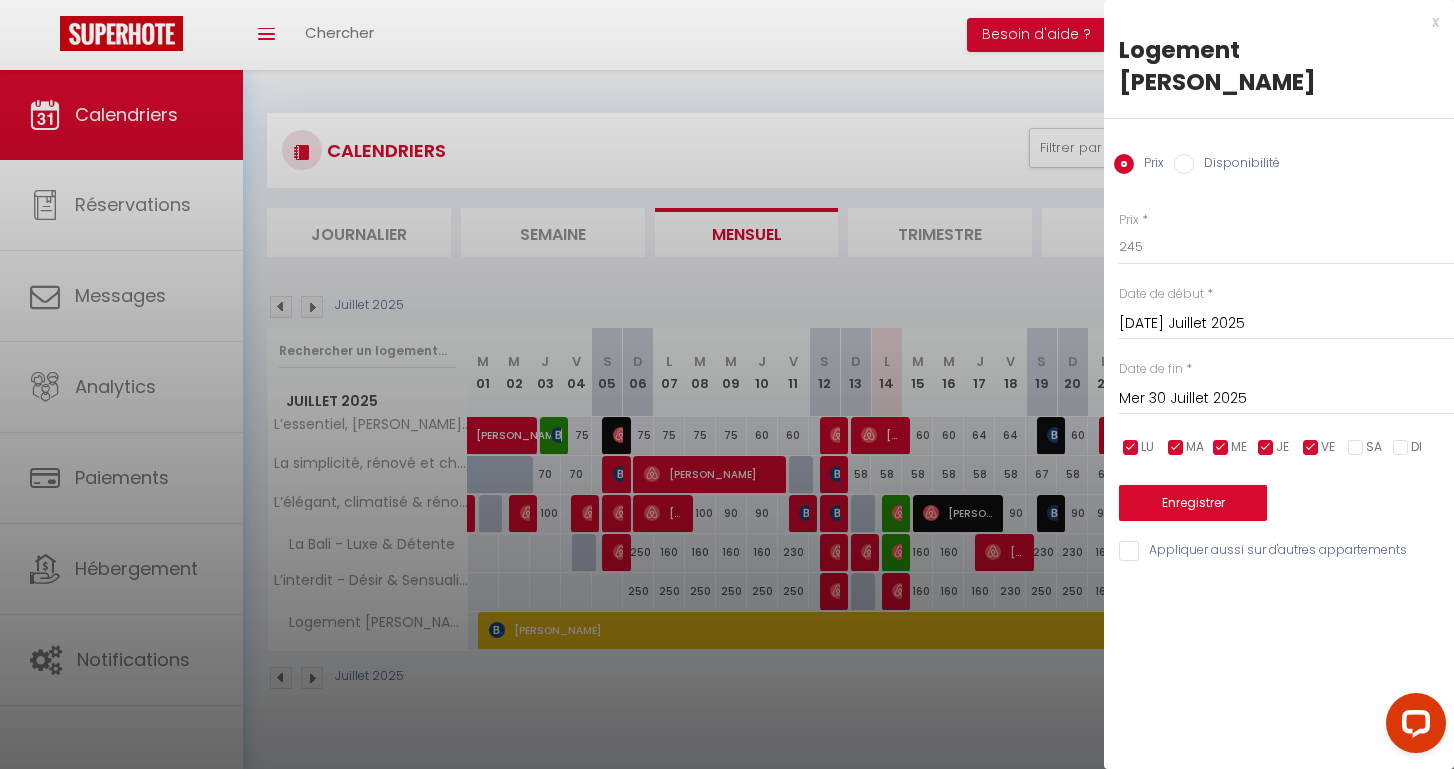 click at bounding box center (1356, 448) 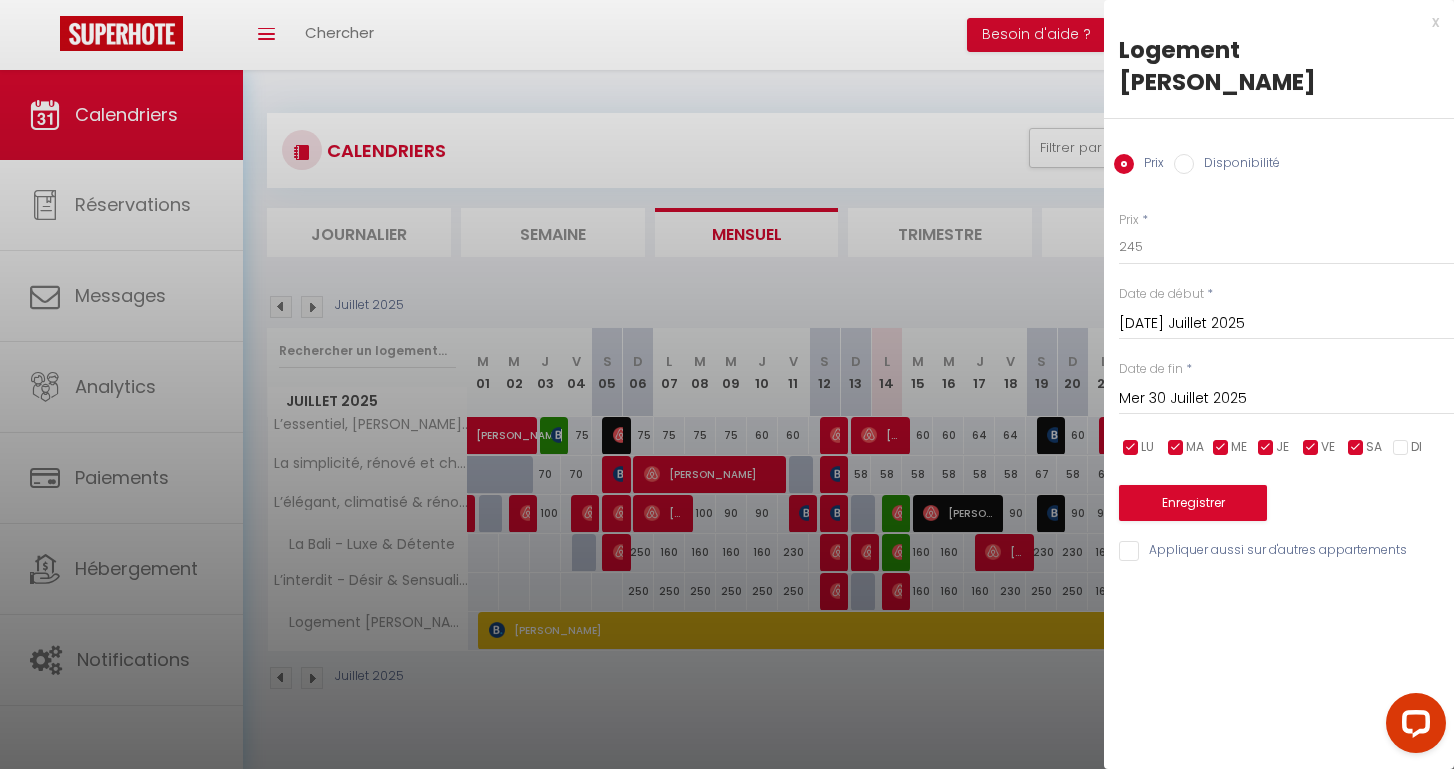 click at bounding box center [1401, 448] 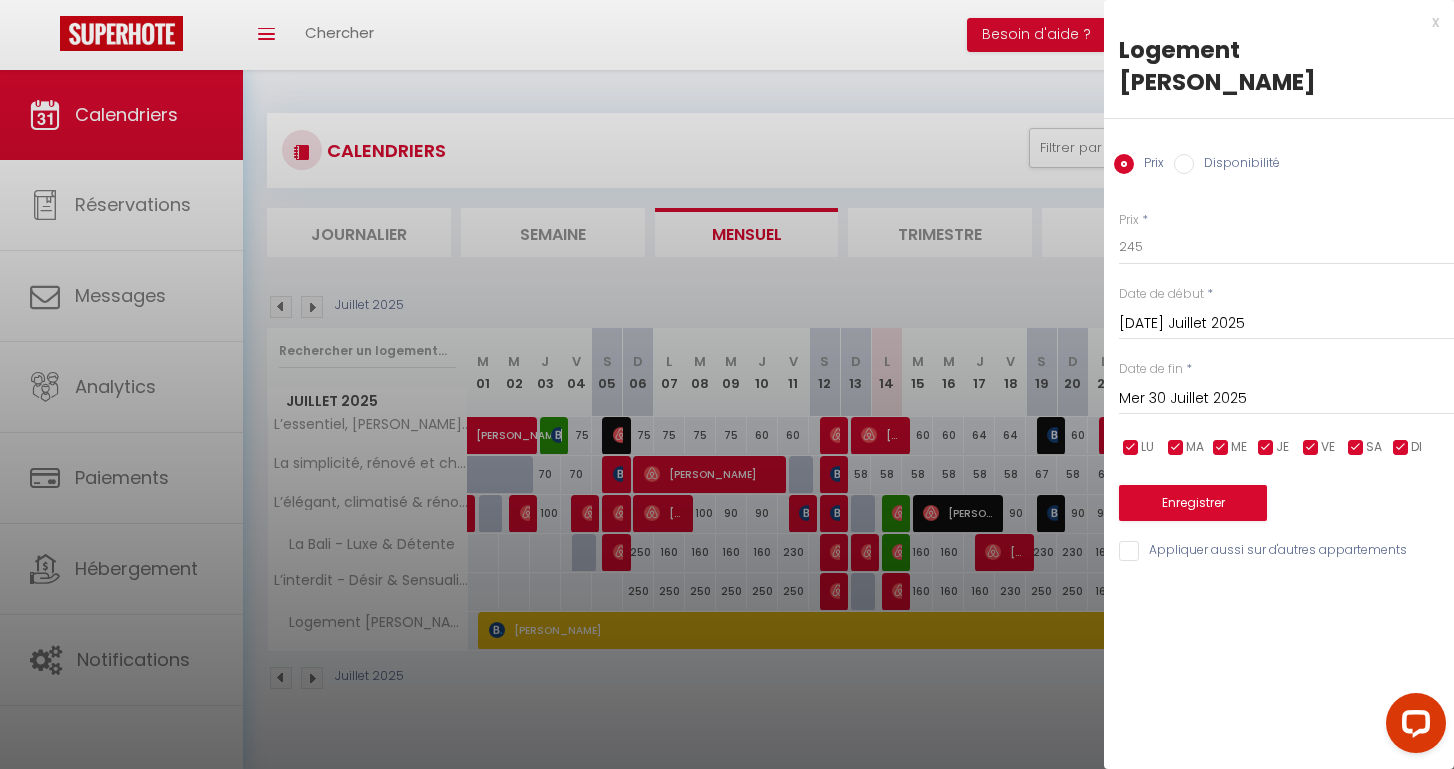 click on "Enregistrer" at bounding box center (1193, 503) 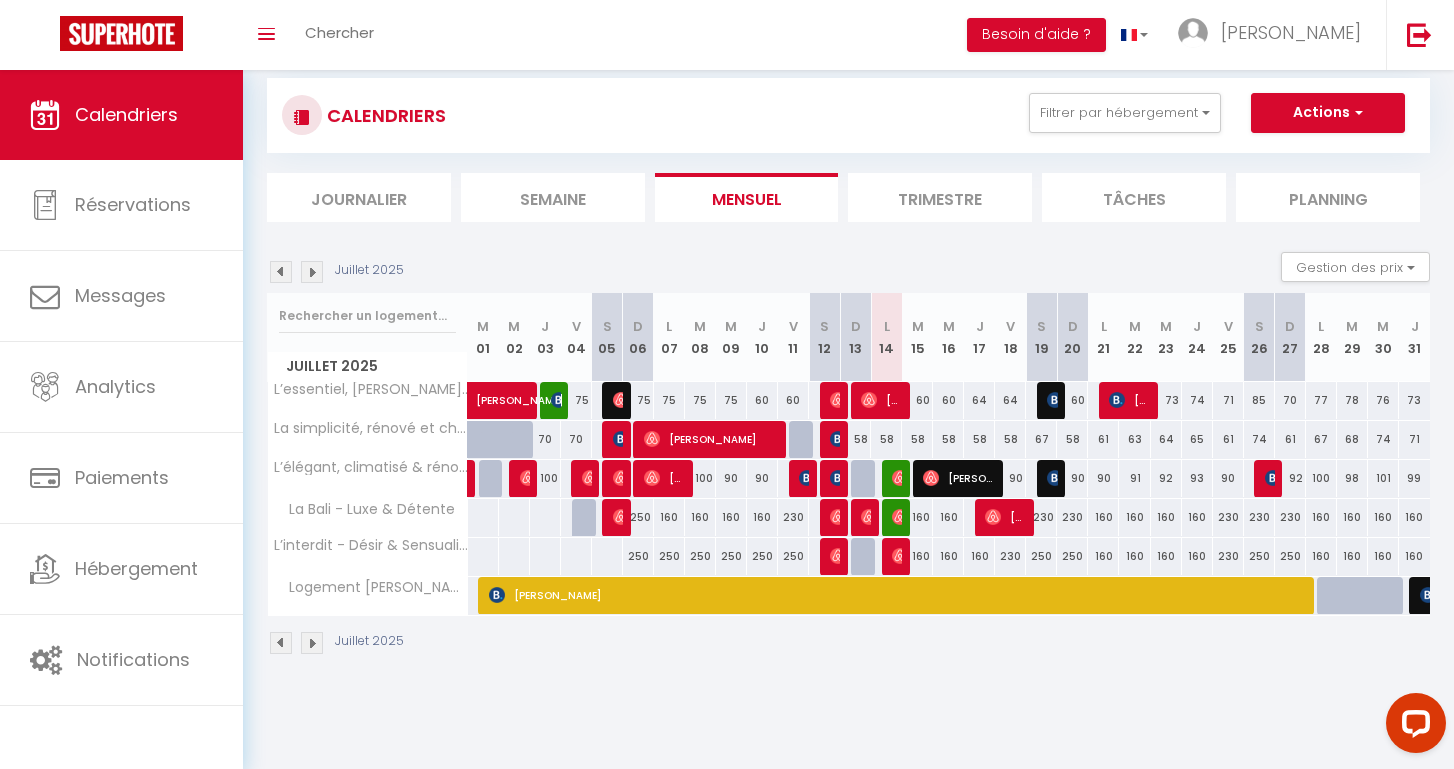 scroll, scrollTop: 29, scrollLeft: 0, axis: vertical 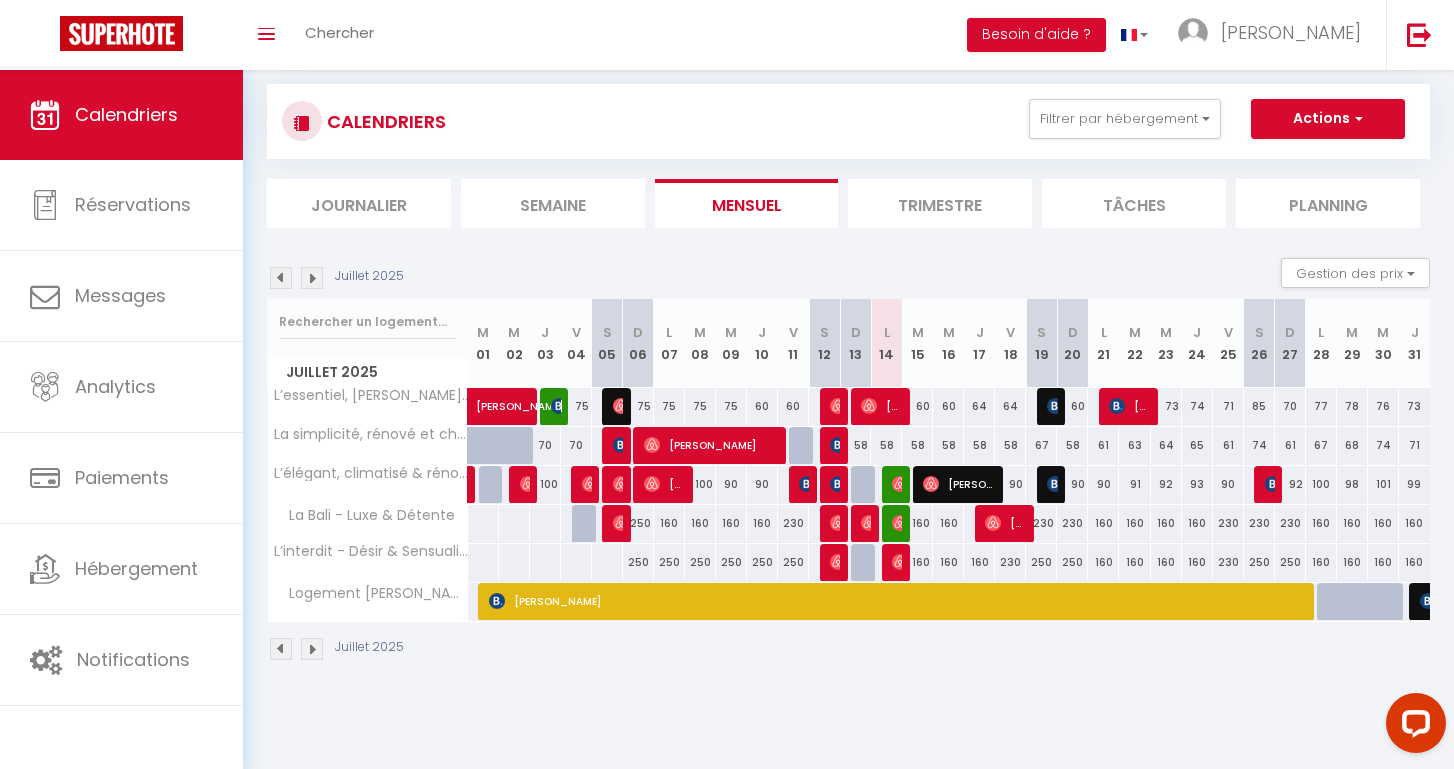 click at bounding box center [1363, 613] 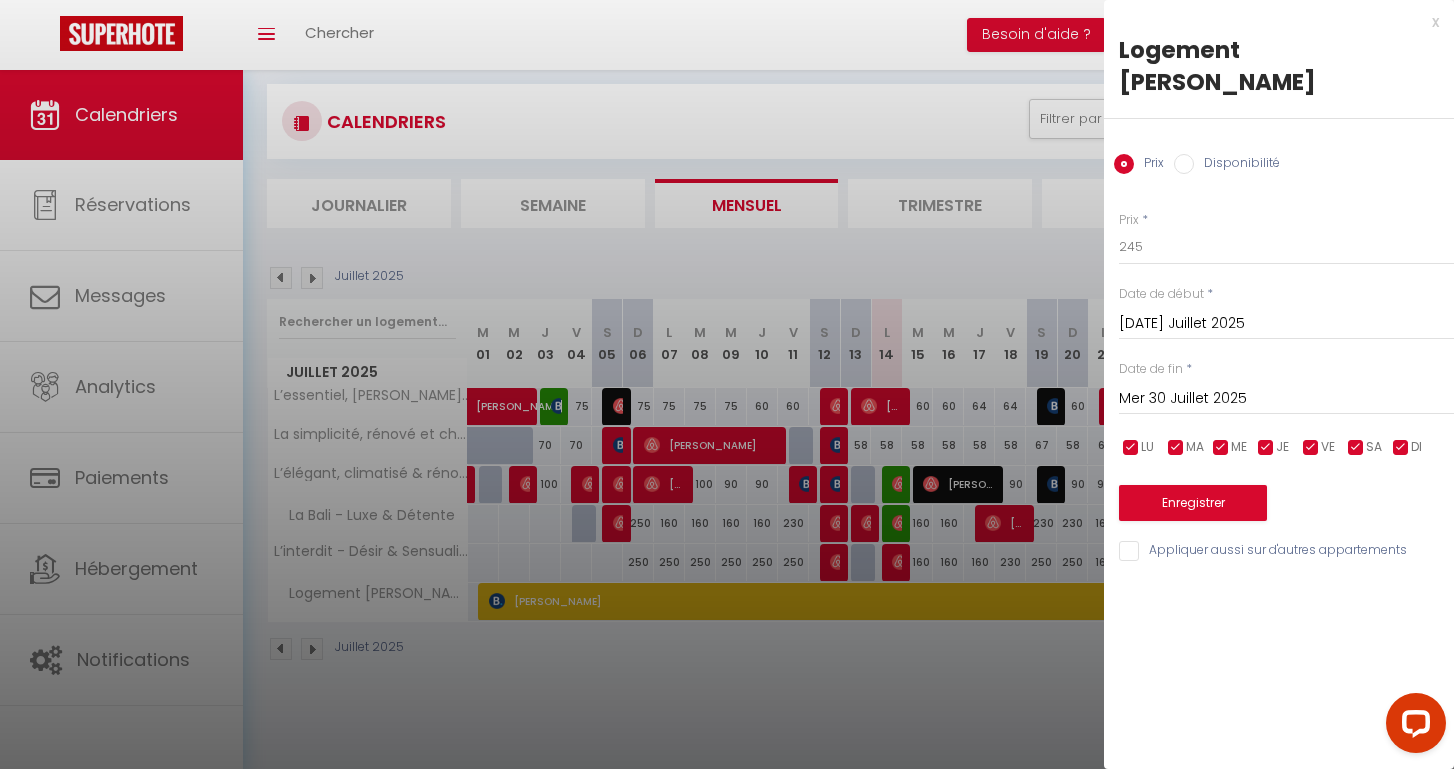 click on "Disponibilité" at bounding box center (1184, 164) 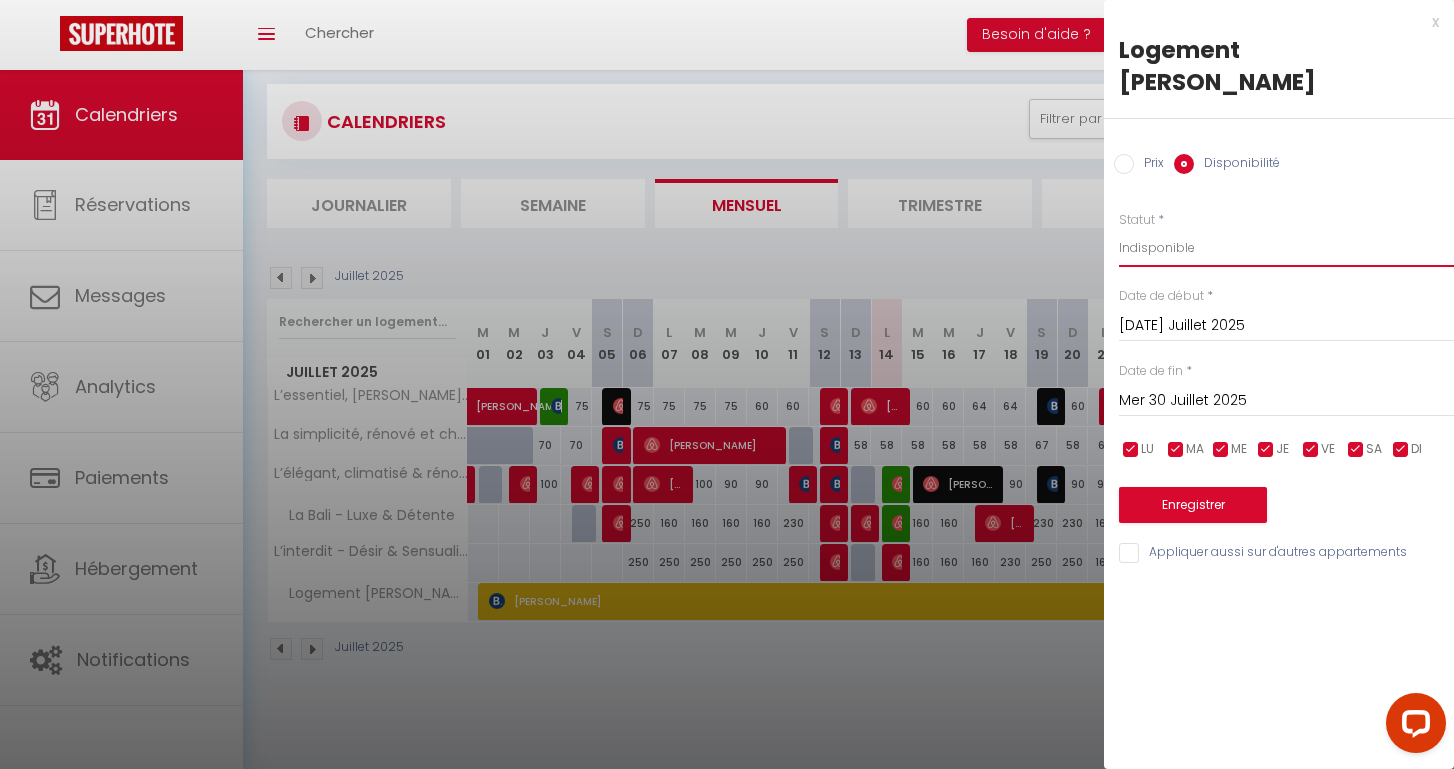 click on "Mer 30 Juillet 2025" at bounding box center (1286, 401) 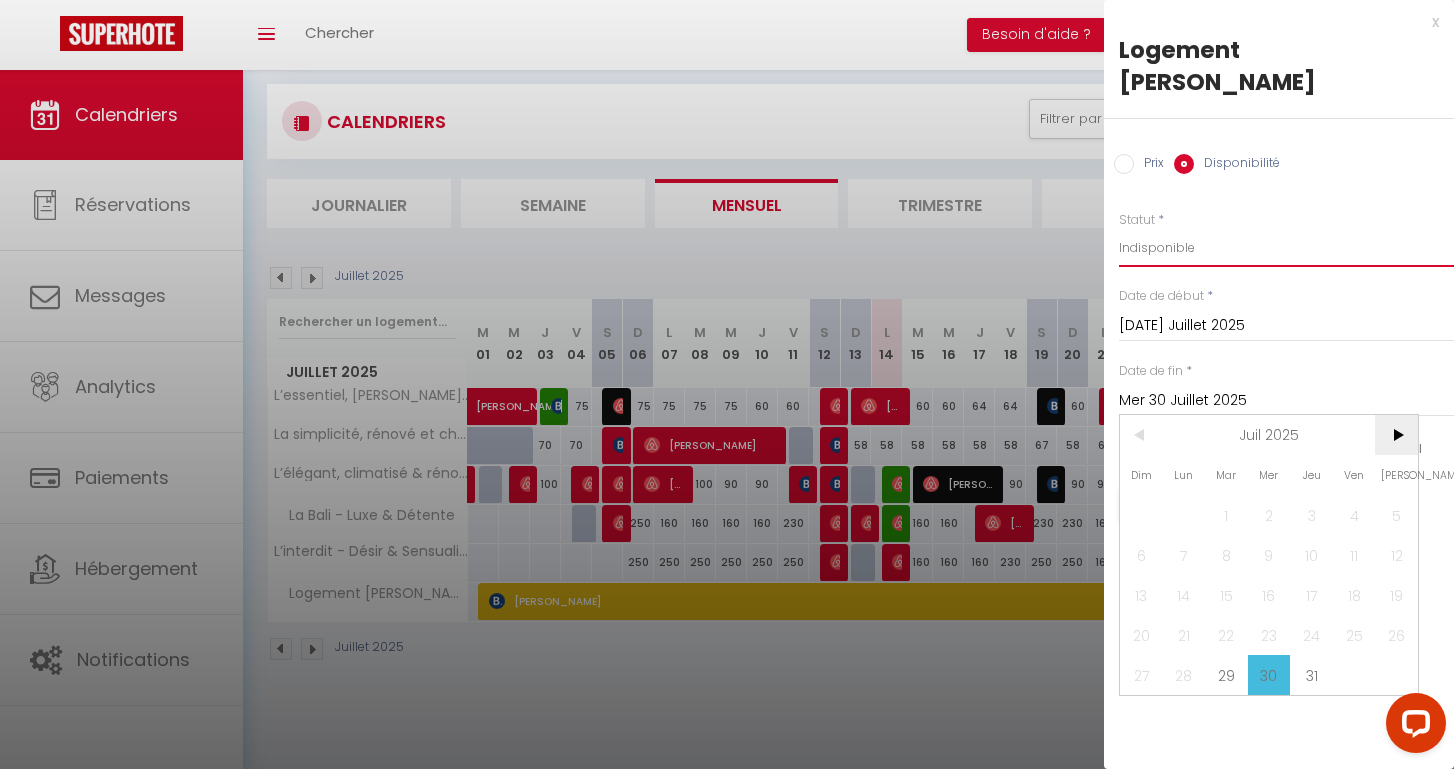 click on ">" at bounding box center (1396, 435) 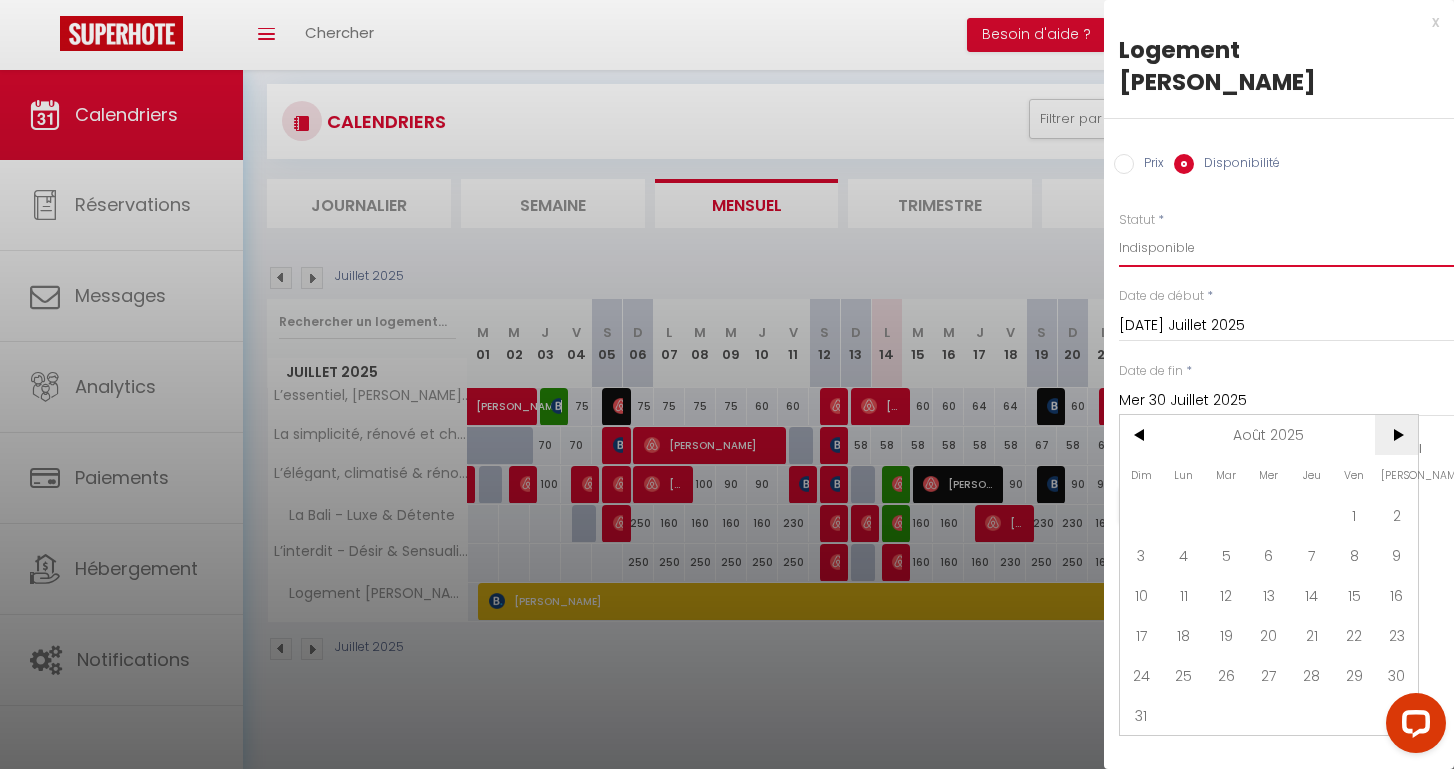 click on ">" at bounding box center [1396, 435] 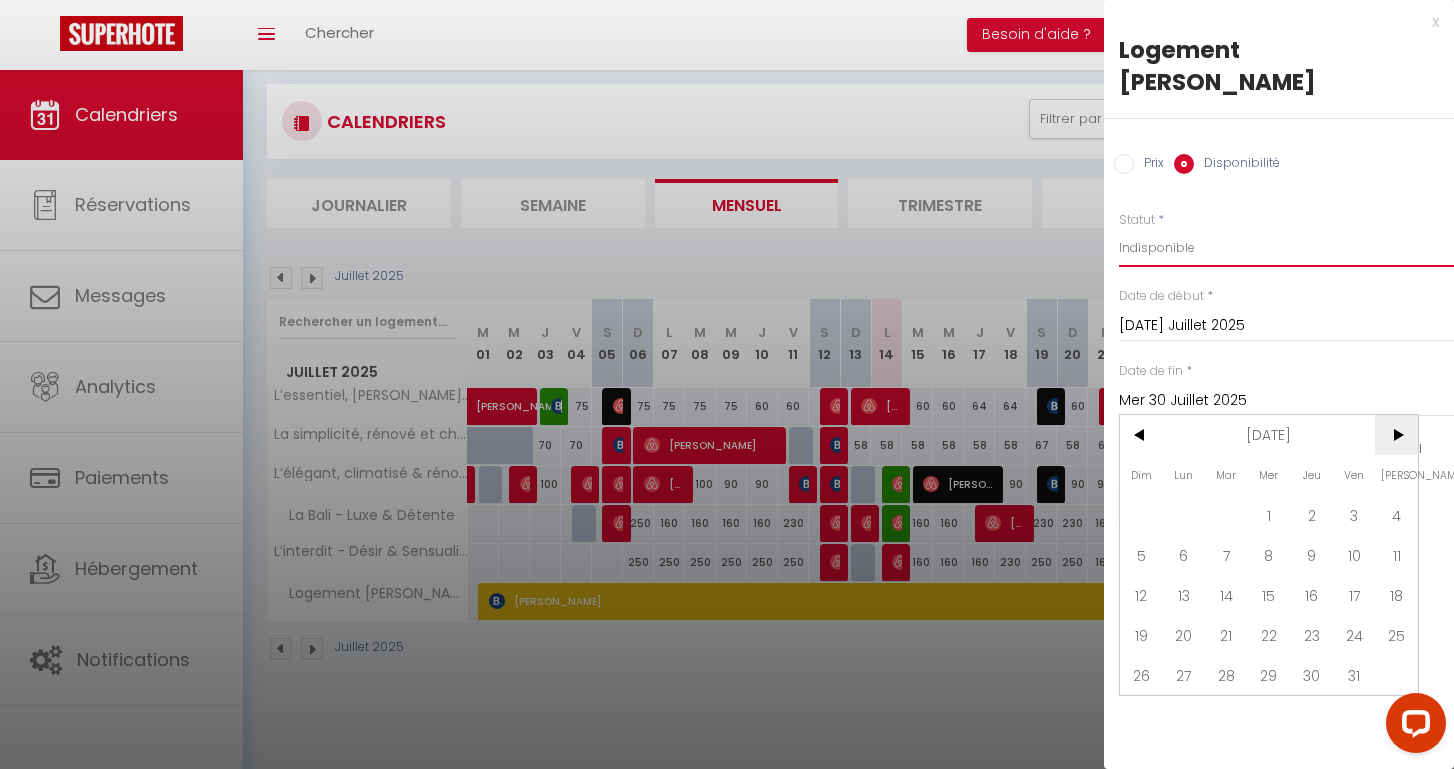 click on ">" at bounding box center [1396, 435] 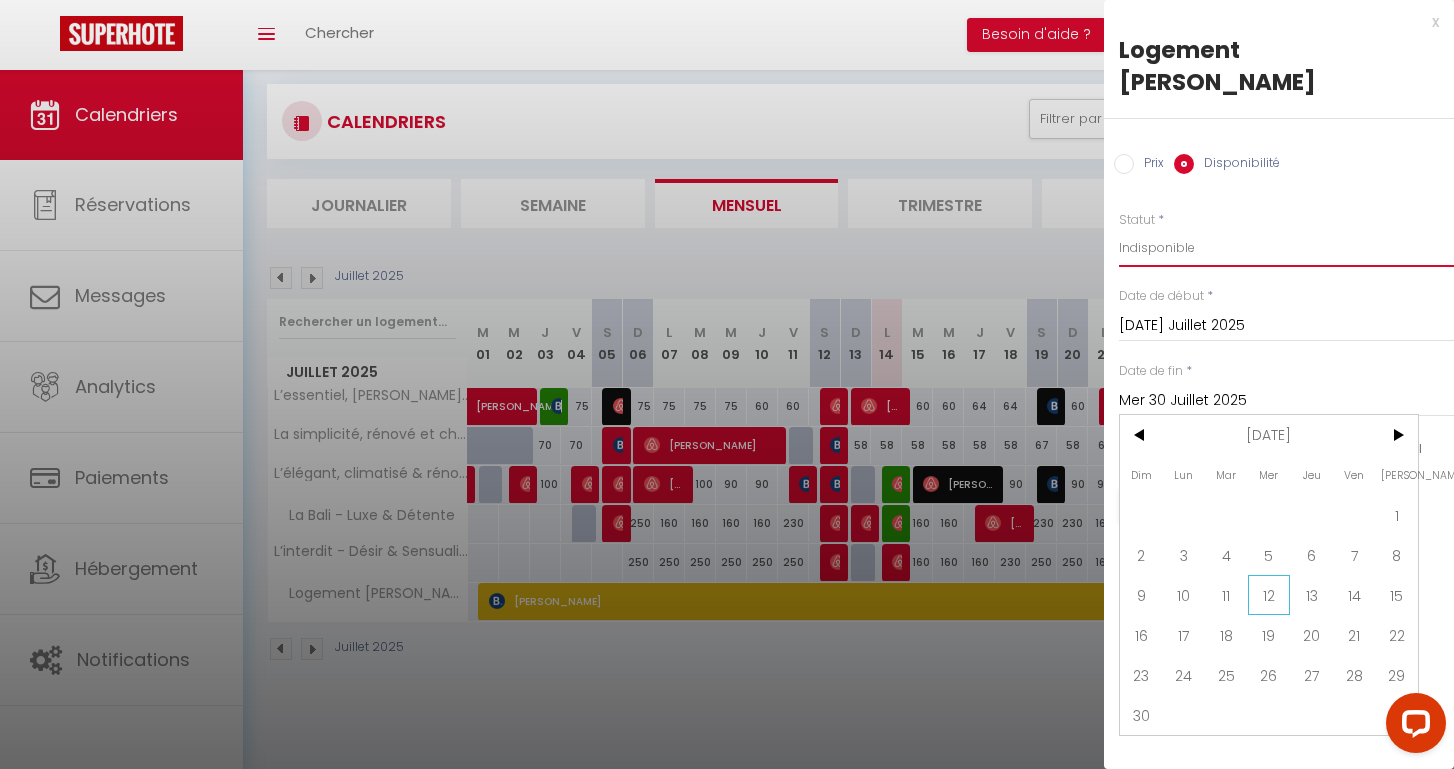 click on "12" at bounding box center [1269, 595] 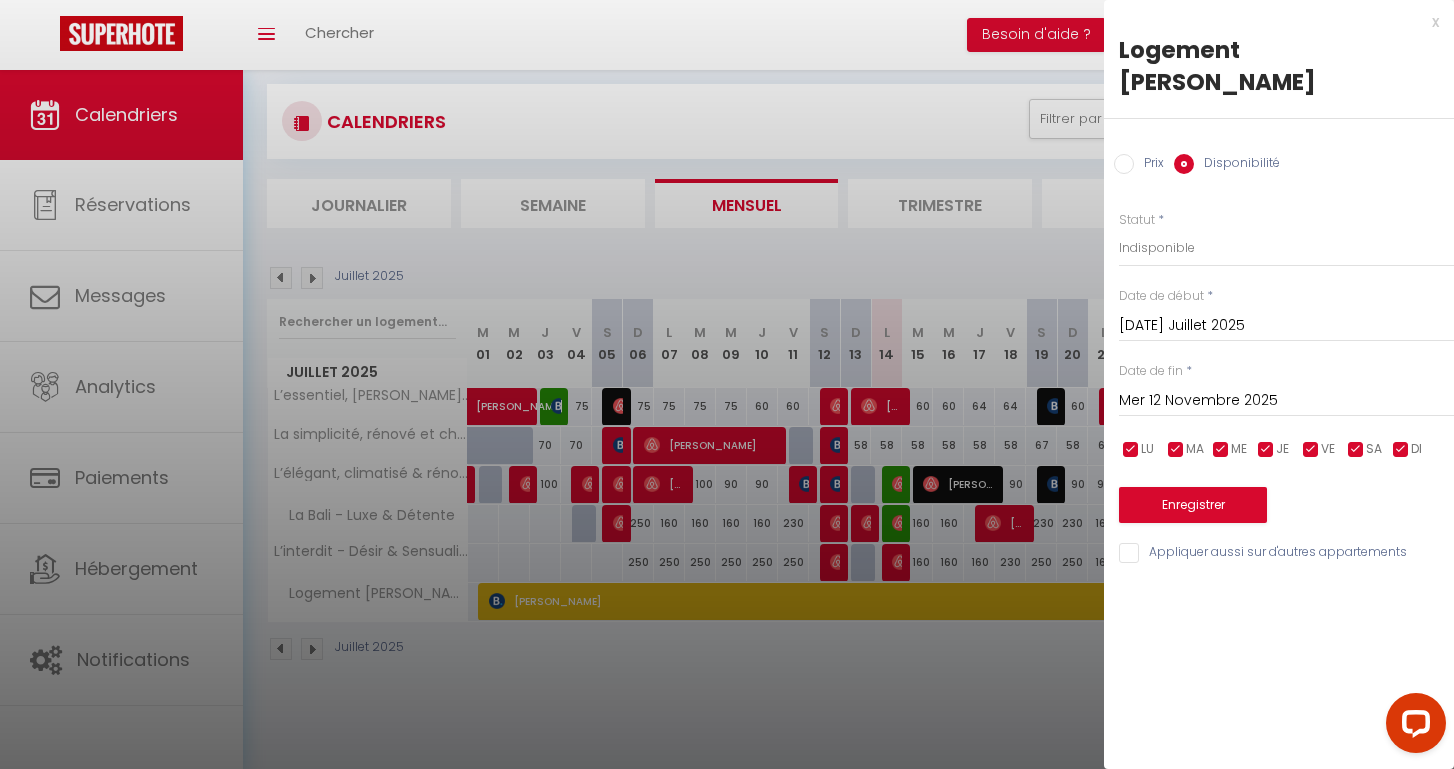 click on "Enregistrer" at bounding box center (1193, 505) 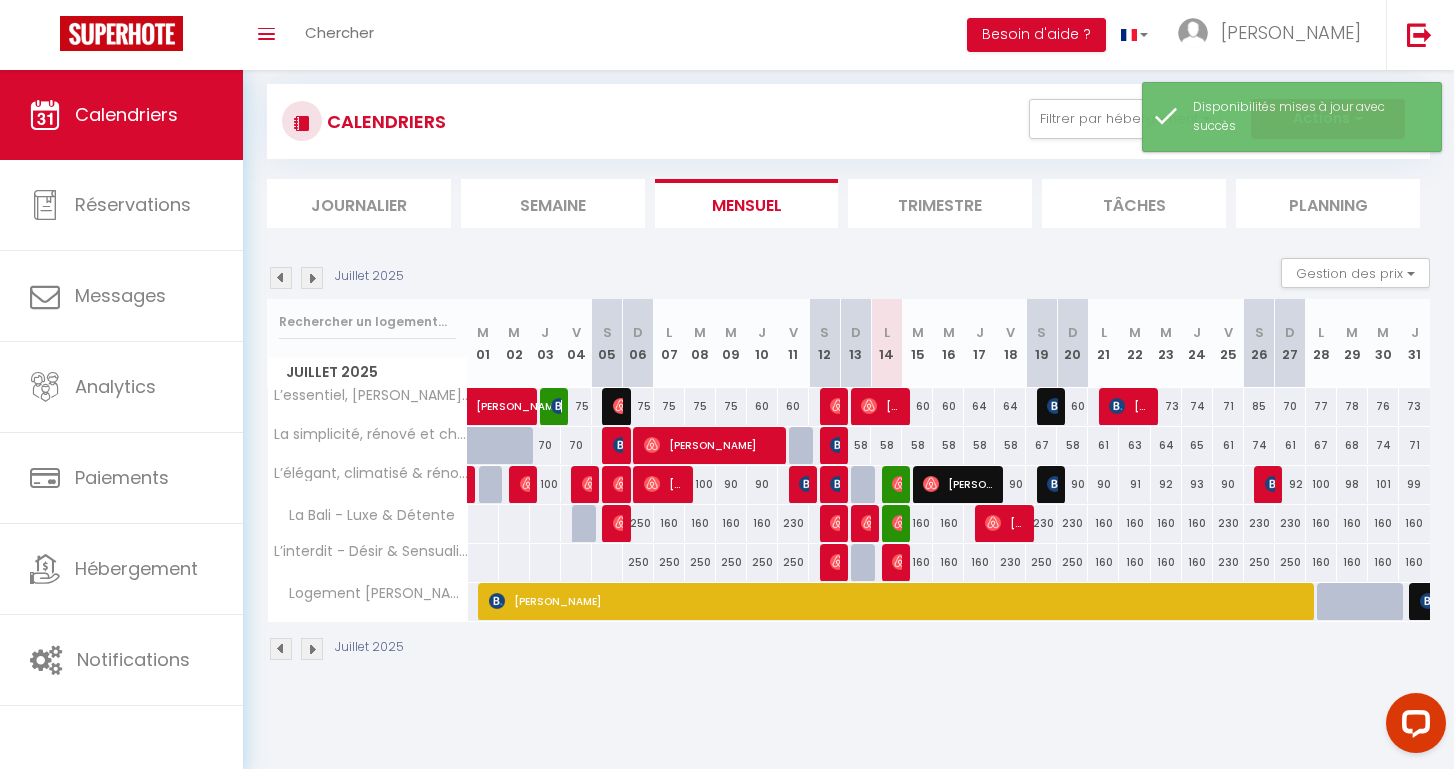 click at bounding box center [1332, 602] 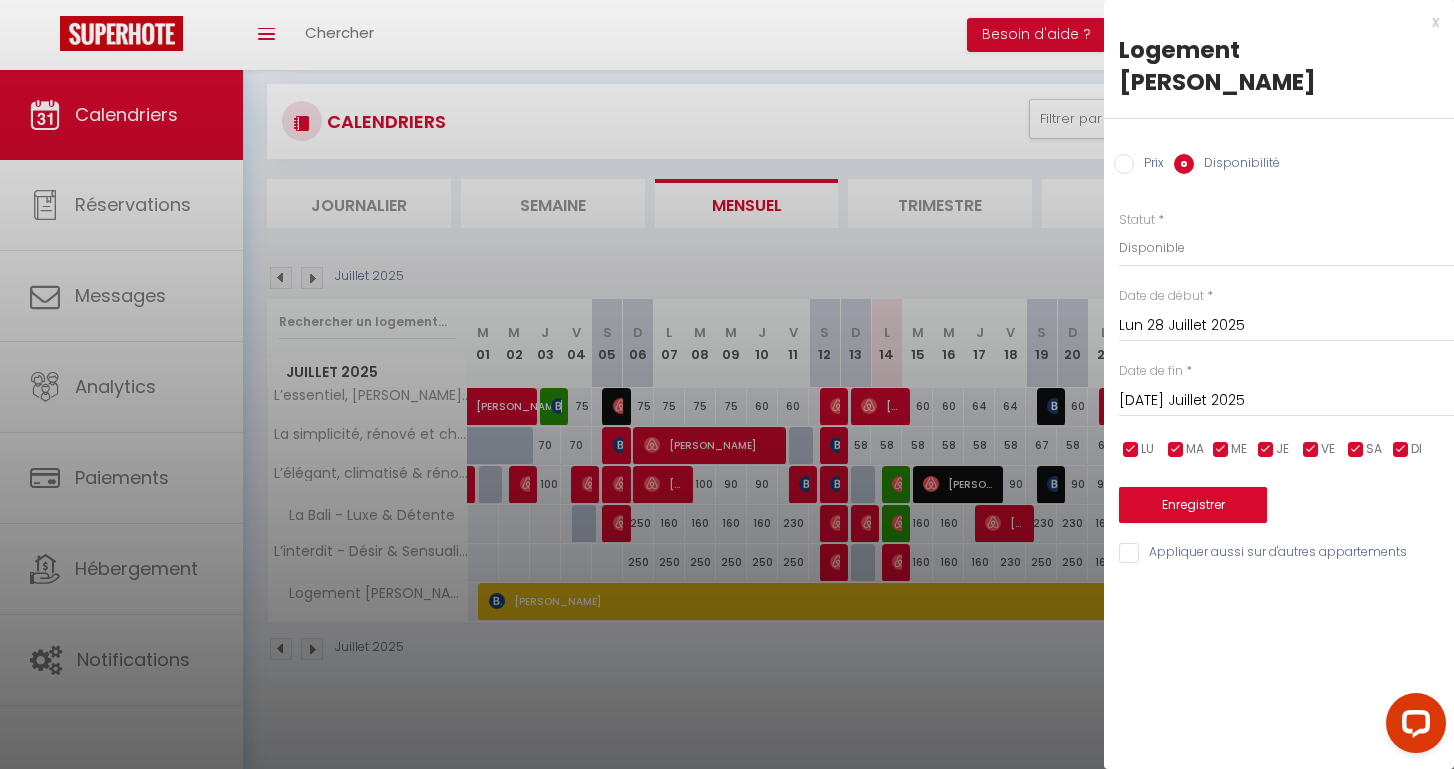 click on "[DATE] Juillet 2025" at bounding box center [1286, 401] 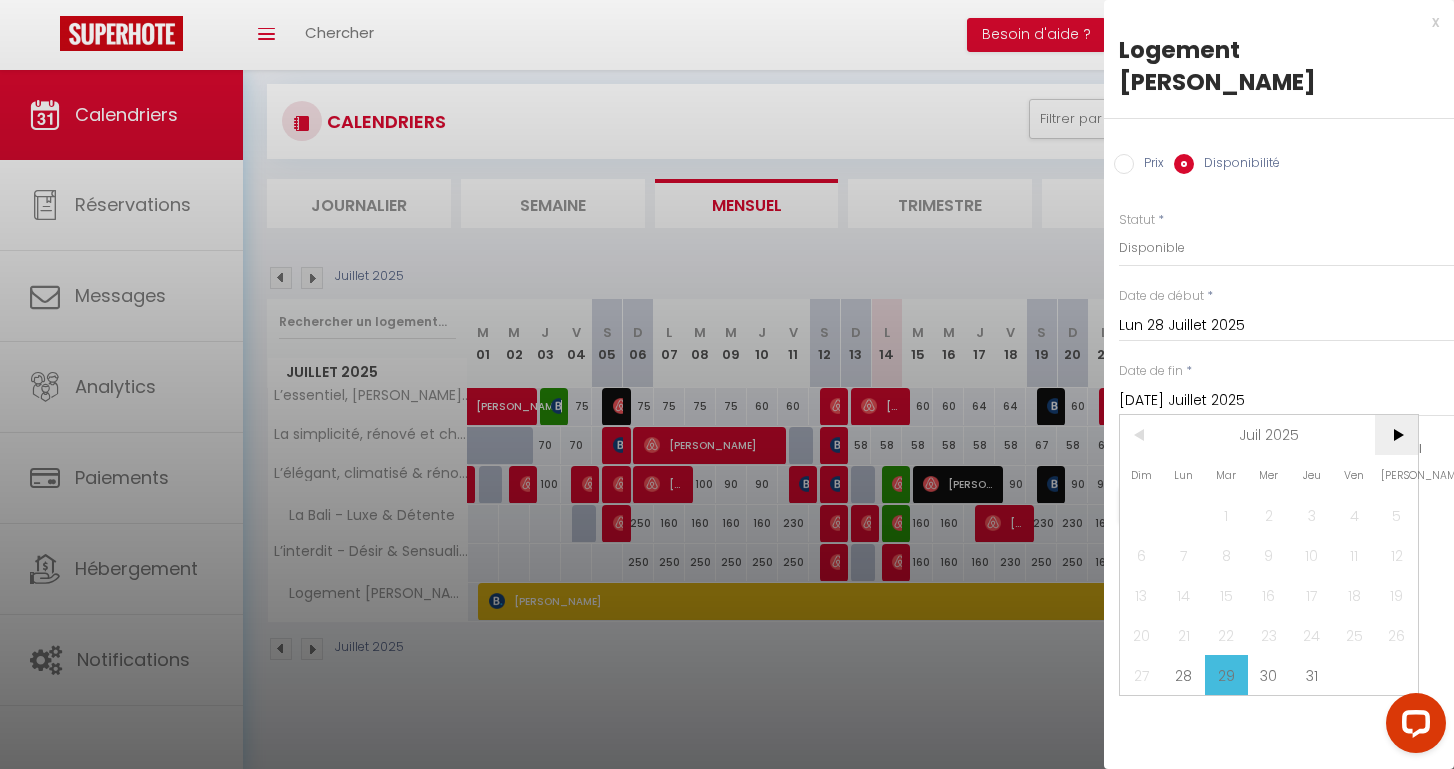 click on ">" at bounding box center (1396, 435) 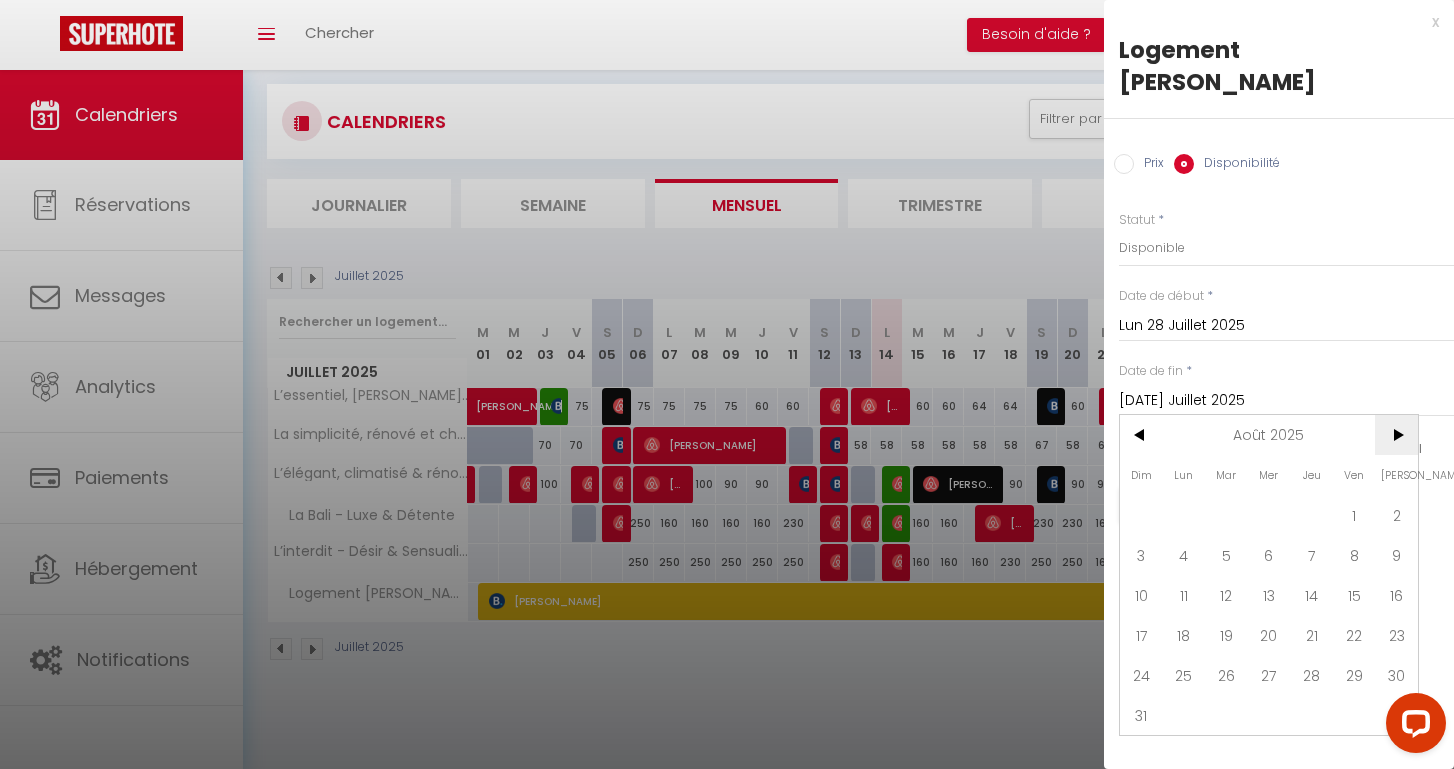 click on ">" at bounding box center [1396, 435] 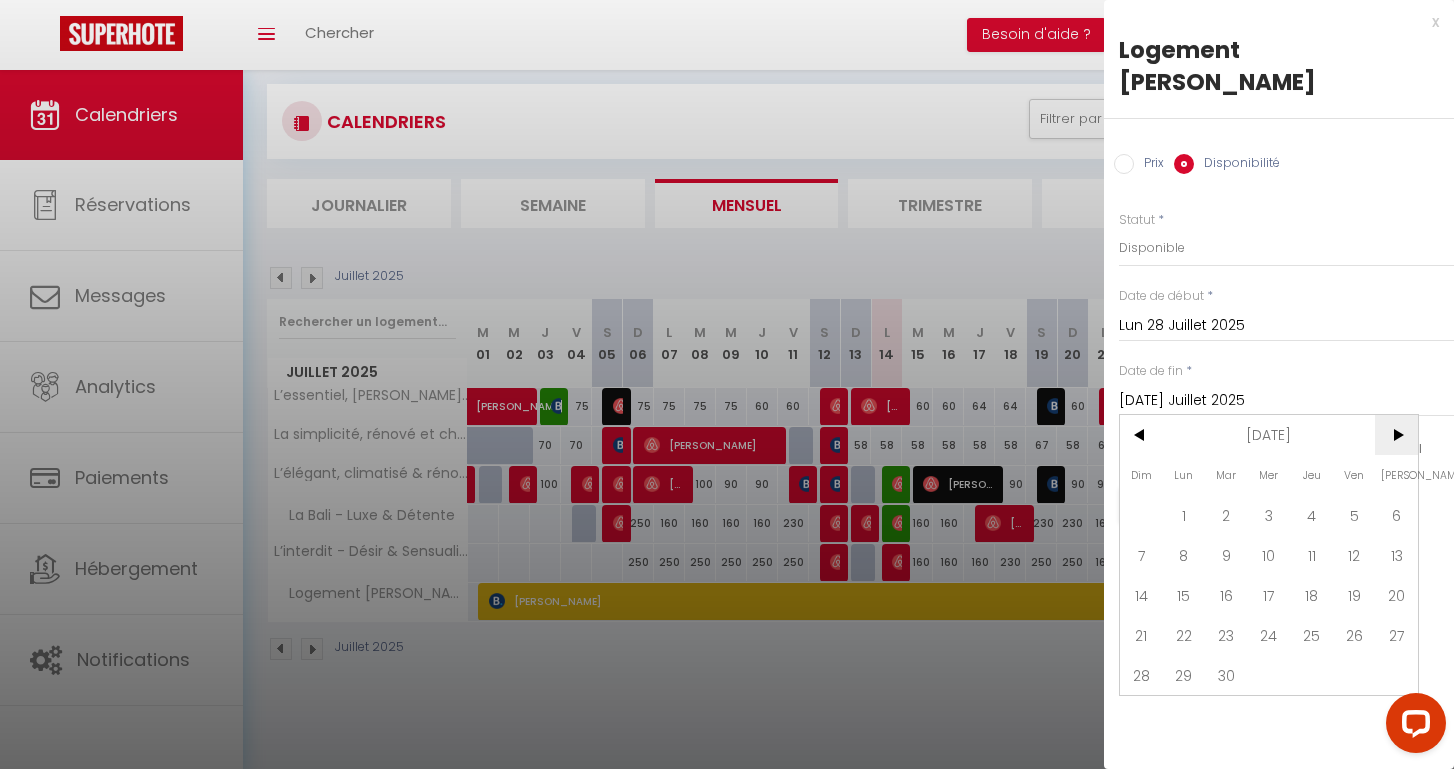 click on ">" at bounding box center [1396, 435] 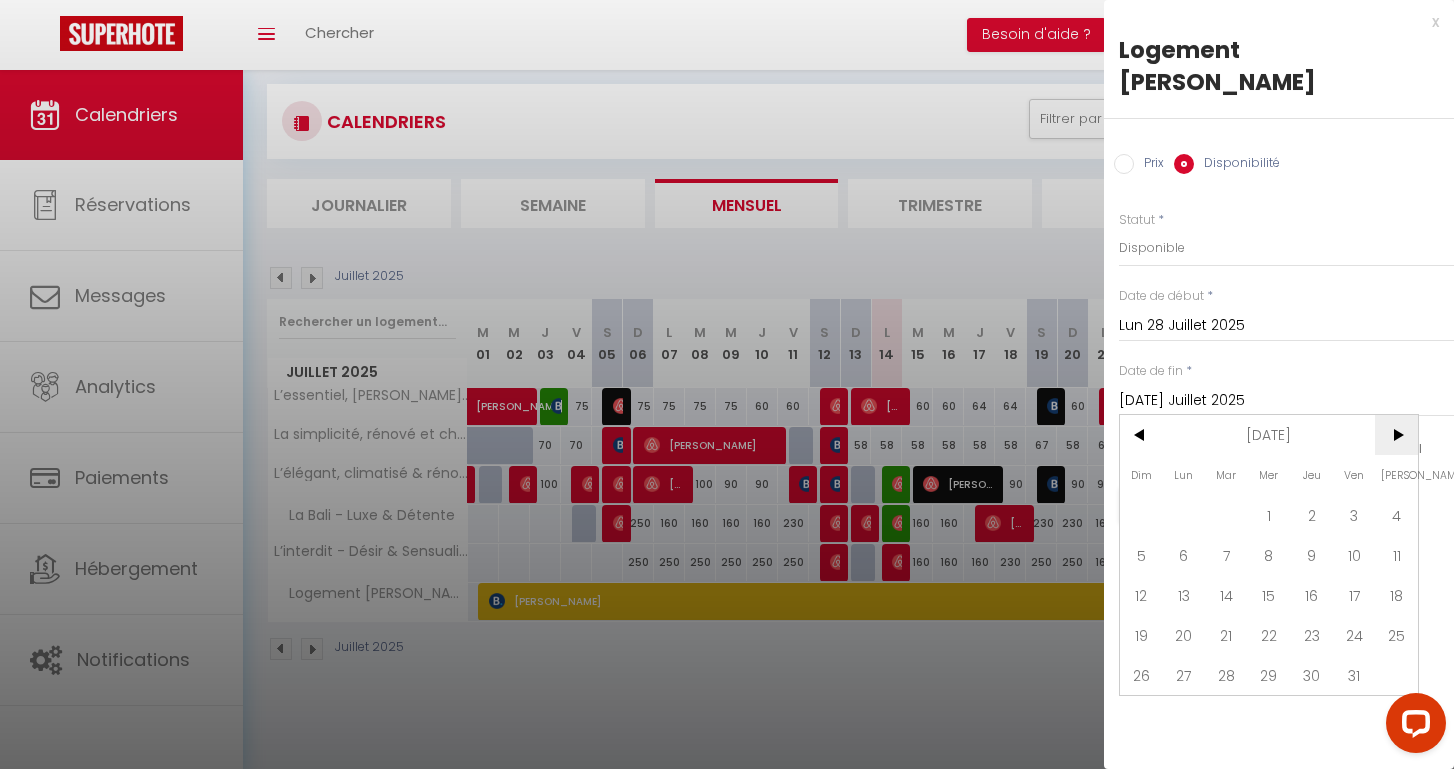 click on ">" at bounding box center (1396, 435) 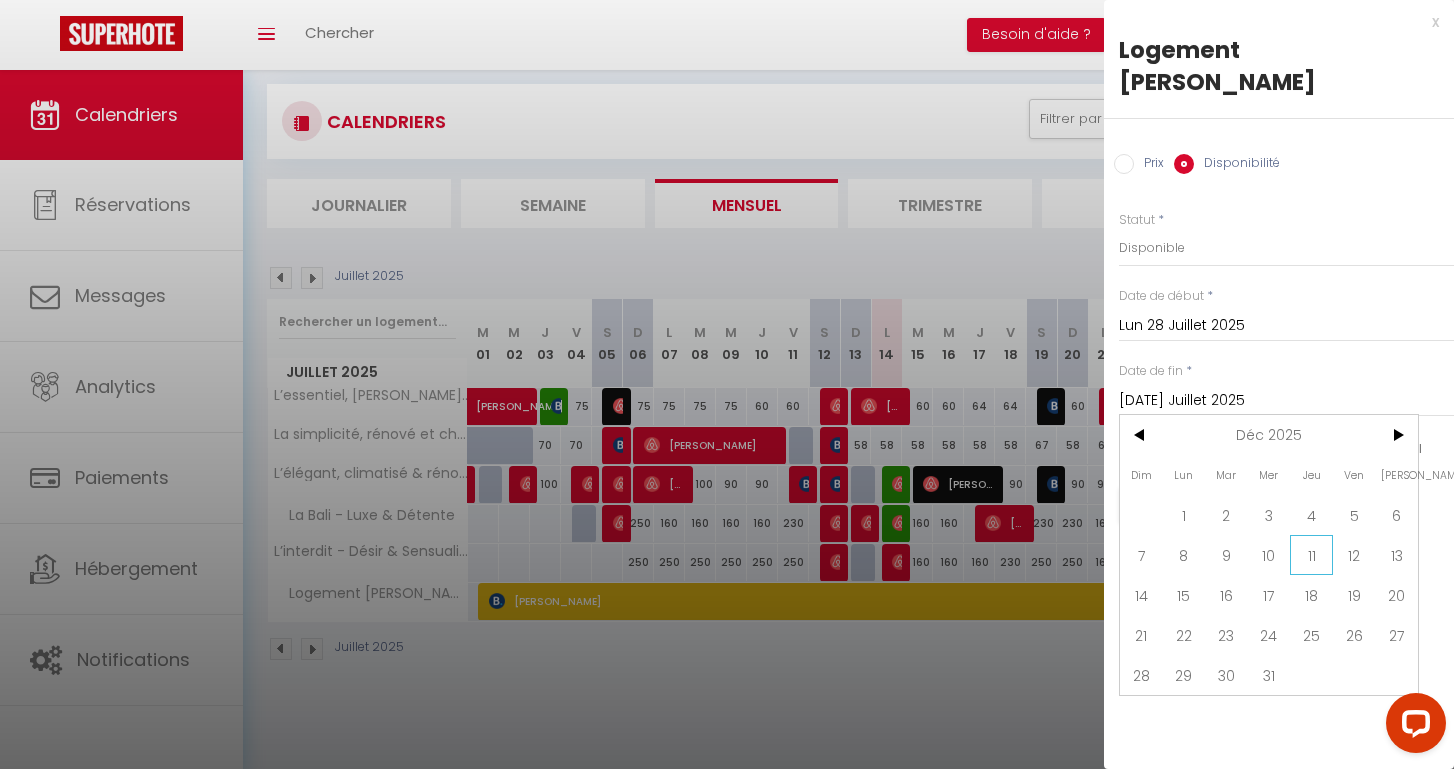click on "11" at bounding box center [1311, 555] 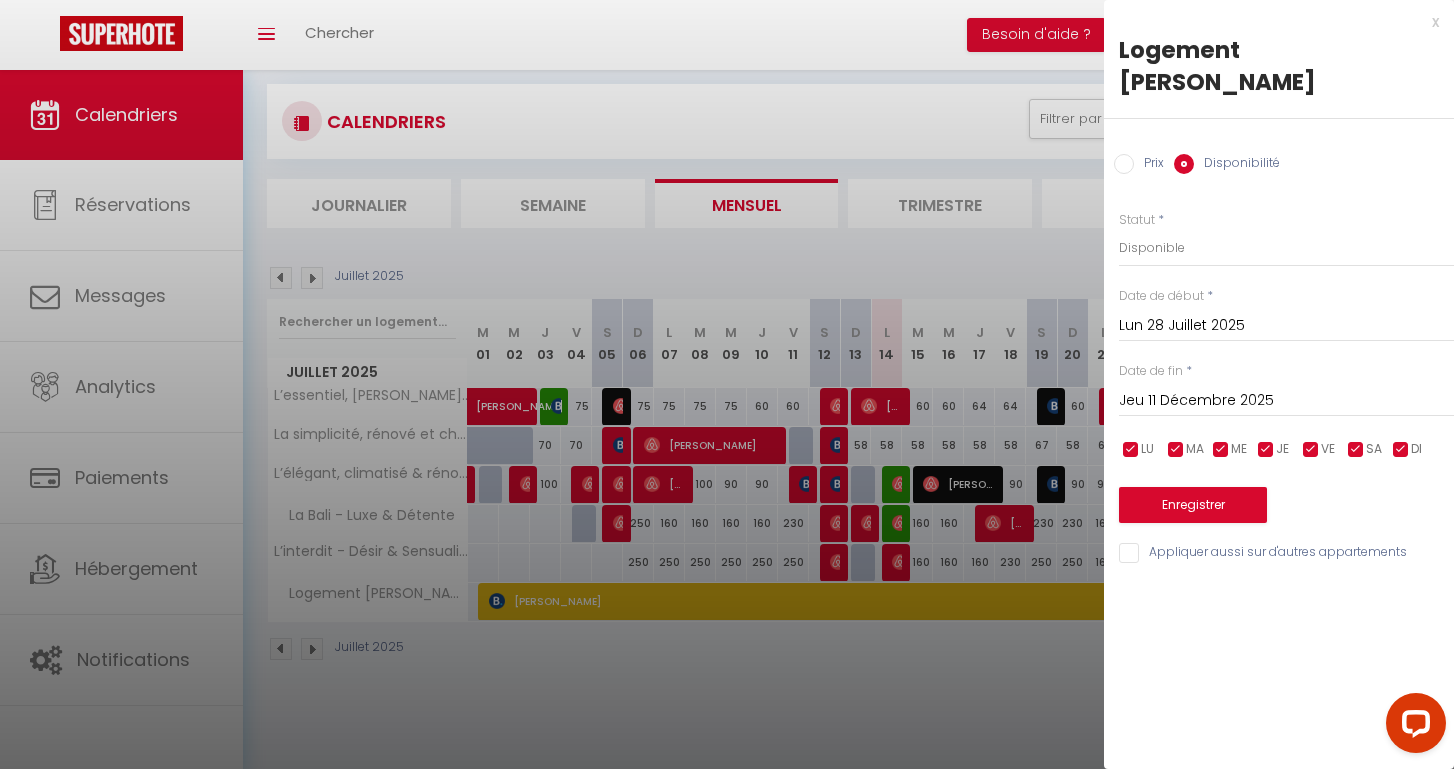 click on "Enregistrer" at bounding box center (1193, 505) 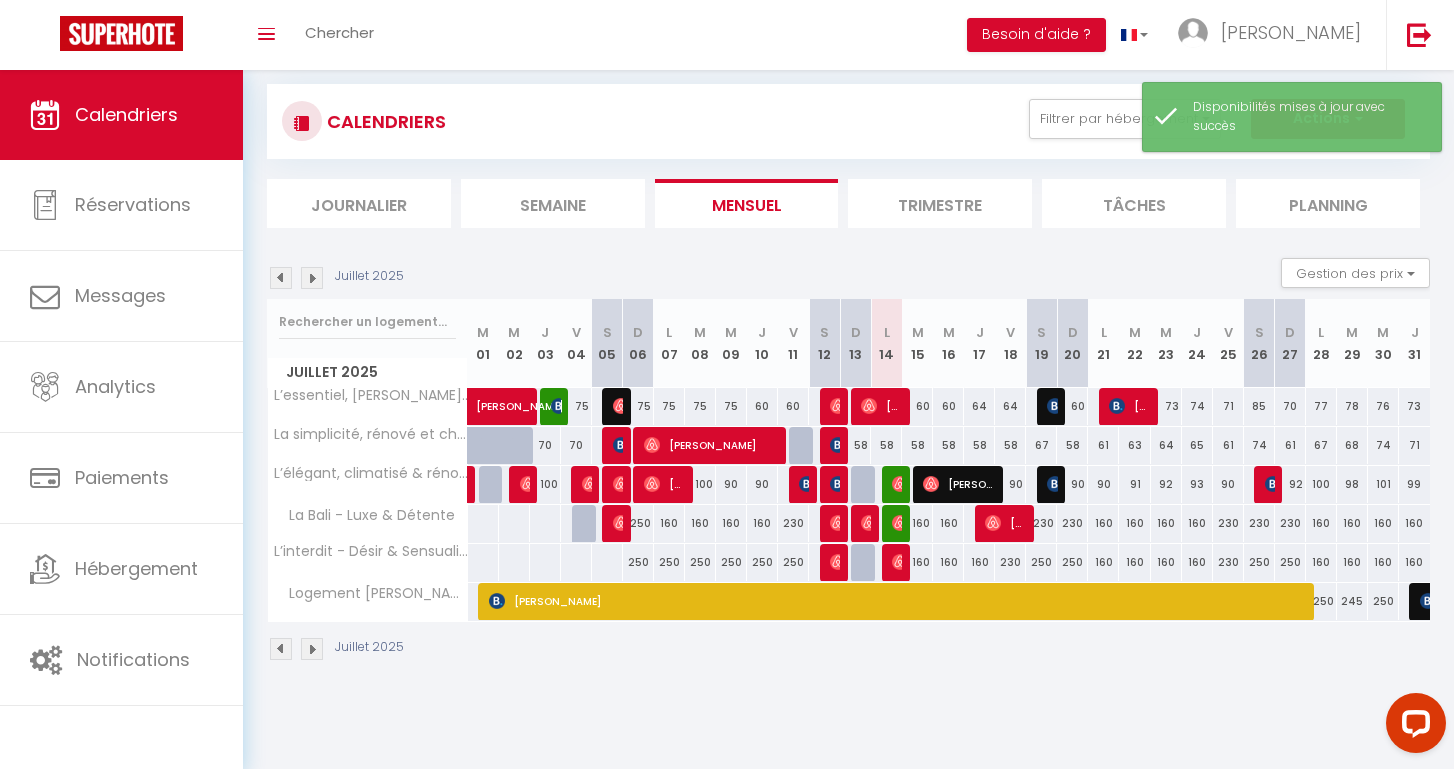 scroll, scrollTop: 29, scrollLeft: 0, axis: vertical 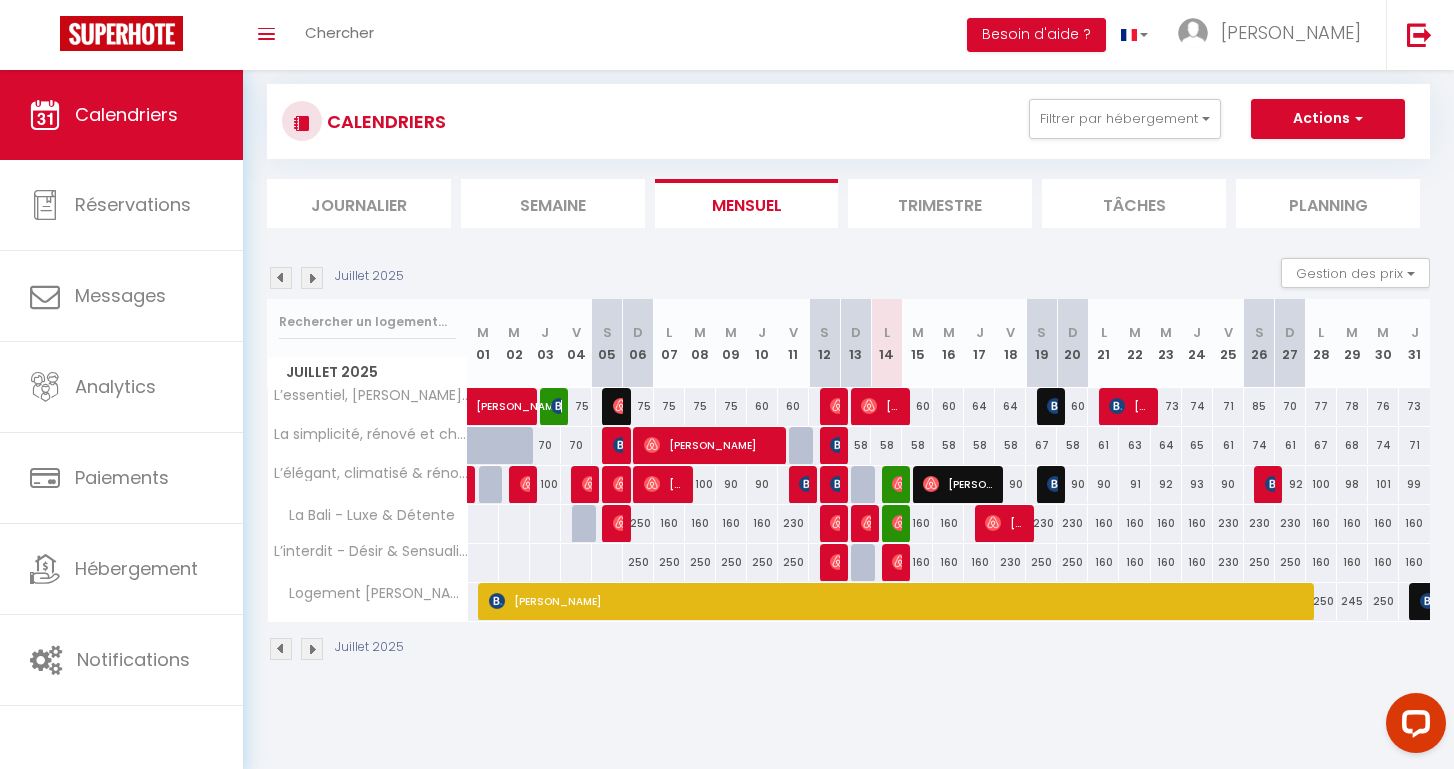 click at bounding box center (312, 278) 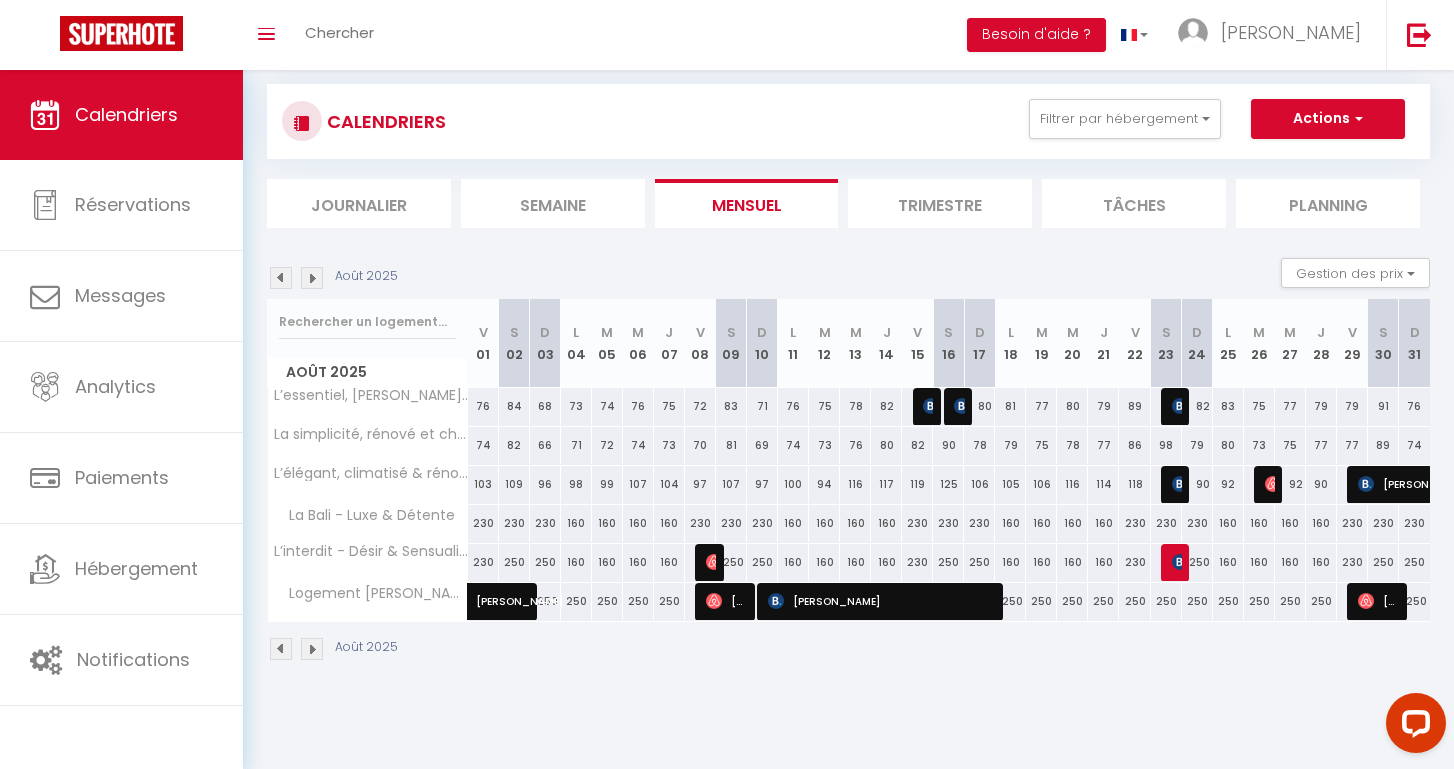 click at bounding box center (281, 278) 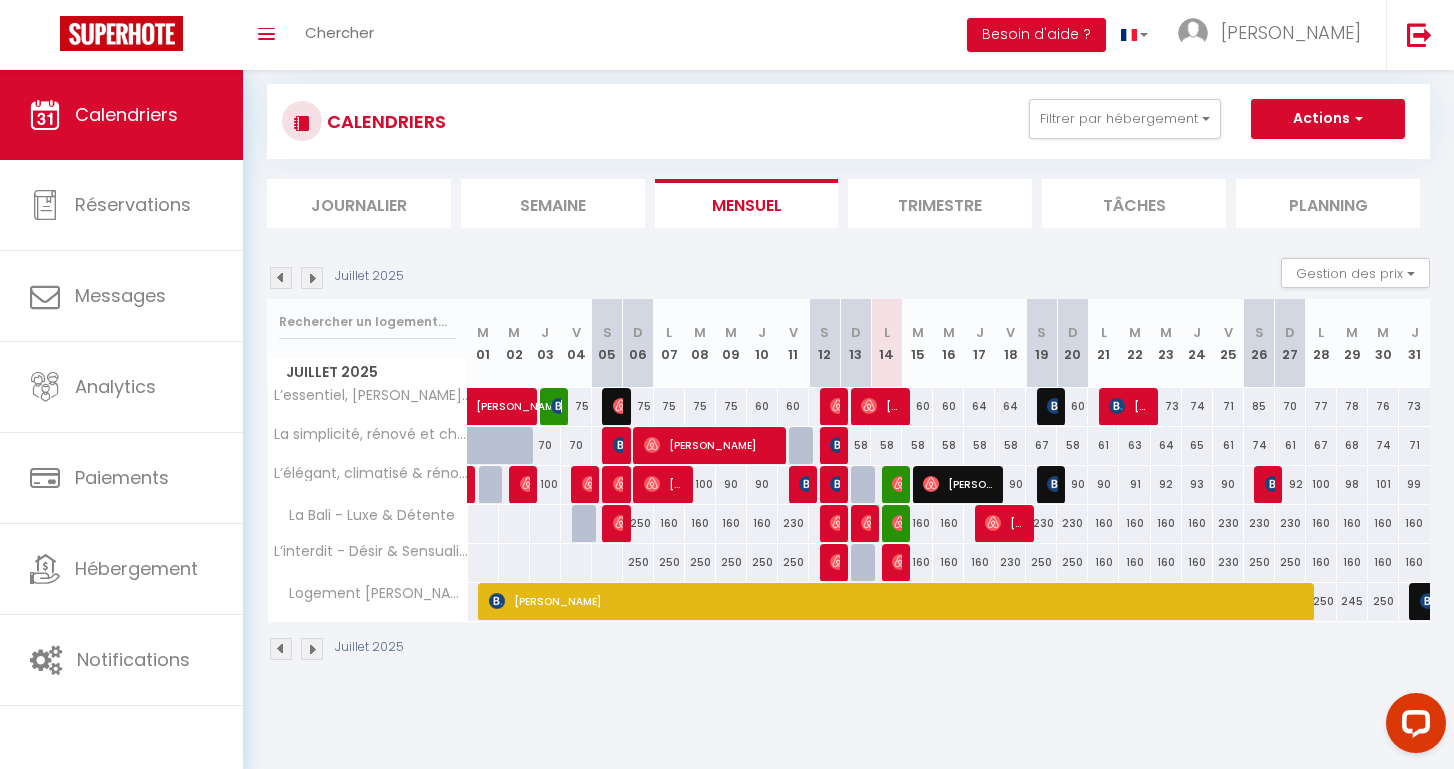 click on "250" at bounding box center (1321, 601) 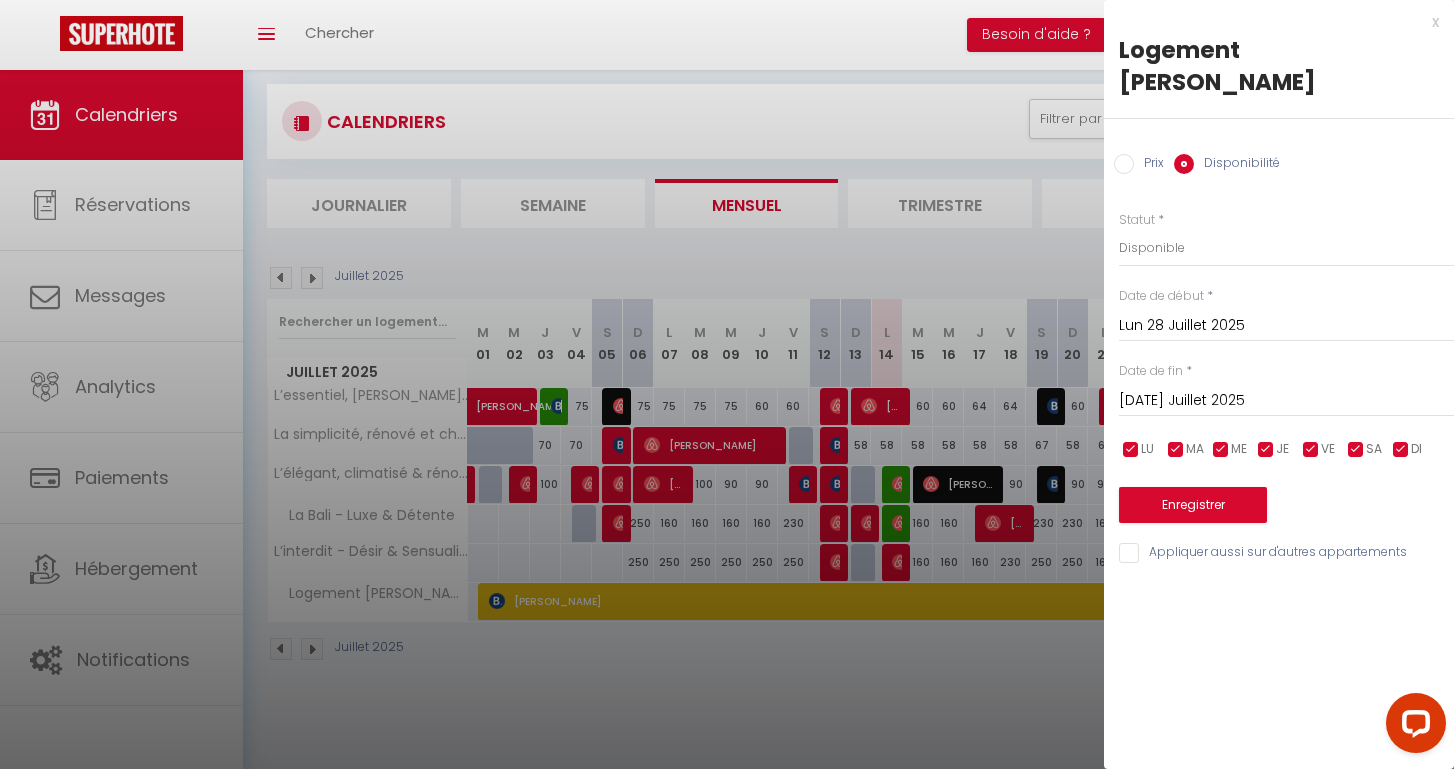 click on "[DATE] Juillet 2025" at bounding box center (1286, 401) 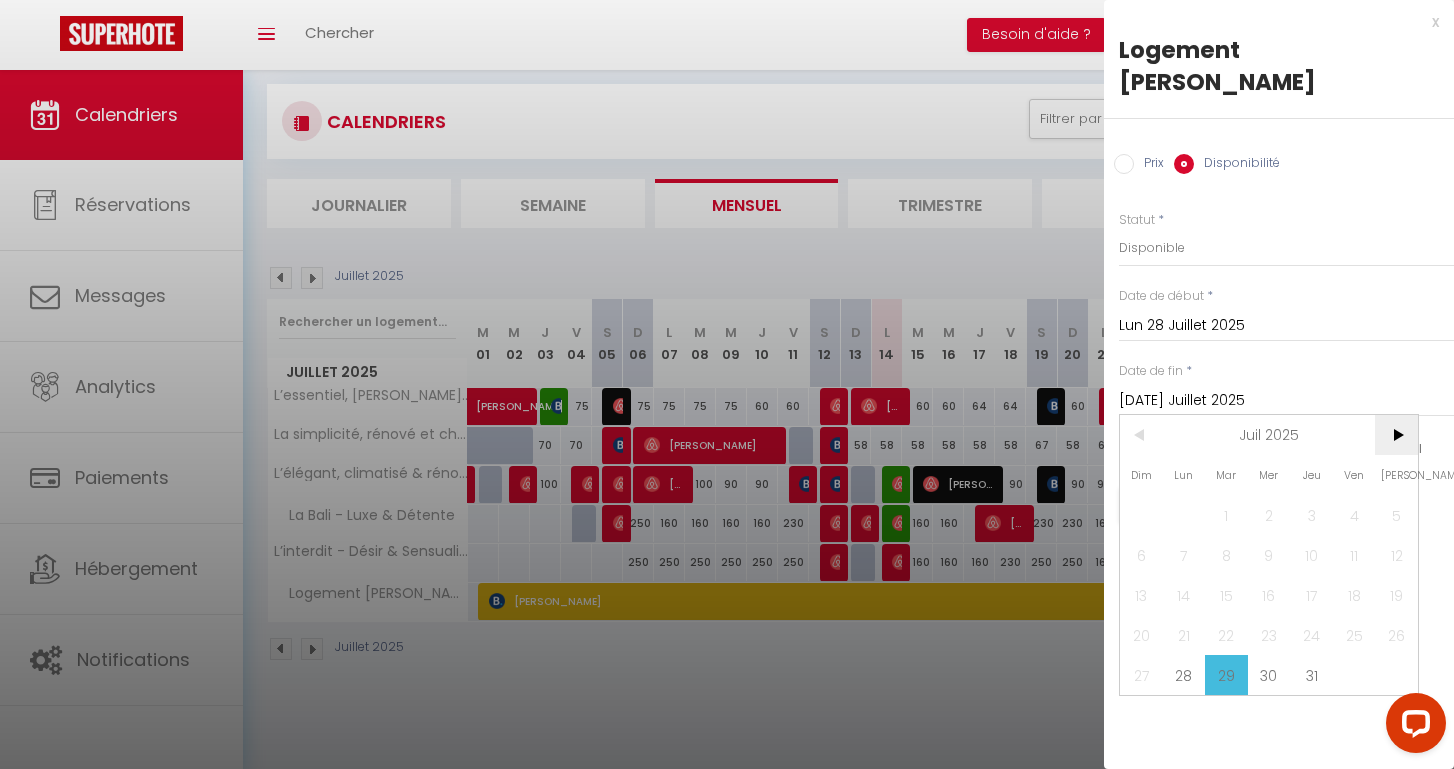 click on ">" at bounding box center [1396, 435] 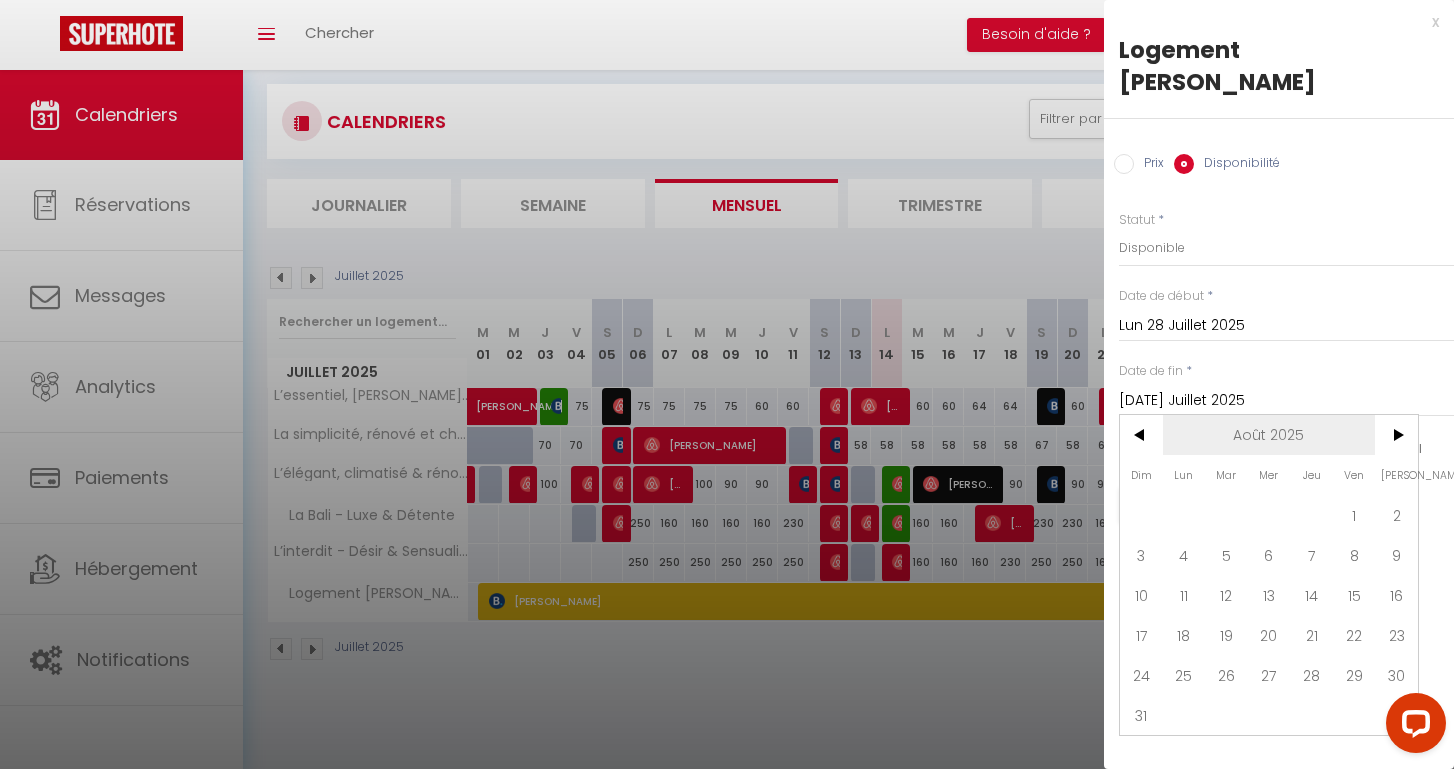 click on "Août 2025" at bounding box center [1269, 435] 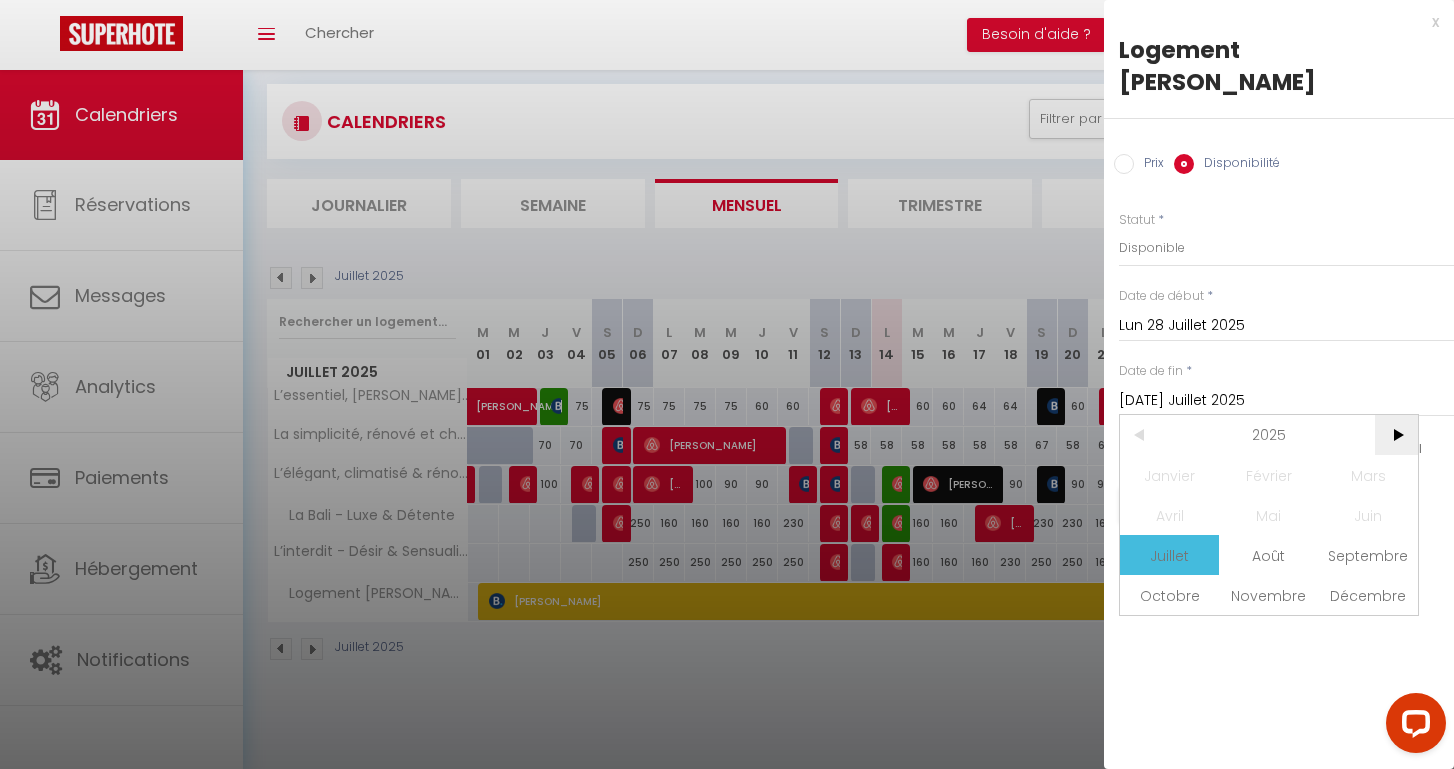 click on ">" at bounding box center [1396, 435] 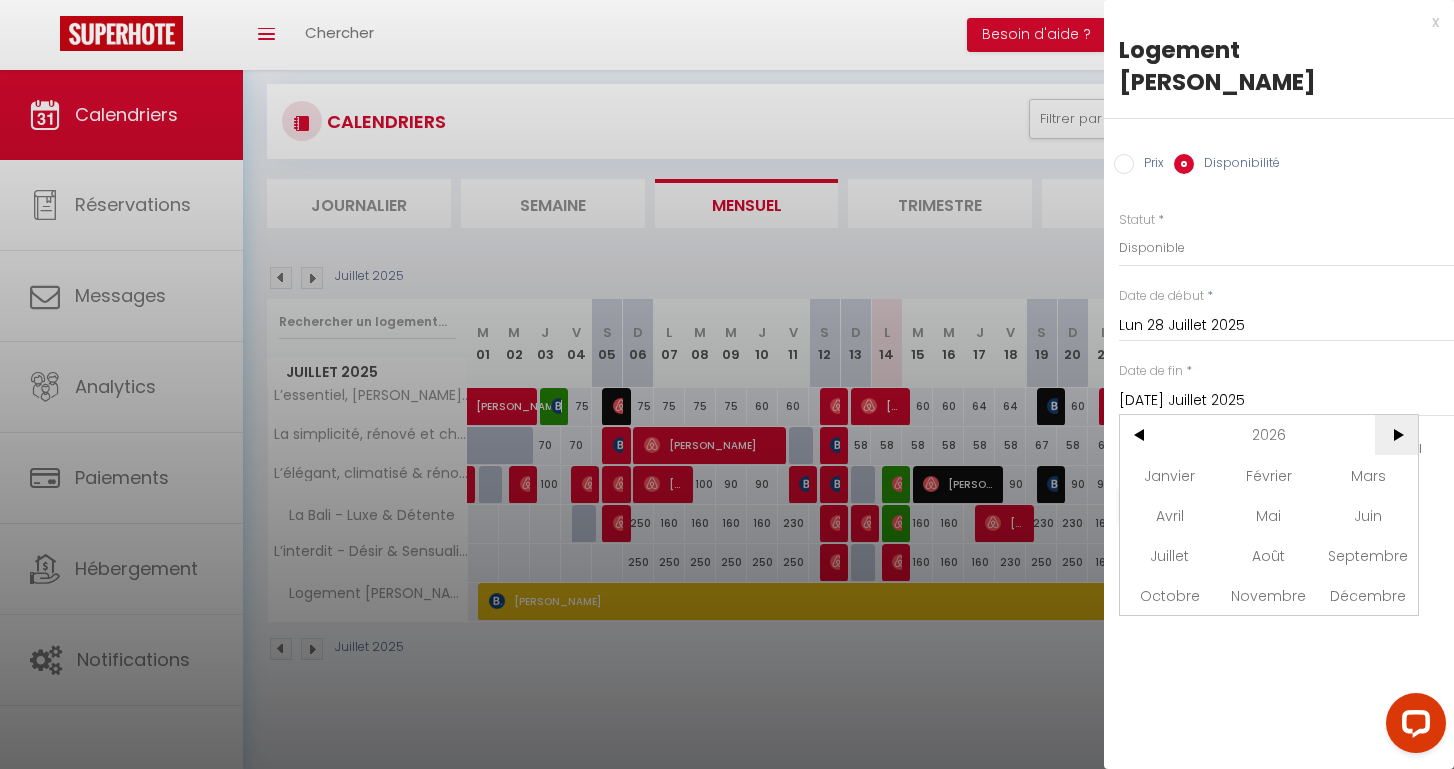 click on ">" at bounding box center (1396, 435) 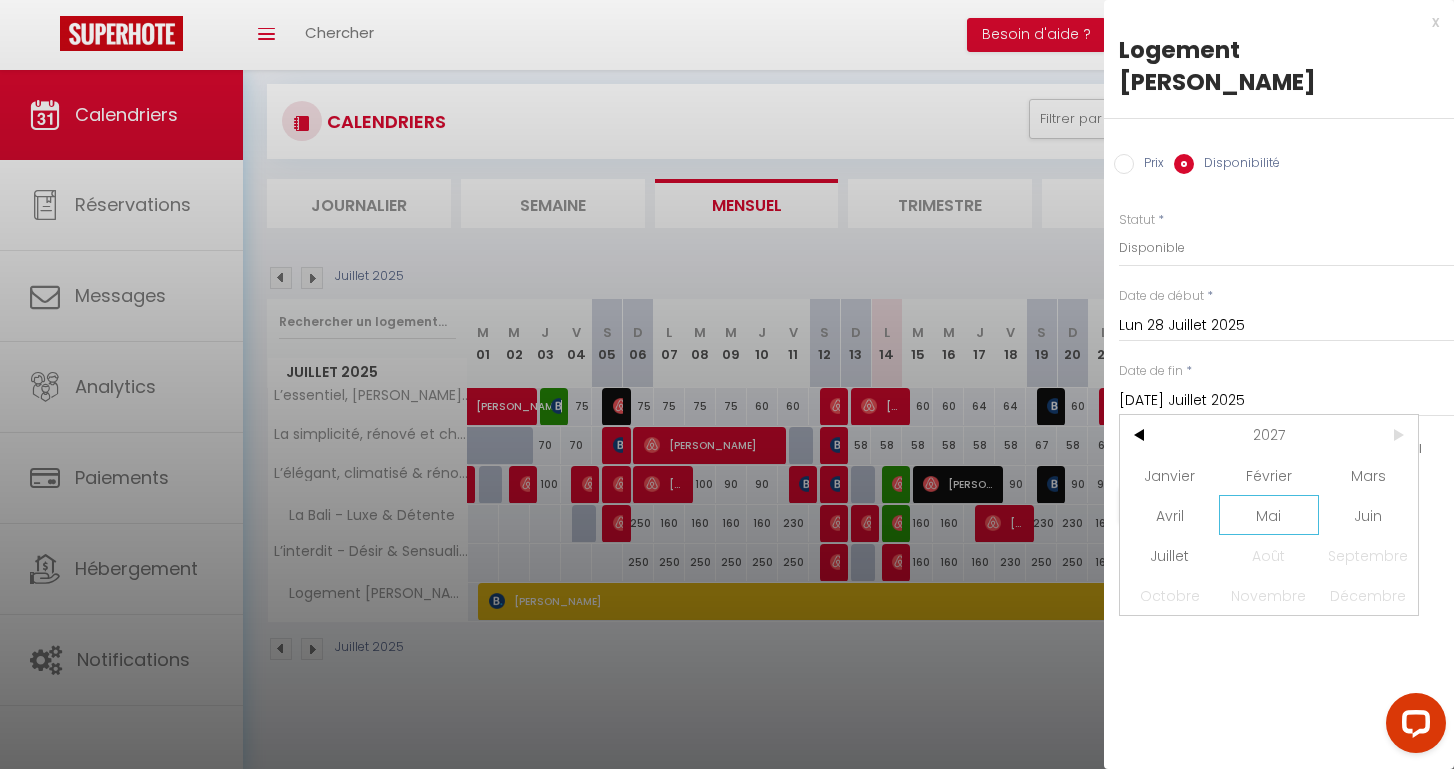 click on "Mai" at bounding box center (1268, 515) 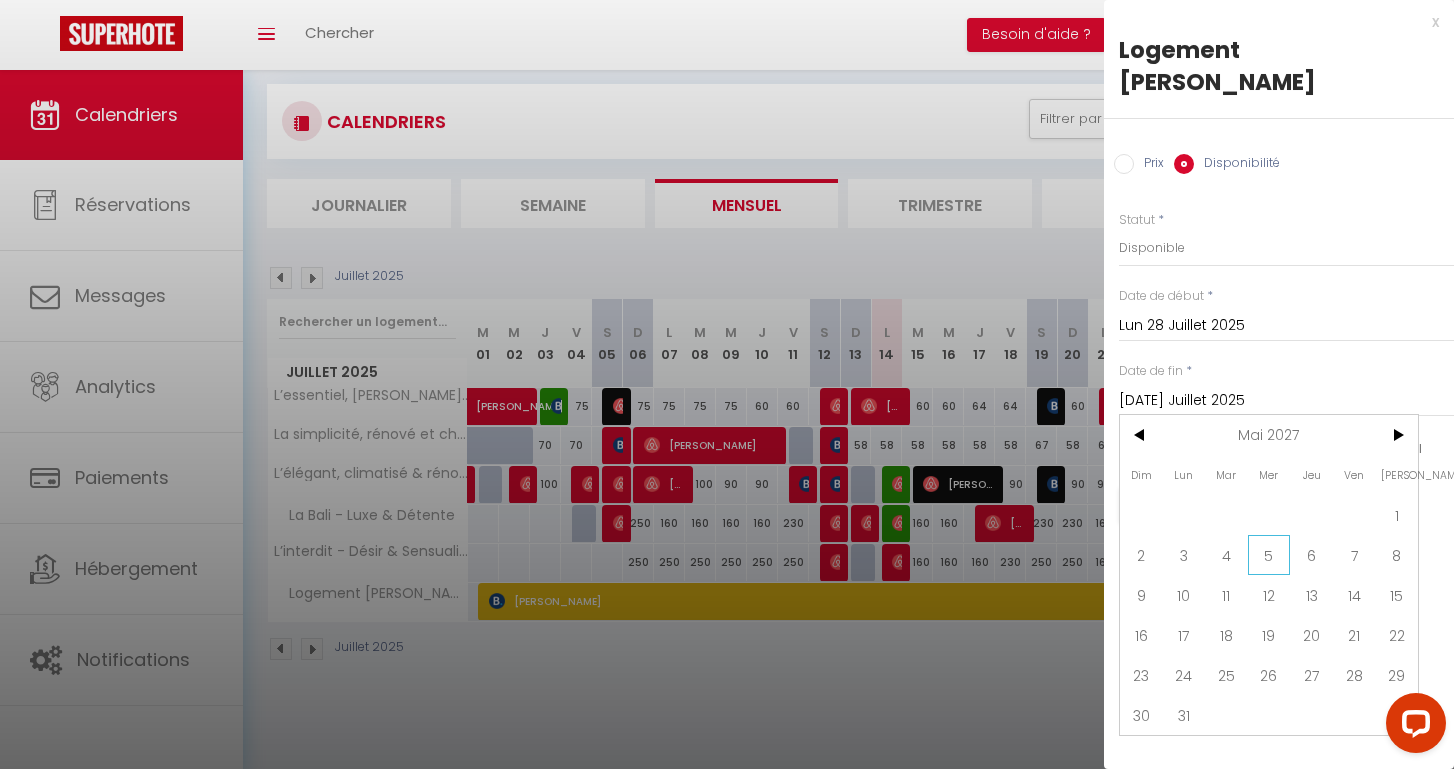 click on "5" at bounding box center [1269, 555] 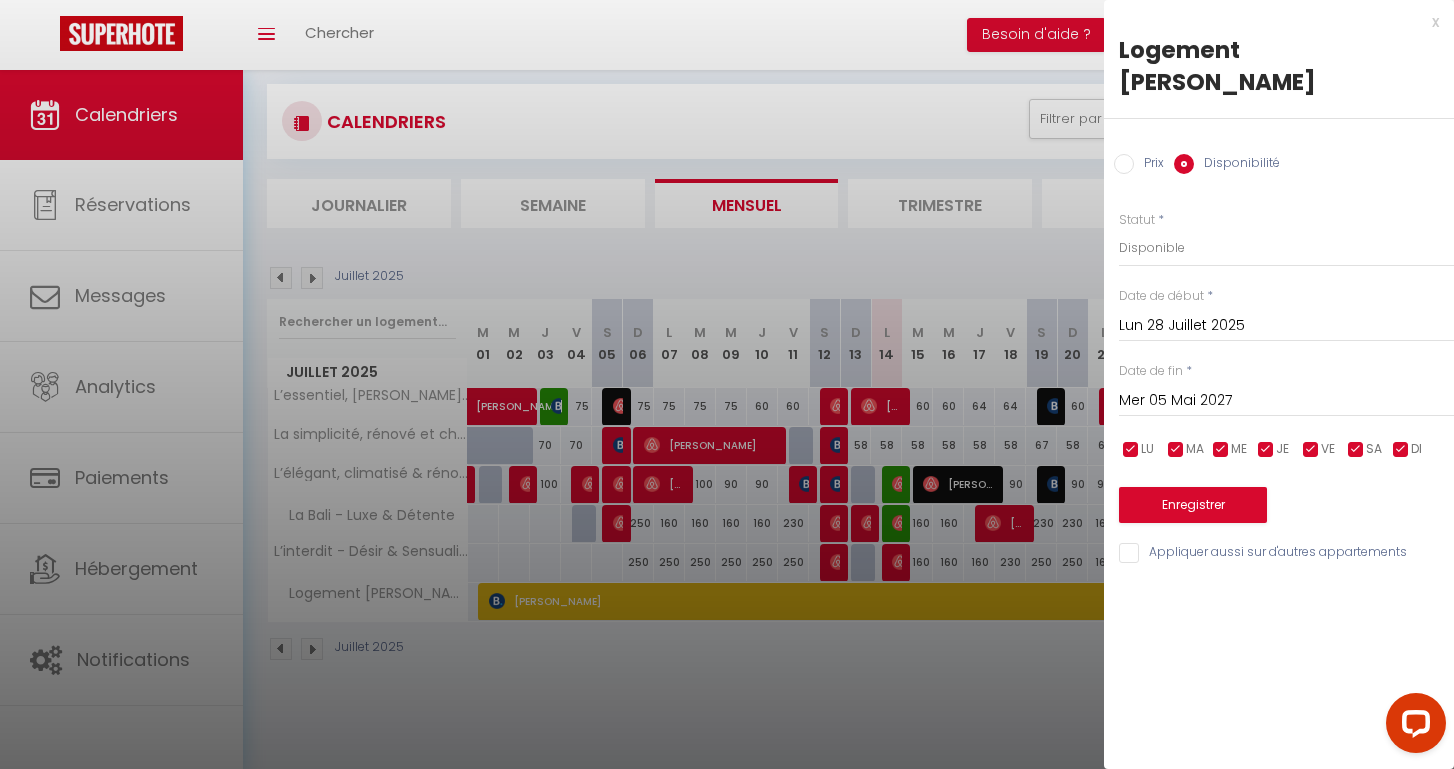 click on "Enregistrer" at bounding box center (1193, 505) 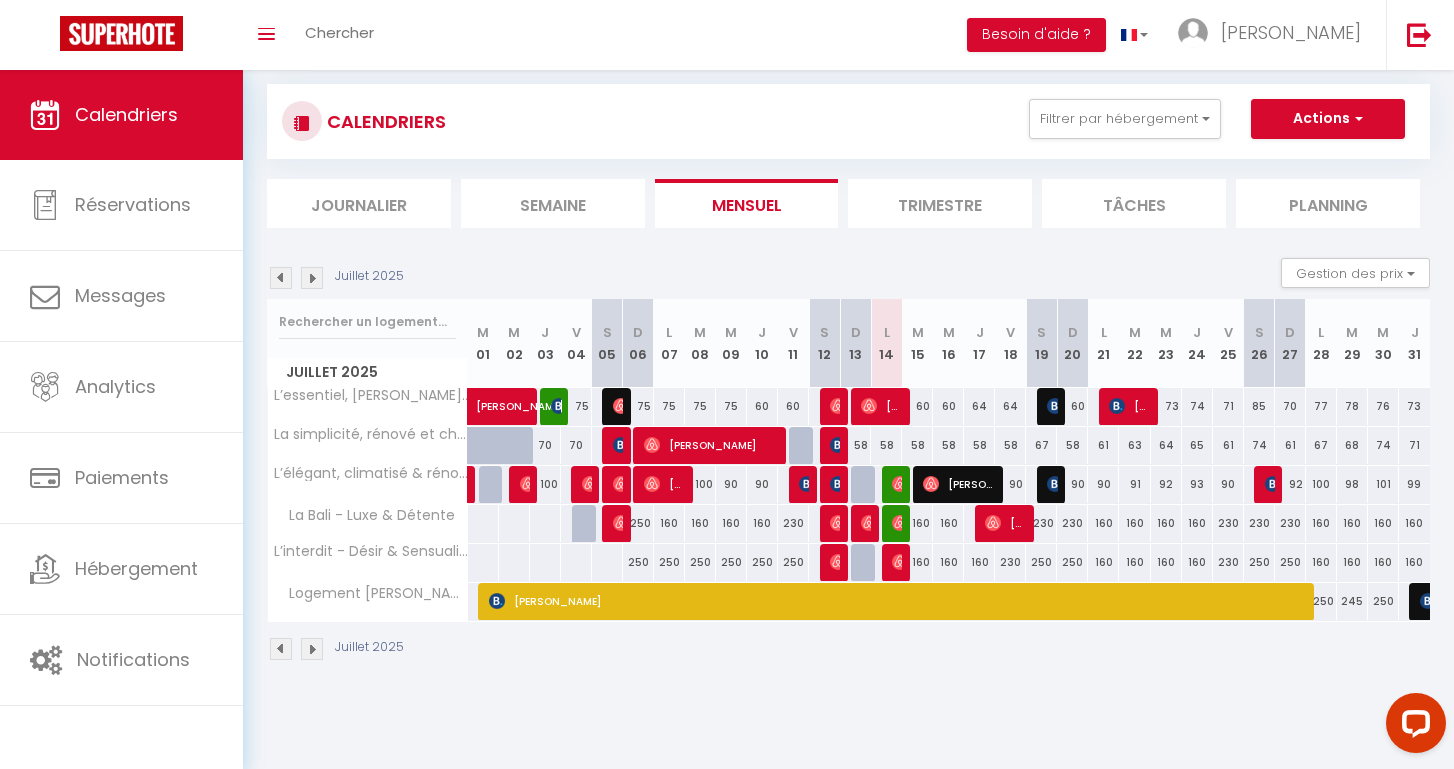 click at bounding box center [312, 278] 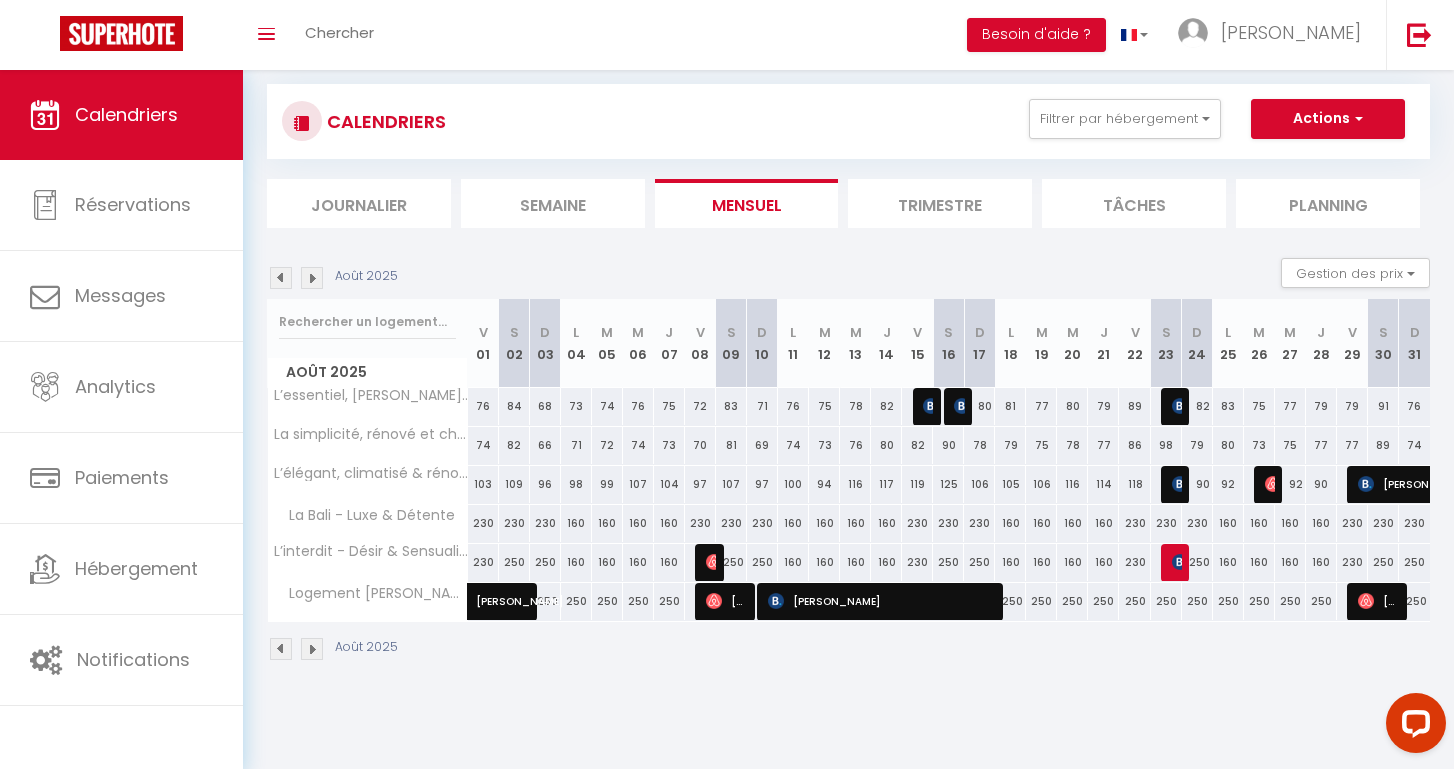 click at bounding box center (312, 278) 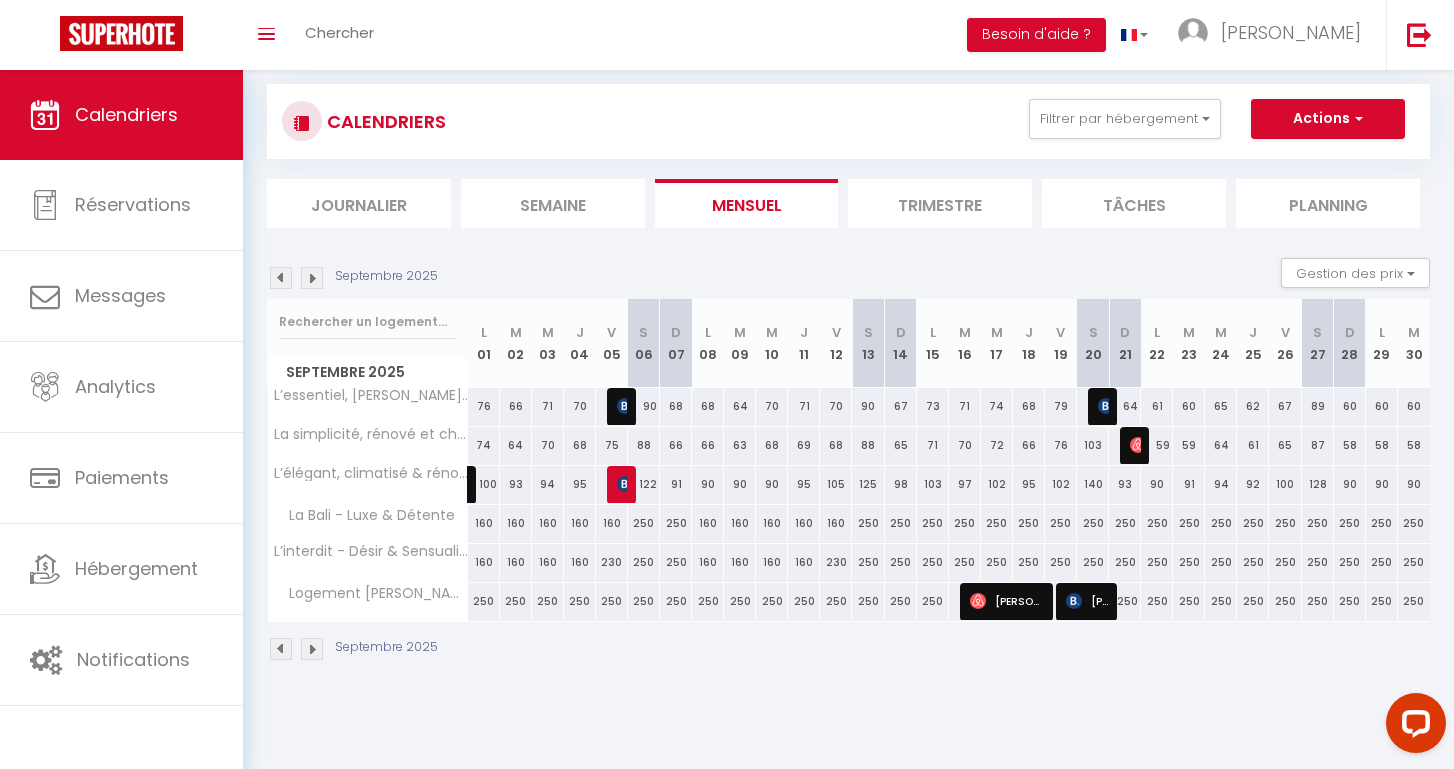click at bounding box center (312, 278) 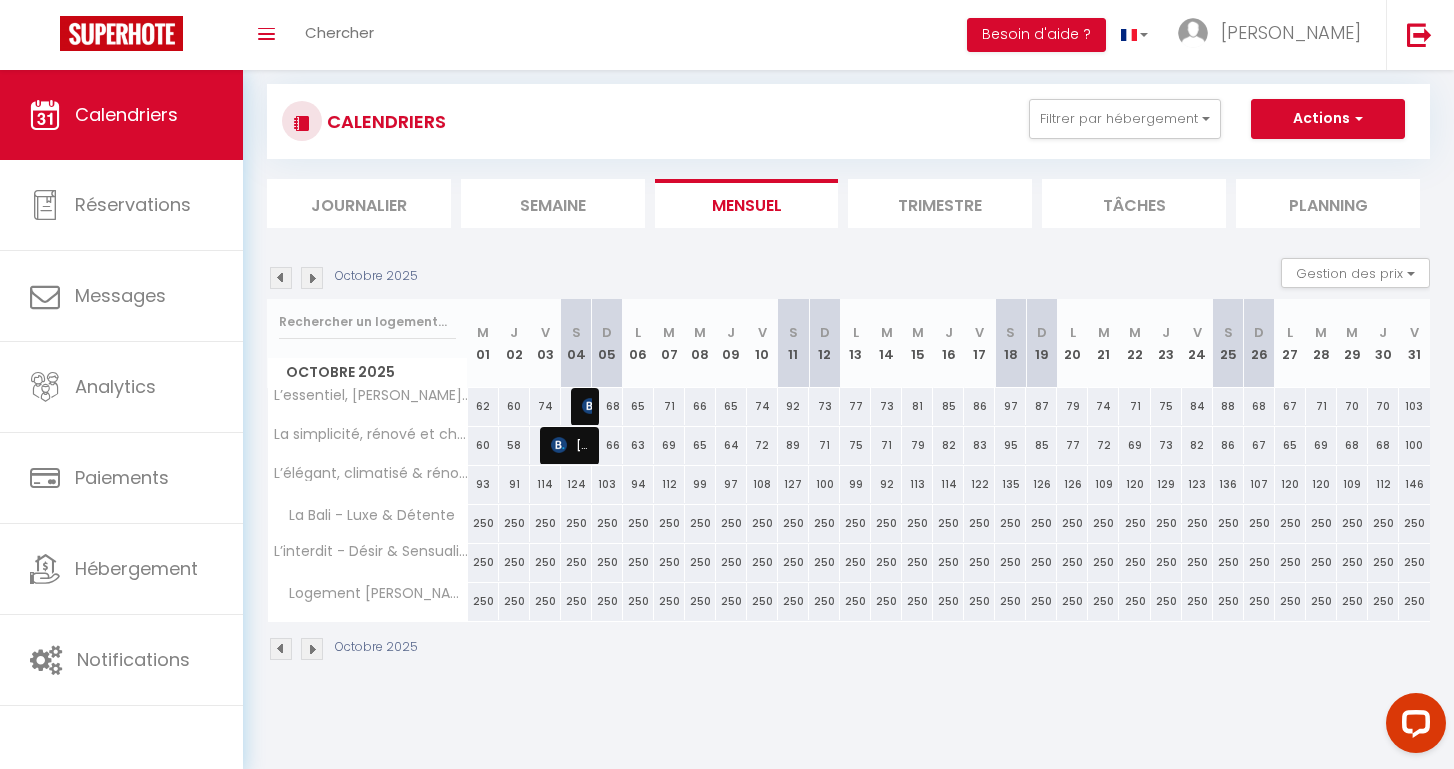 click at bounding box center (312, 278) 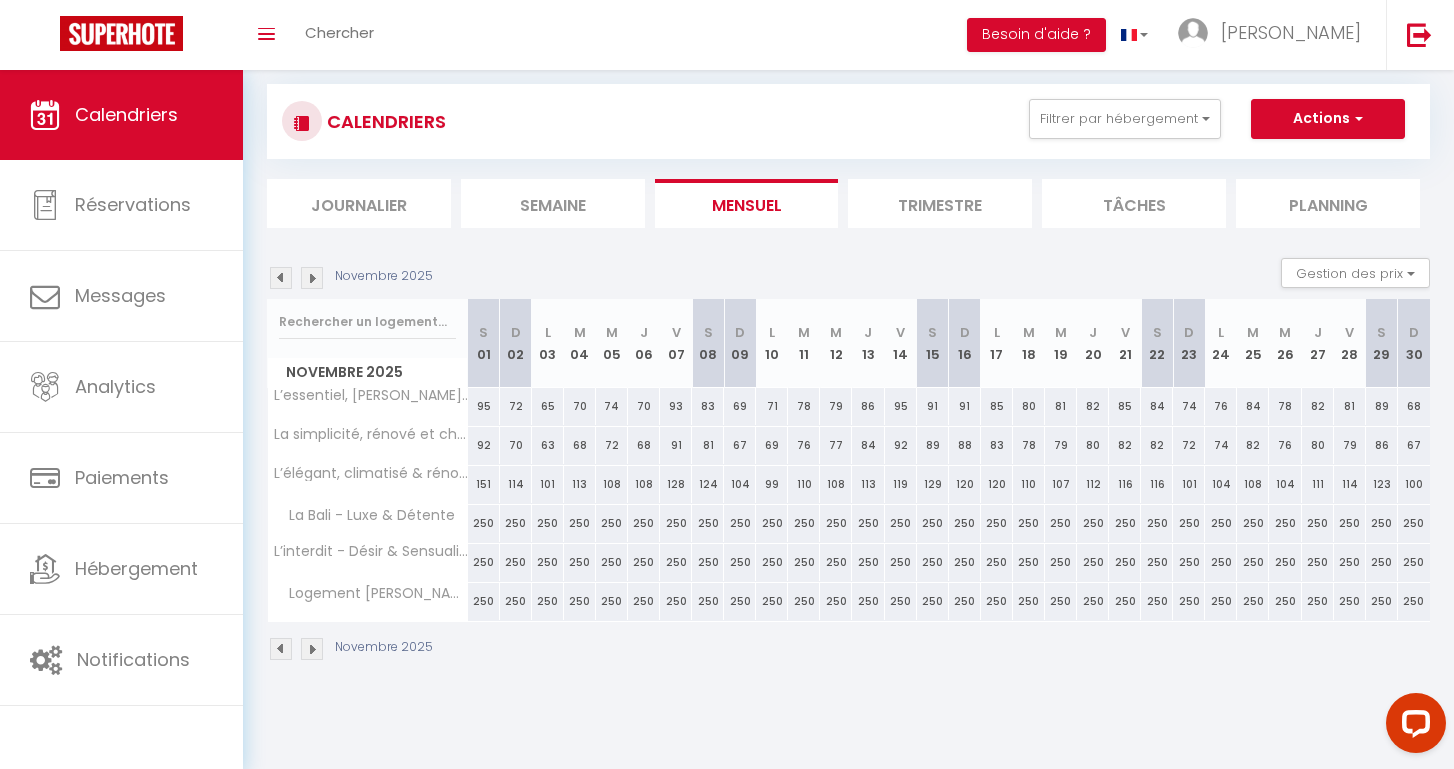click at bounding box center (312, 278) 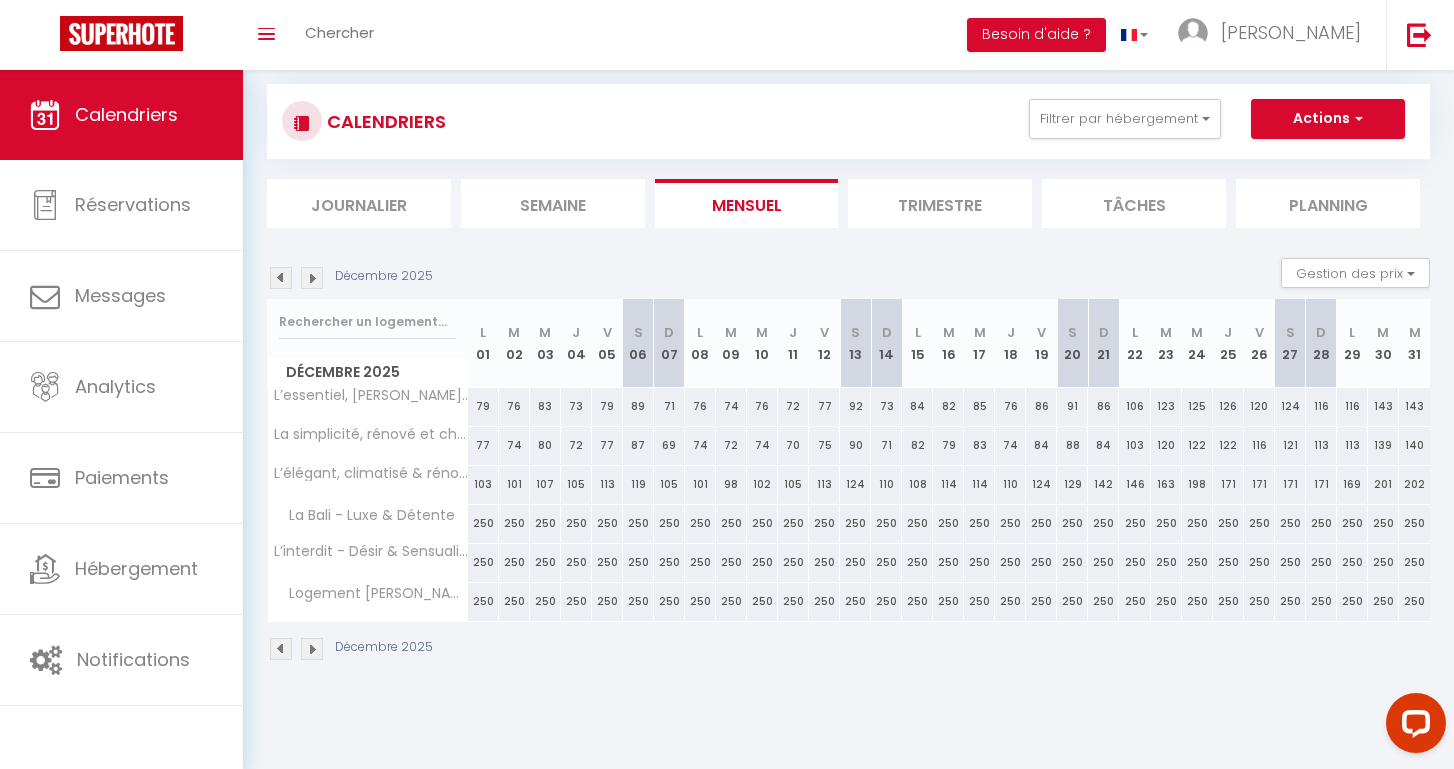 click at bounding box center [312, 278] 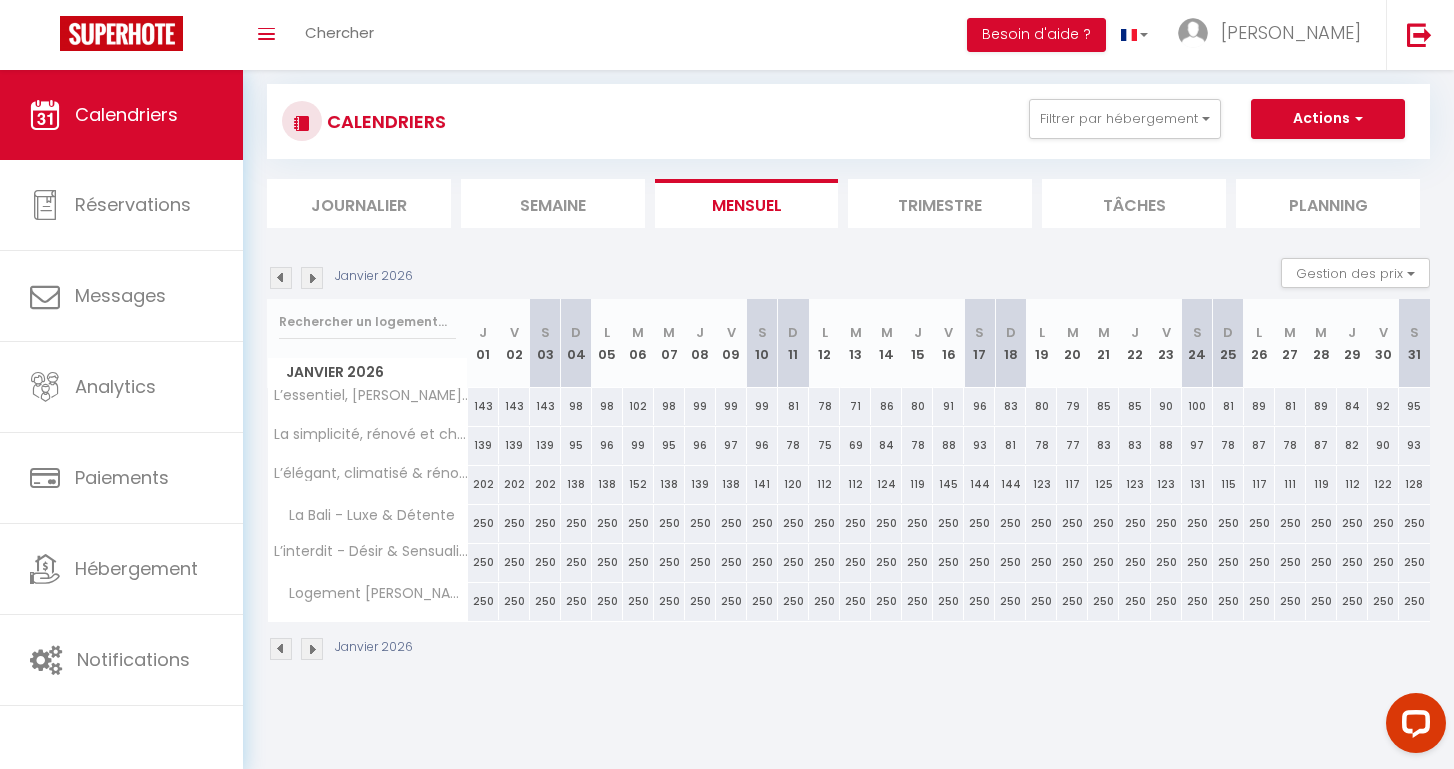 click at bounding box center (281, 278) 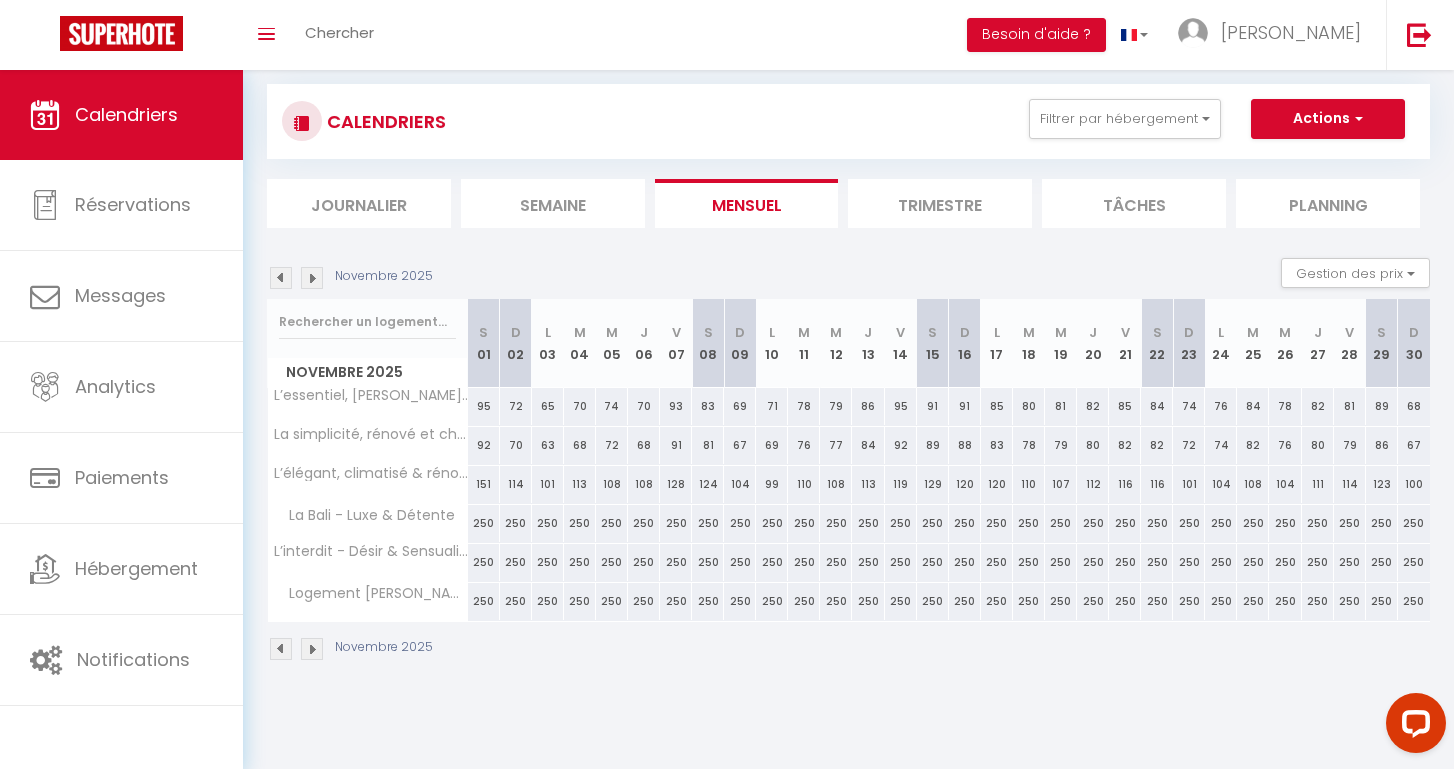 click at bounding box center [281, 278] 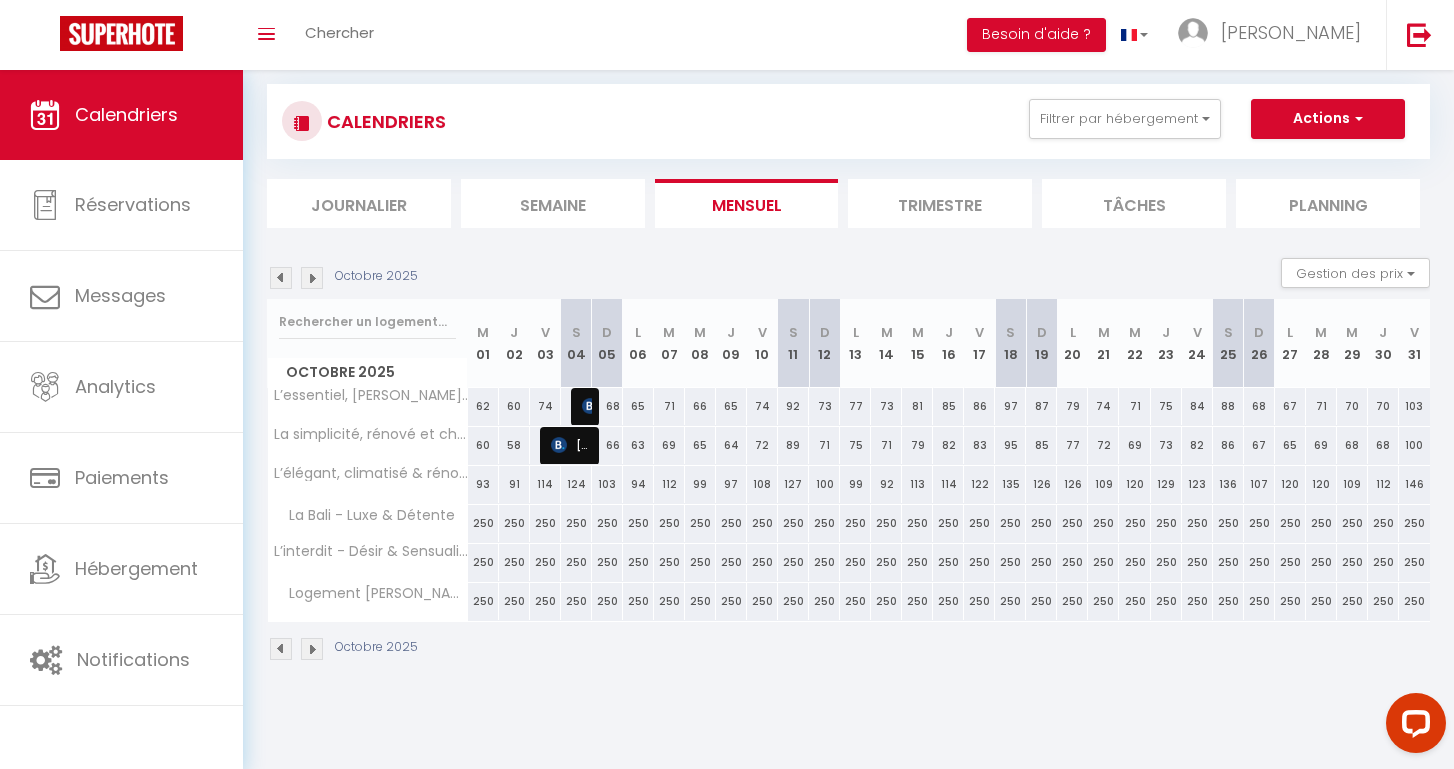 click at bounding box center [281, 278] 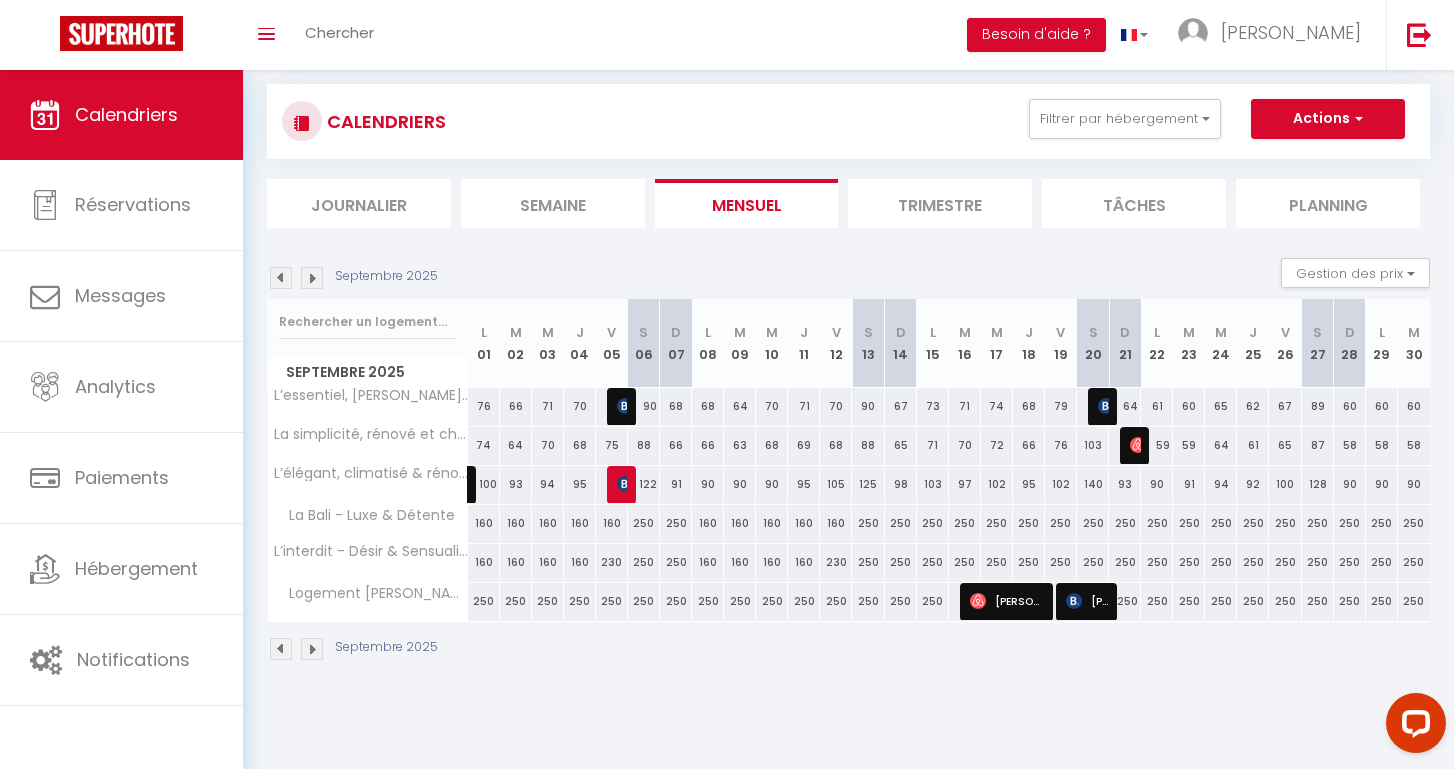 click at bounding box center [281, 278] 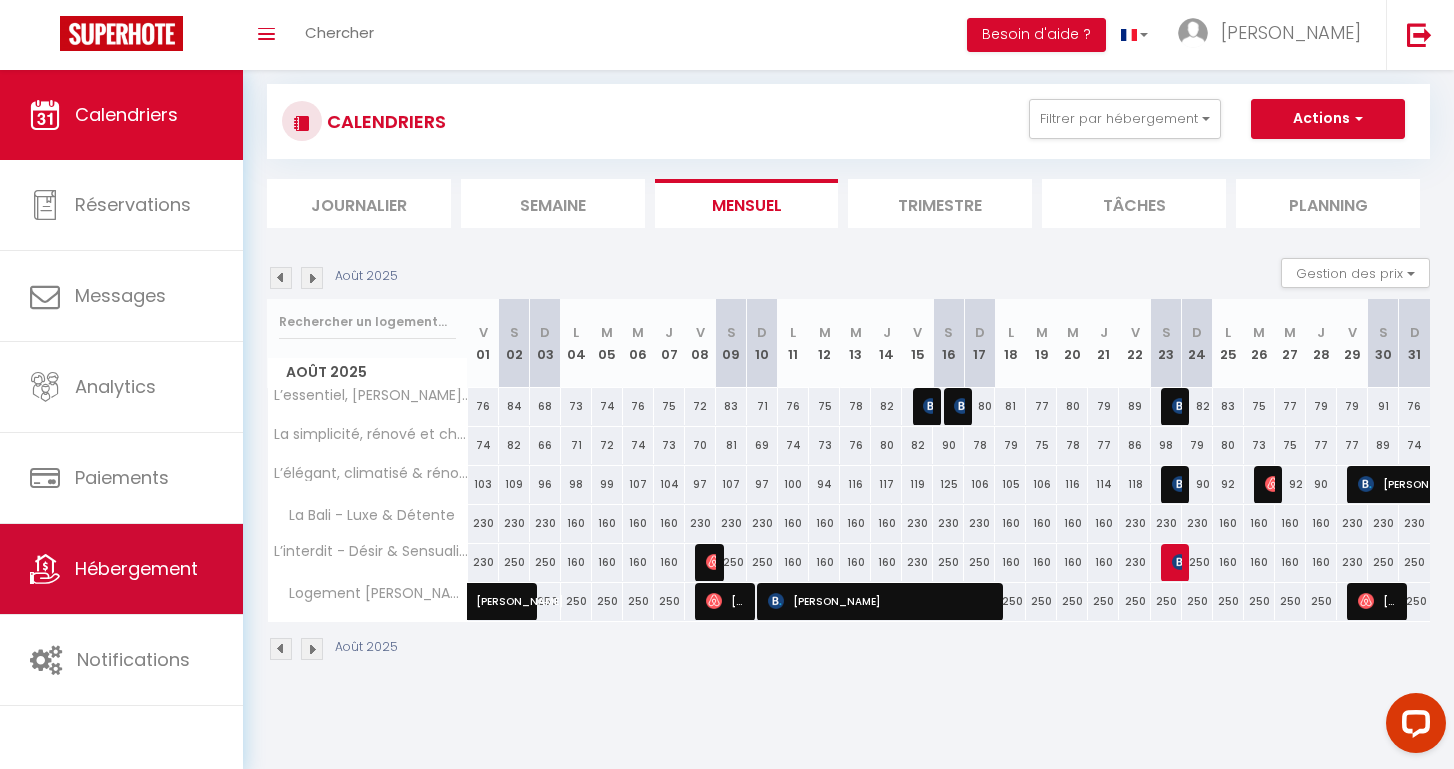 click on "Hébergement" at bounding box center [136, 568] 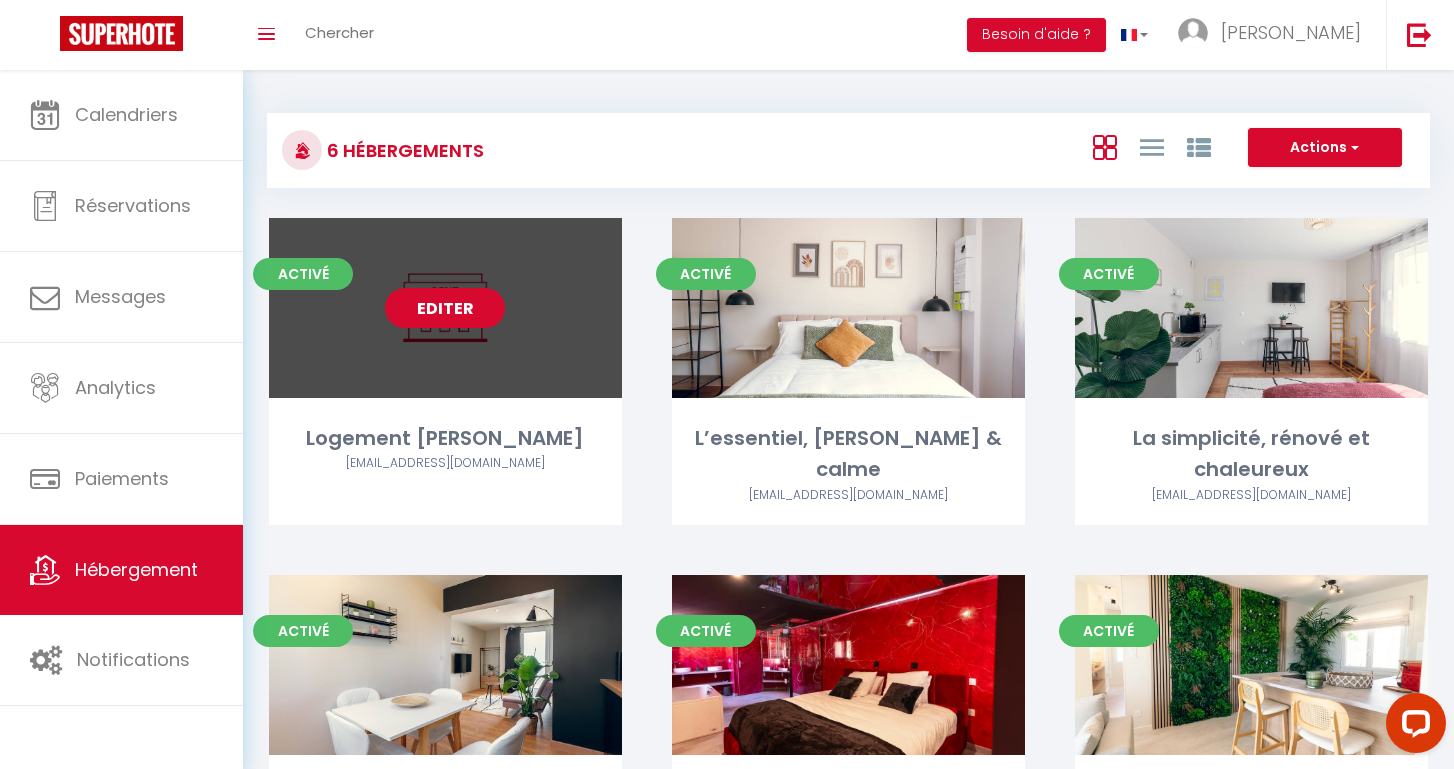 click on "Editer" at bounding box center [445, 308] 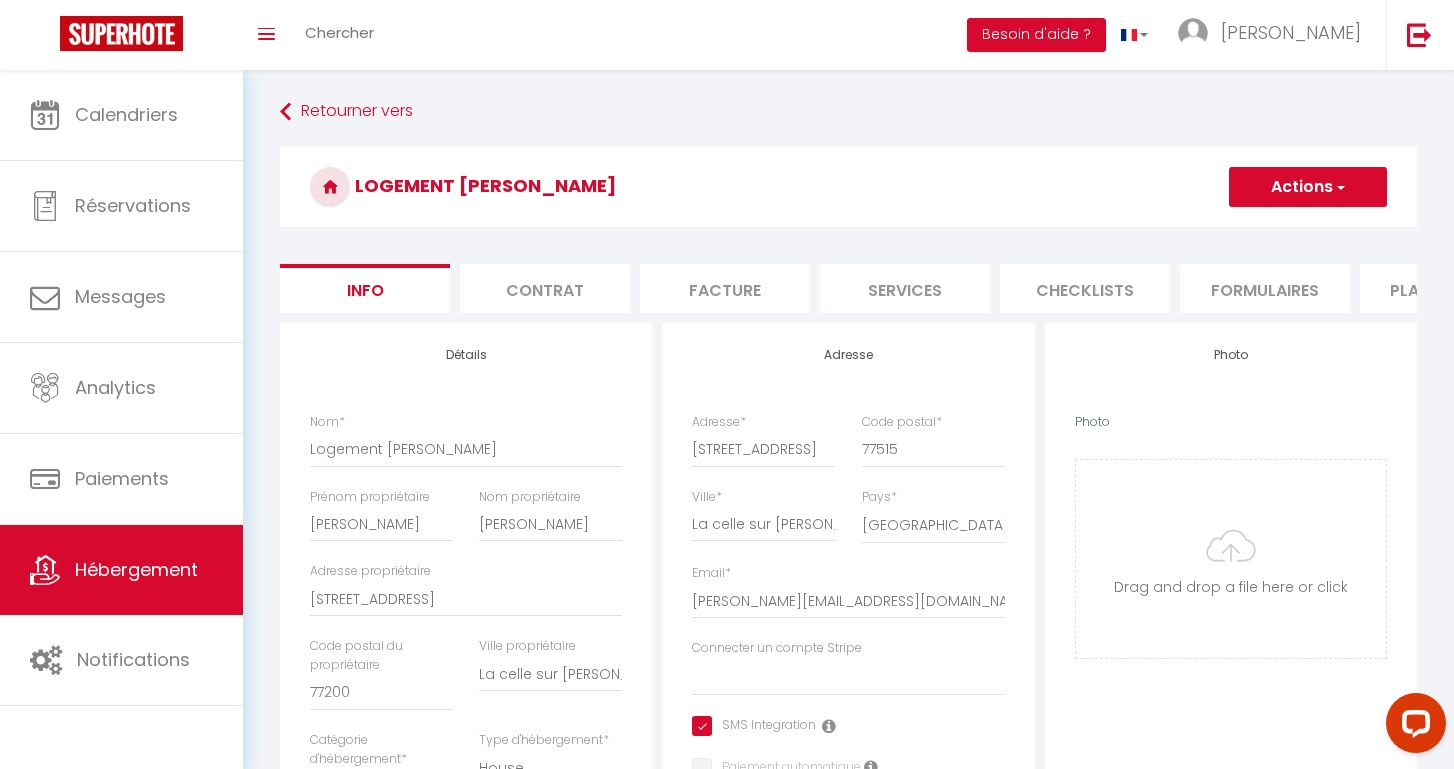 click on "Services" at bounding box center [905, 288] 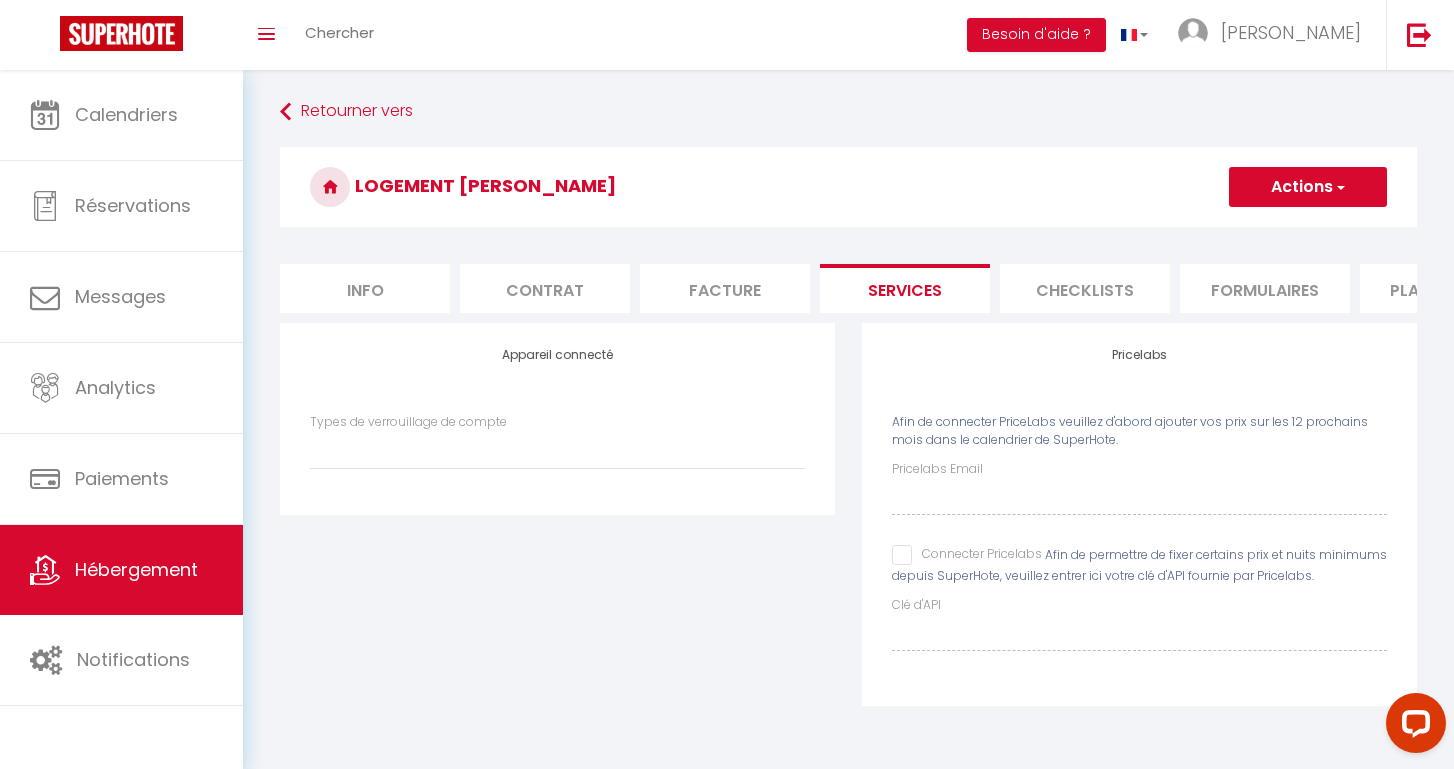 click on "Connecter Pricelabs" at bounding box center (967, 555) 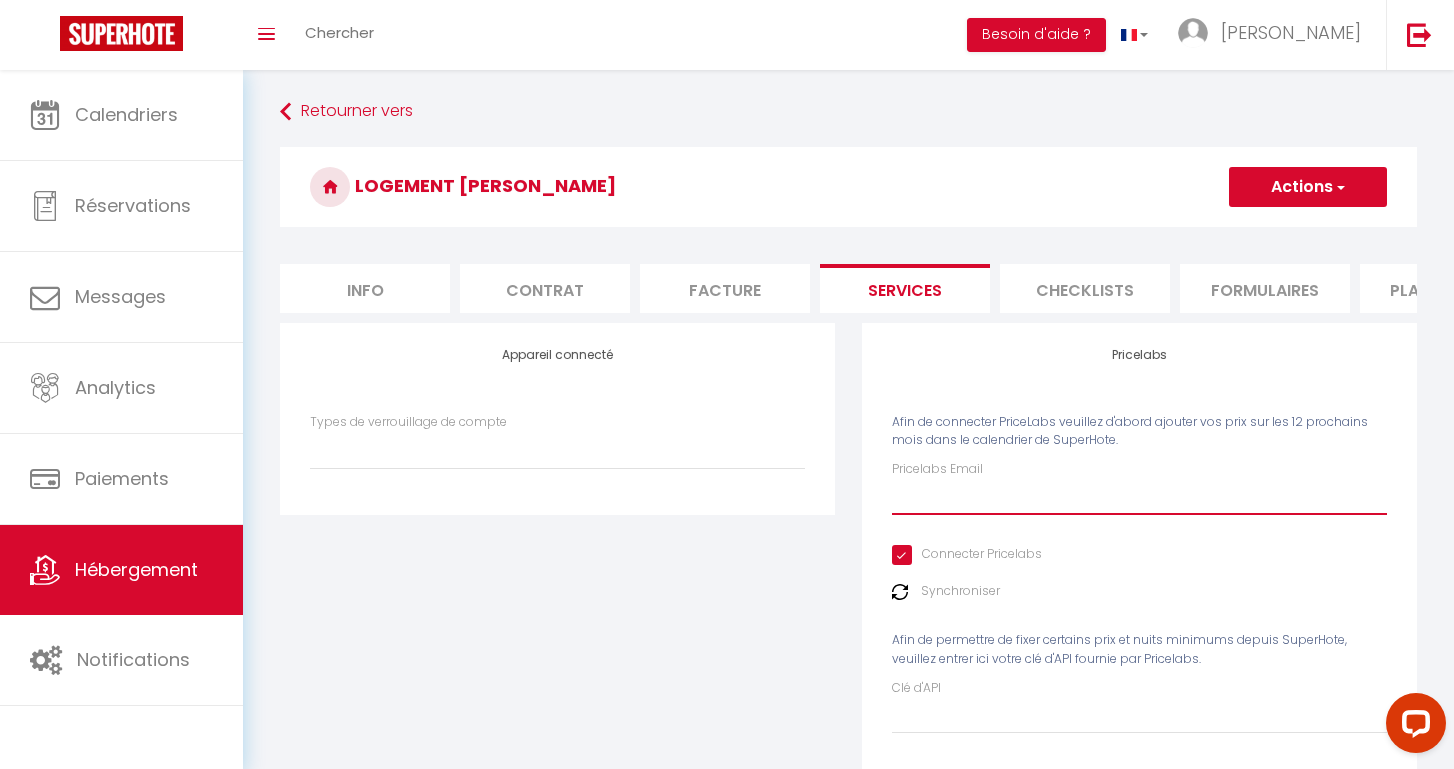 click on "Pricelabs Email" at bounding box center [1139, 497] 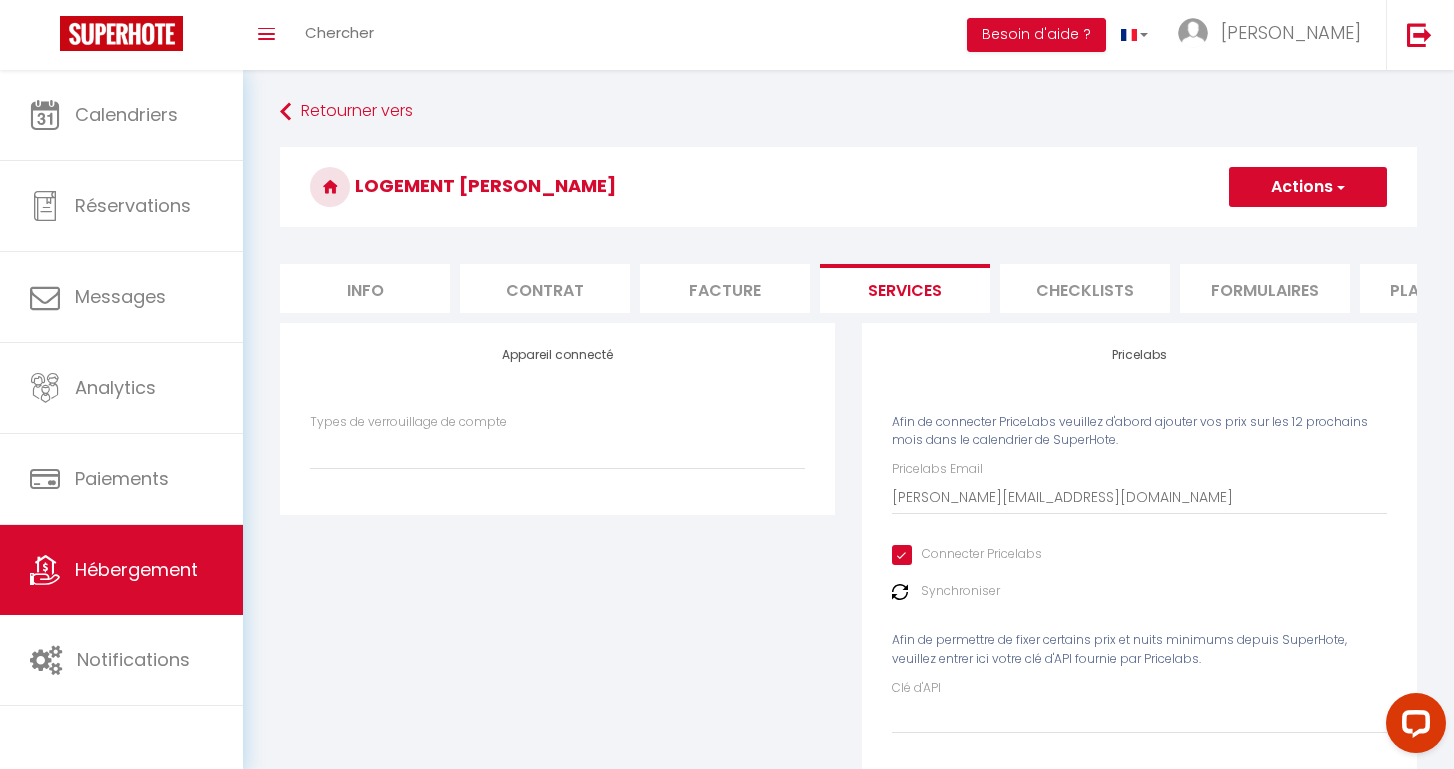 click at bounding box center [1339, 187] 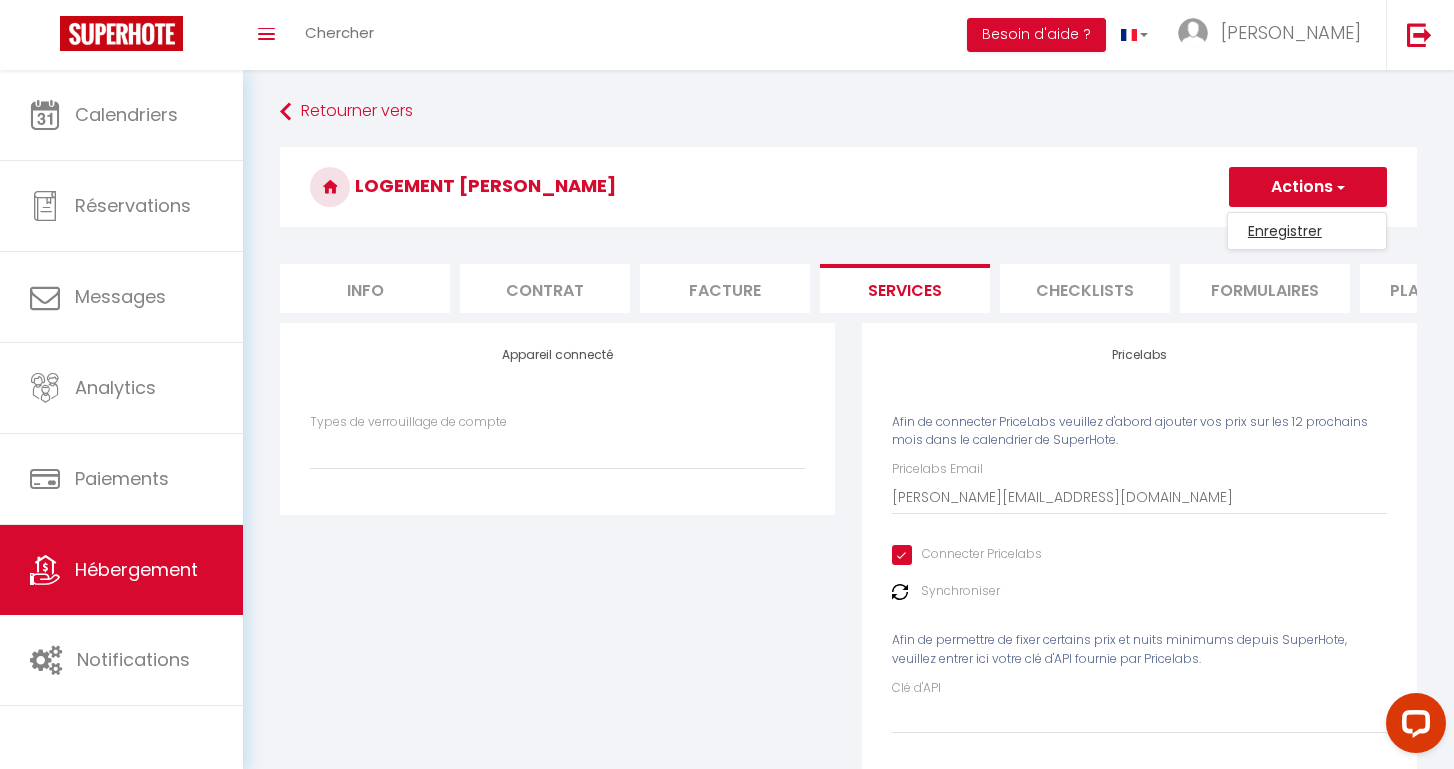 click on "Enregistrer" at bounding box center [1307, 231] 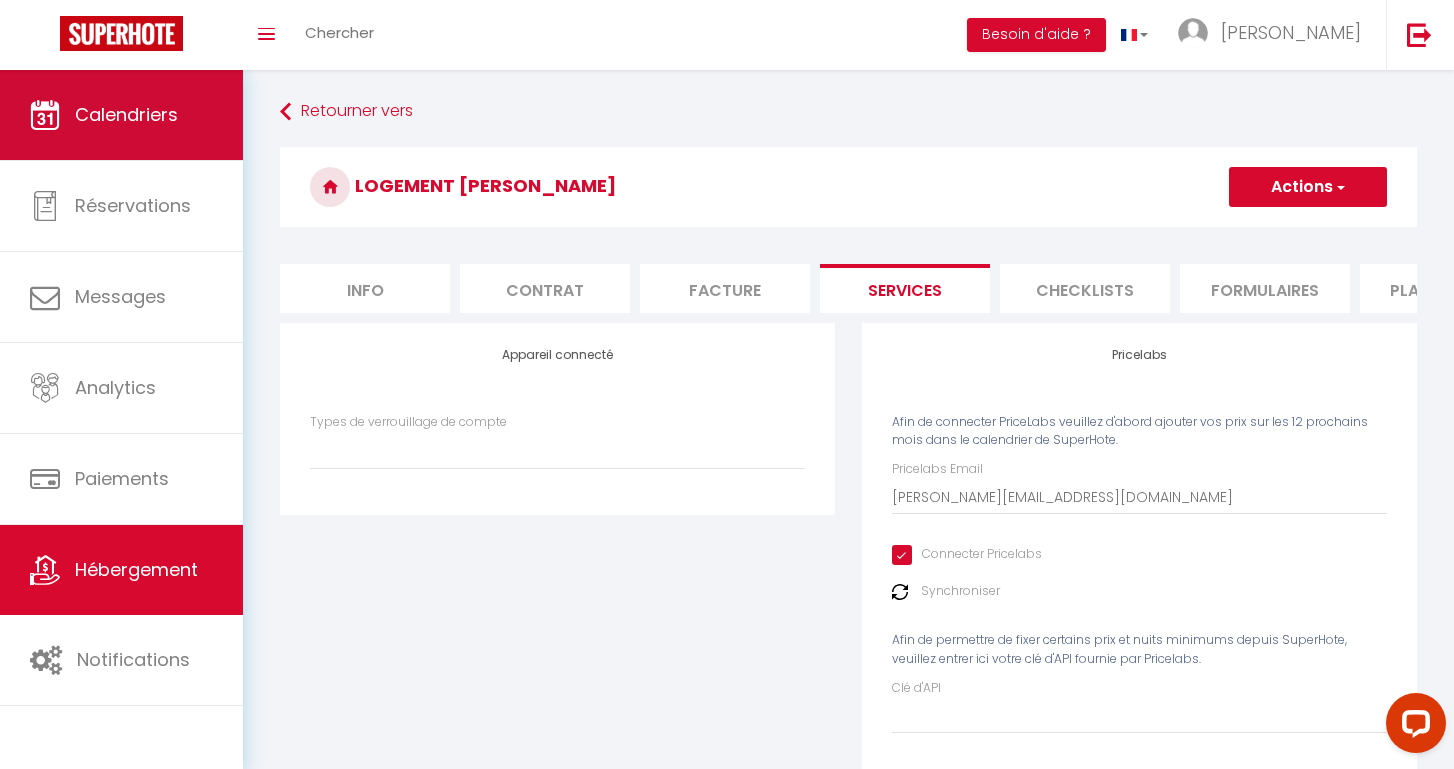 click on "Calendriers" at bounding box center [126, 114] 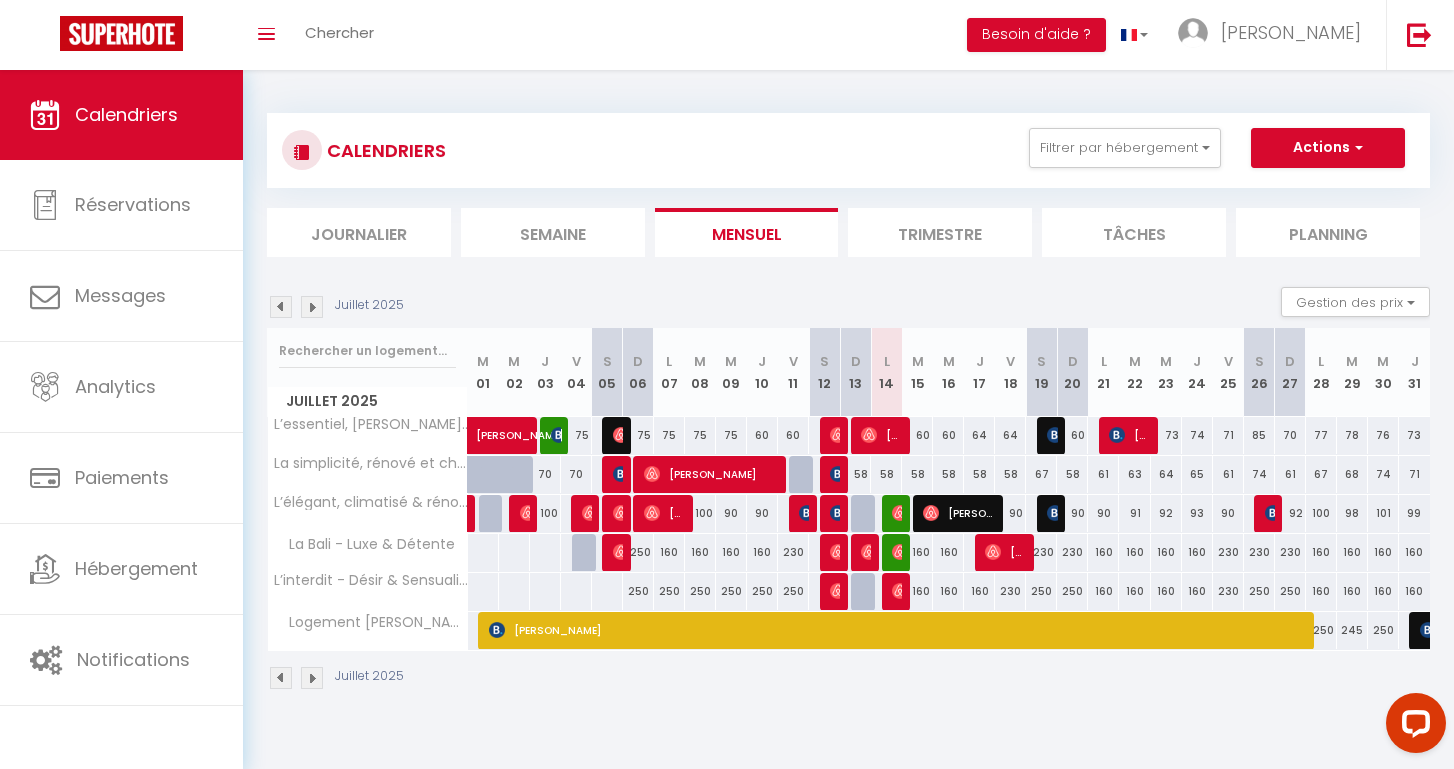 click on "250" at bounding box center [1321, 630] 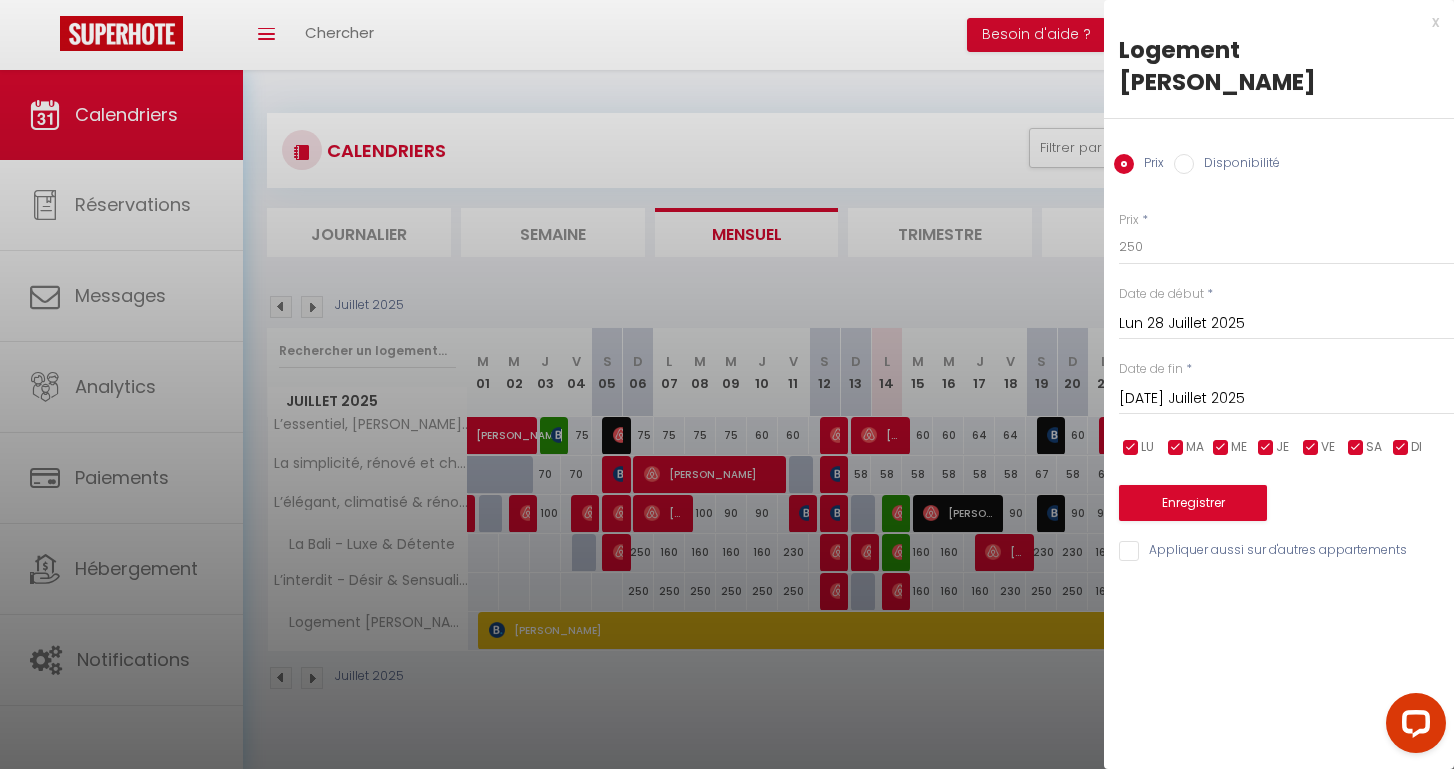 click on "[DATE] Juillet 2025" at bounding box center (1286, 399) 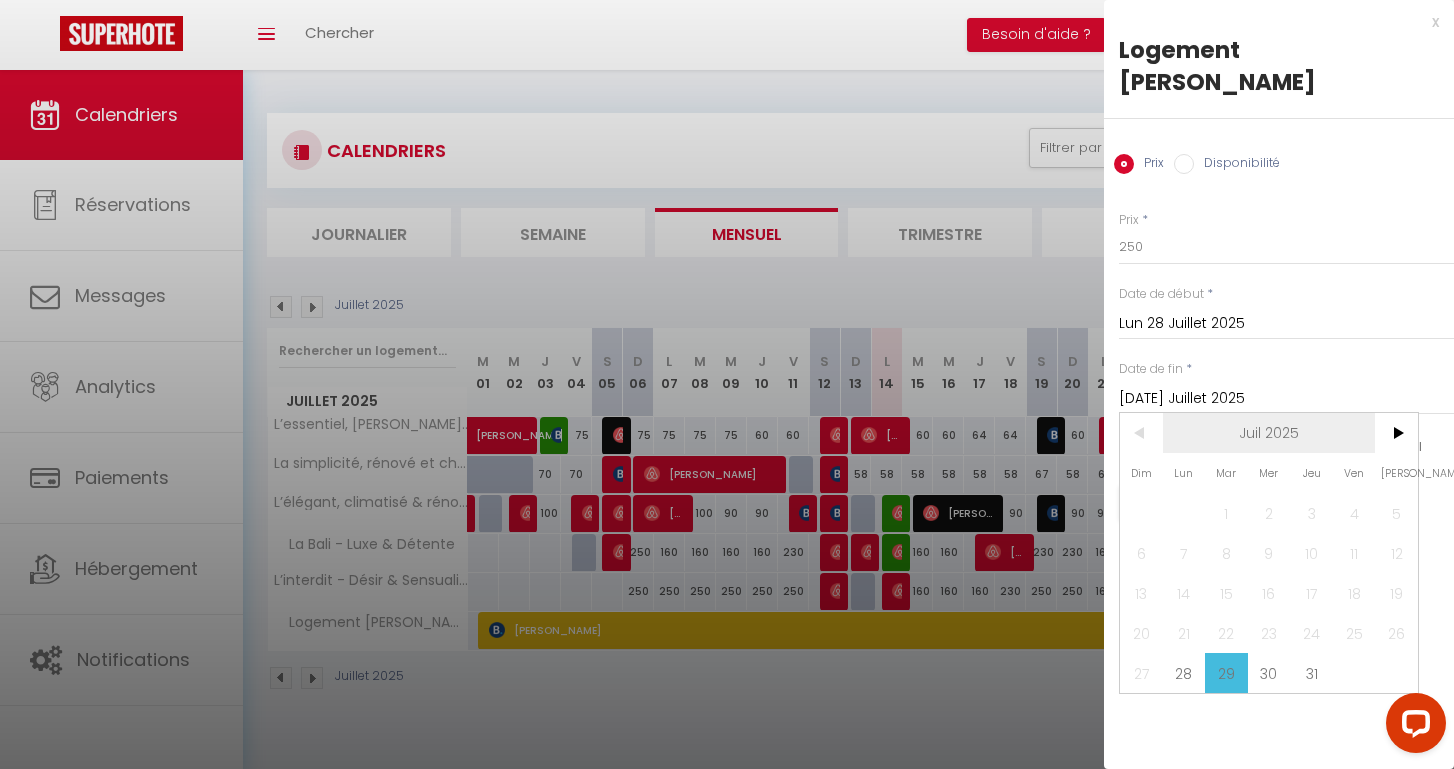 click on "Juil 2025" at bounding box center (1269, 433) 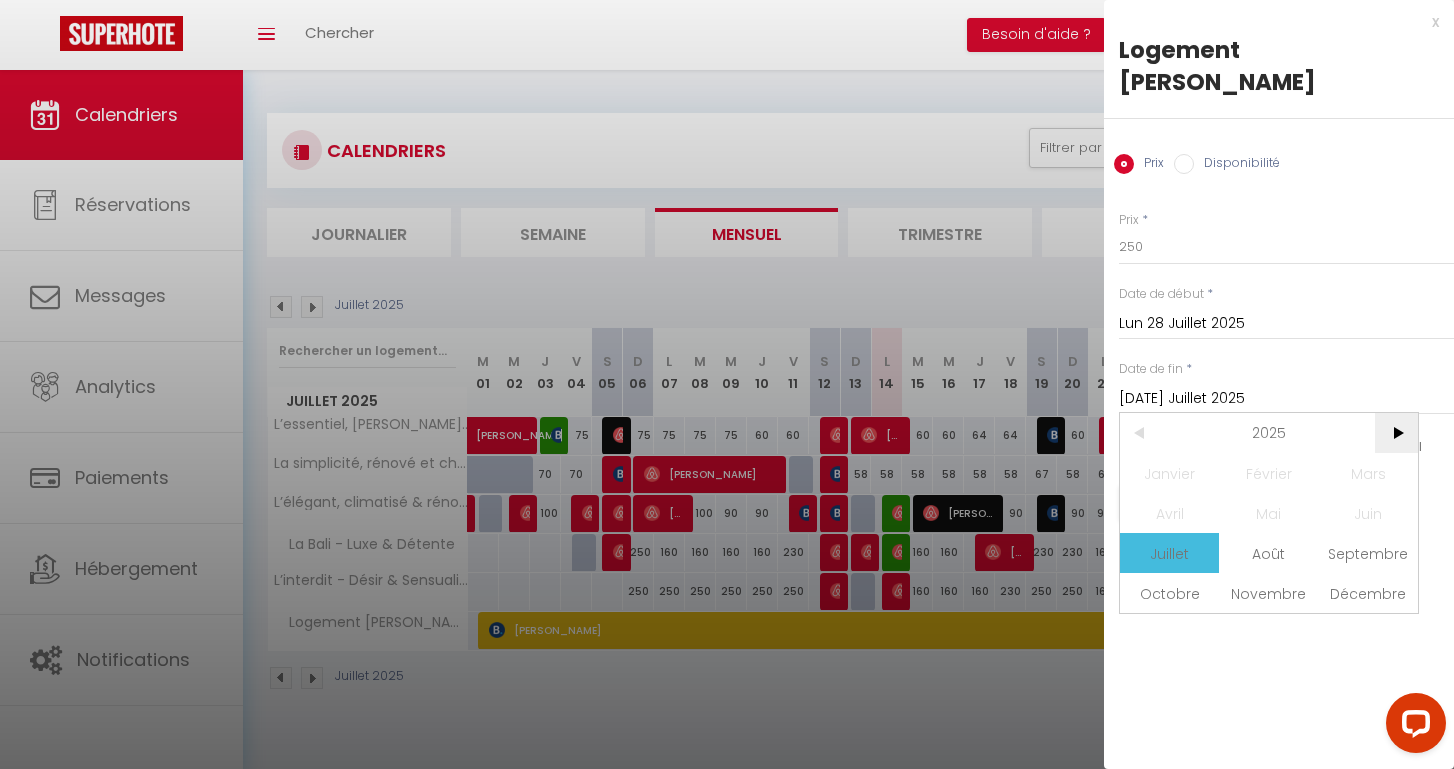 click on ">" at bounding box center (1396, 433) 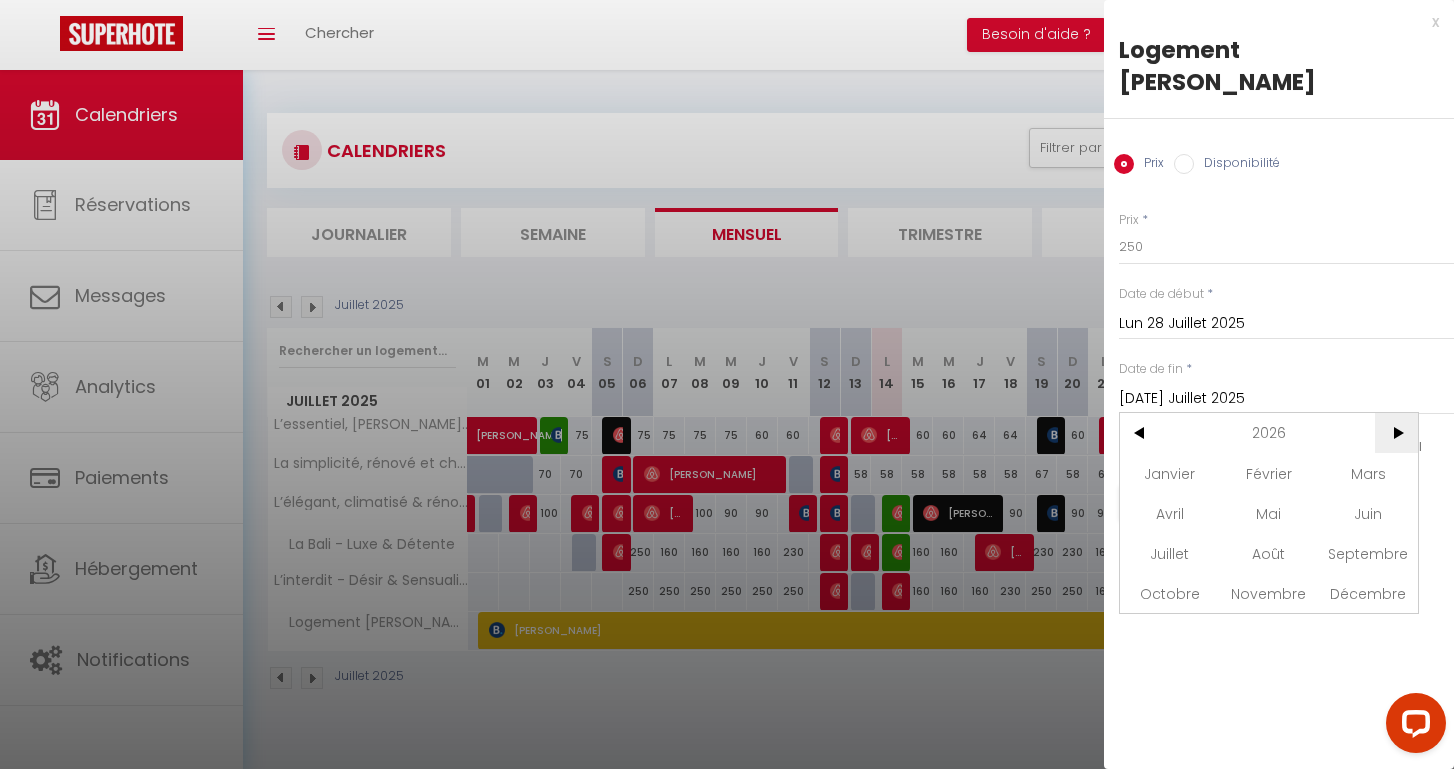 click on ">" at bounding box center [1396, 433] 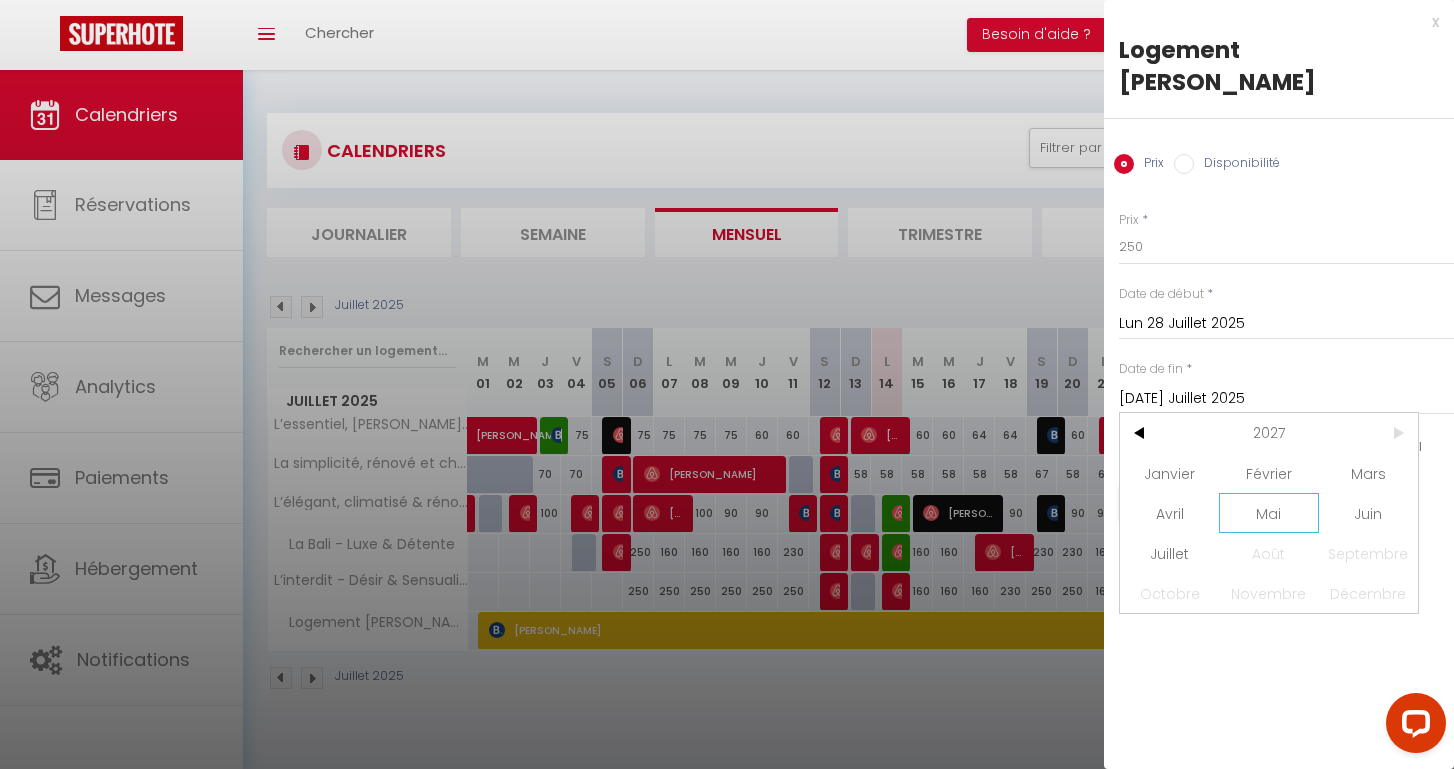 click on "Mai" at bounding box center [1268, 513] 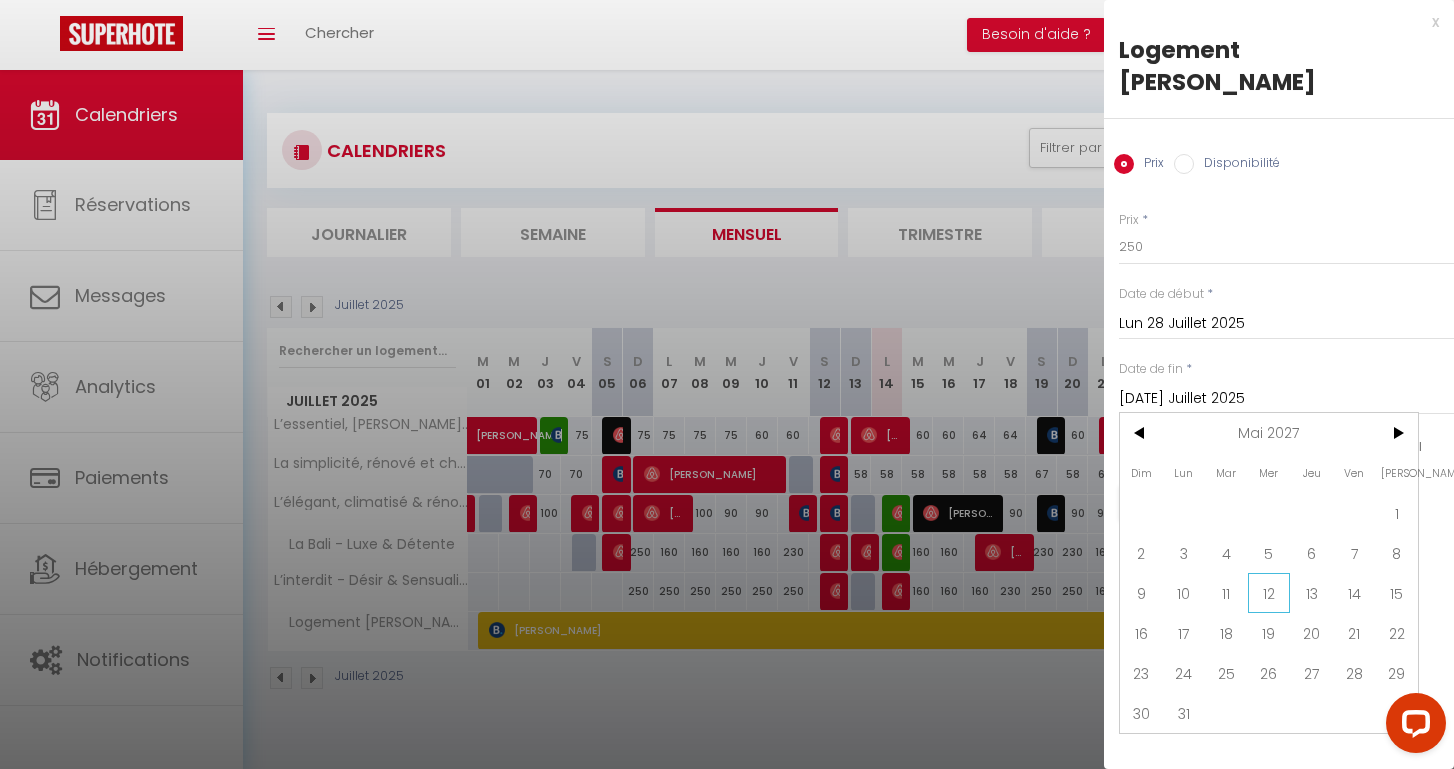 click on "12" at bounding box center (1269, 593) 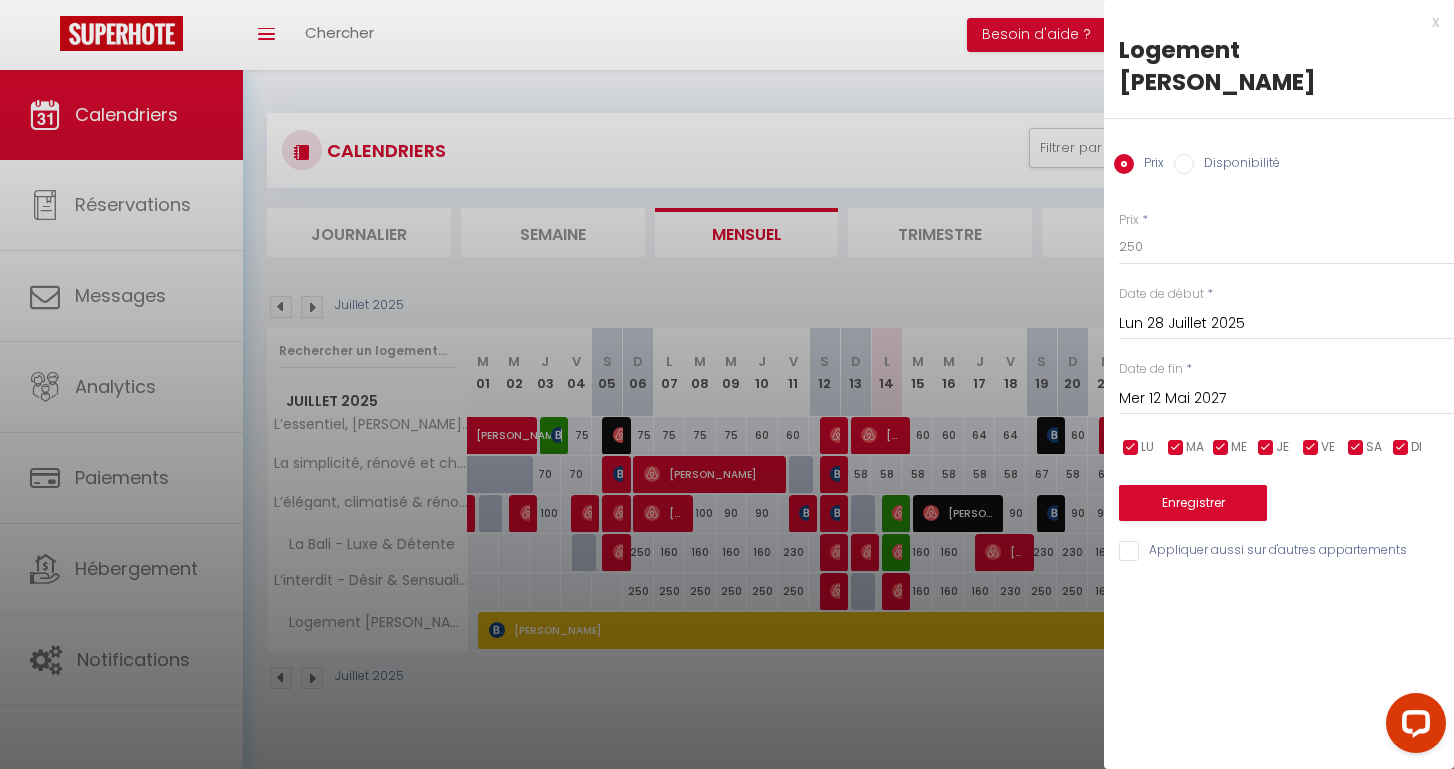 click on "Enregistrer" at bounding box center (1193, 503) 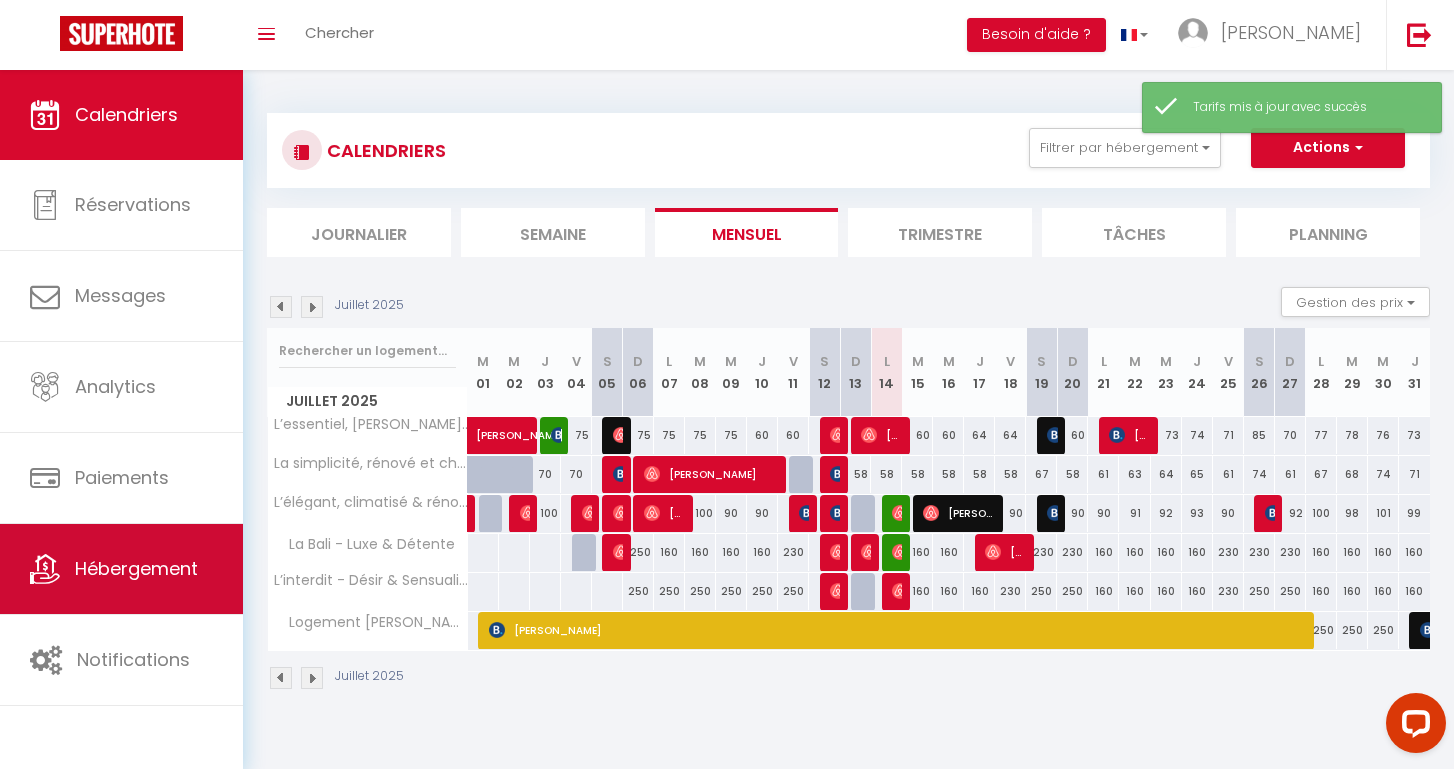 click on "Hébergement" at bounding box center (136, 568) 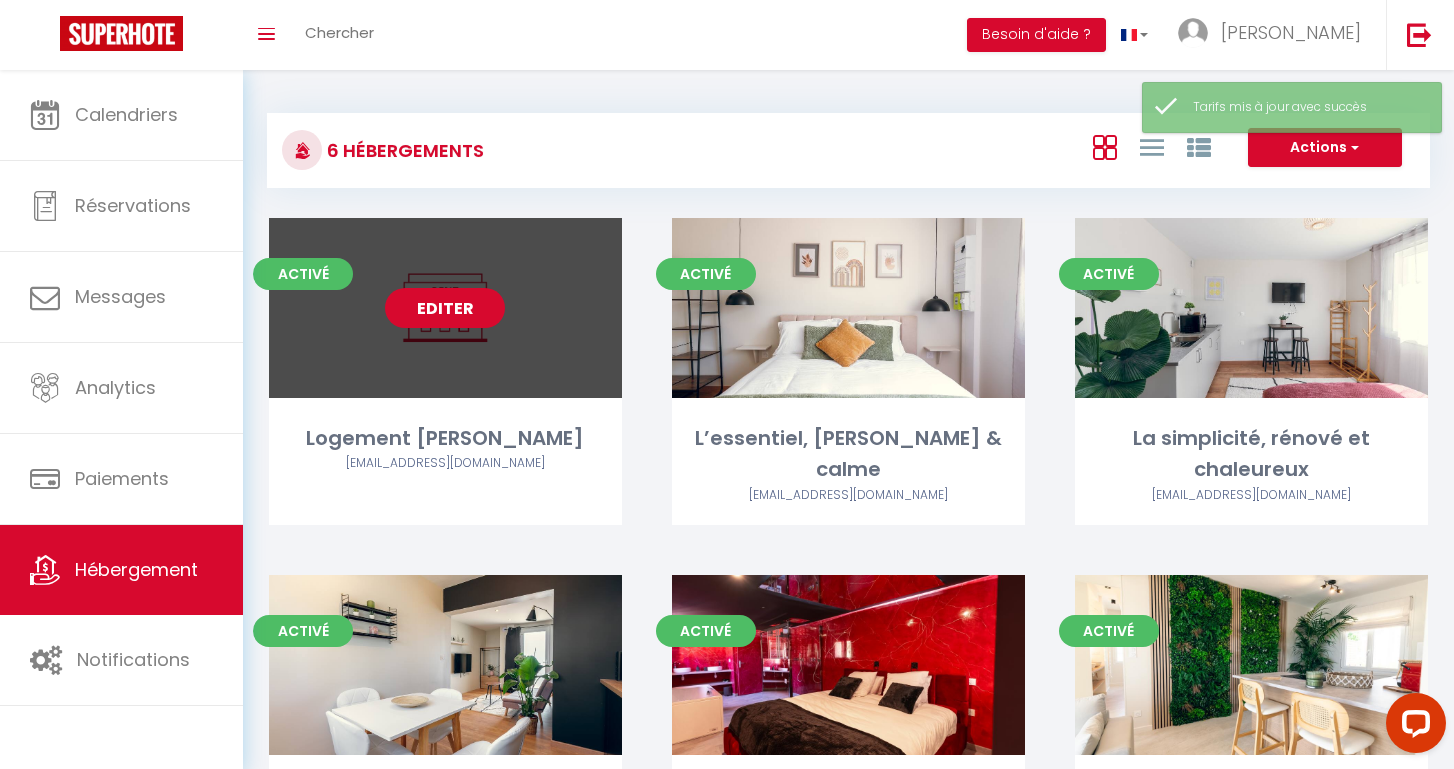 click on "Editer" at bounding box center [445, 308] 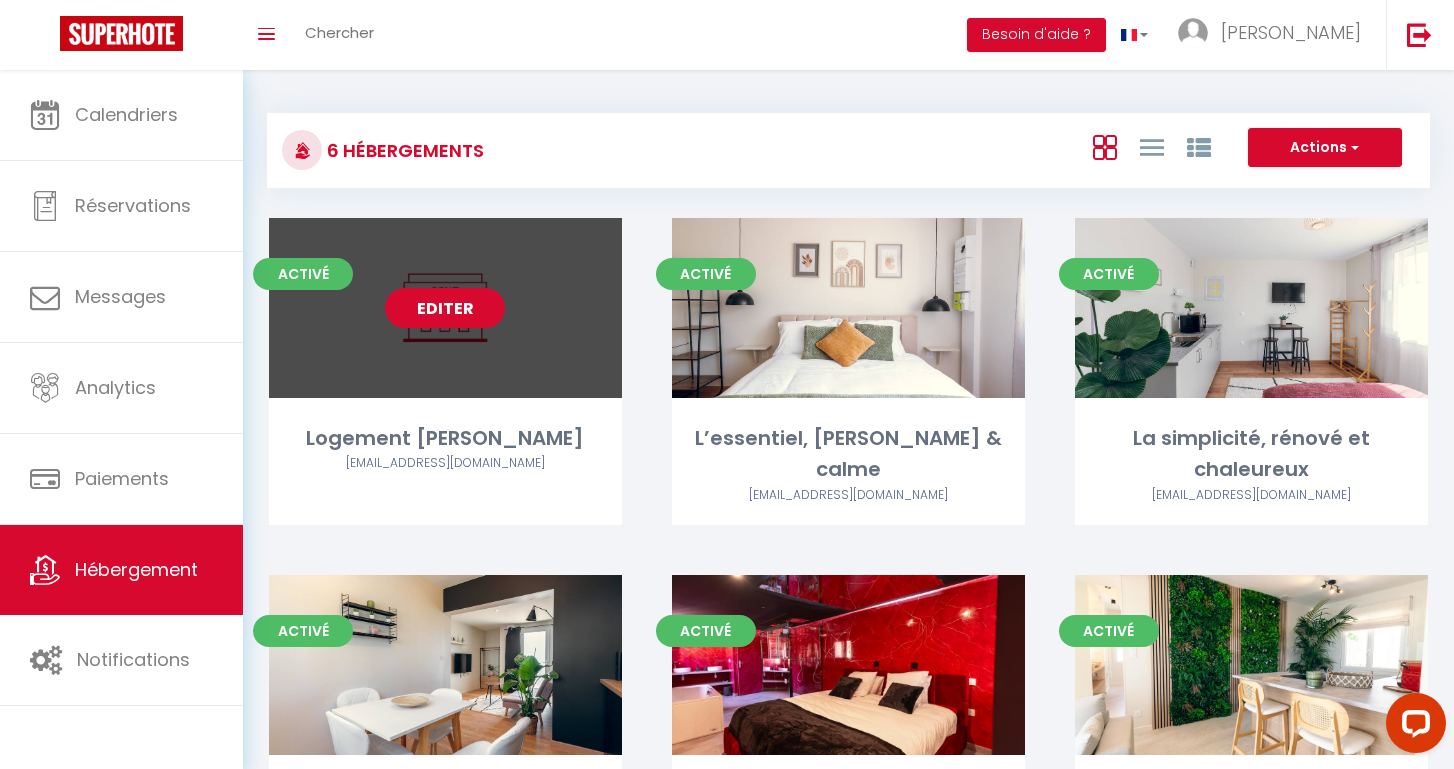 click on "Editer" at bounding box center [445, 308] 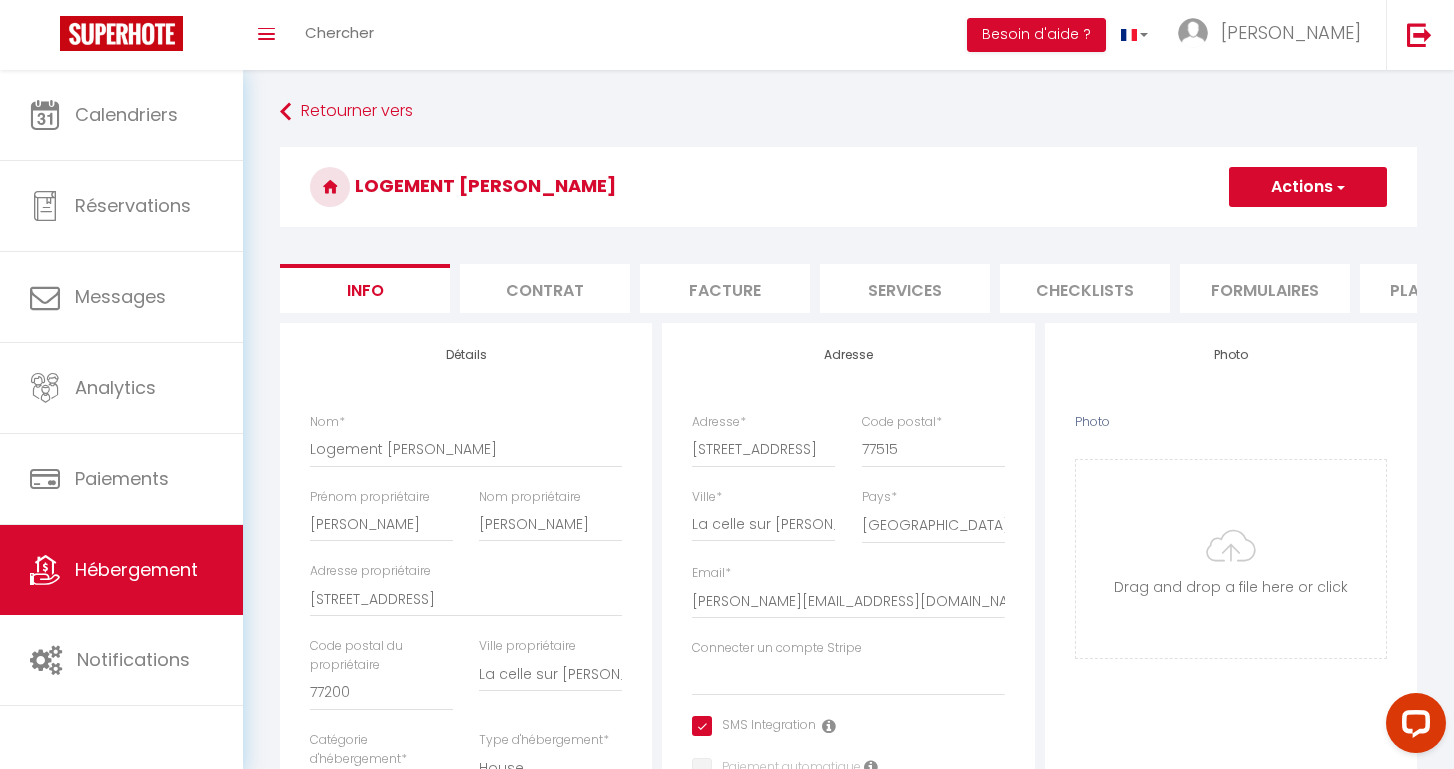 click on "Services" at bounding box center [905, 288] 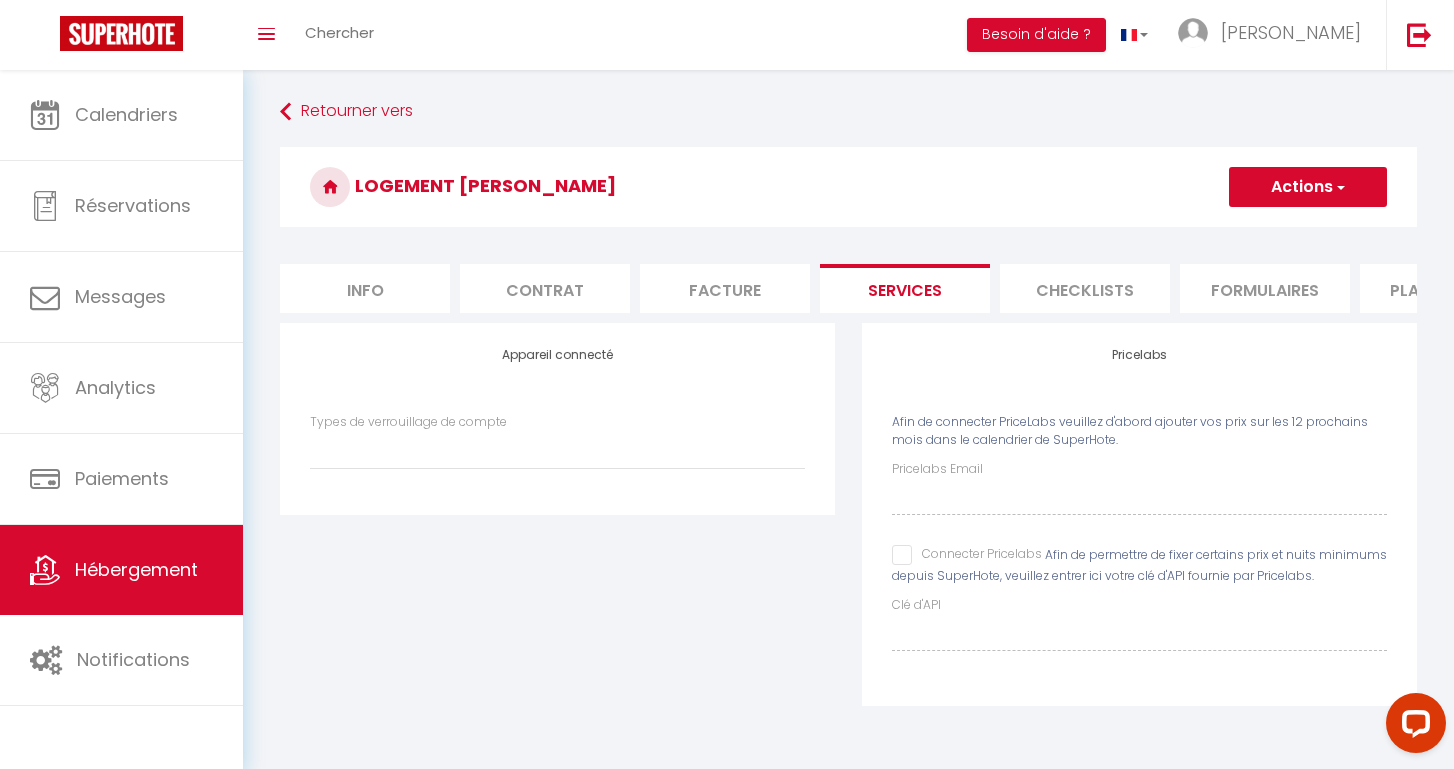 click on "Connecter Pricelabs" at bounding box center (967, 555) 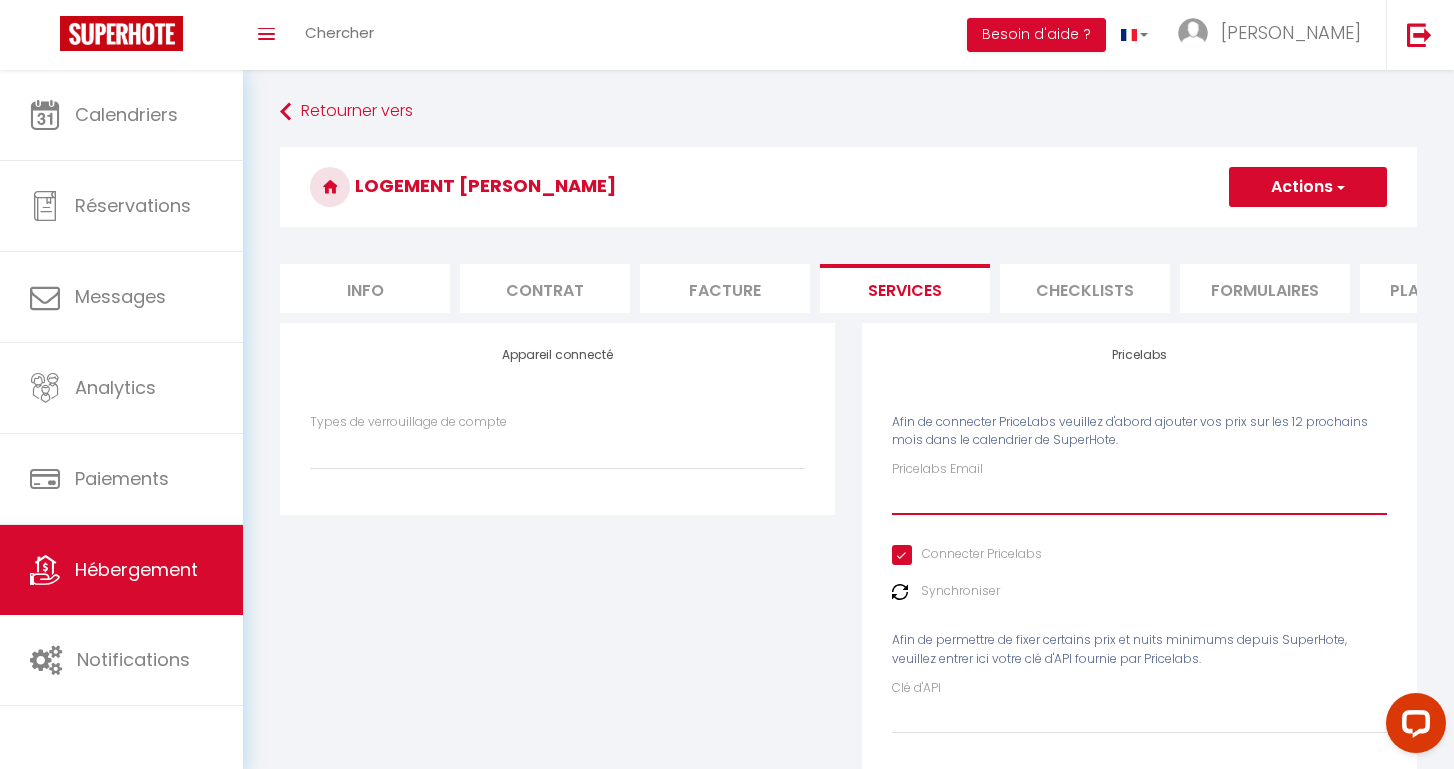 click on "Pricelabs Email" at bounding box center [1139, 497] 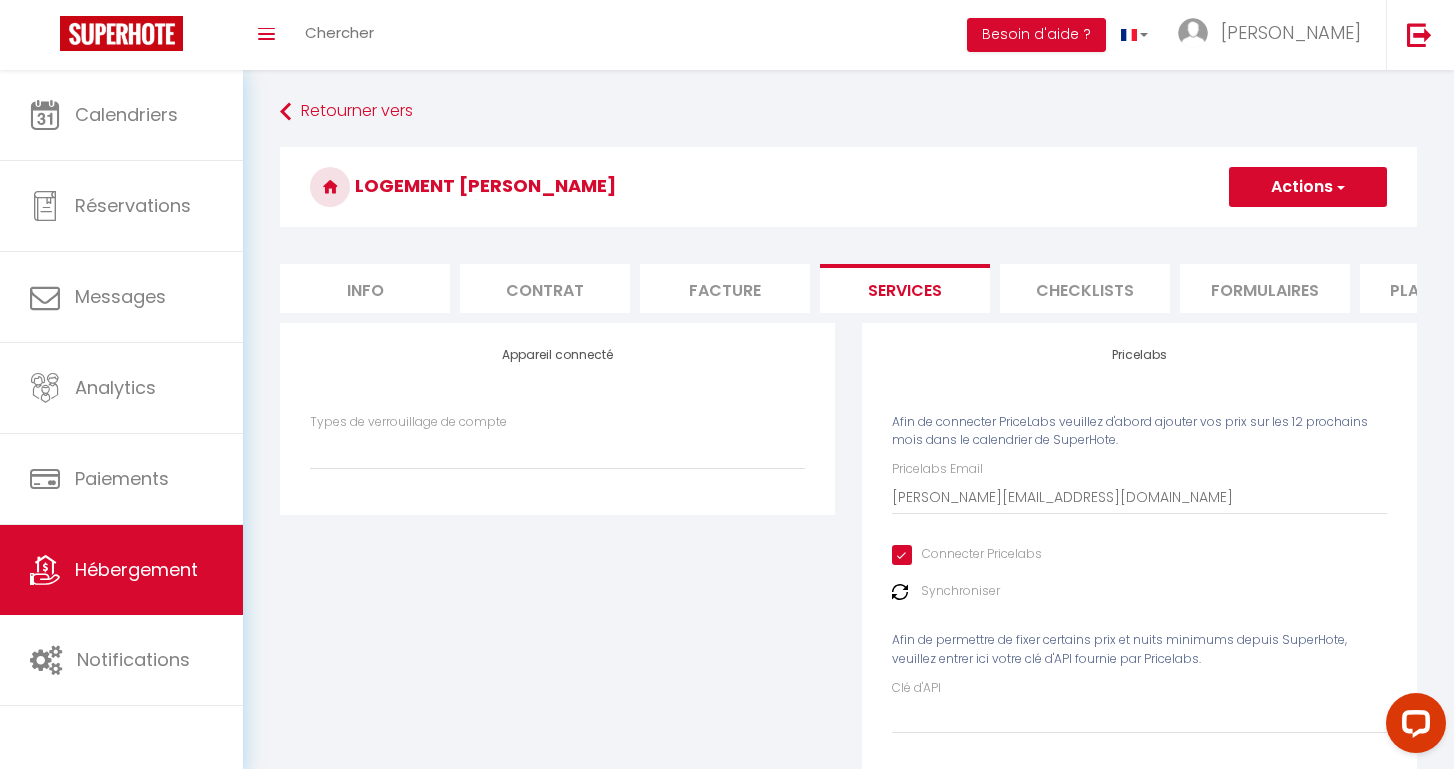 click on "Actions" at bounding box center (1308, 187) 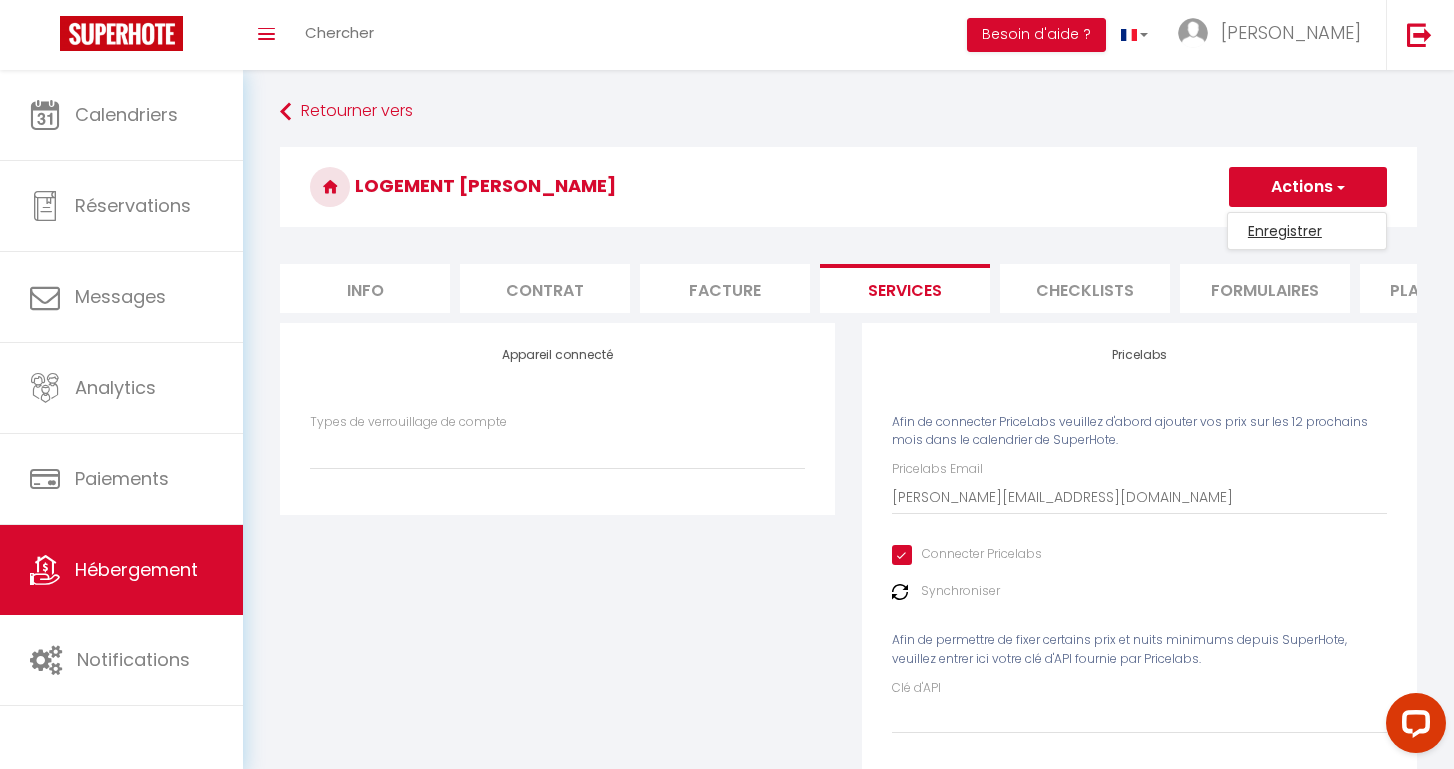 click on "Enregistrer" at bounding box center (1307, 231) 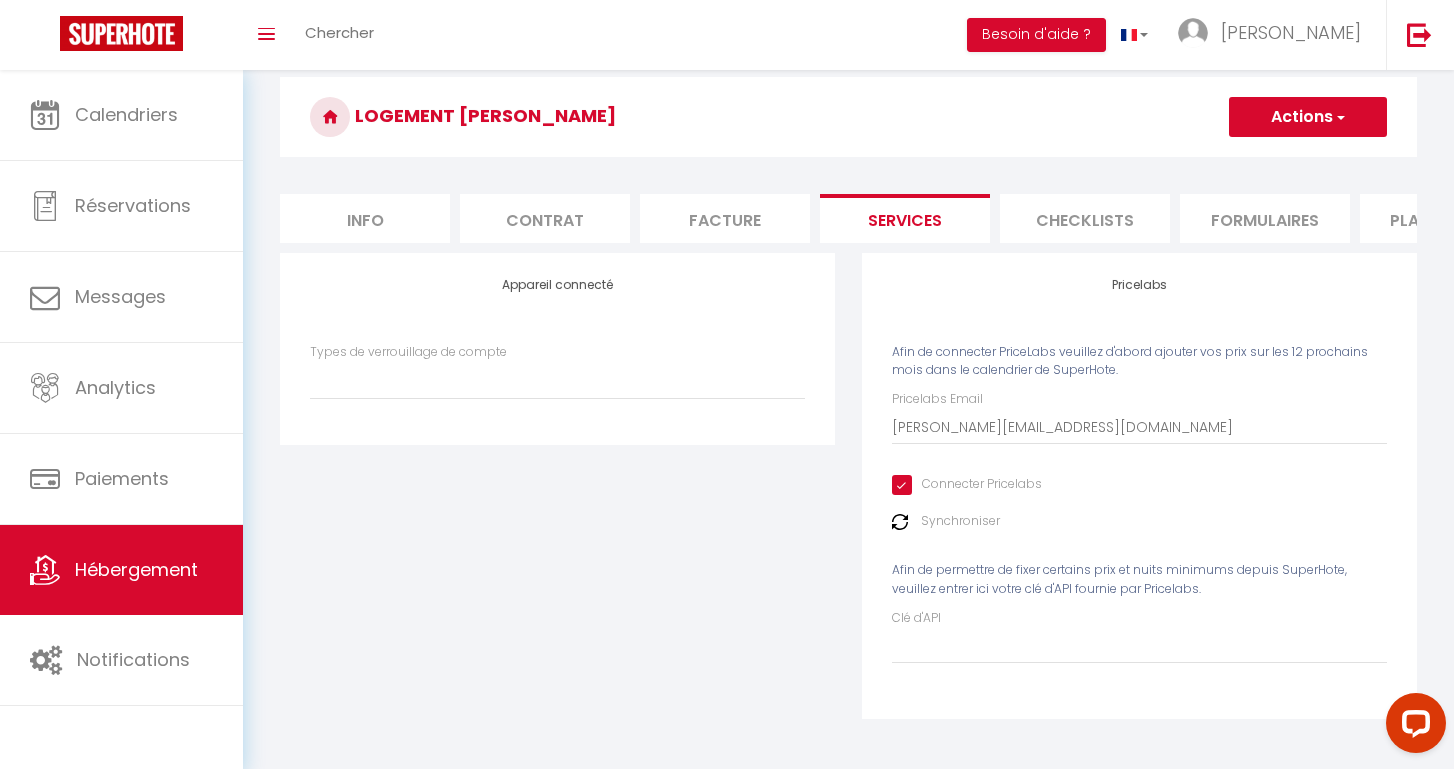 scroll, scrollTop: 70, scrollLeft: 0, axis: vertical 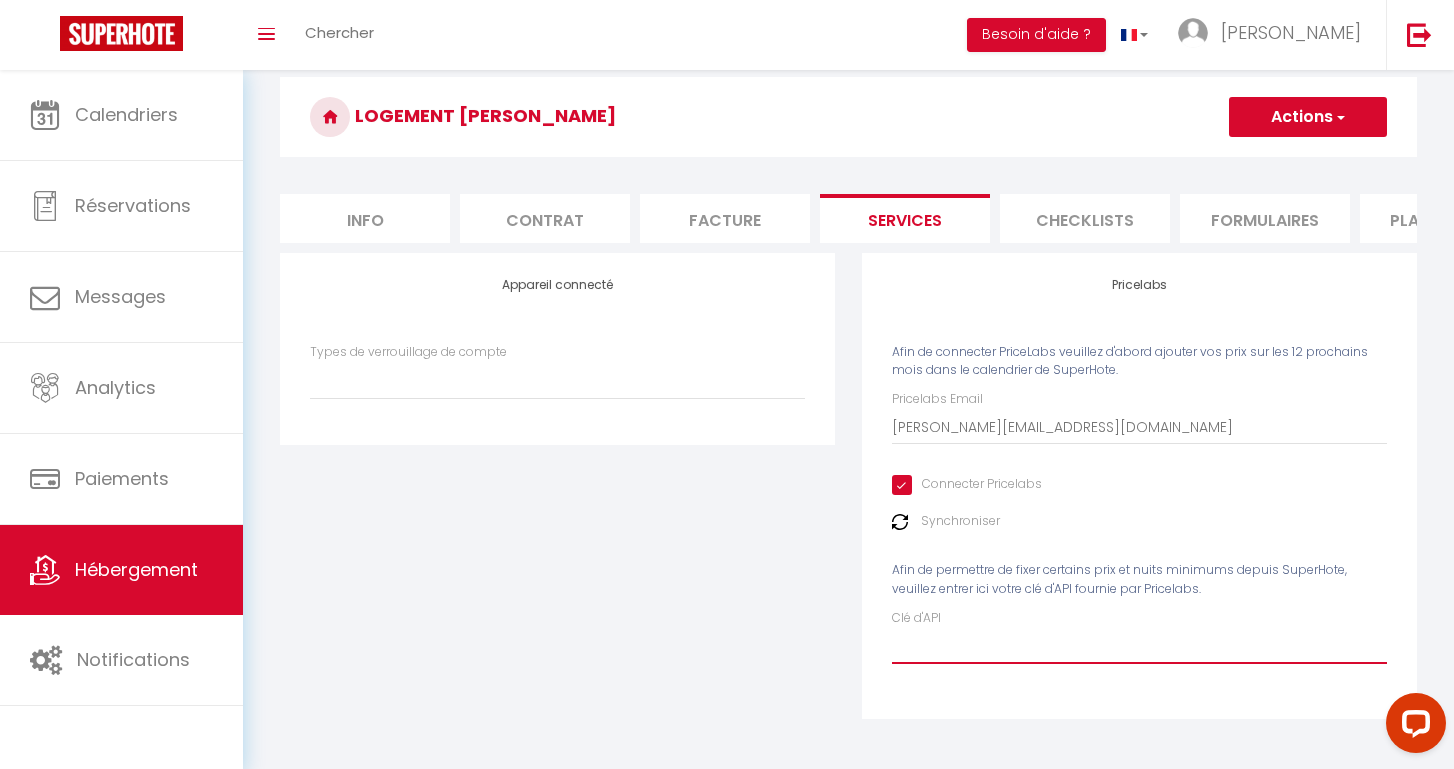 click on "Clé d'API" at bounding box center [1139, 646] 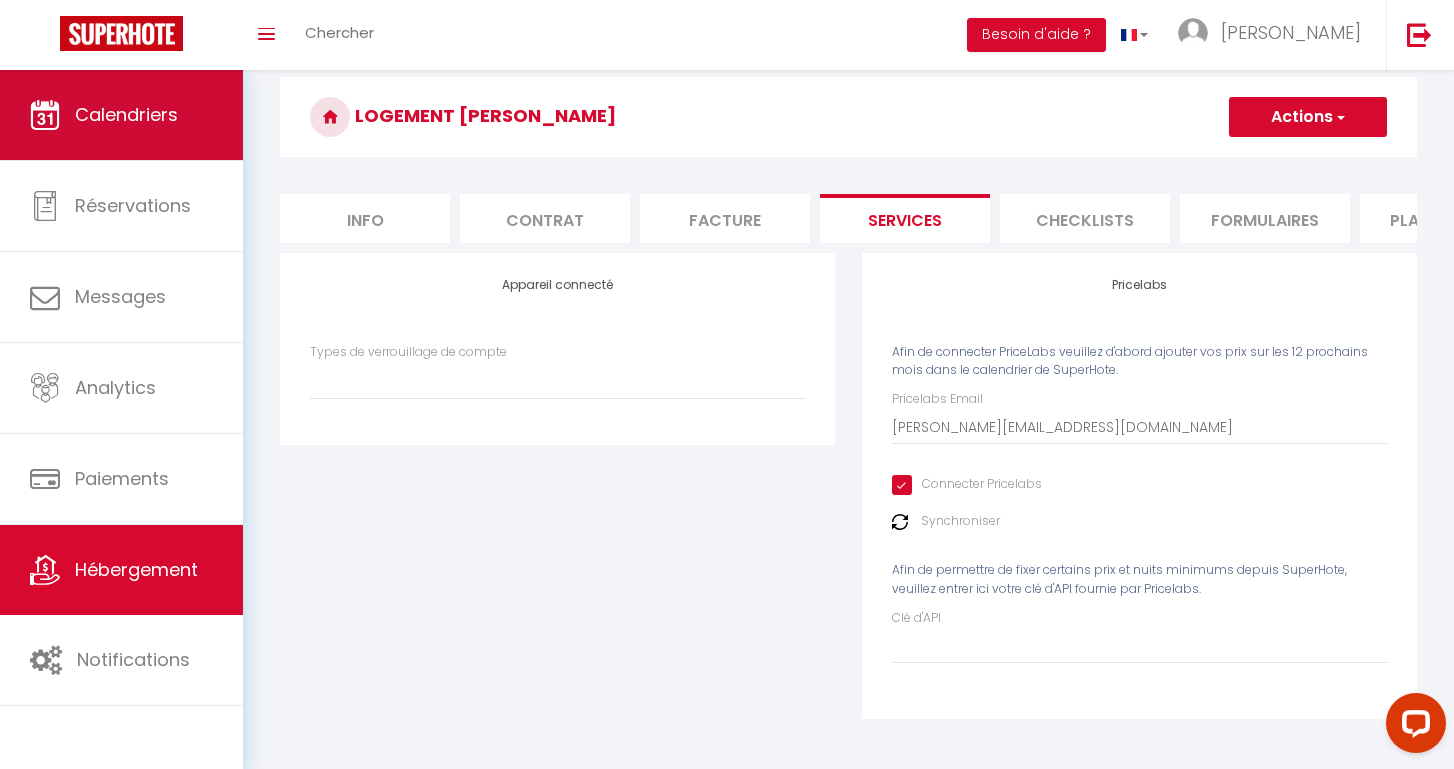 click on "Calendriers" at bounding box center (121, 115) 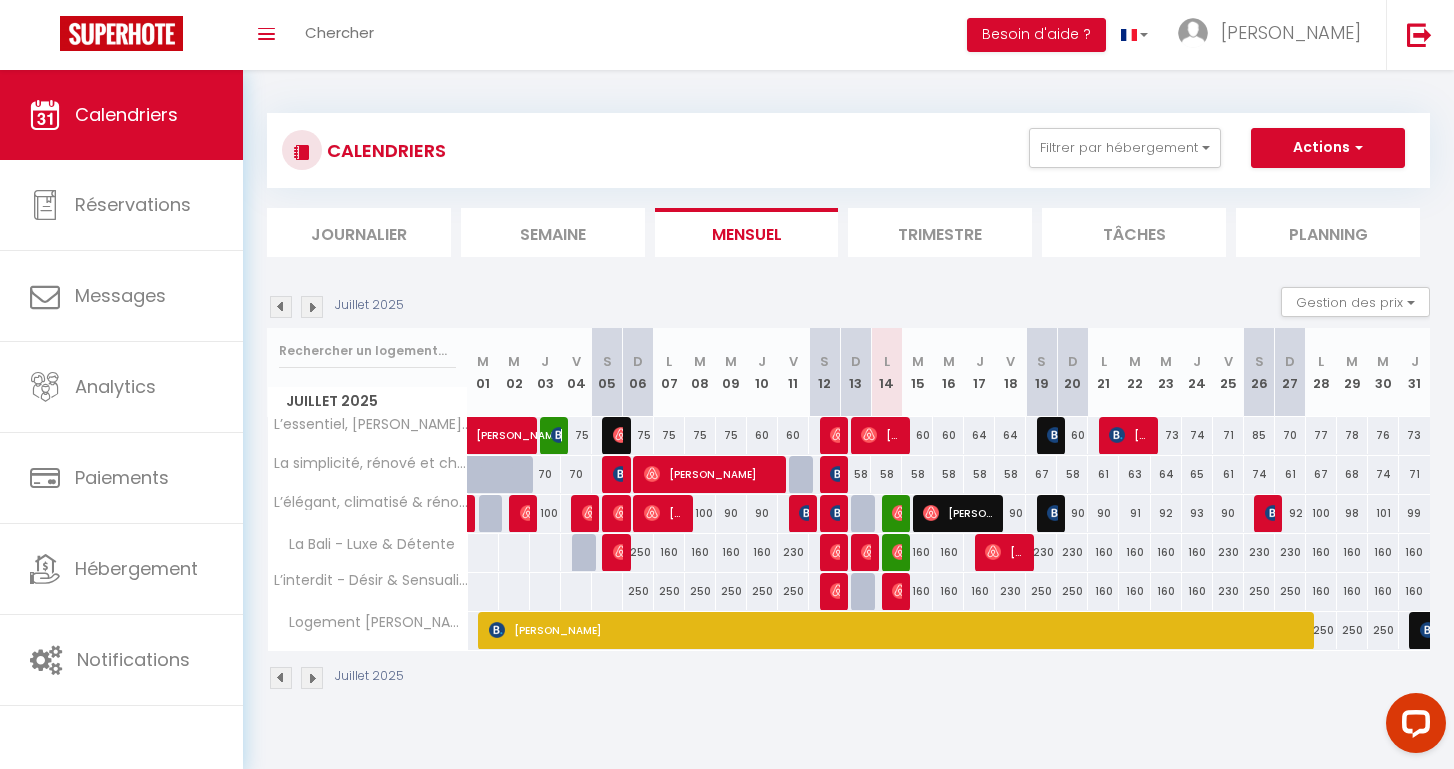 click at bounding box center [312, 307] 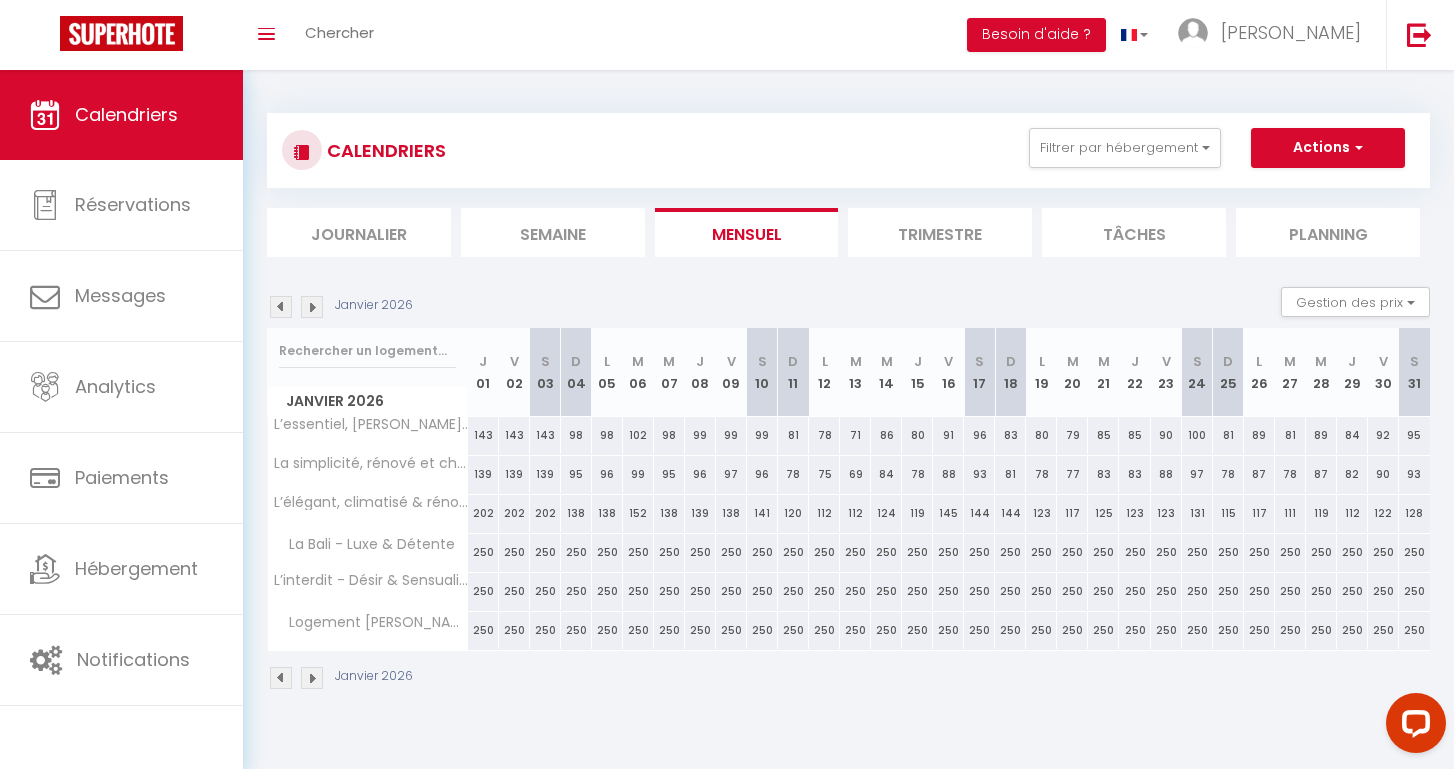 click at bounding box center [312, 307] 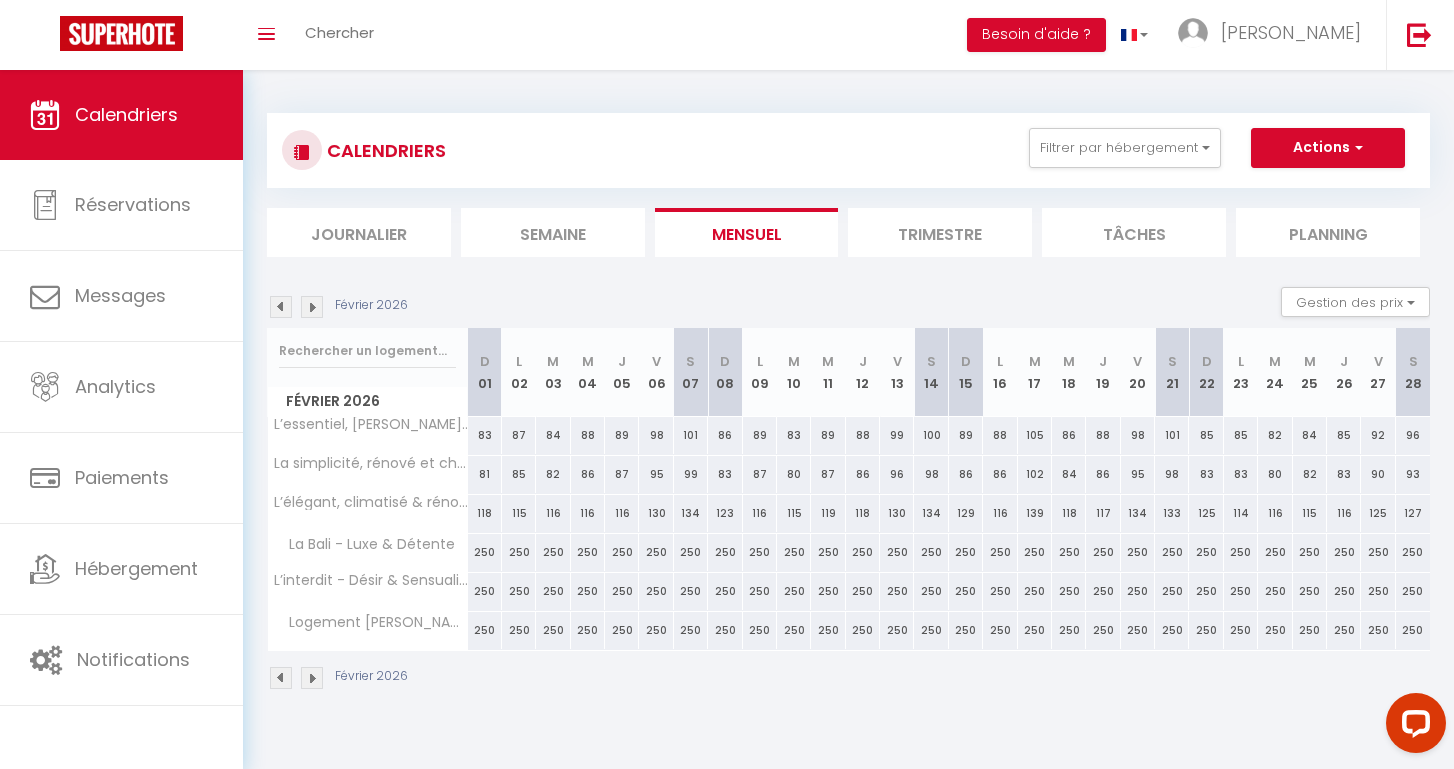click at bounding box center [312, 307] 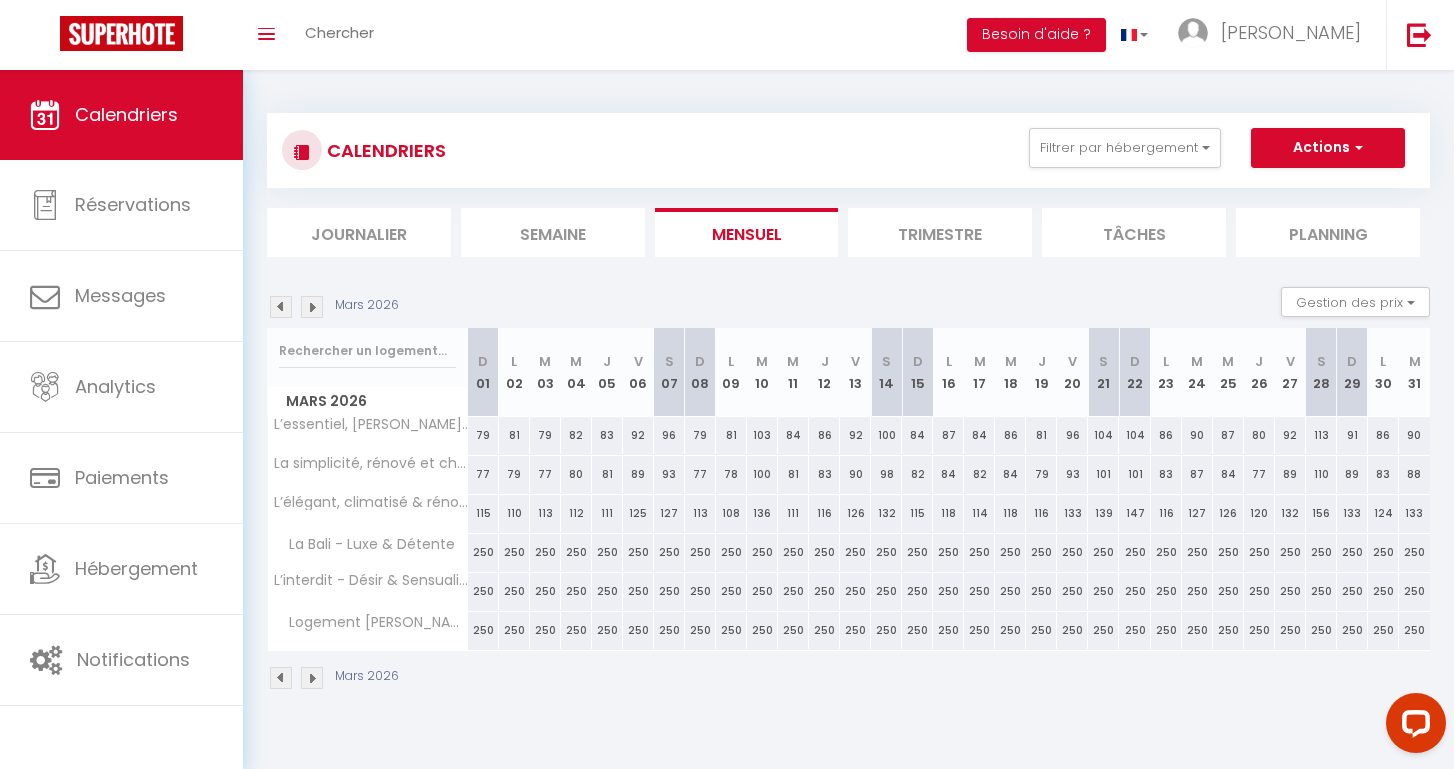 click at bounding box center [312, 307] 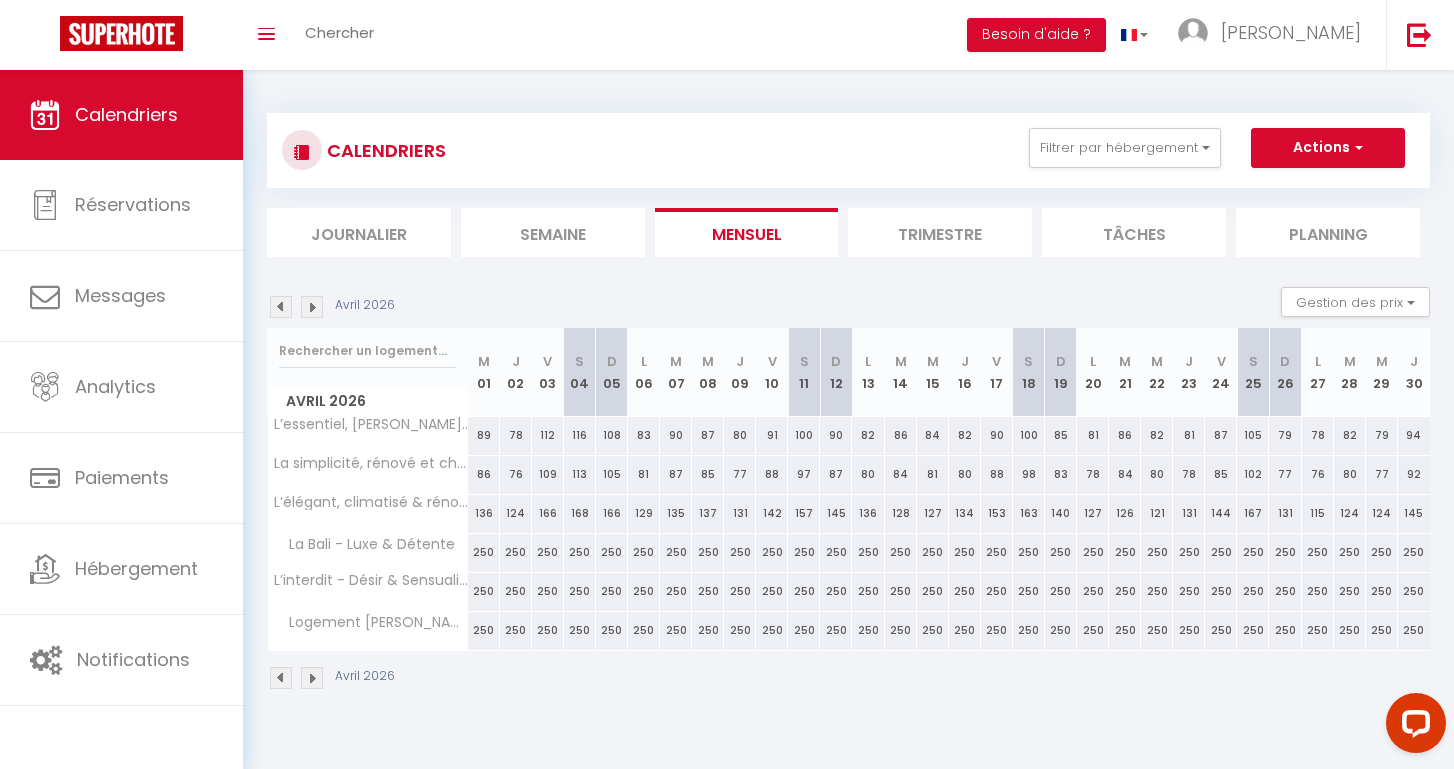 click at bounding box center [312, 307] 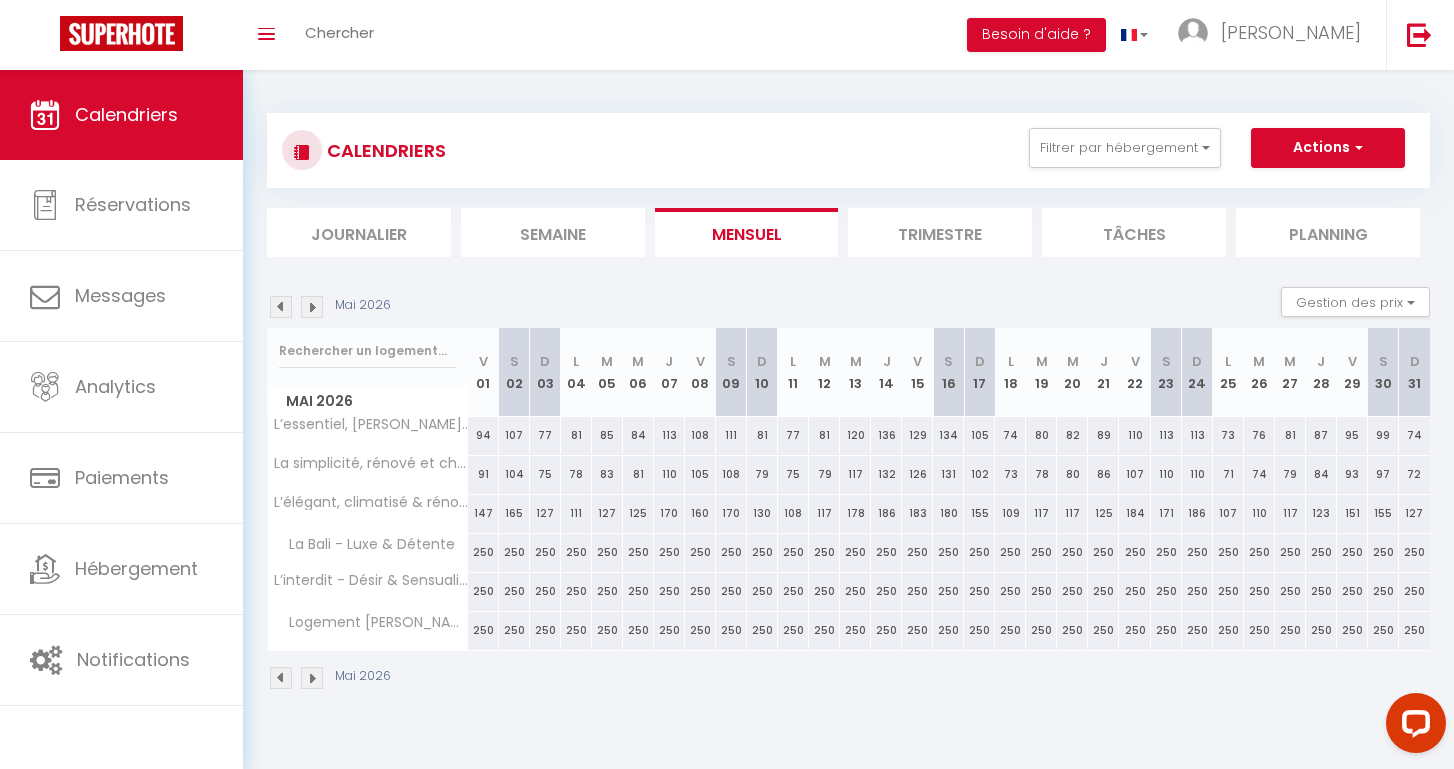 click at bounding box center [312, 307] 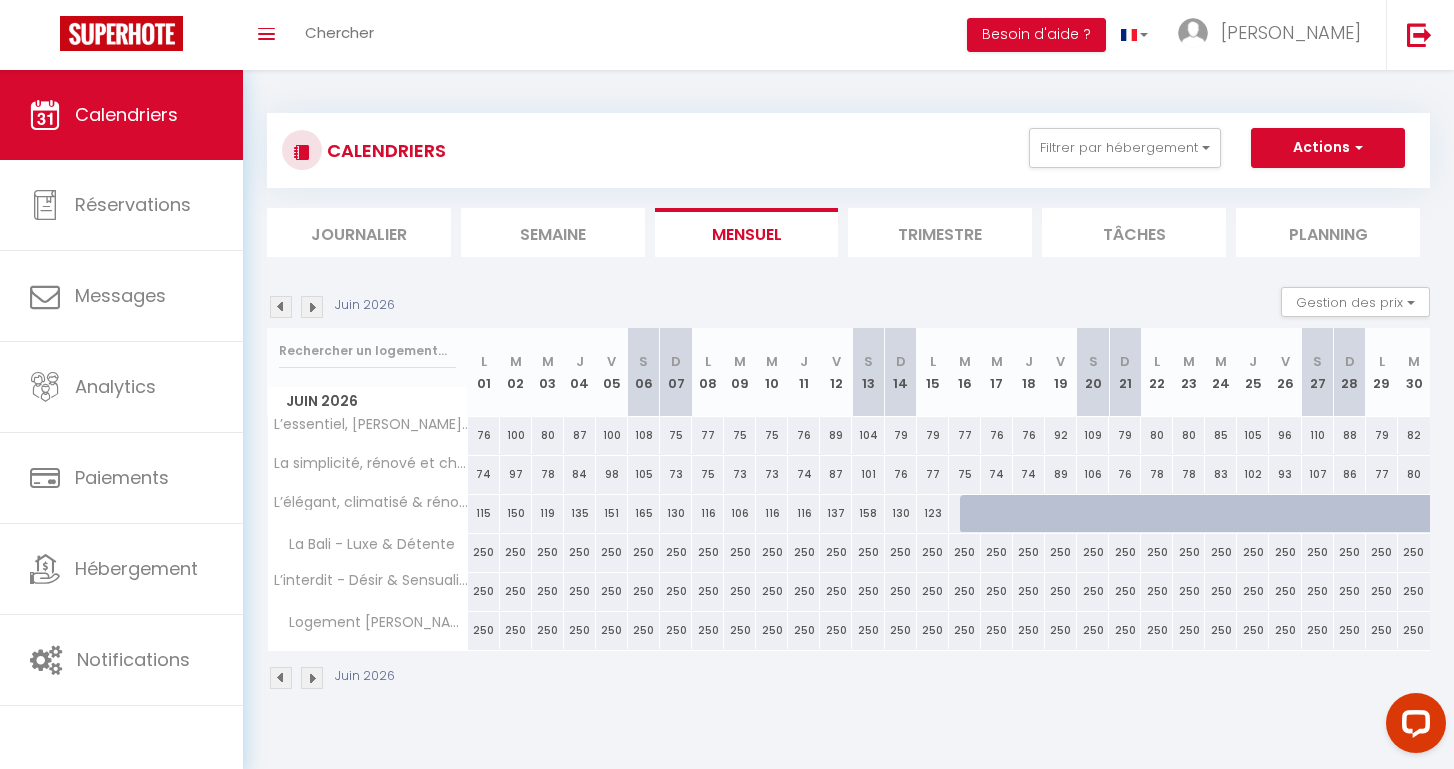 click at bounding box center (312, 307) 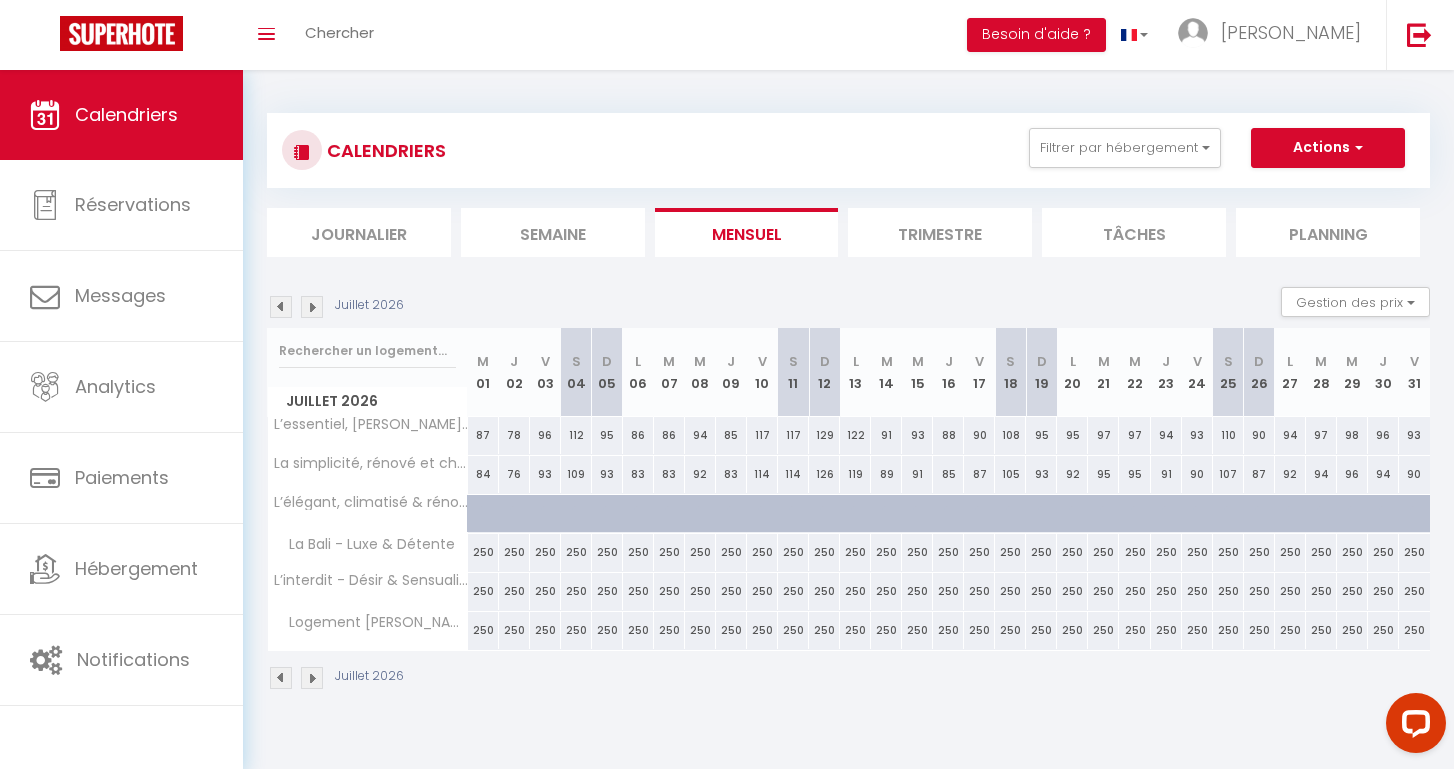click at bounding box center (312, 307) 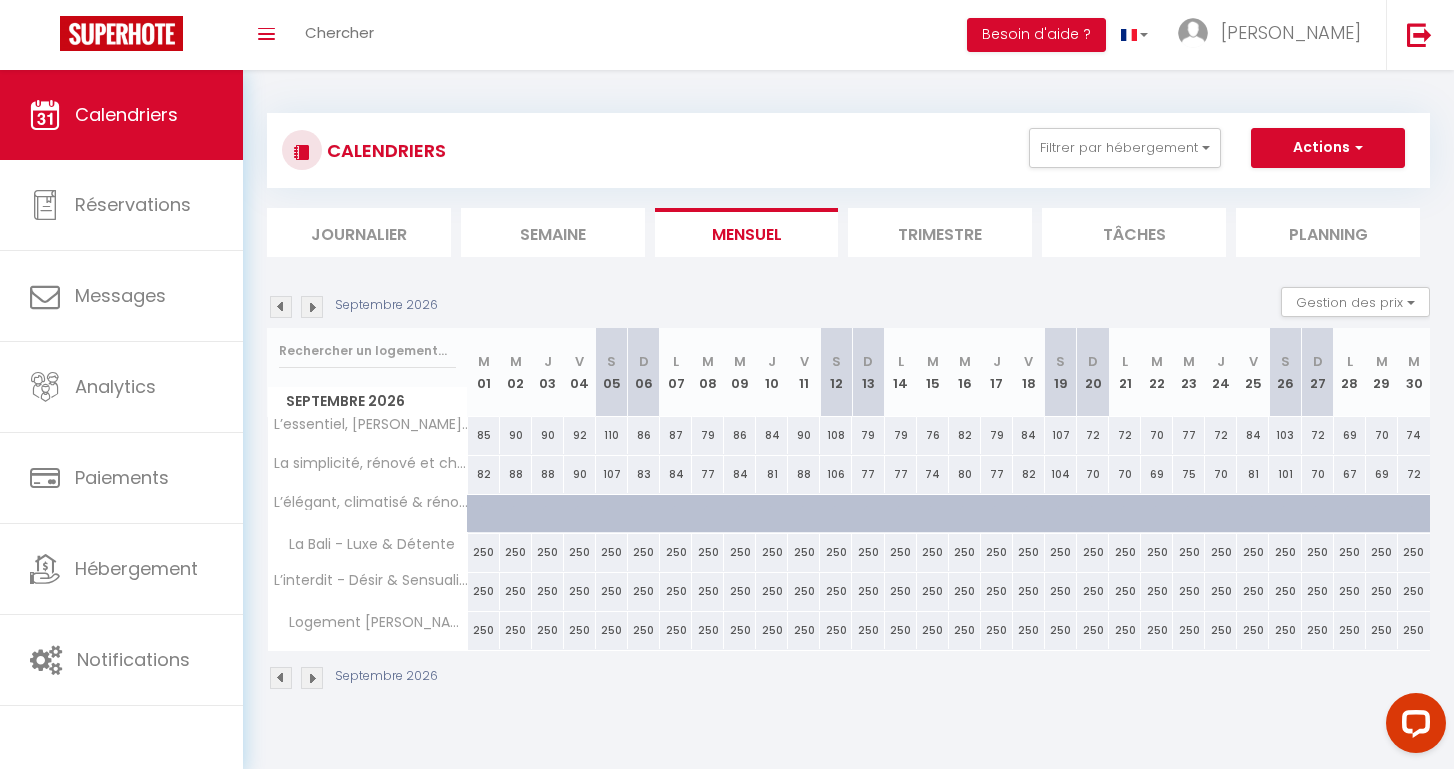 click at bounding box center (281, 307) 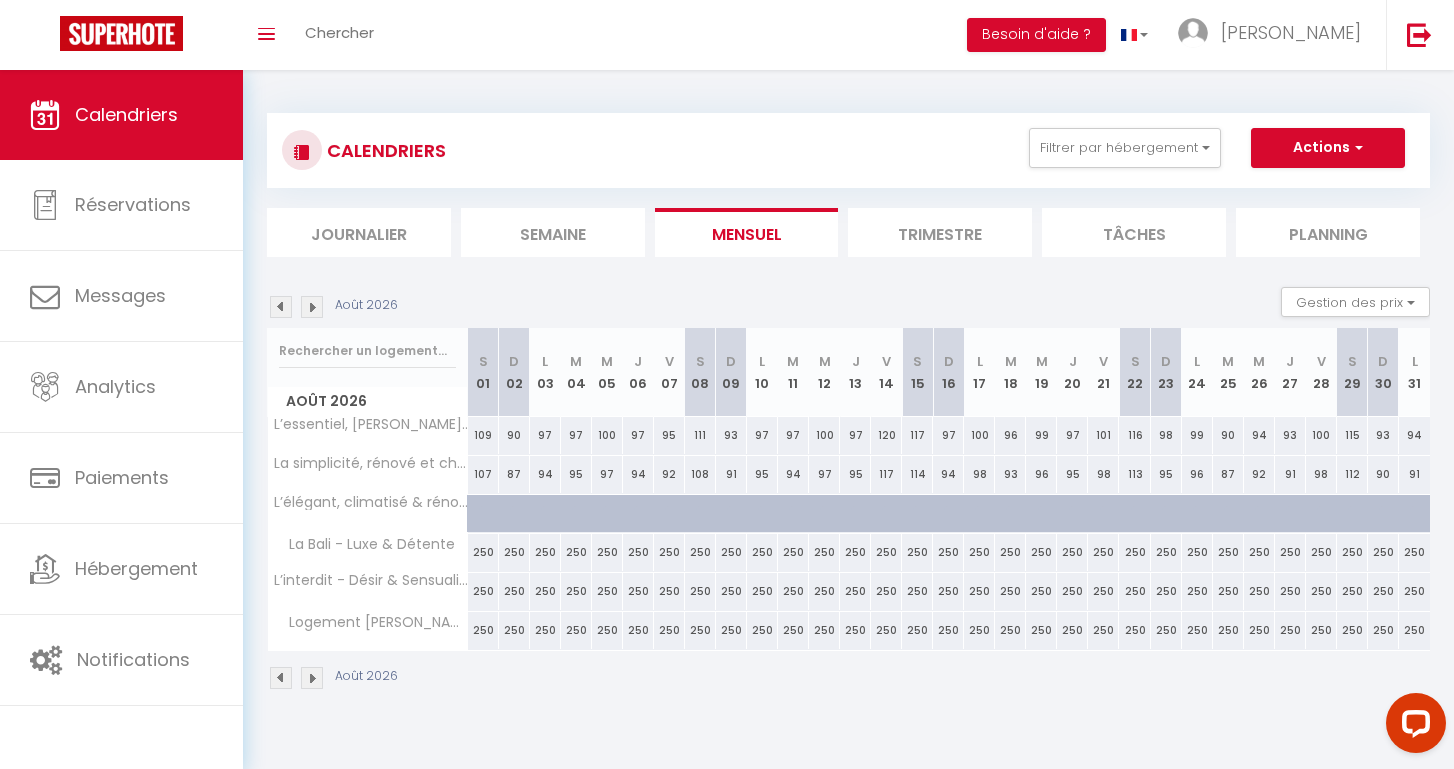 click at bounding box center [281, 307] 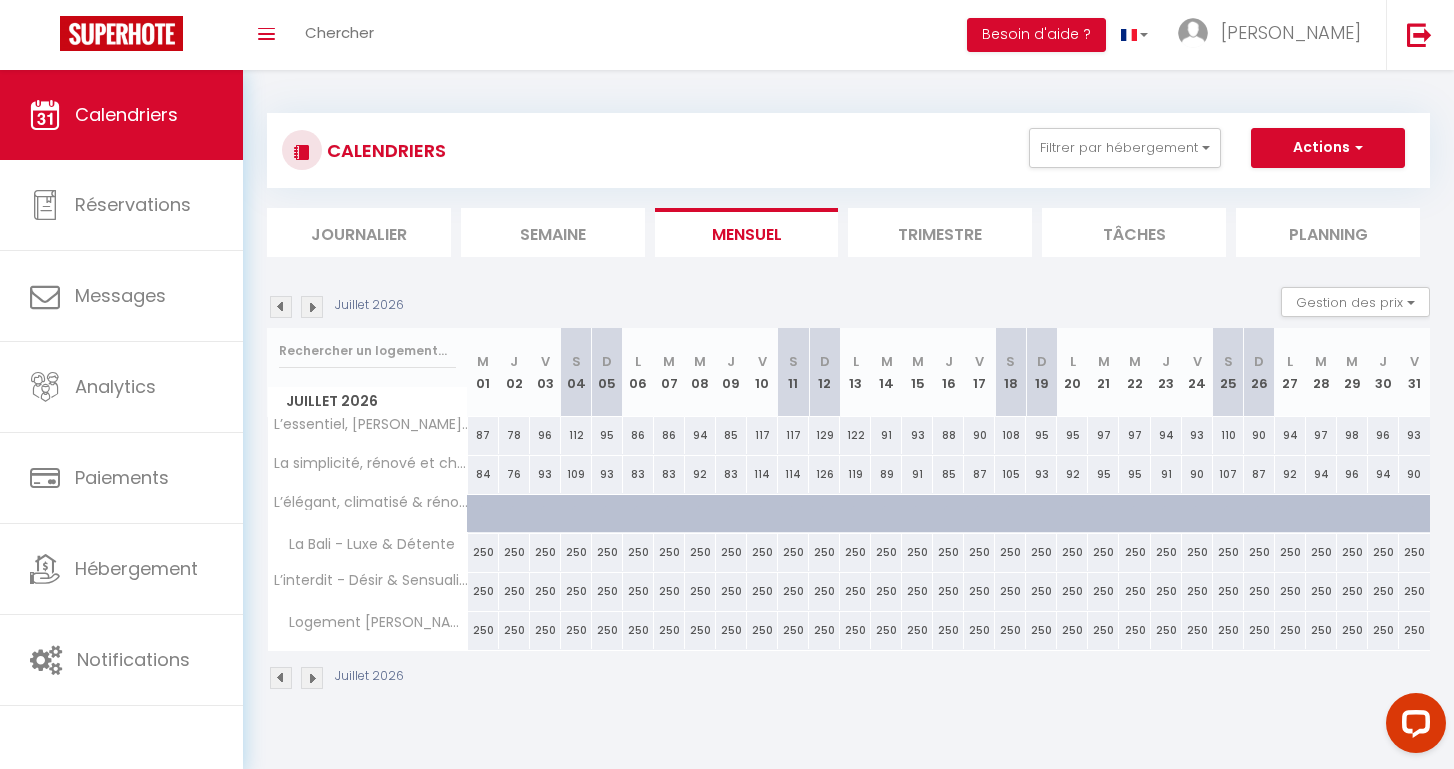 click at bounding box center [281, 307] 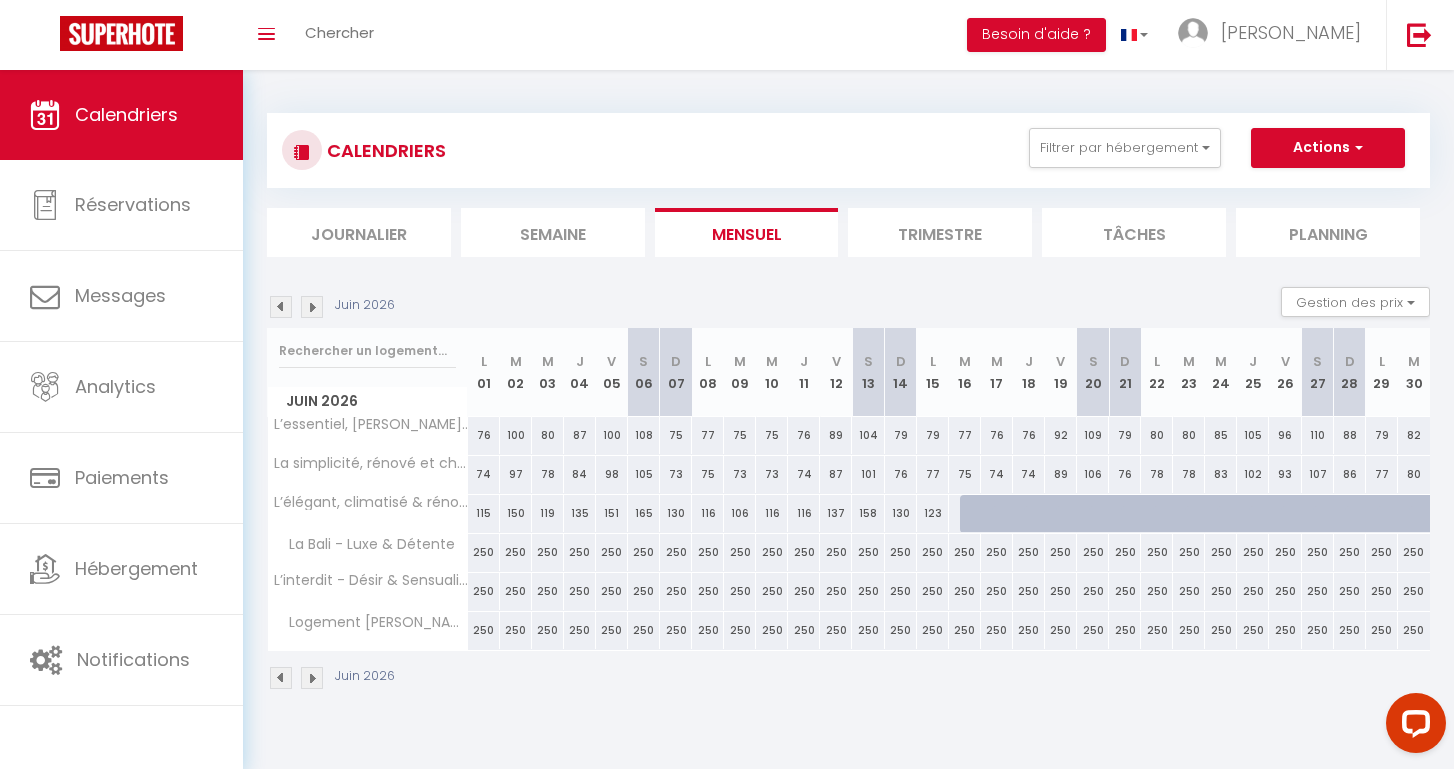 click at bounding box center (281, 307) 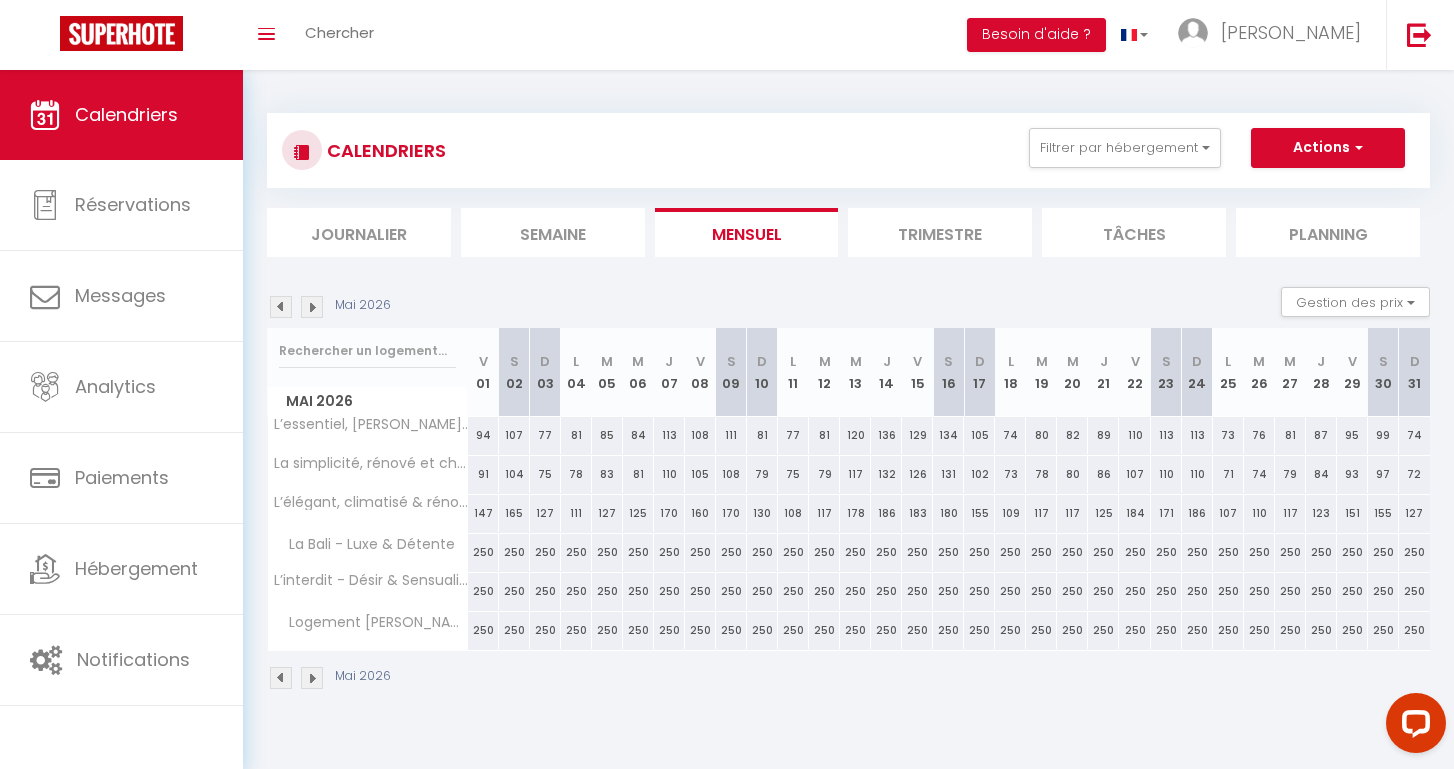 click at bounding box center [312, 307] 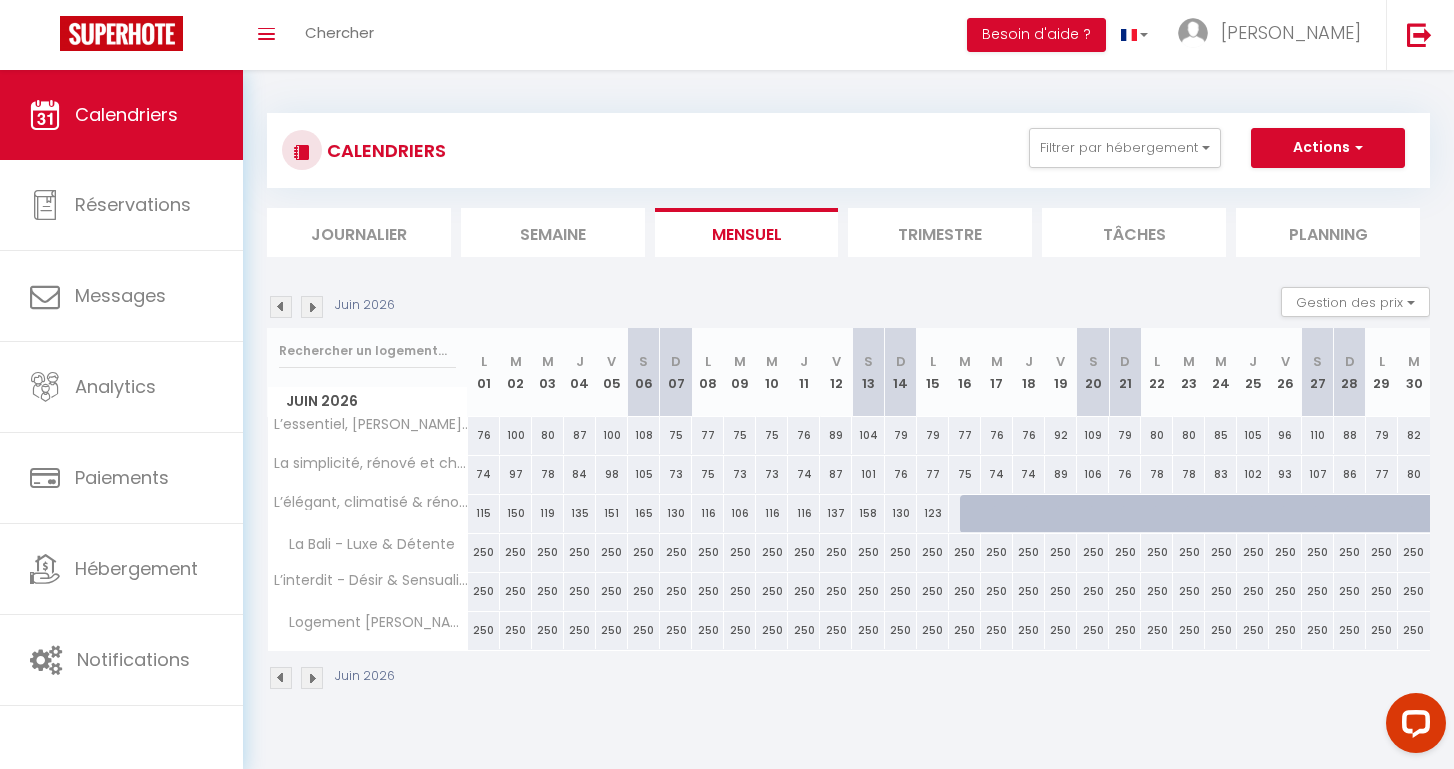 click at bounding box center (312, 307) 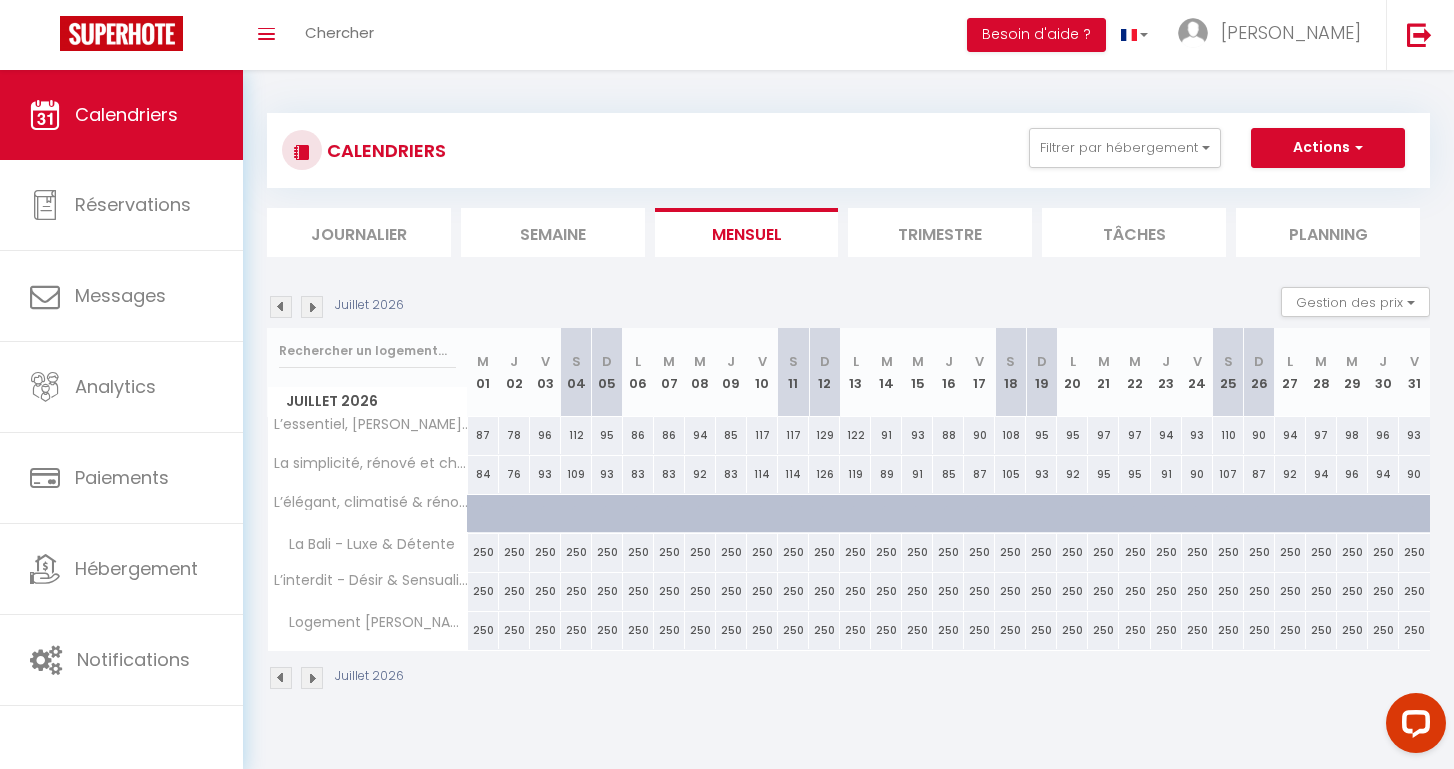 click at bounding box center (312, 307) 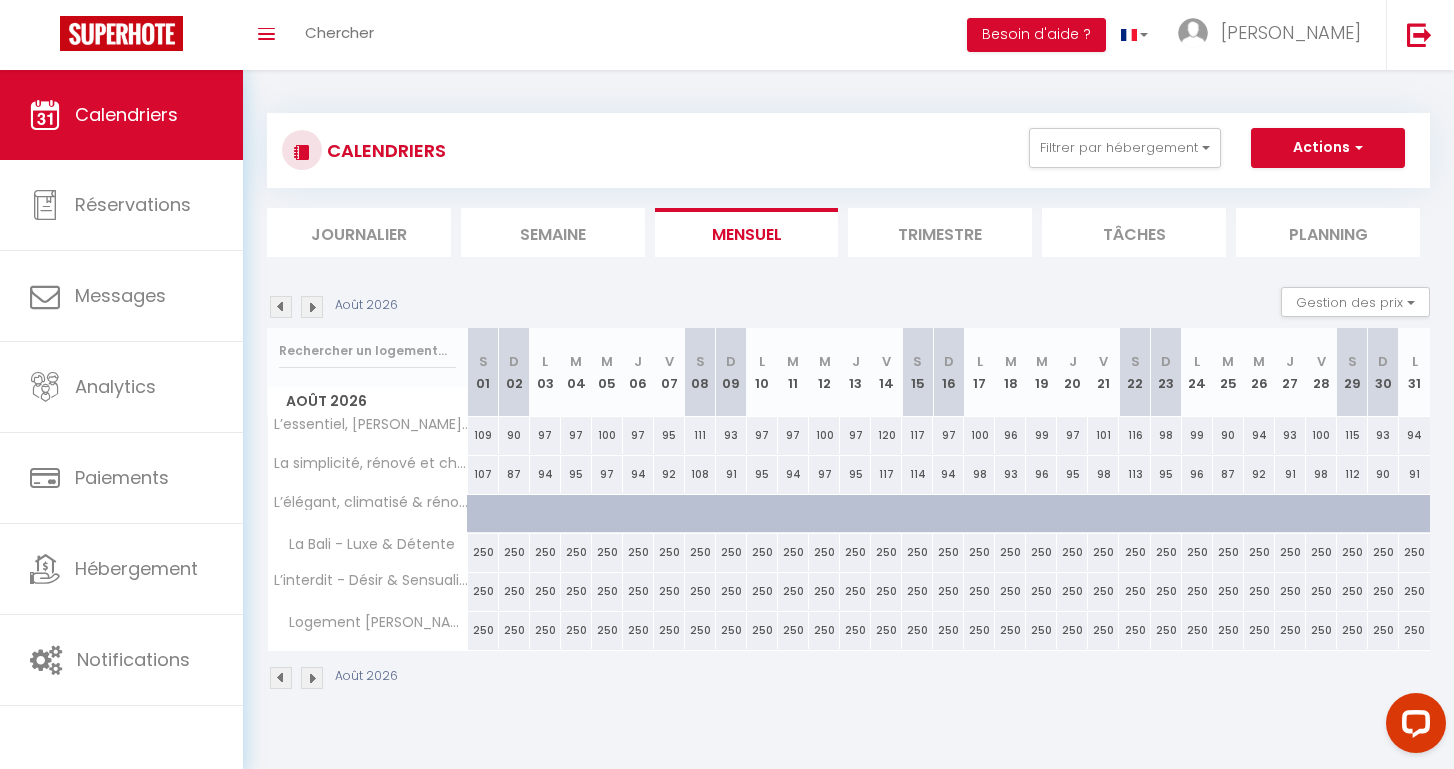 click at bounding box center (312, 307) 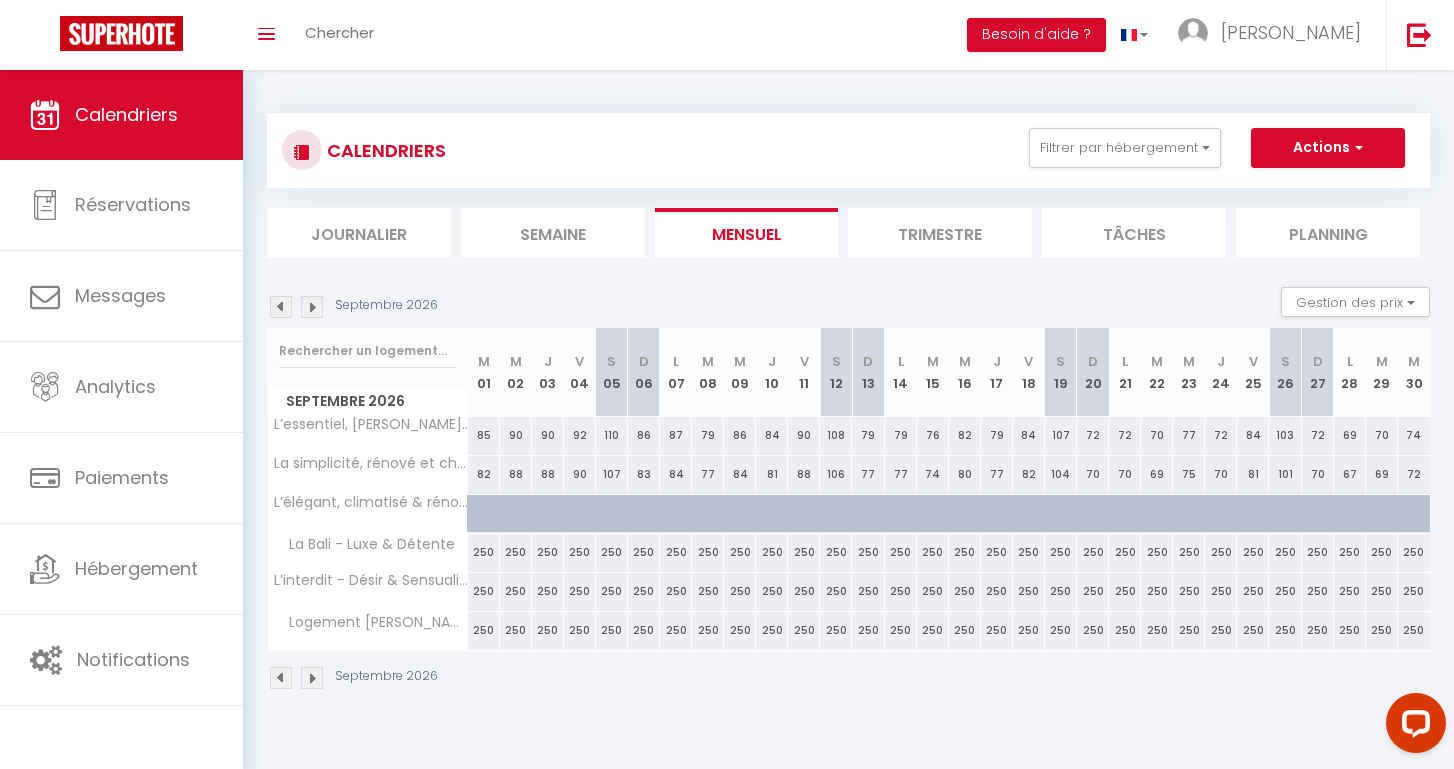 click on "250" at bounding box center [708, 630] 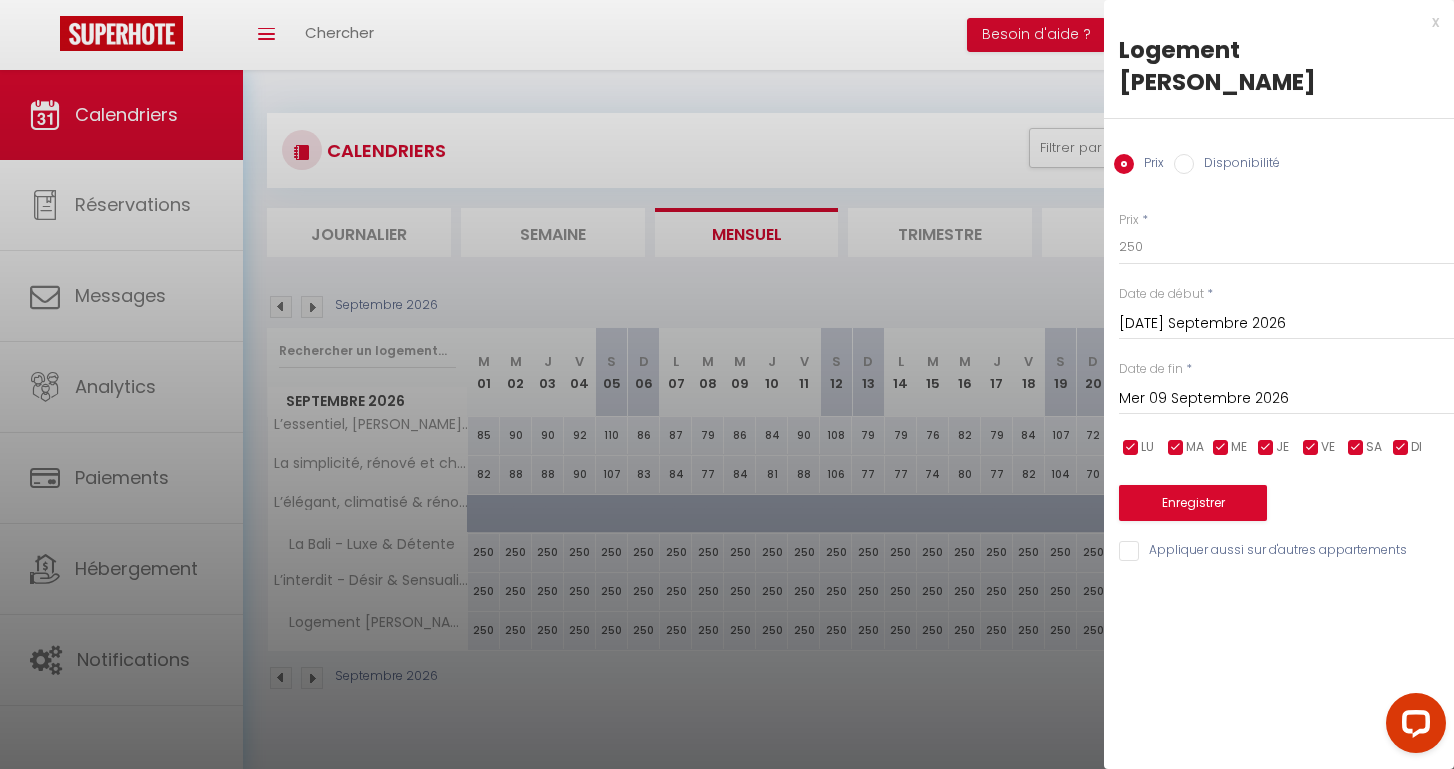 click at bounding box center (727, 384) 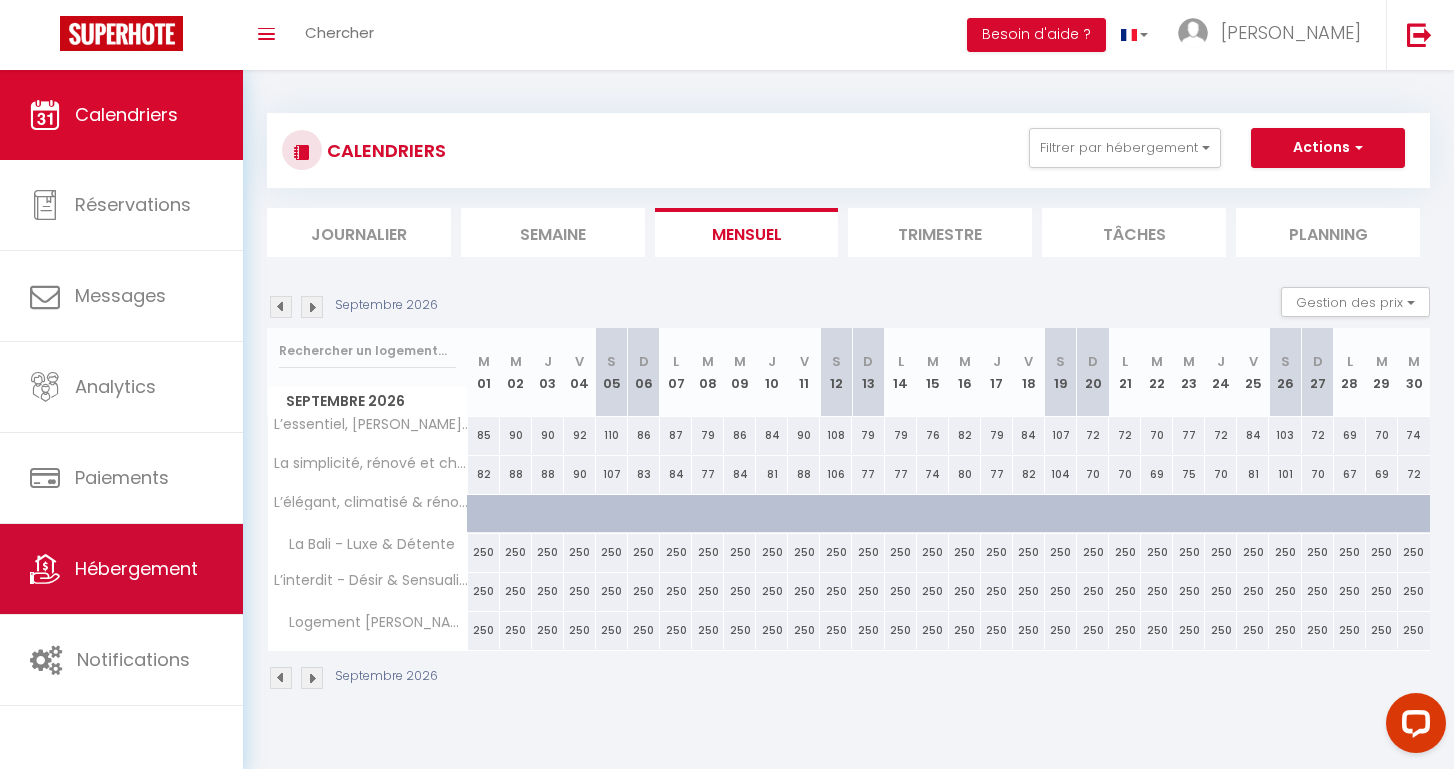 click on "Hébergement" at bounding box center [136, 568] 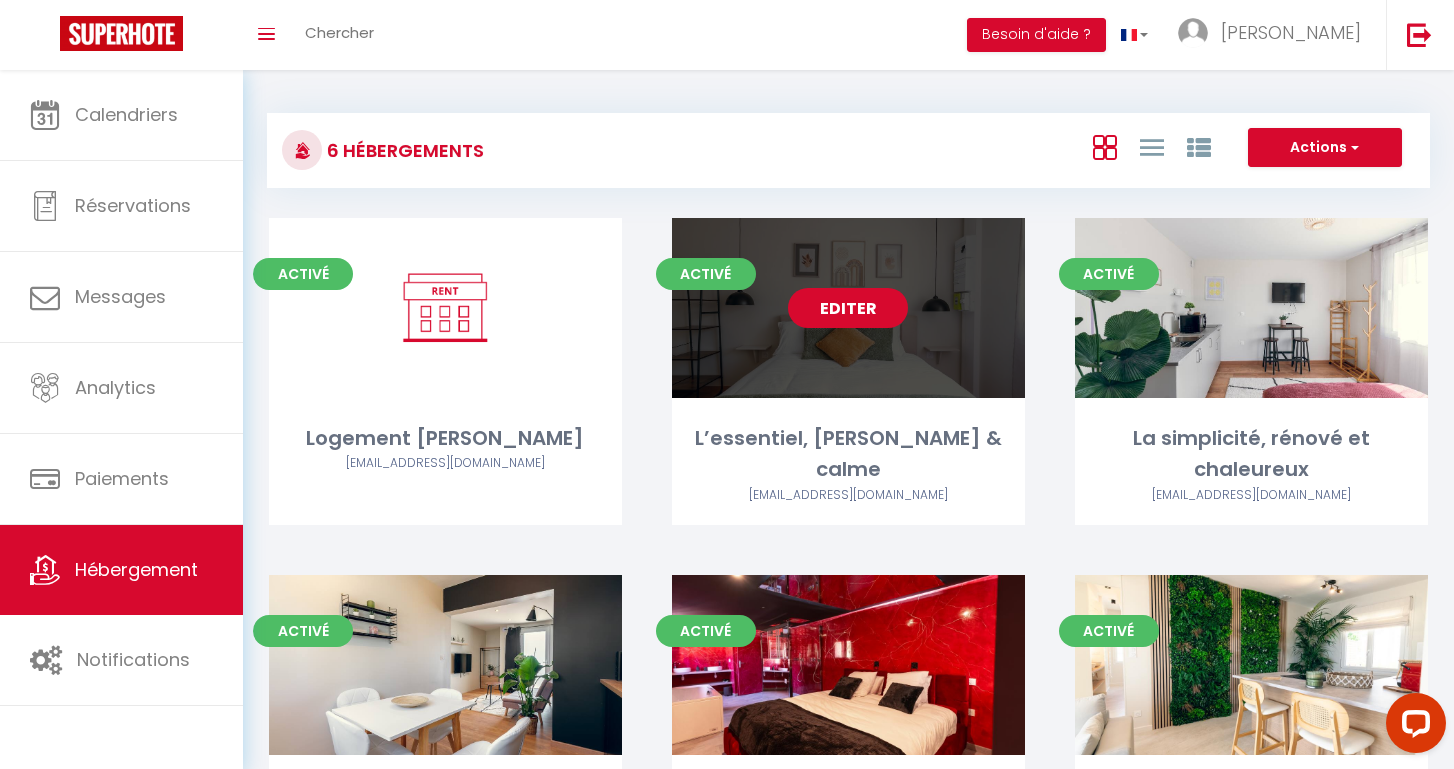 click on "Editer" at bounding box center (848, 308) 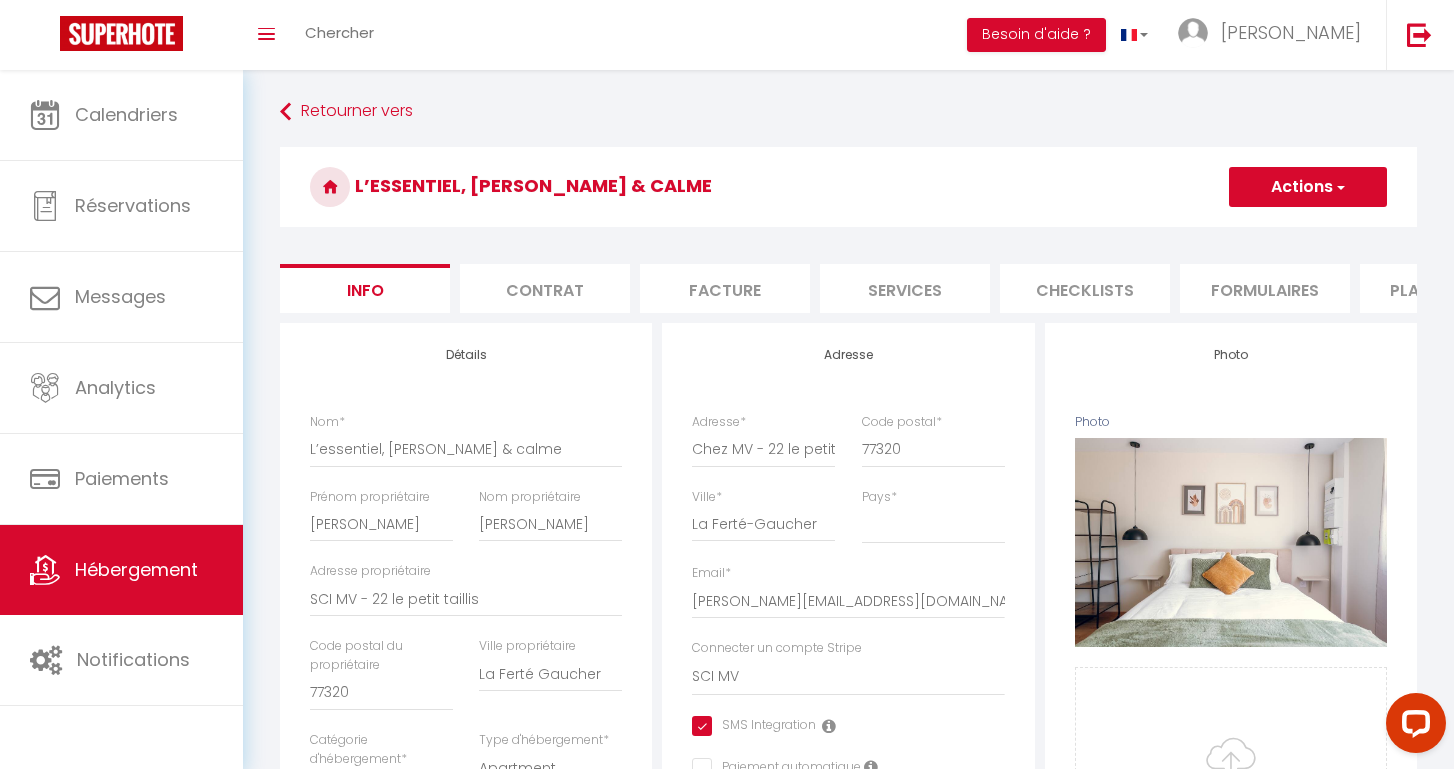 click on "Services" at bounding box center (905, 288) 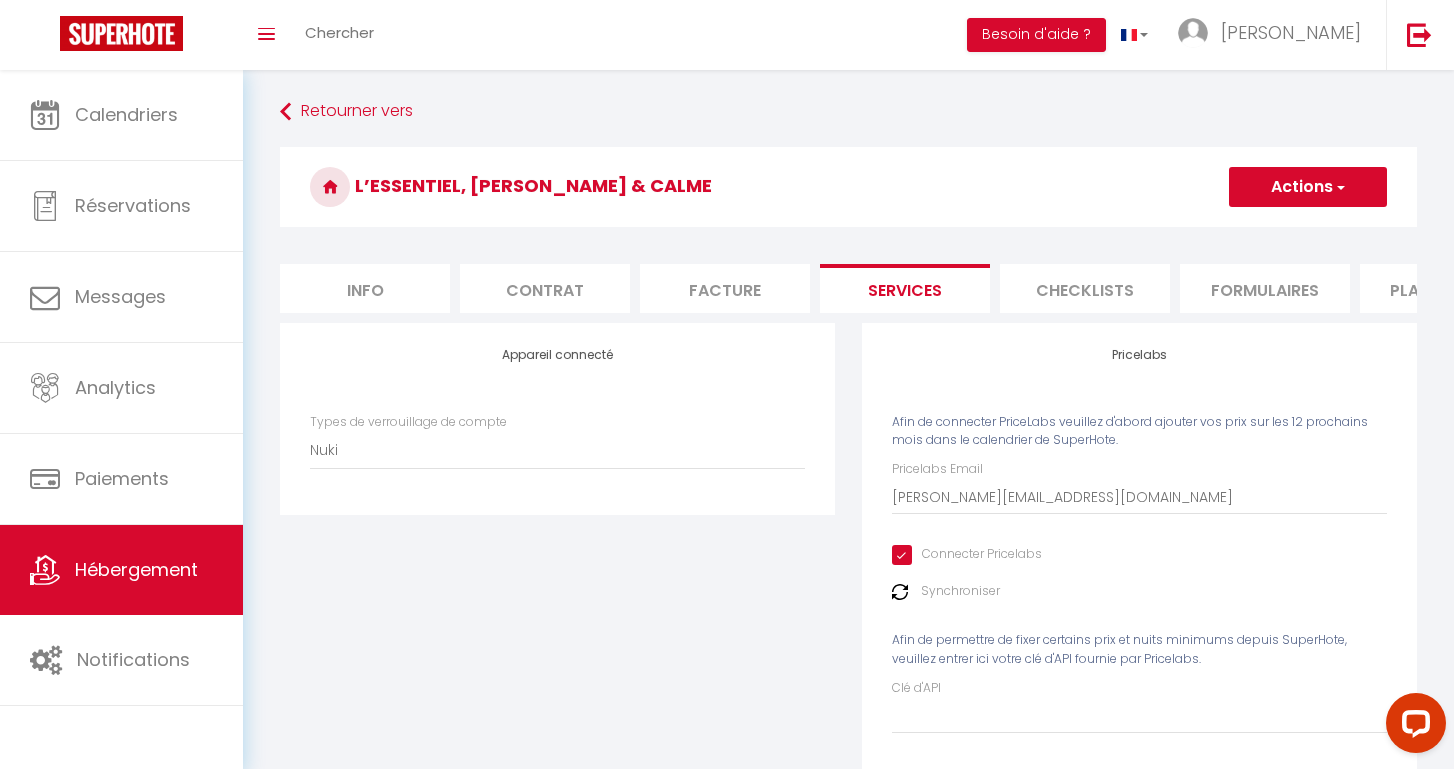 scroll, scrollTop: 0, scrollLeft: 0, axis: both 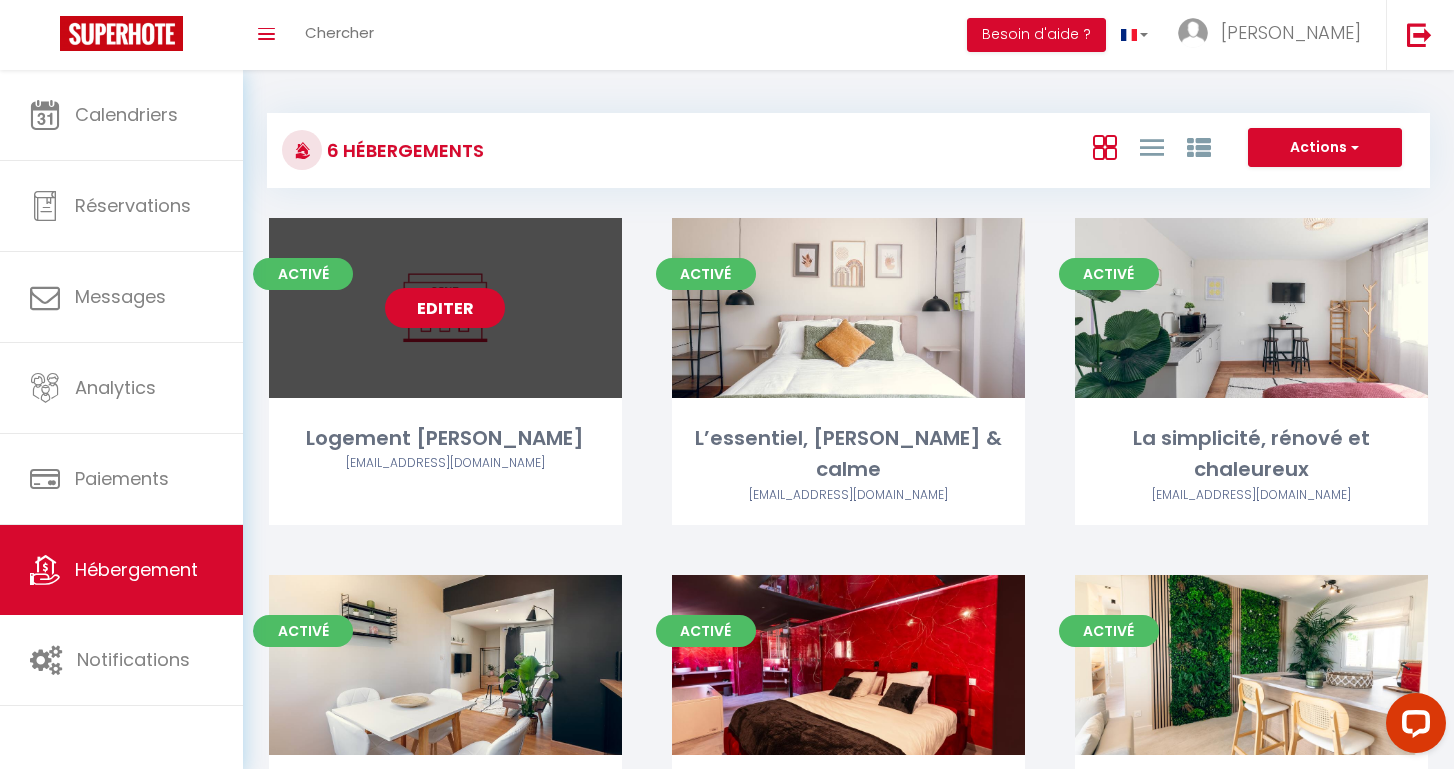 click on "Editer" at bounding box center (445, 308) 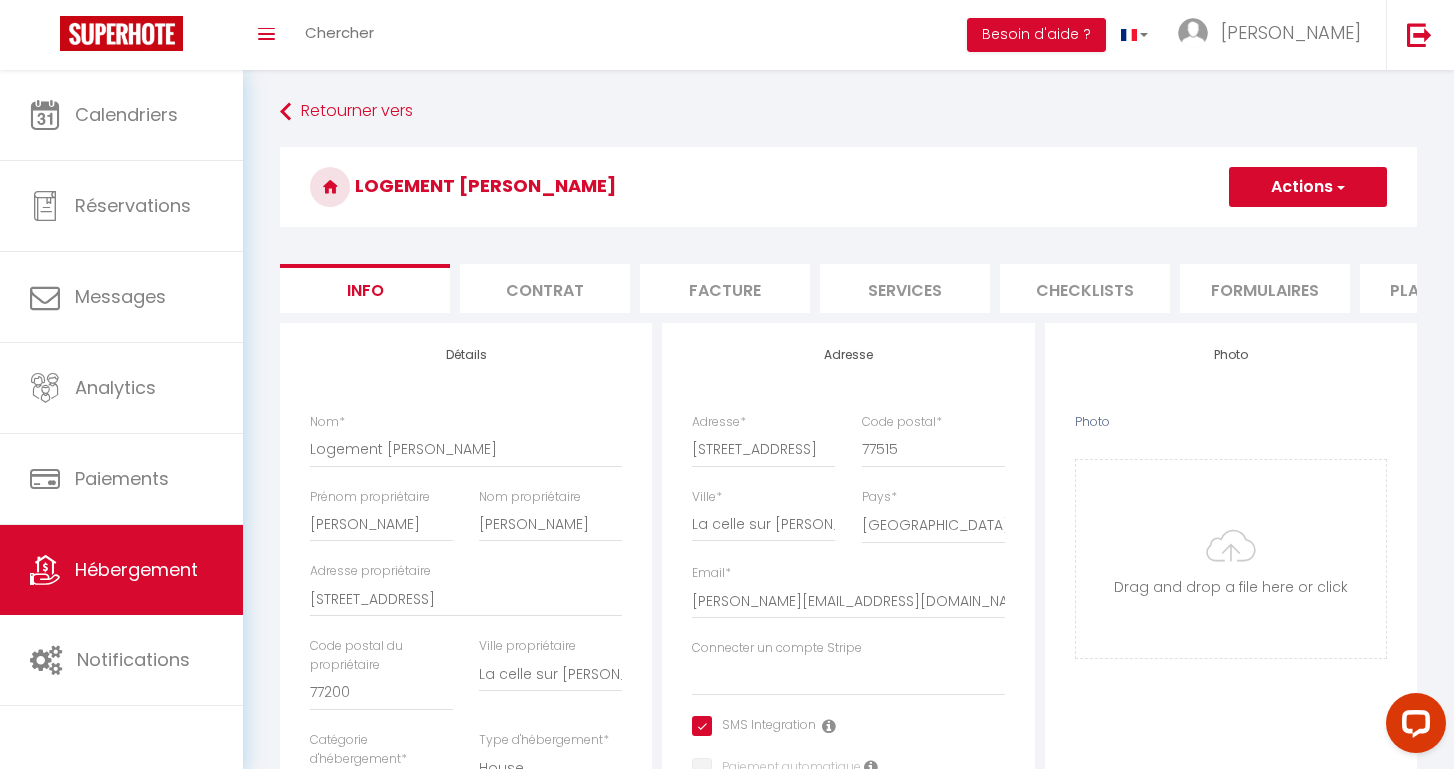 click on "Plateformes" at bounding box center [1445, 288] 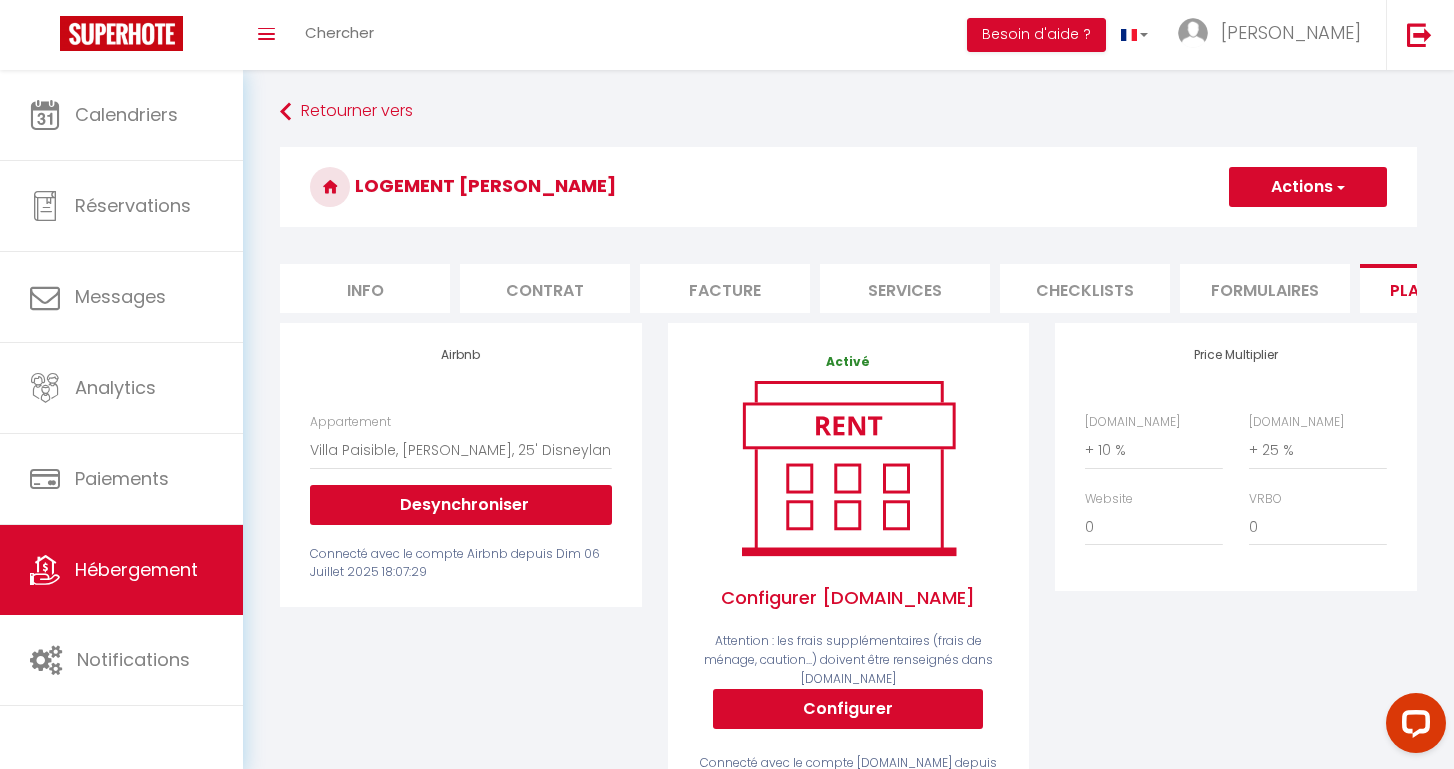 click on "Services" at bounding box center (905, 288) 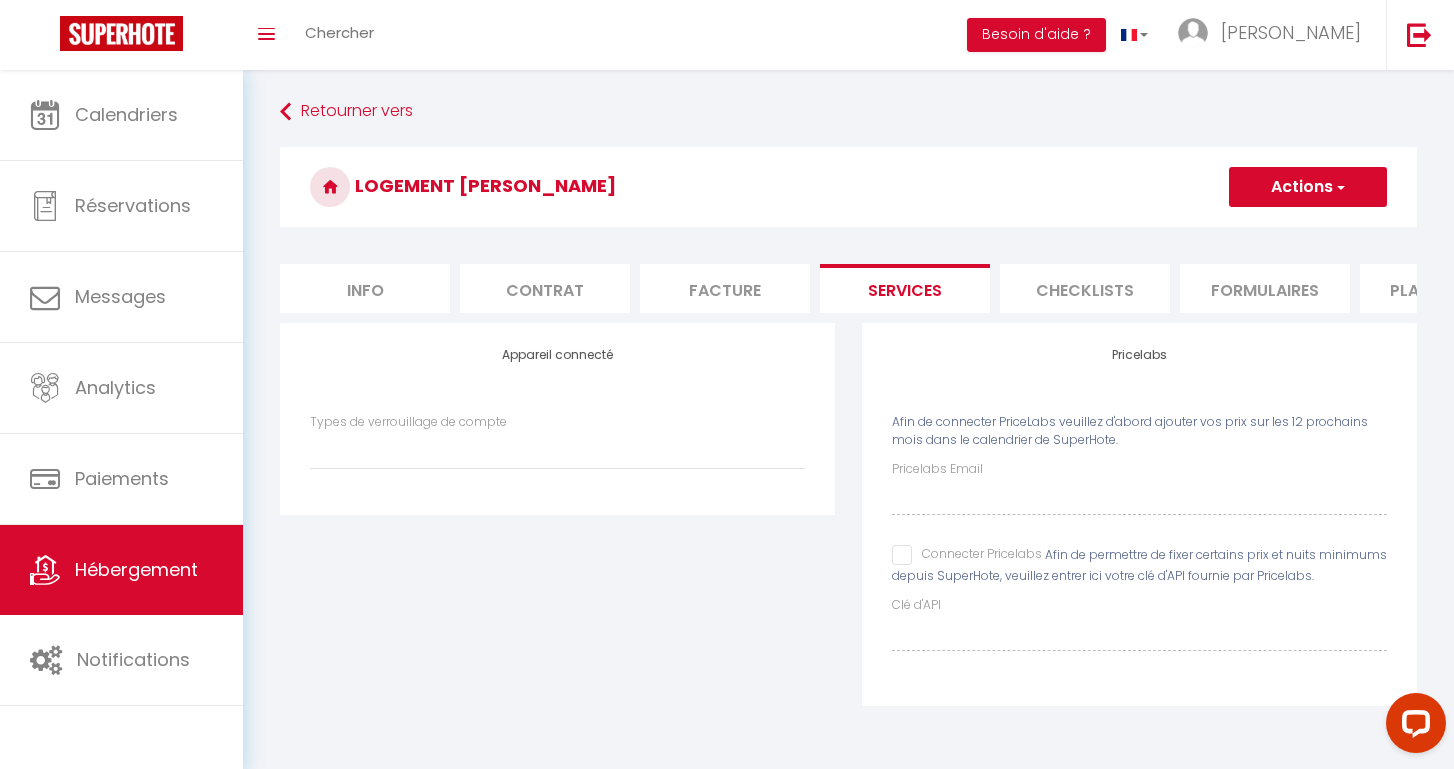 click on "Connecter Pricelabs" at bounding box center (967, 555) 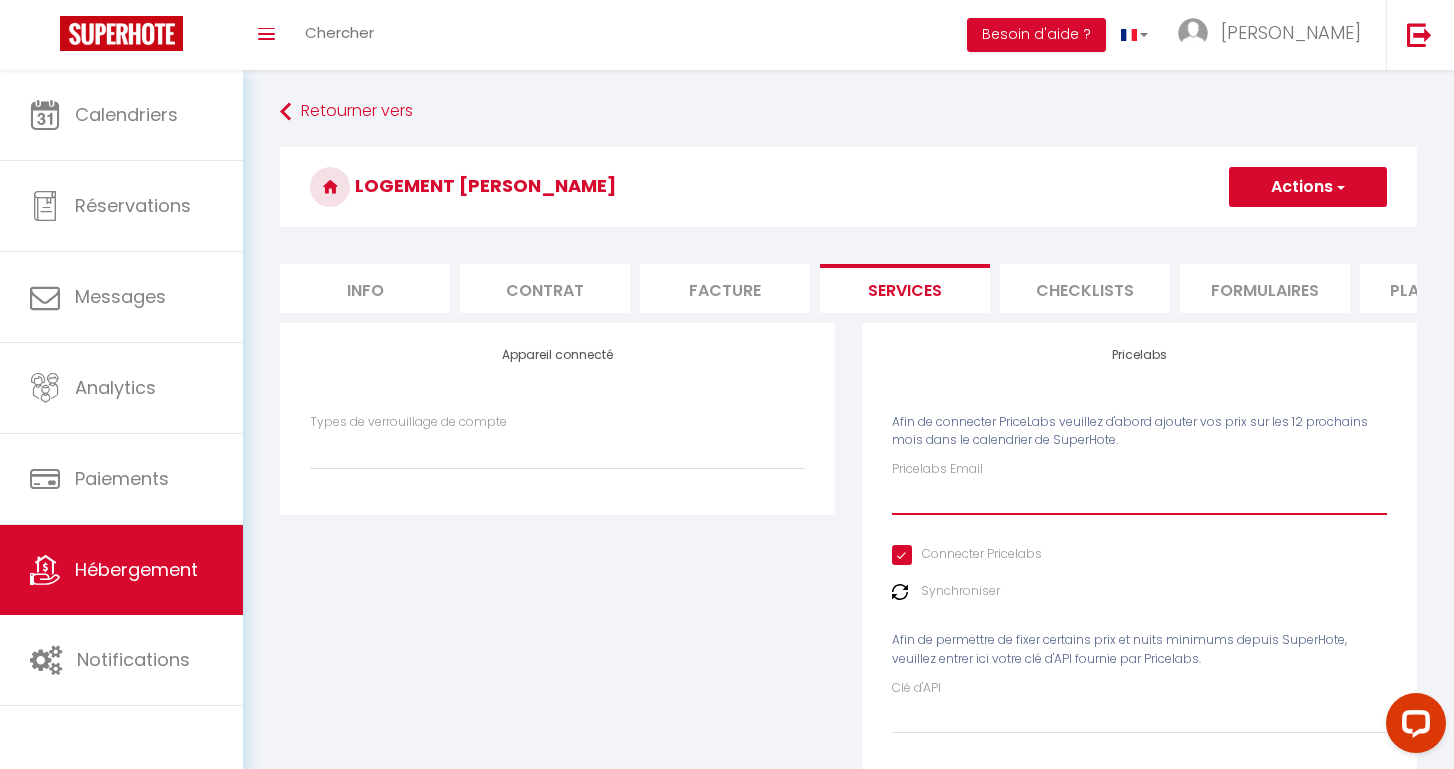 click on "Pricelabs Email" at bounding box center [1139, 497] 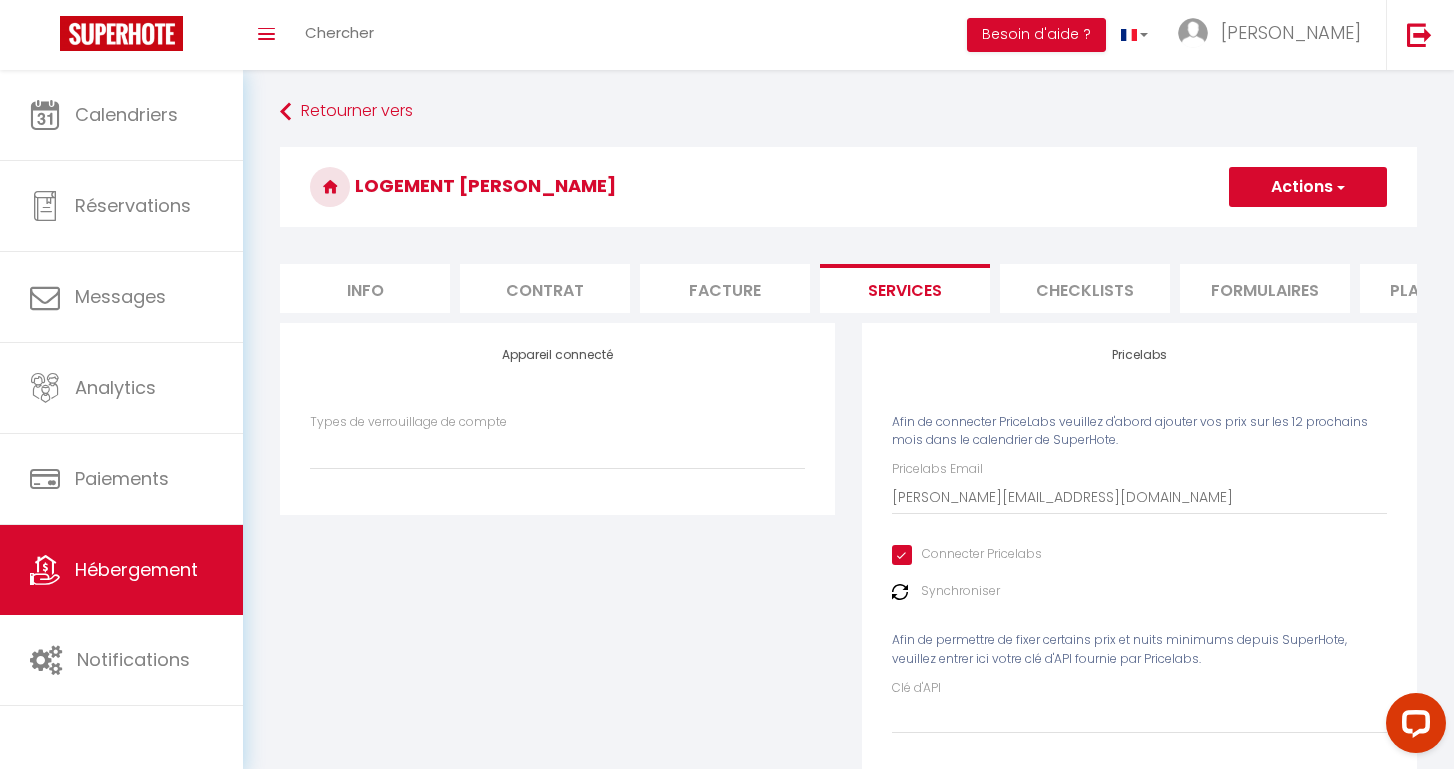 click at bounding box center (900, 592) 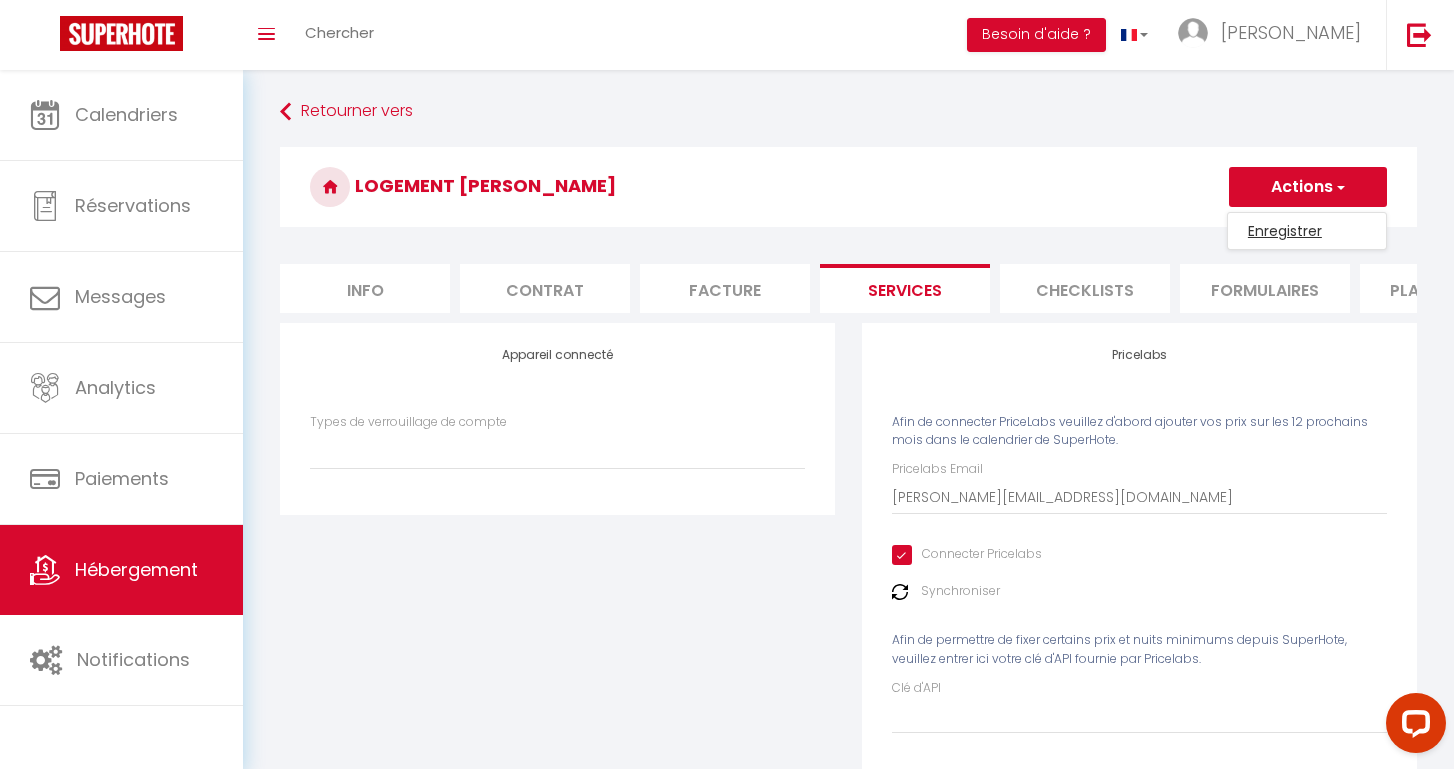 click on "Enregistrer" at bounding box center (1307, 231) 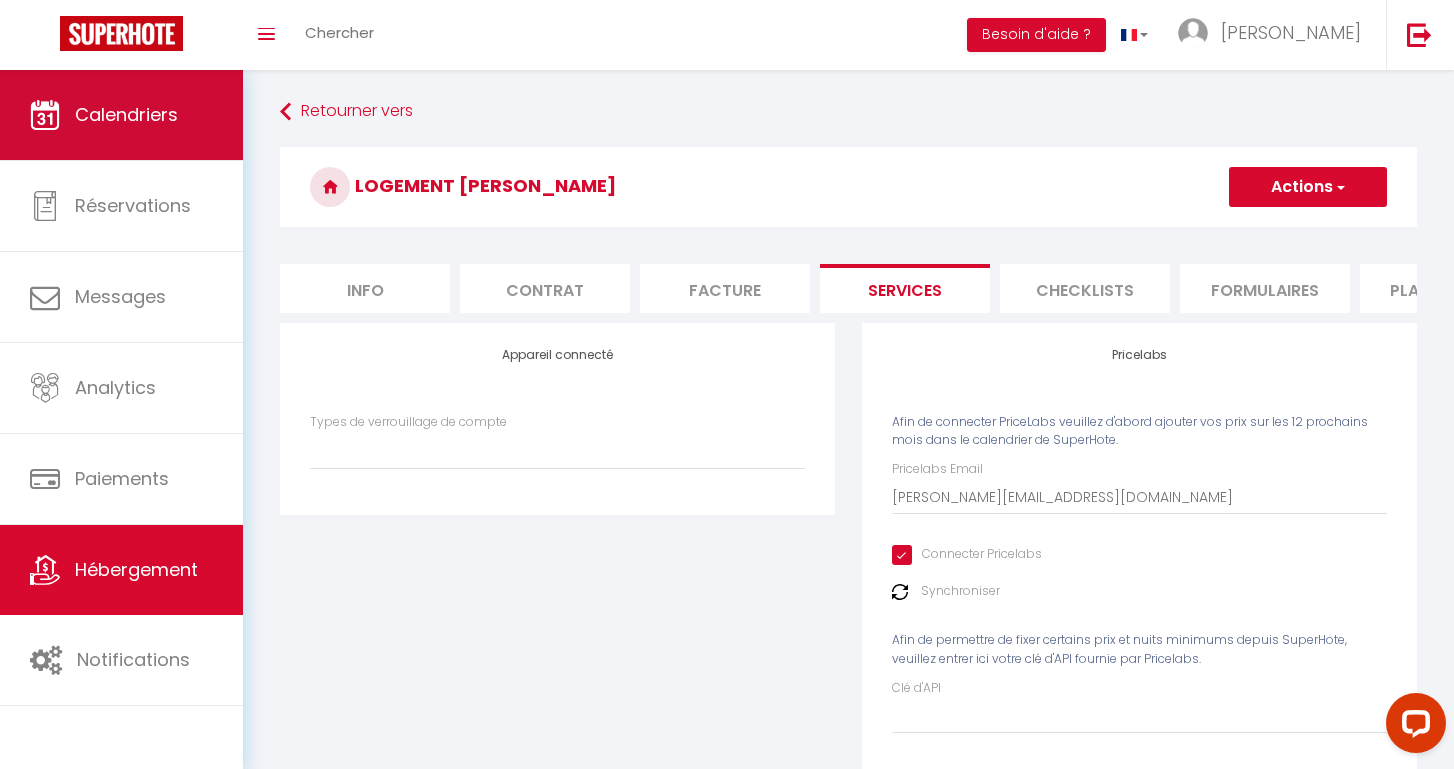 click on "Calendriers" at bounding box center (121, 115) 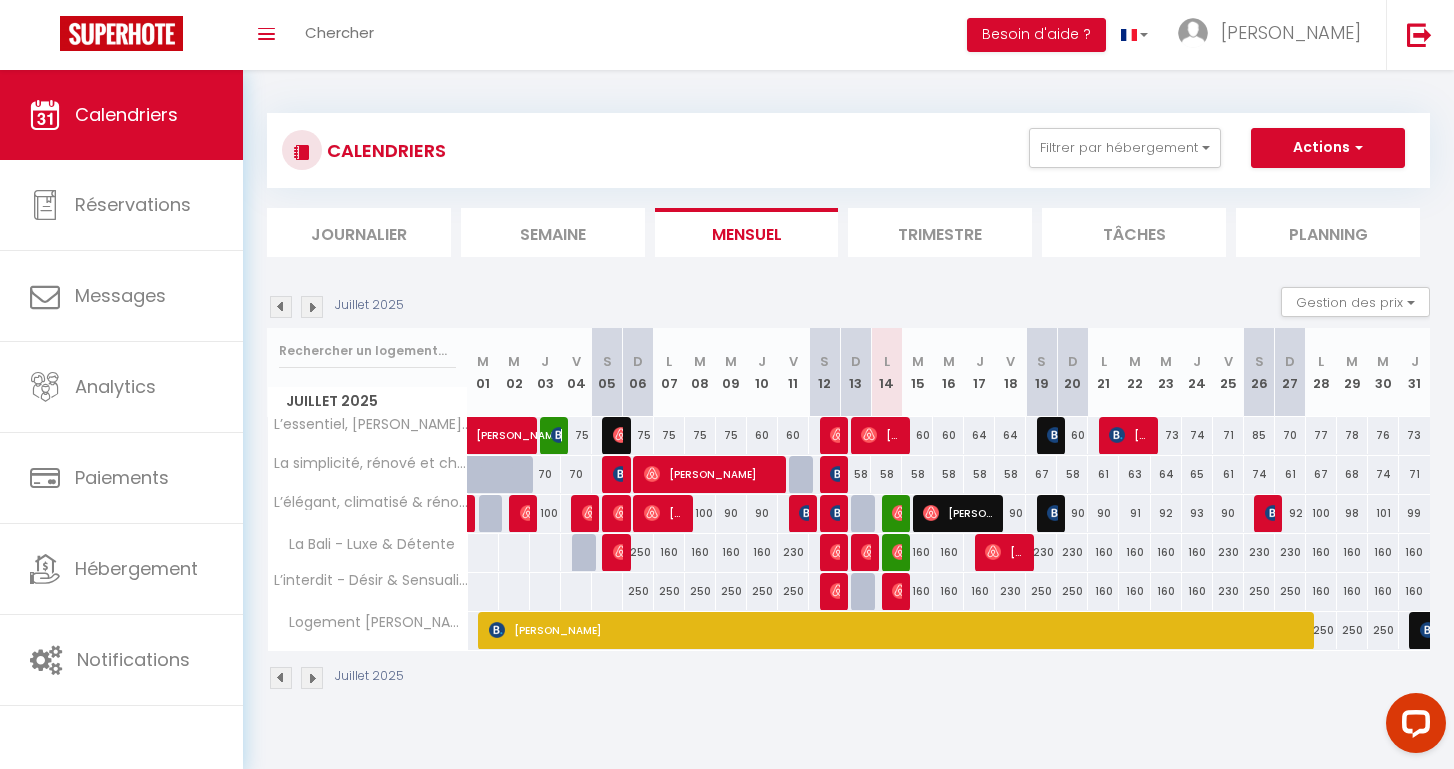 click on "Logement [PERSON_NAME]" at bounding box center [371, 623] 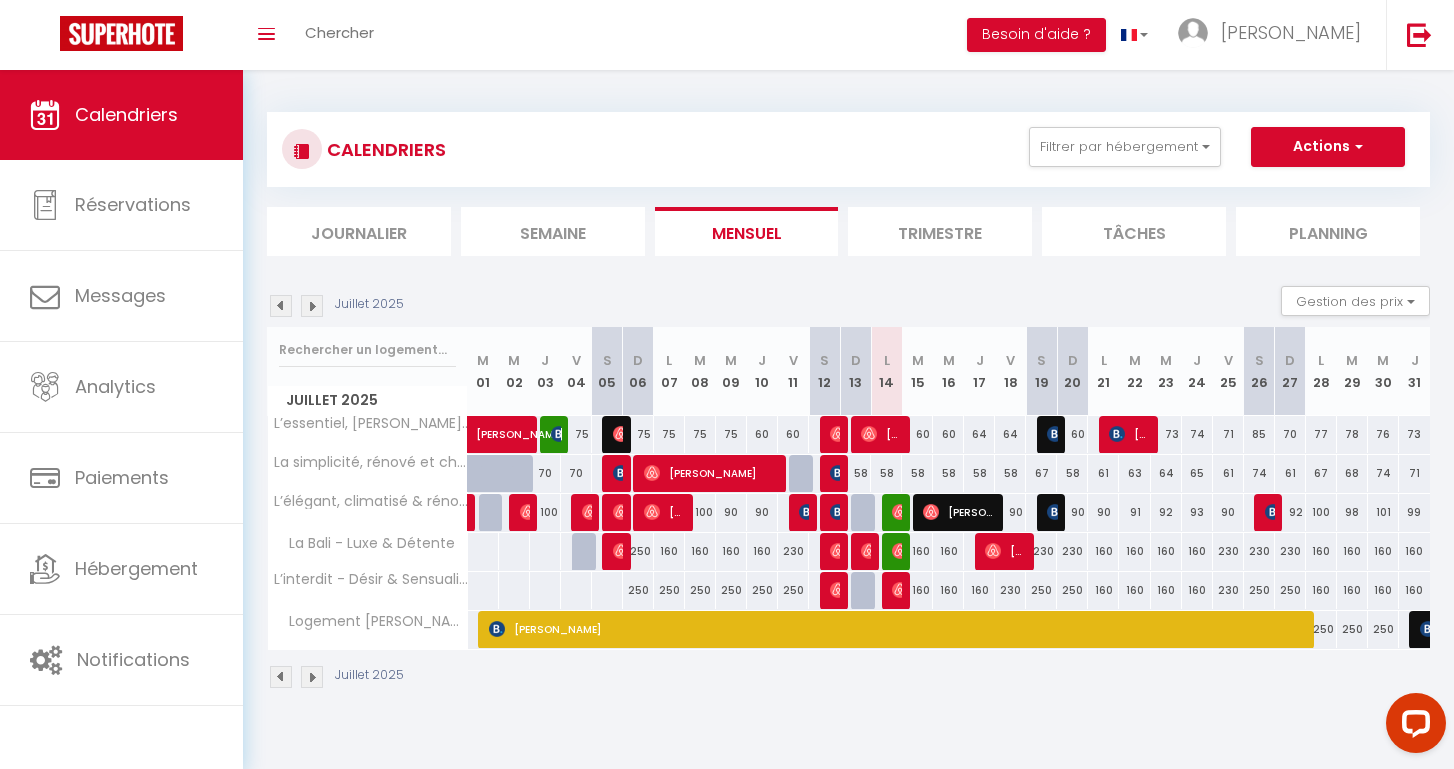 click at bounding box center (312, 306) 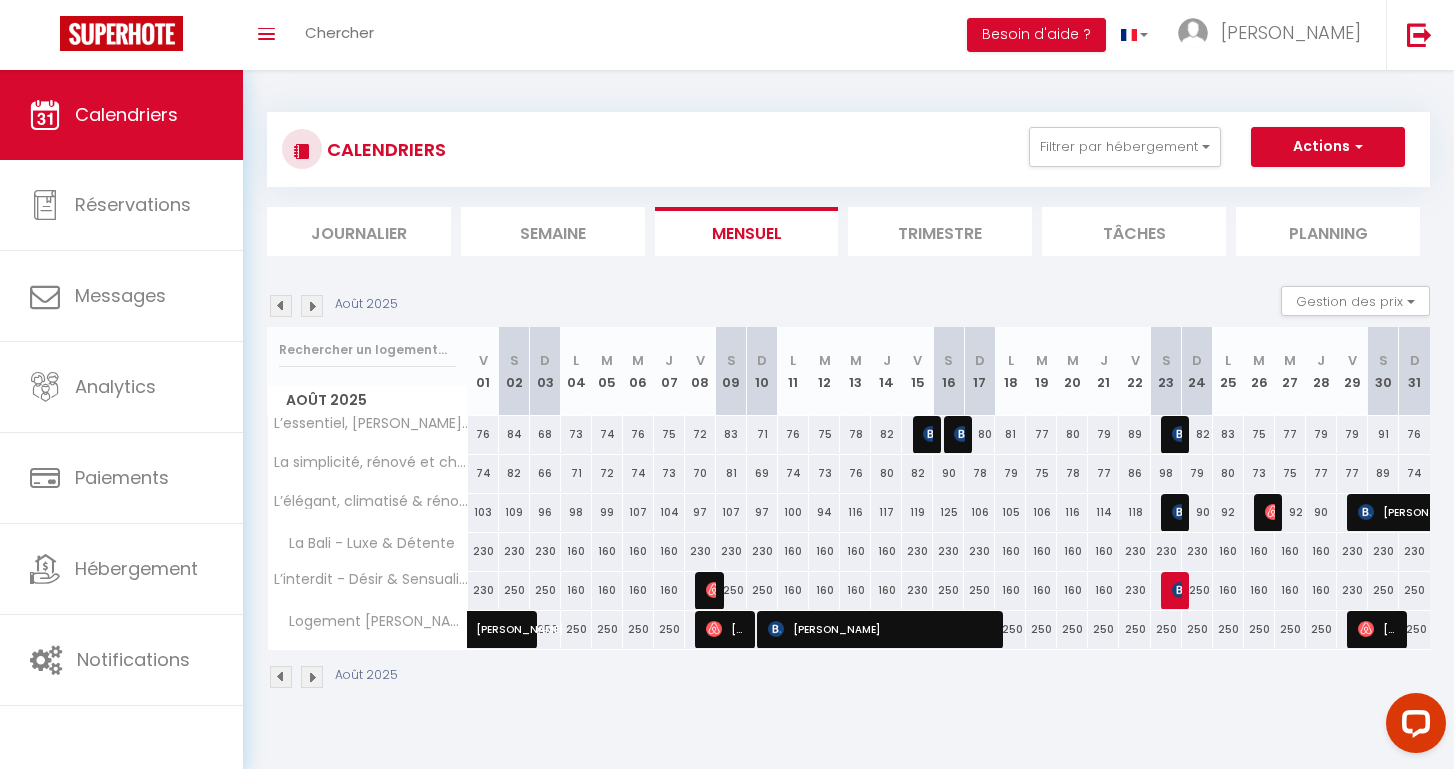 click at bounding box center (312, 306) 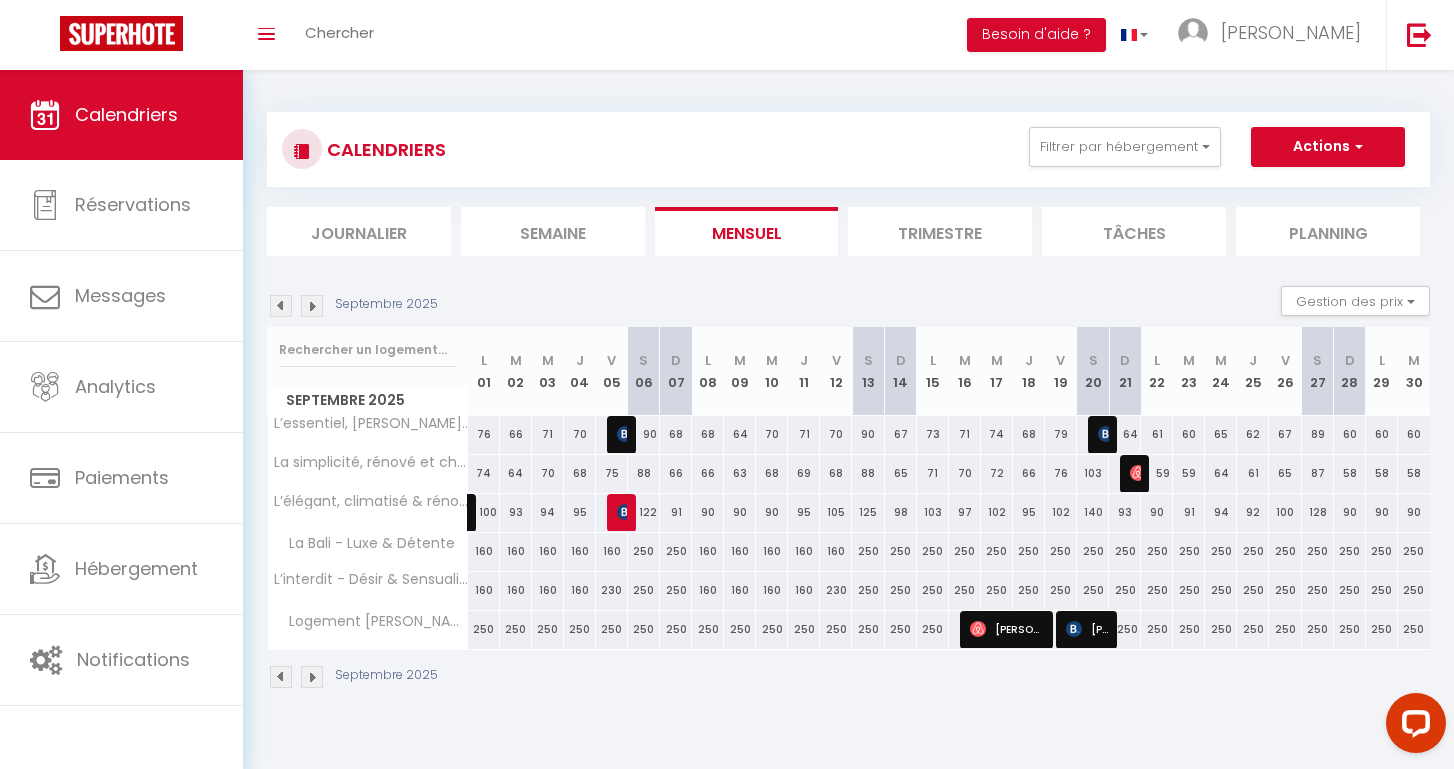 click at bounding box center [312, 306] 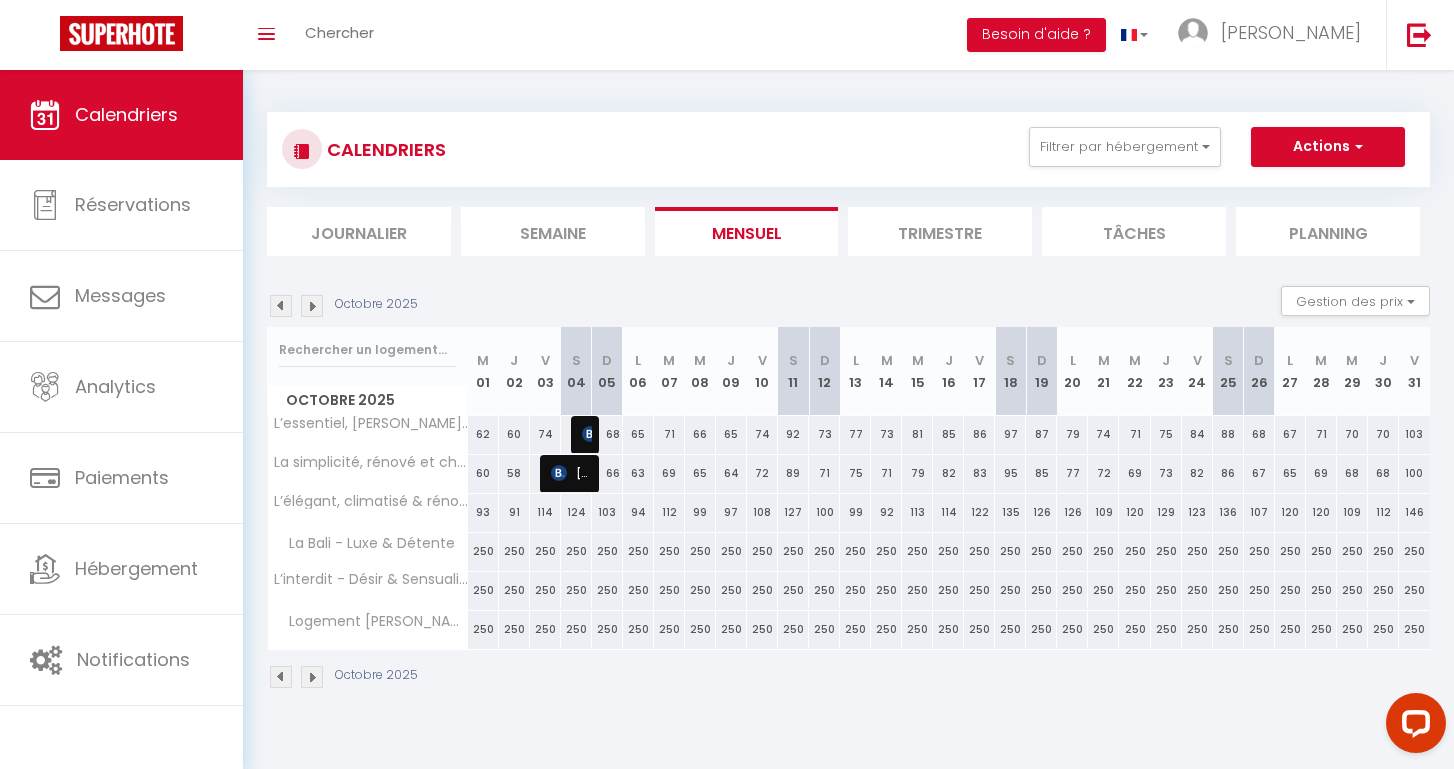click at bounding box center [312, 306] 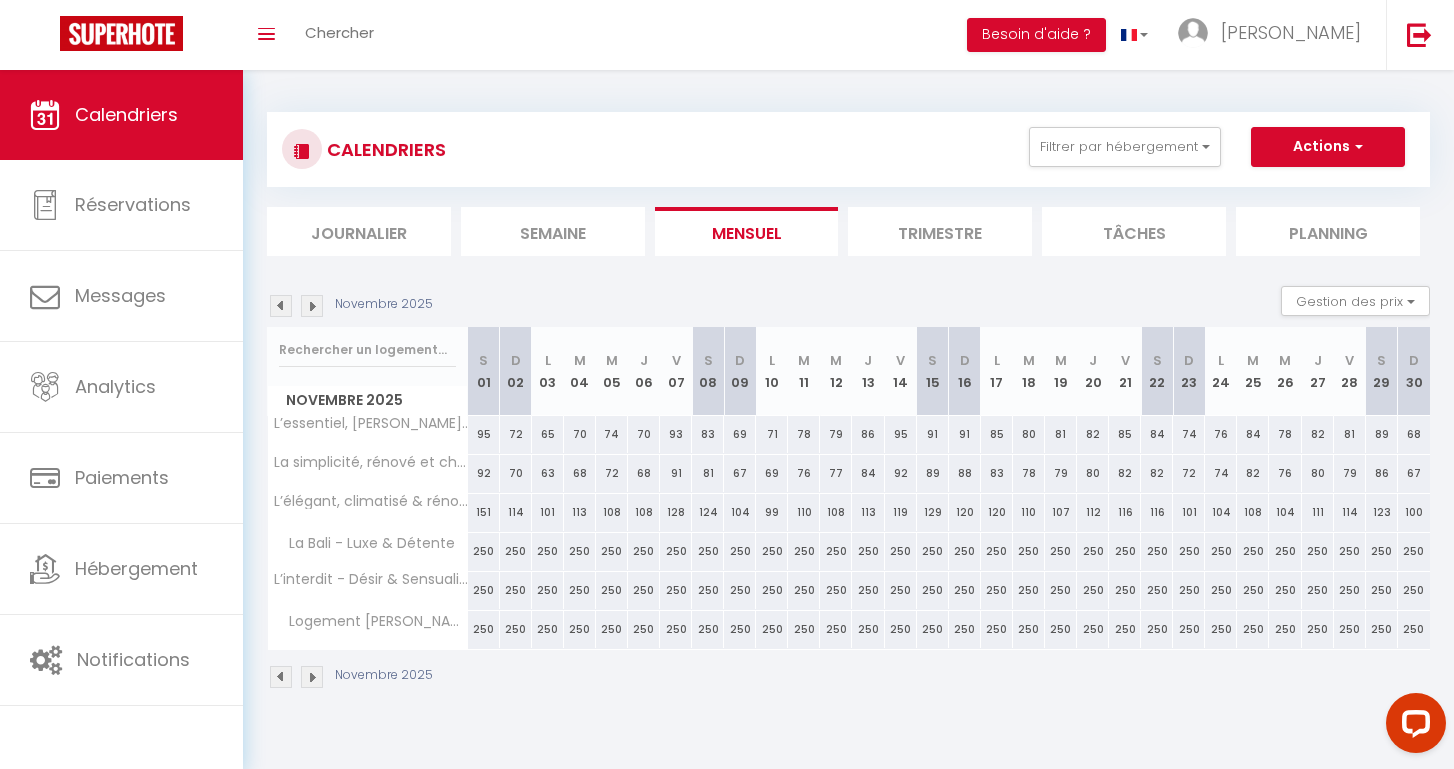 click at bounding box center [312, 306] 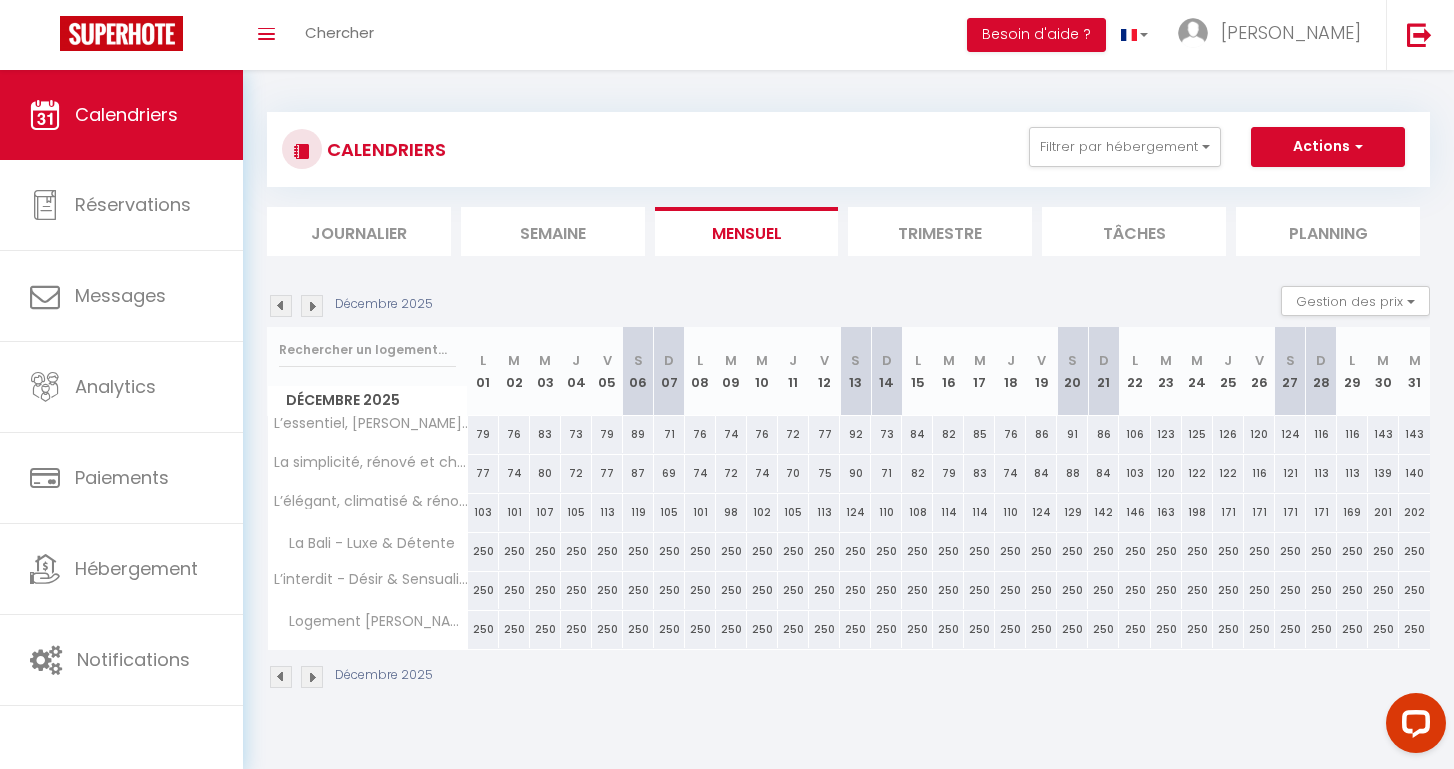 click at bounding box center (312, 306) 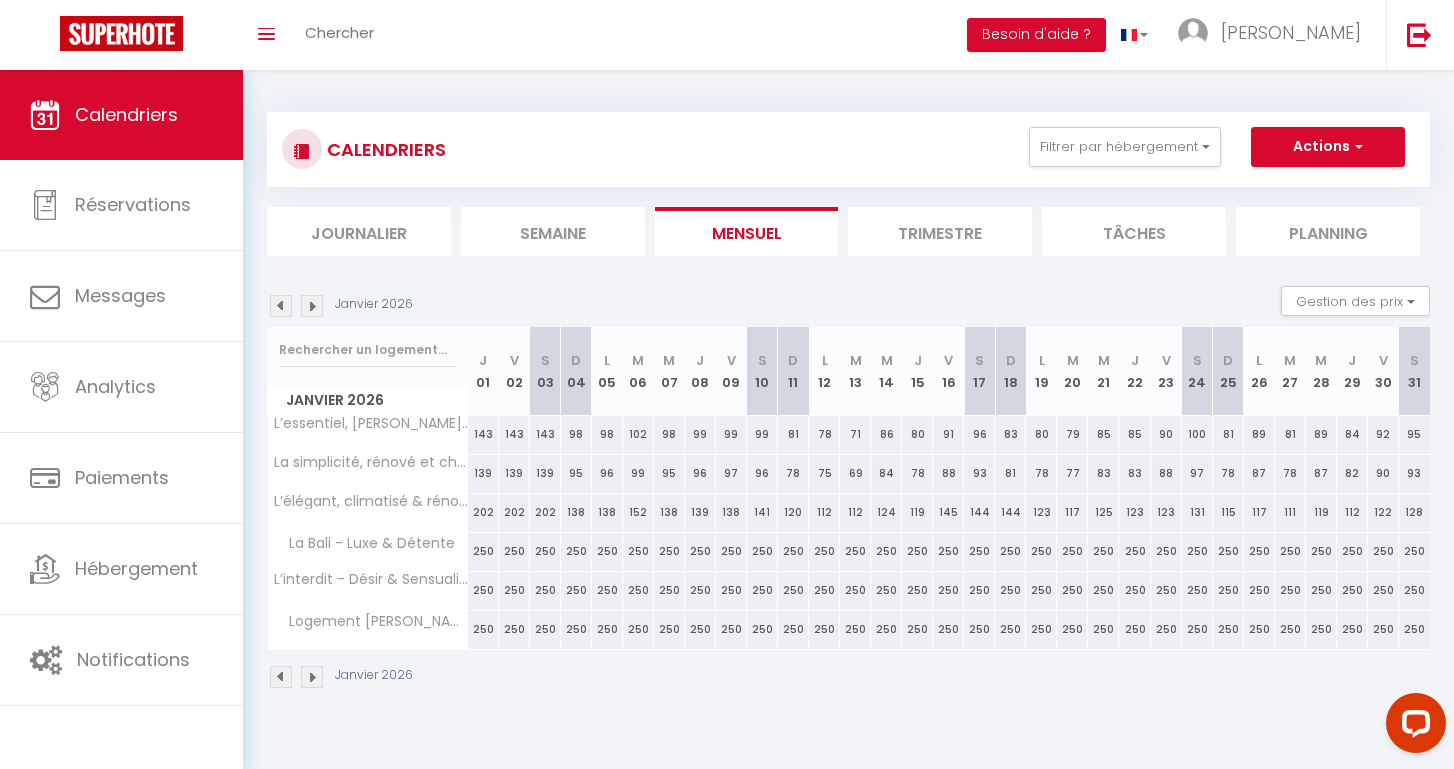 click at bounding box center (312, 306) 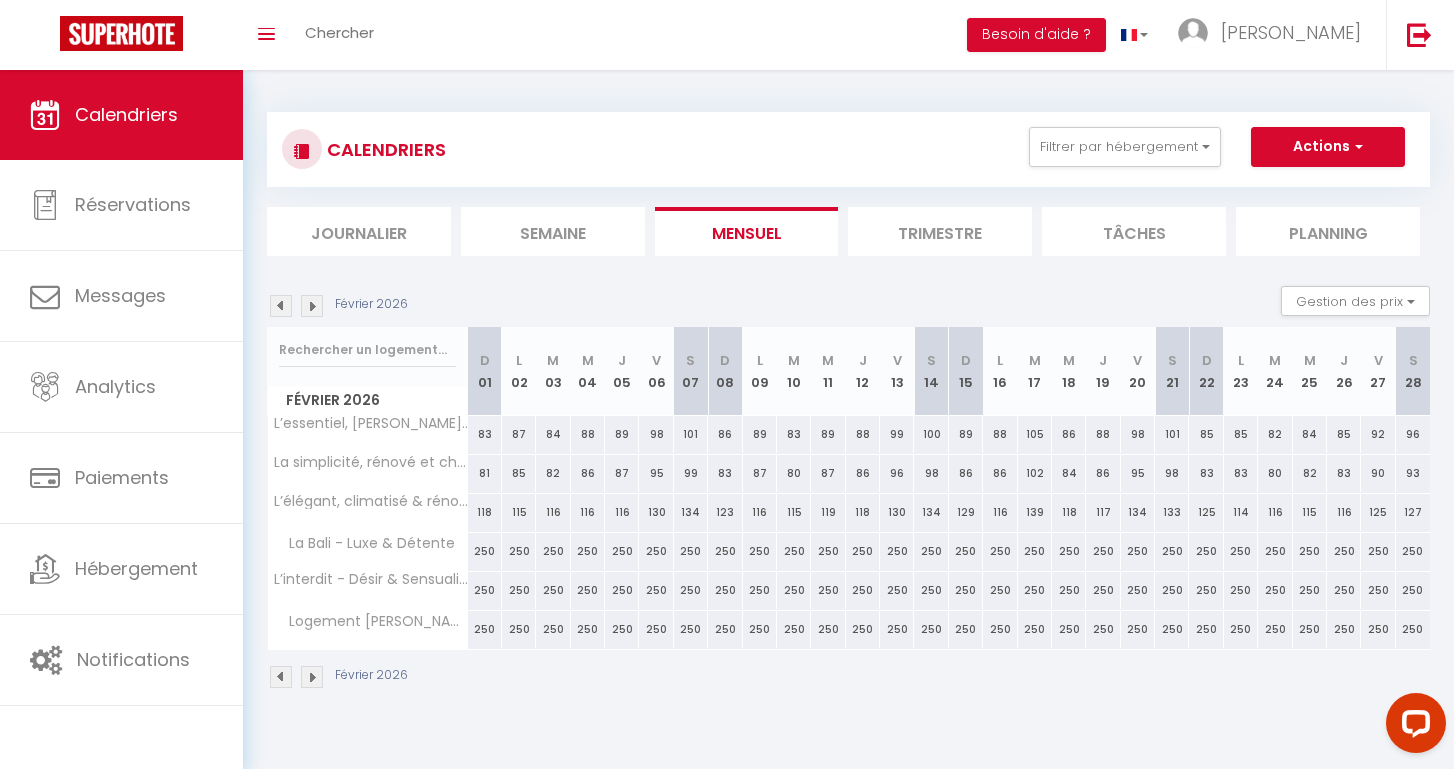 click at bounding box center (312, 306) 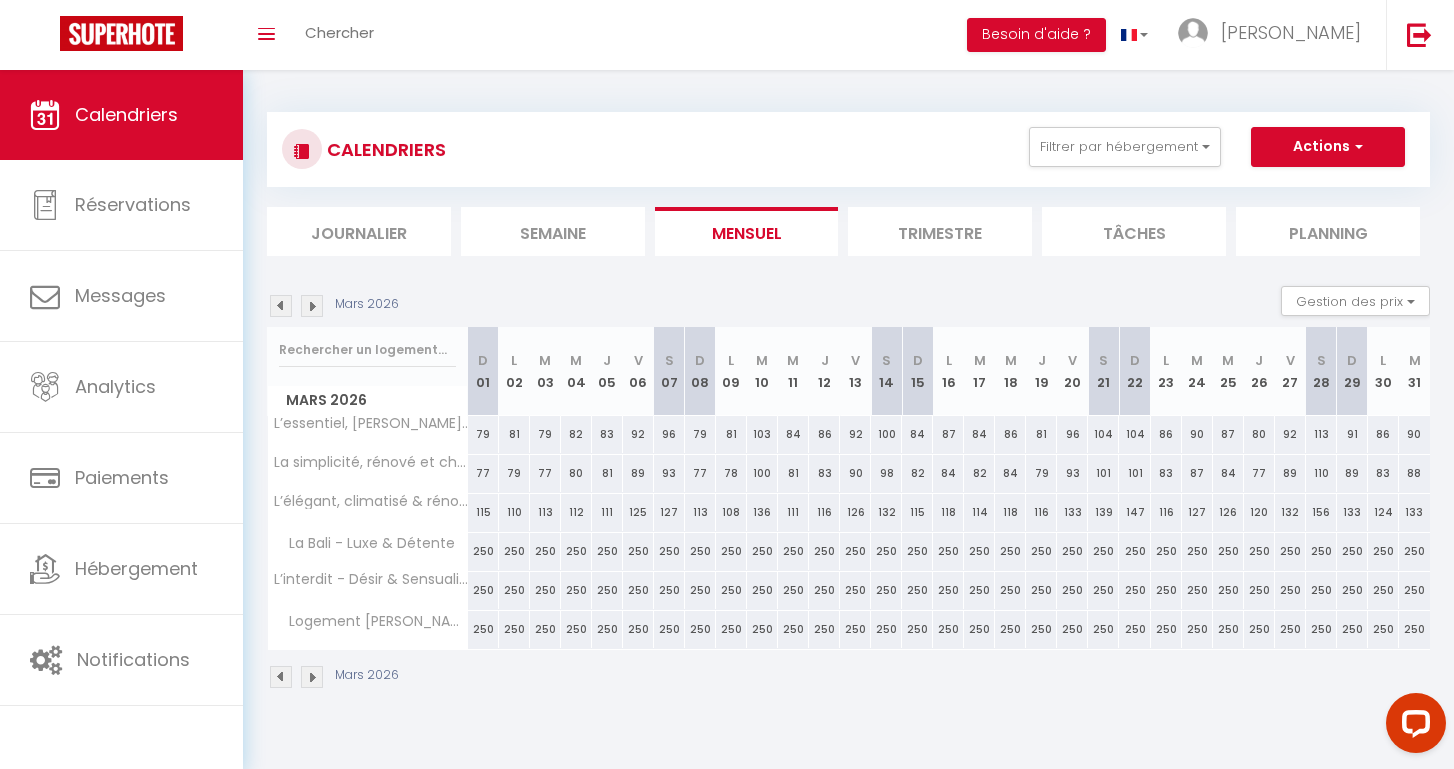 click at bounding box center [312, 306] 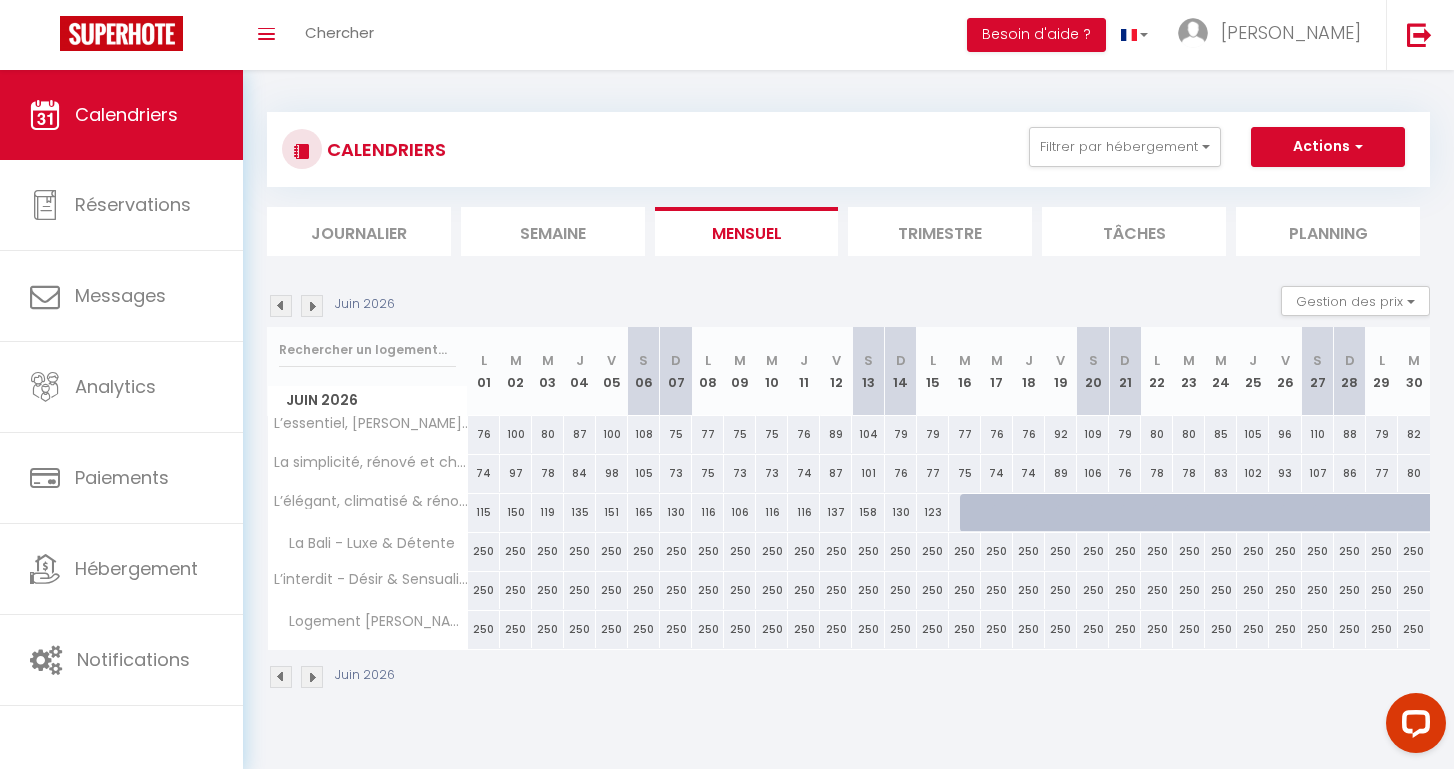 click at bounding box center (312, 306) 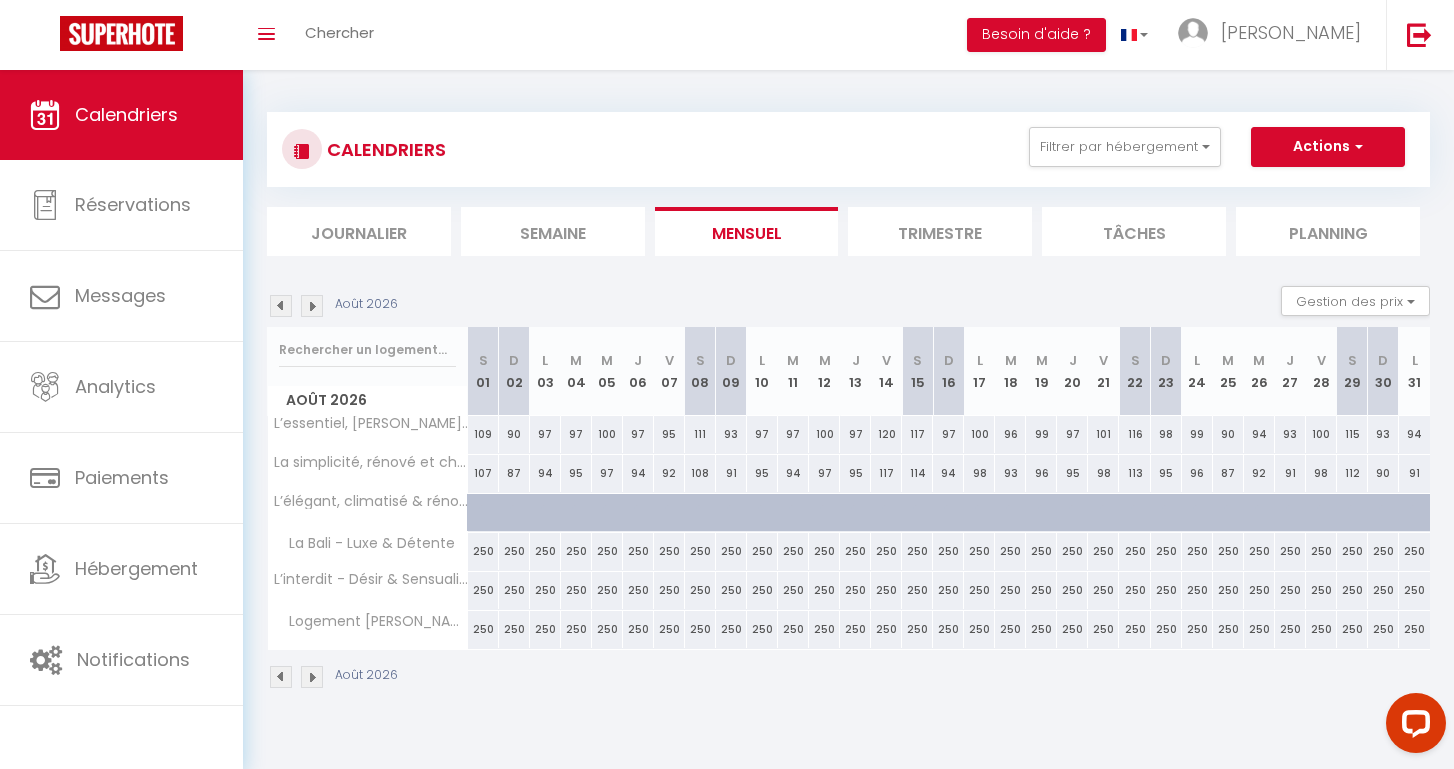 click at bounding box center [281, 306] 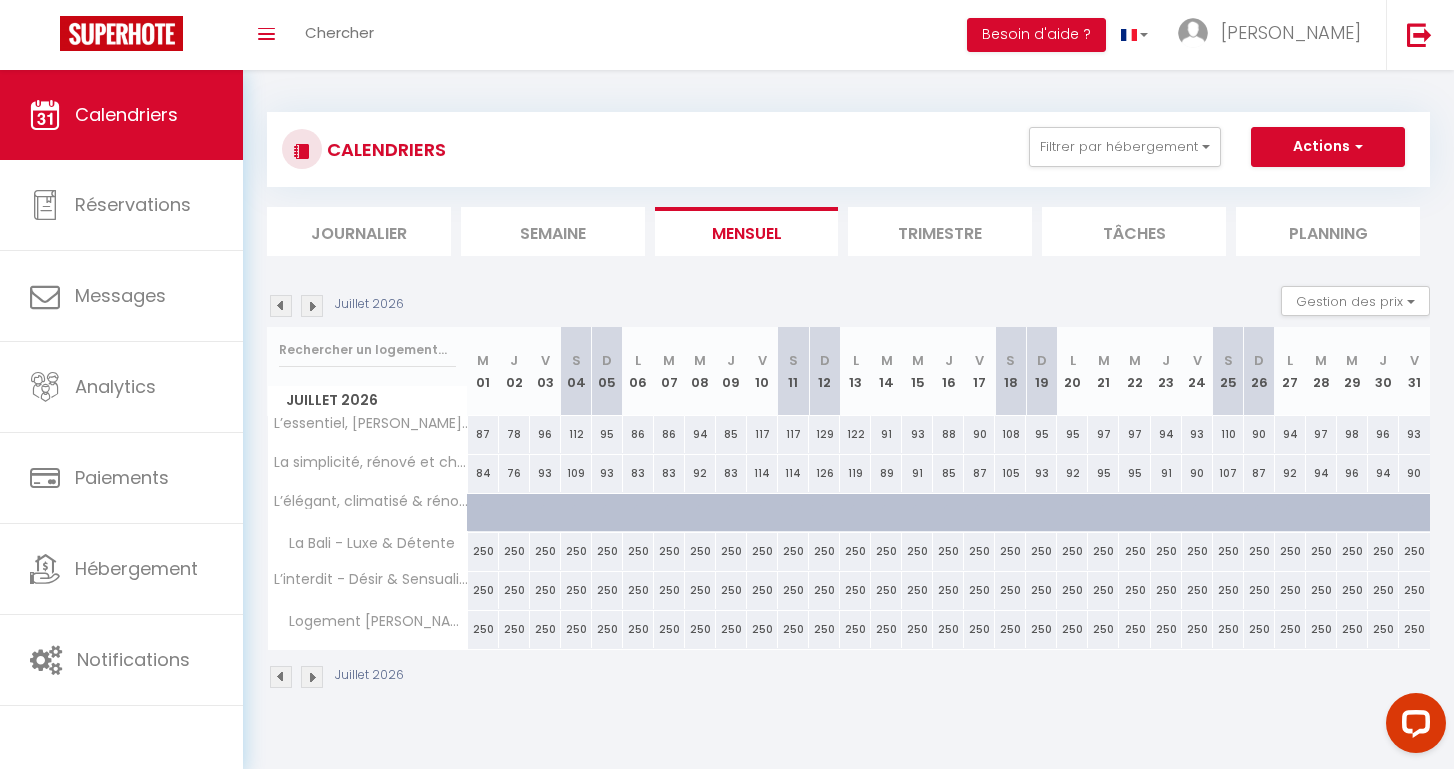 click at bounding box center [281, 306] 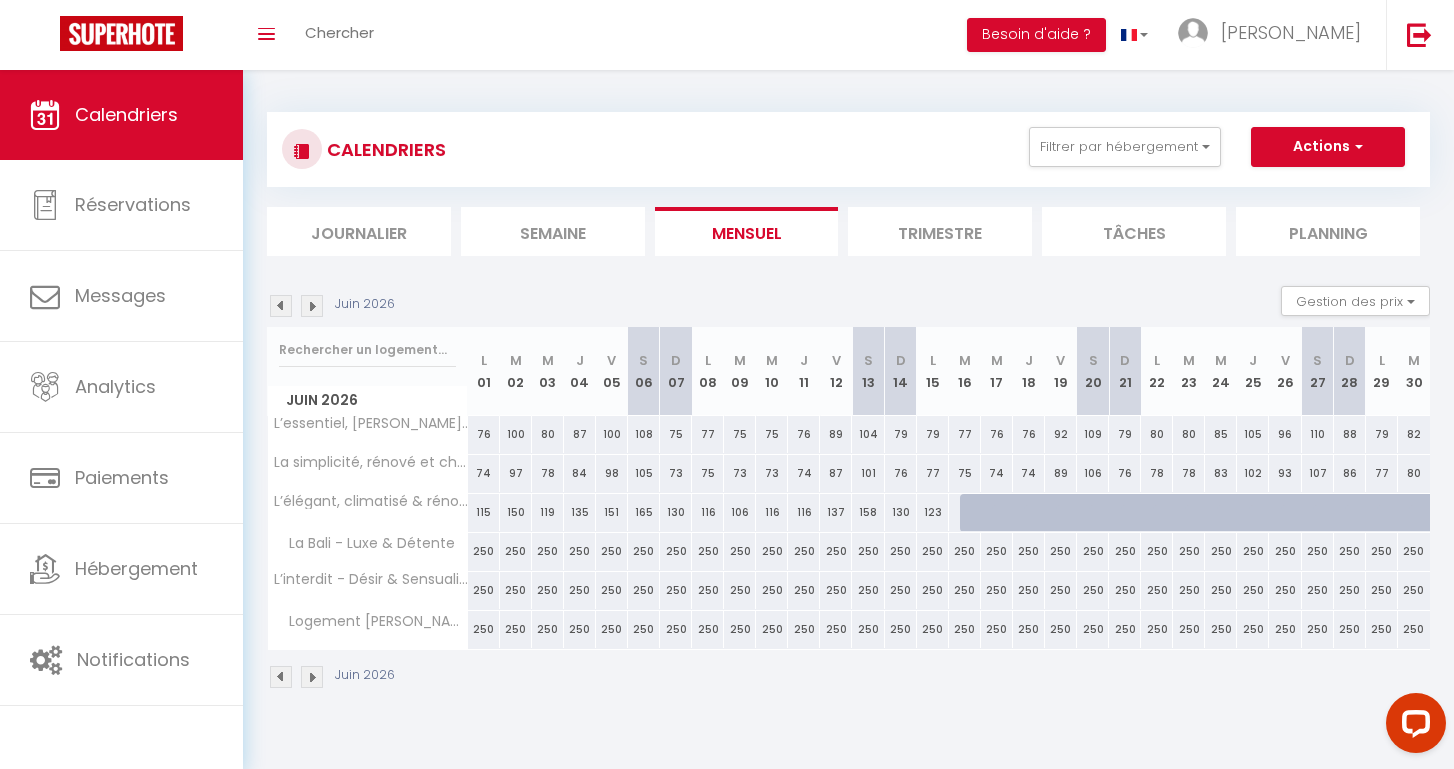 click at bounding box center (976, 513) 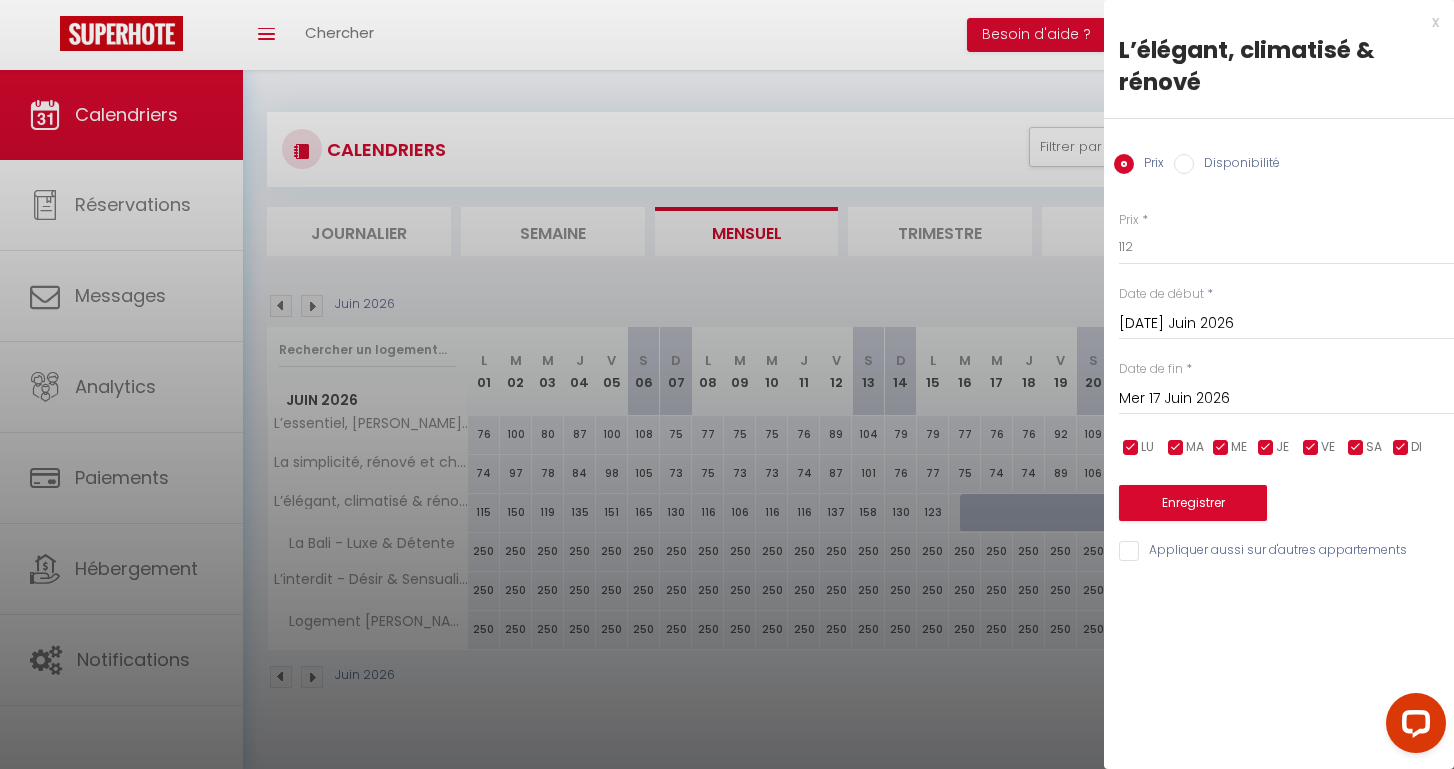 click on "Disponibilité" at bounding box center (1184, 164) 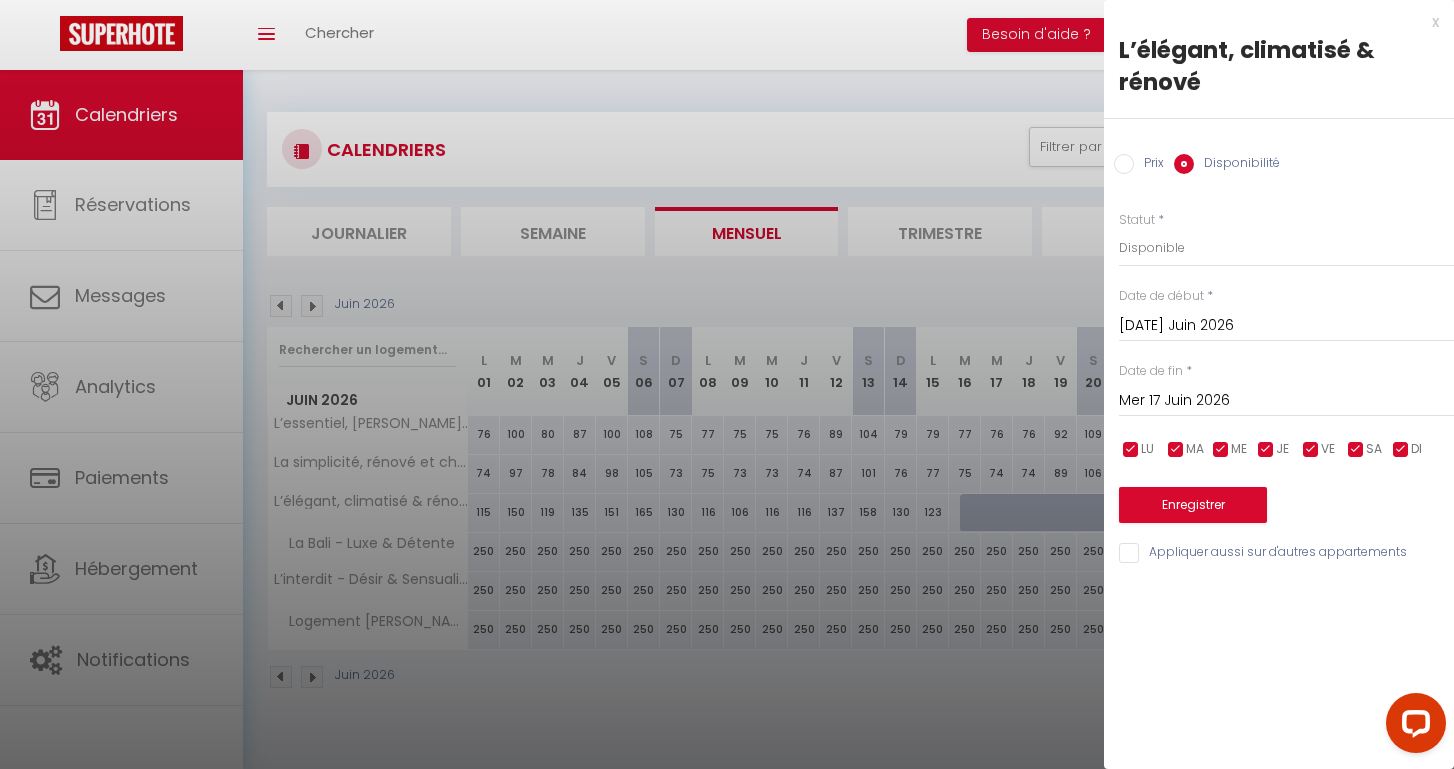 click on "Mer 17 Juin 2026" at bounding box center [1286, 401] 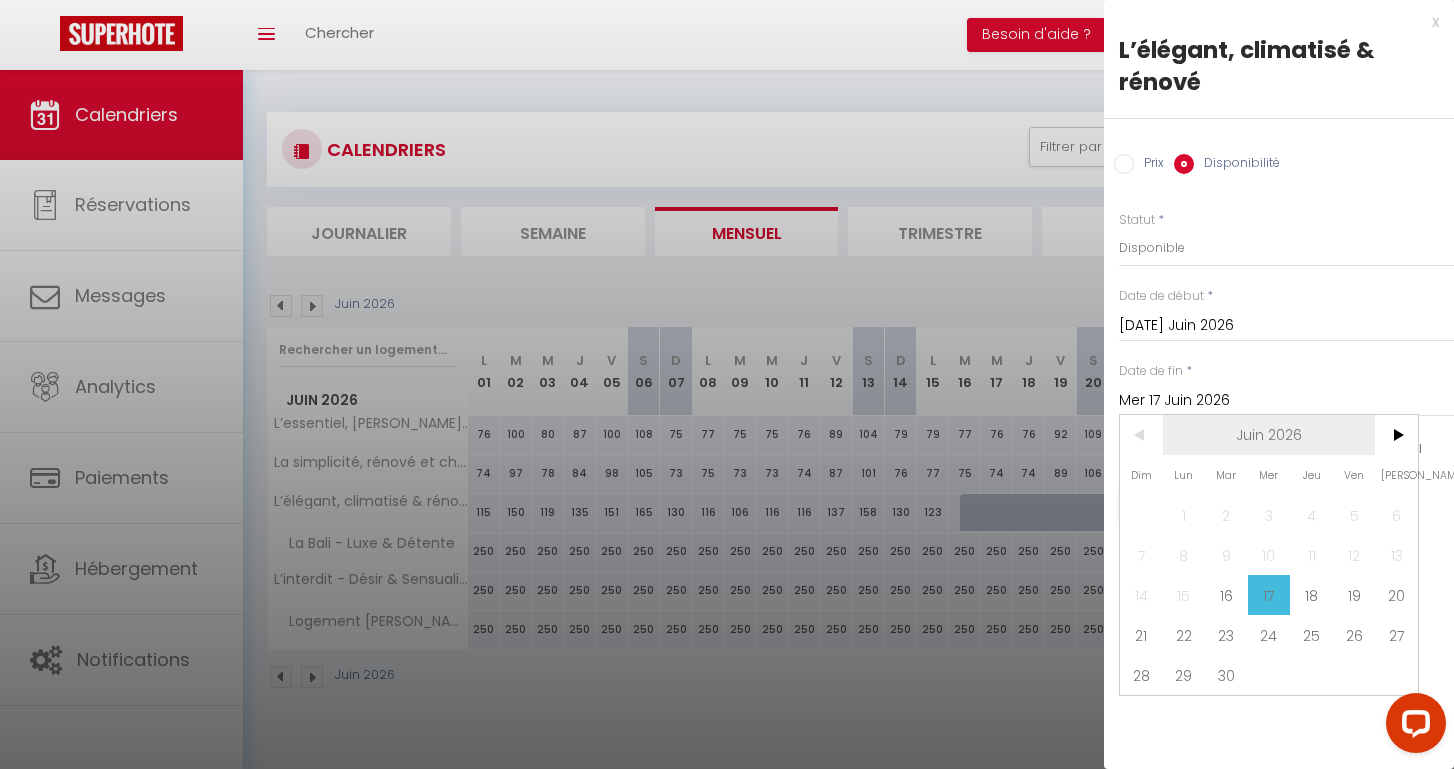 click on "Juin 2026" at bounding box center (1269, 435) 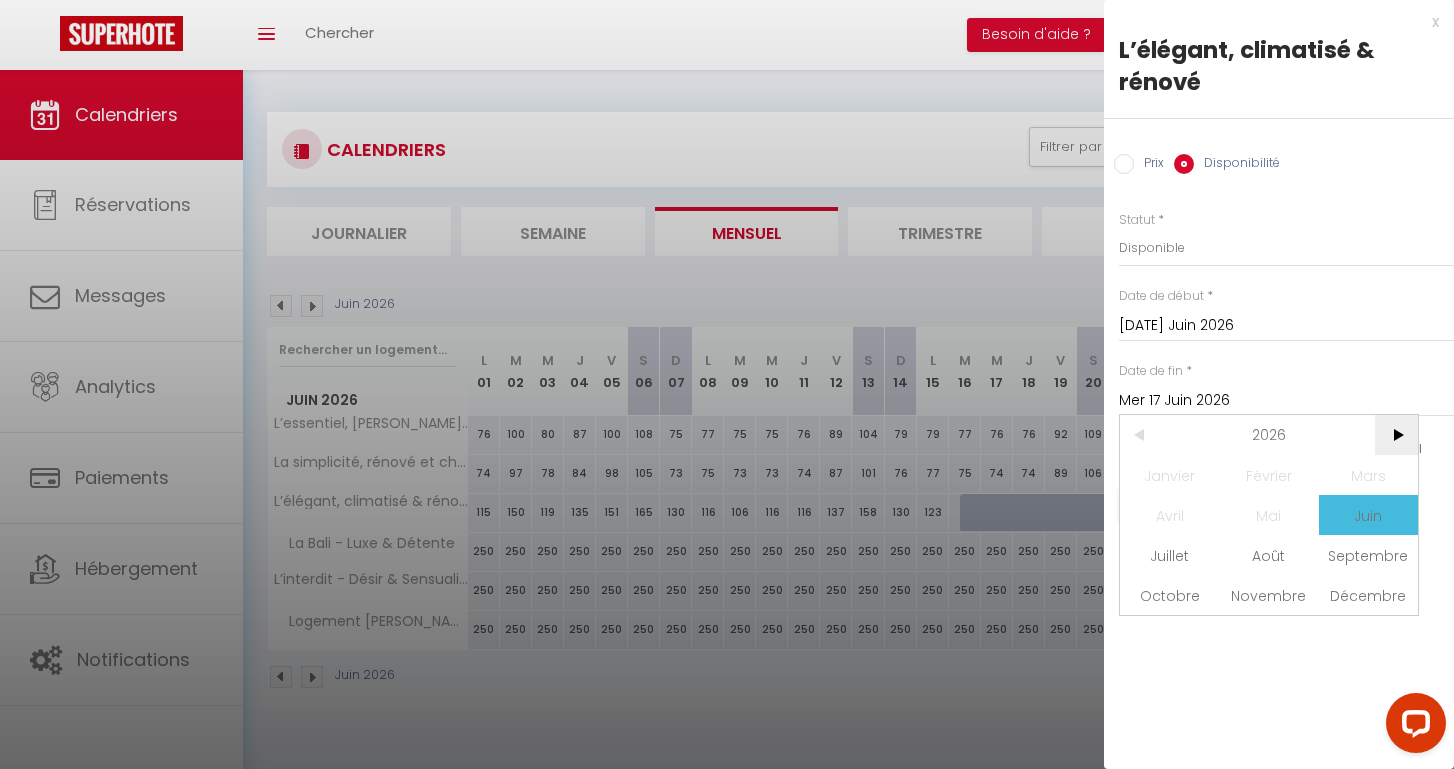 click on ">" at bounding box center [1396, 435] 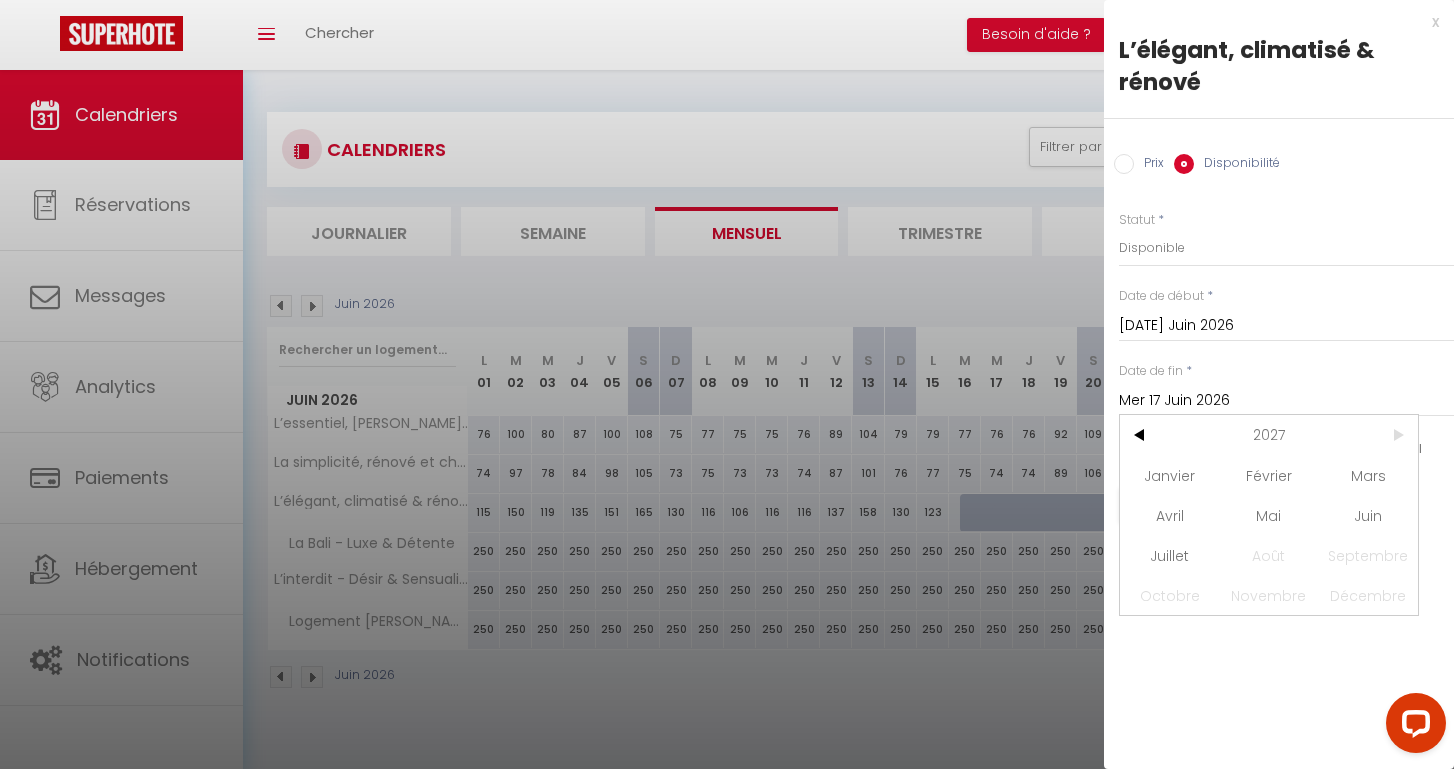 click on ">" at bounding box center (1396, 435) 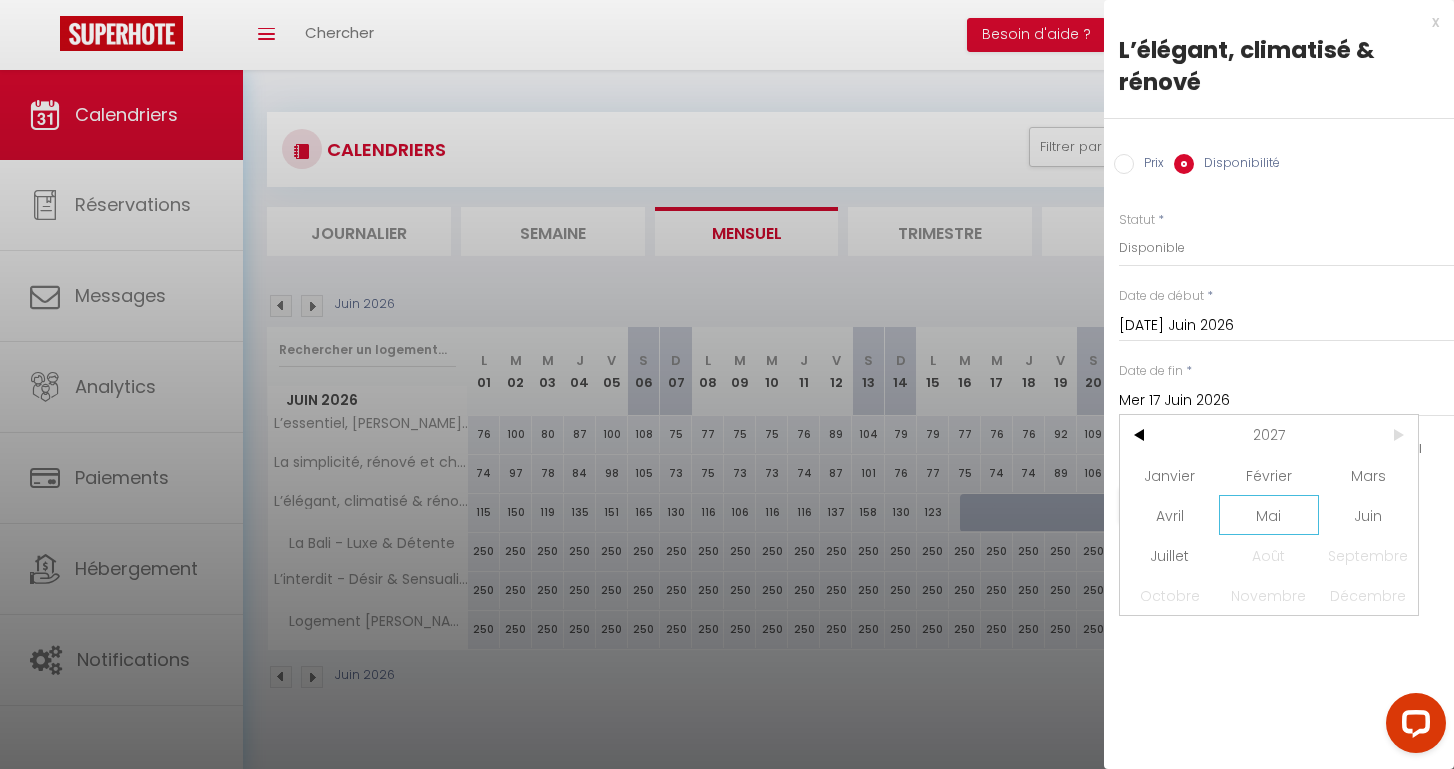 click on "Mai" at bounding box center [1268, 515] 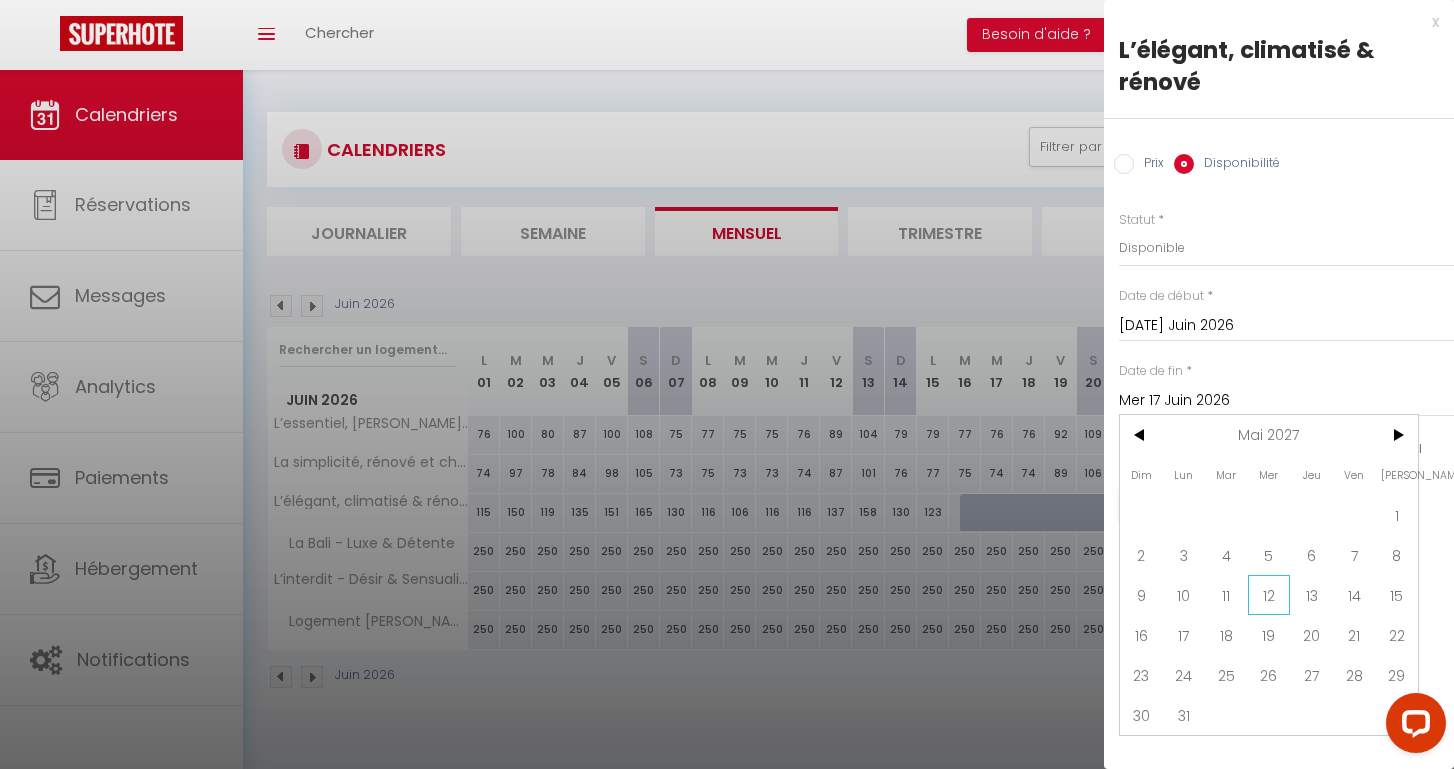 click on "12" at bounding box center [1269, 595] 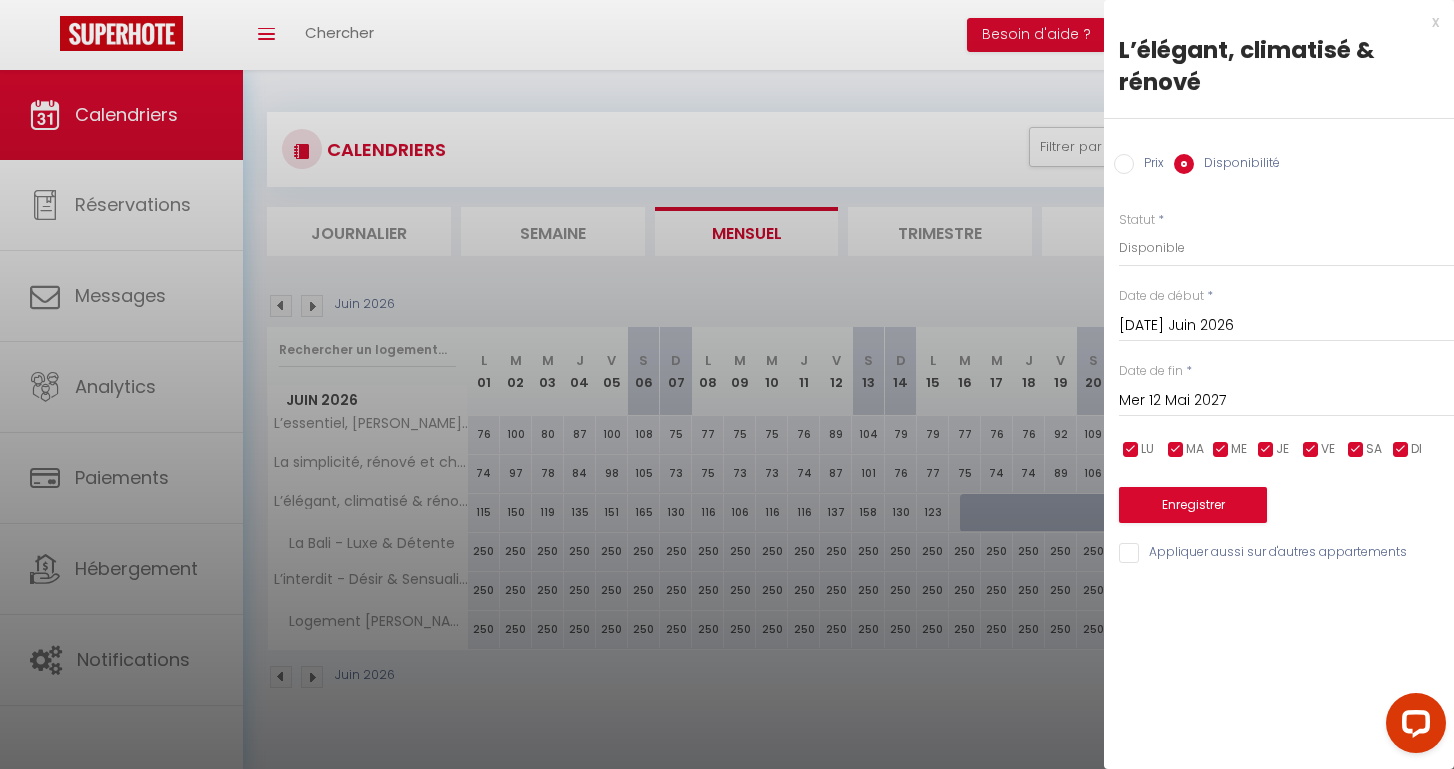 click on "Enregistrer" at bounding box center (1193, 505) 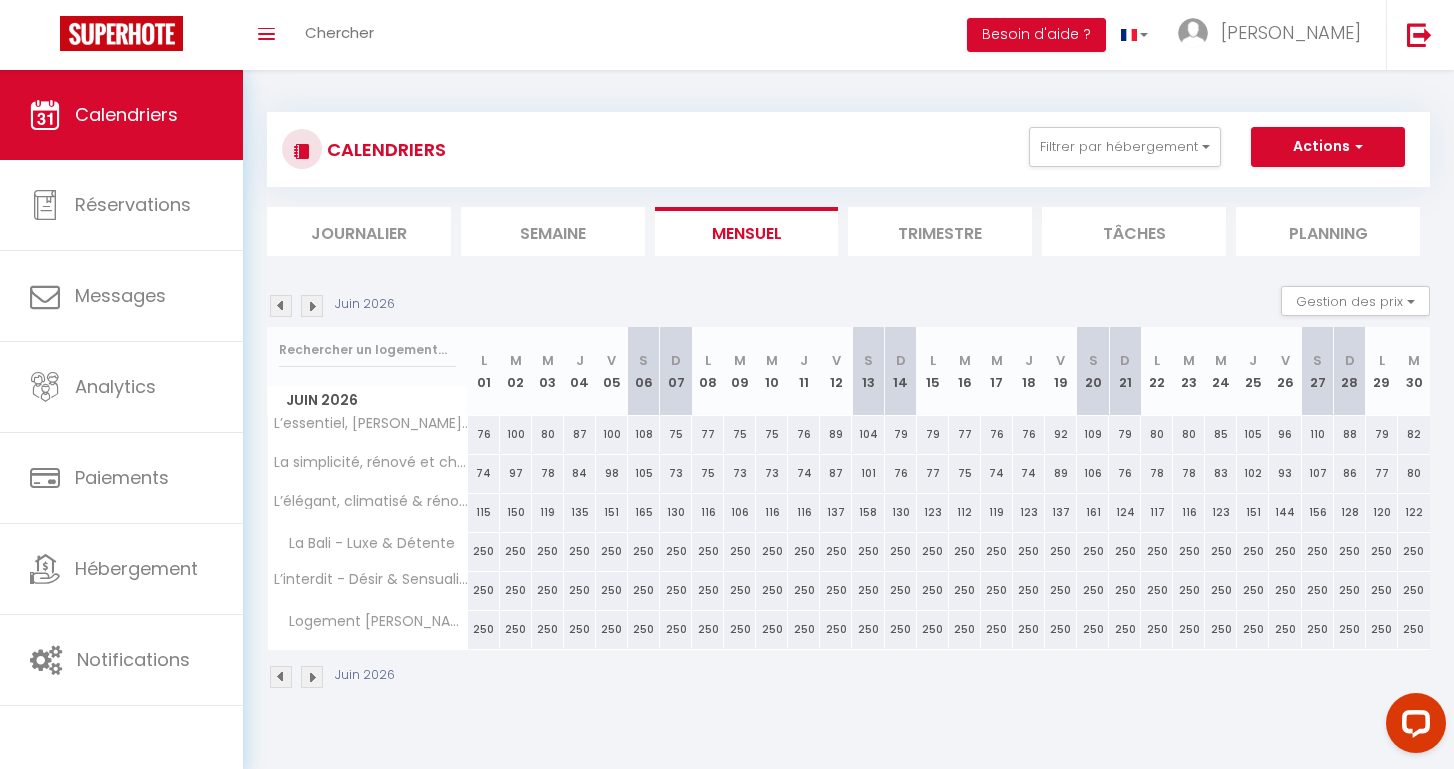 click at bounding box center [312, 306] 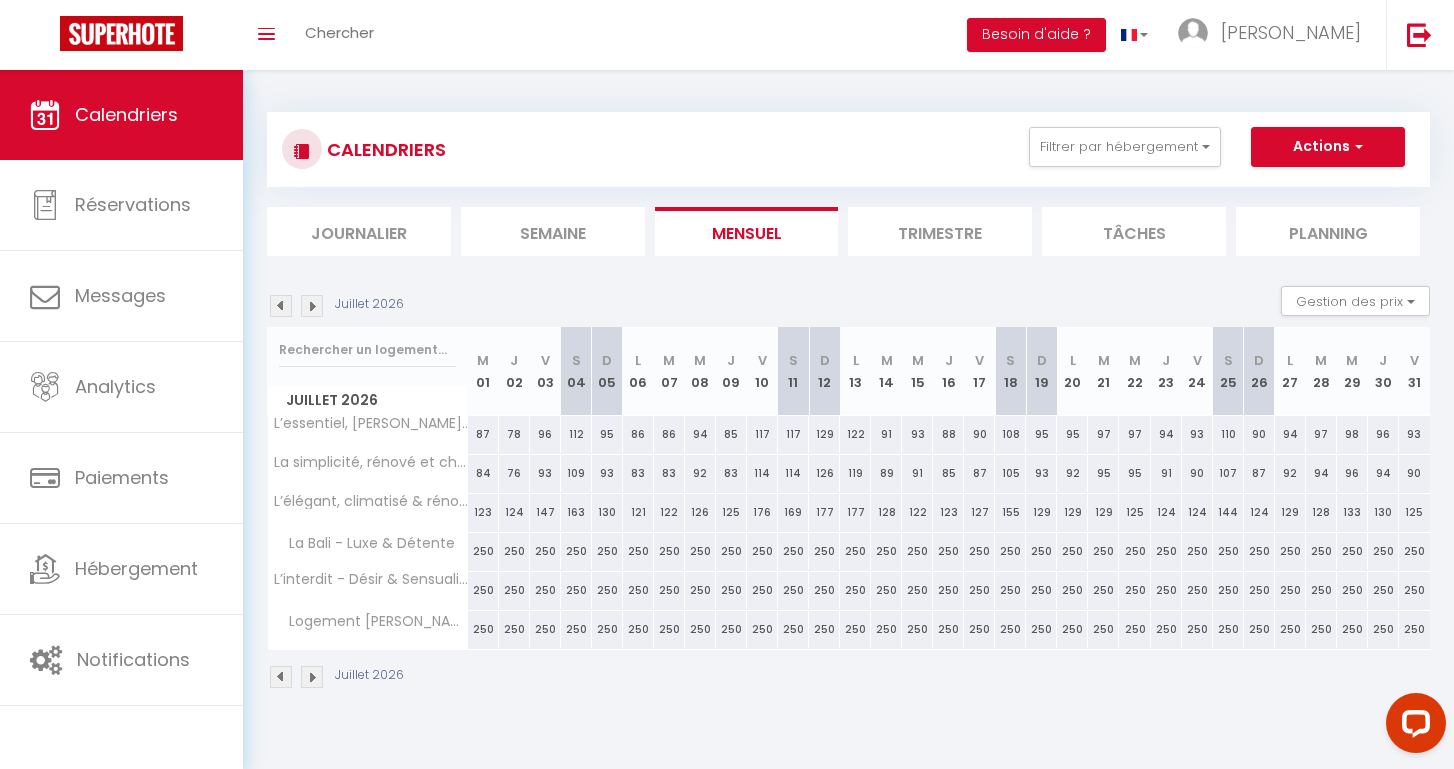 click at bounding box center (312, 306) 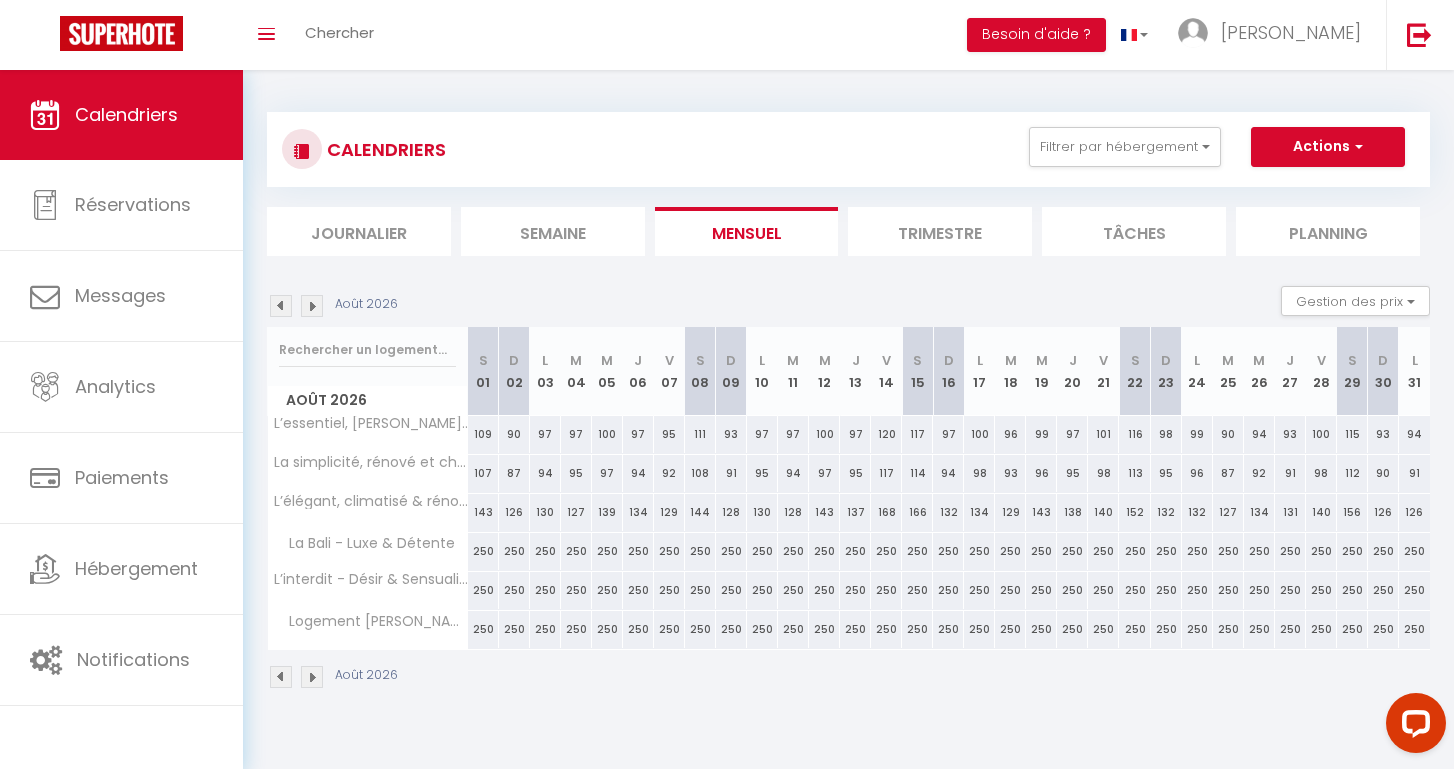 click at bounding box center [281, 306] 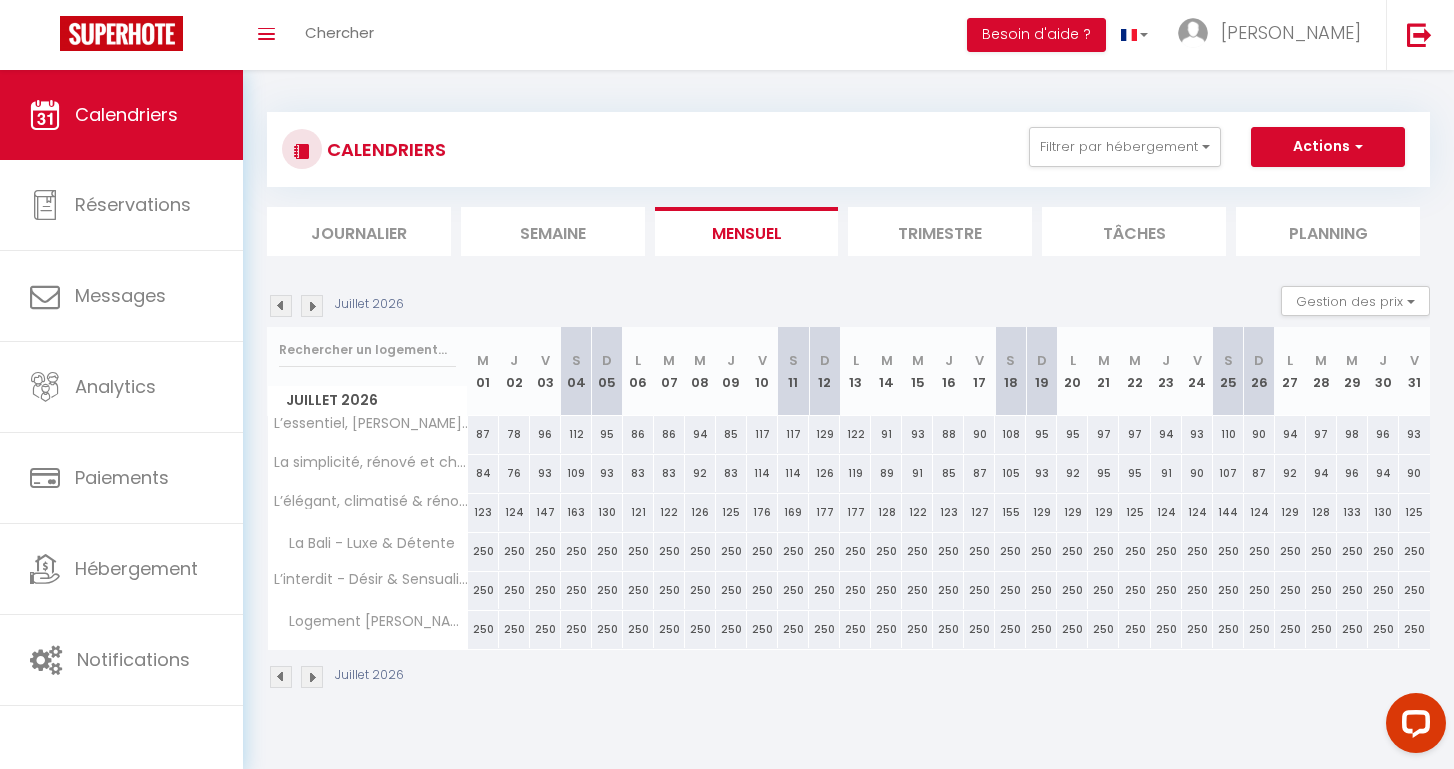 click at bounding box center [281, 306] 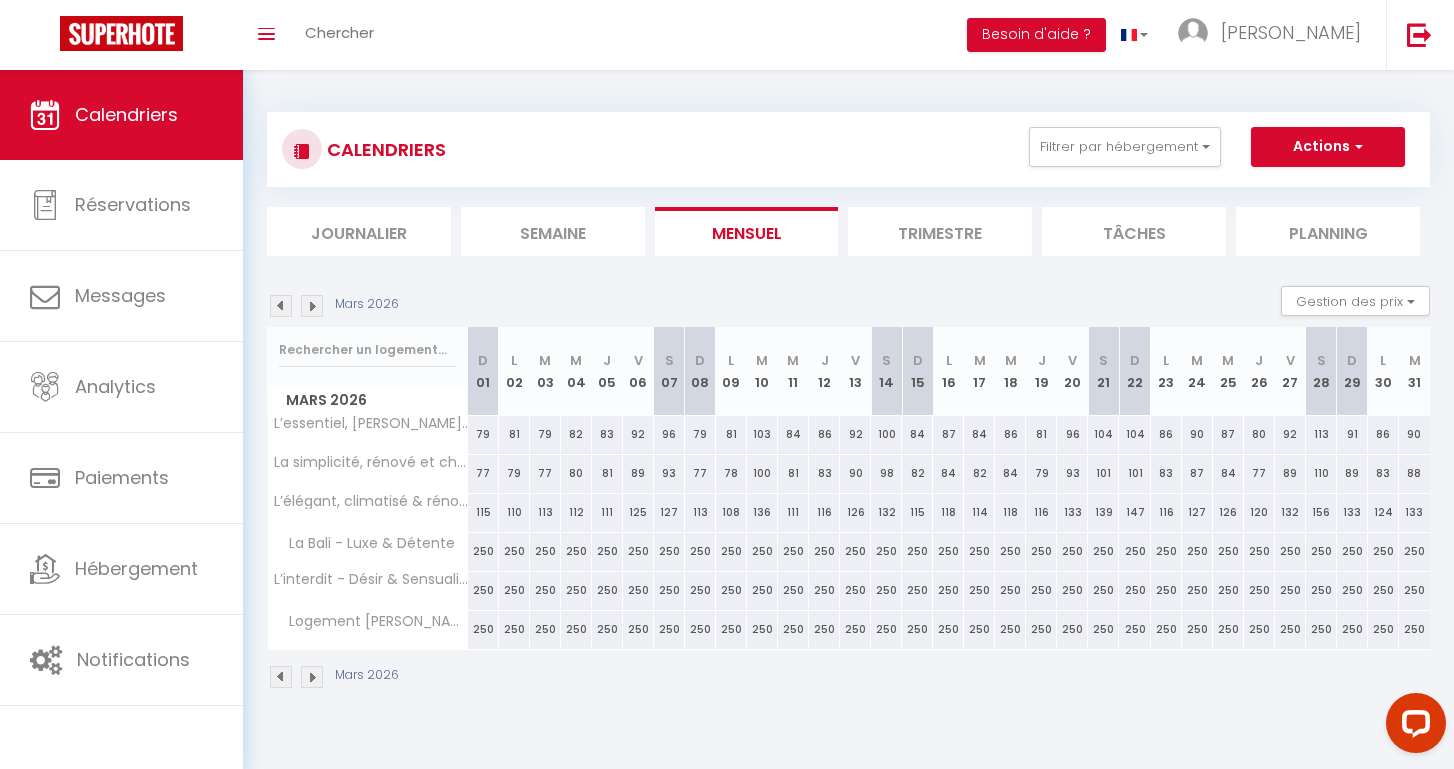 click at bounding box center [281, 306] 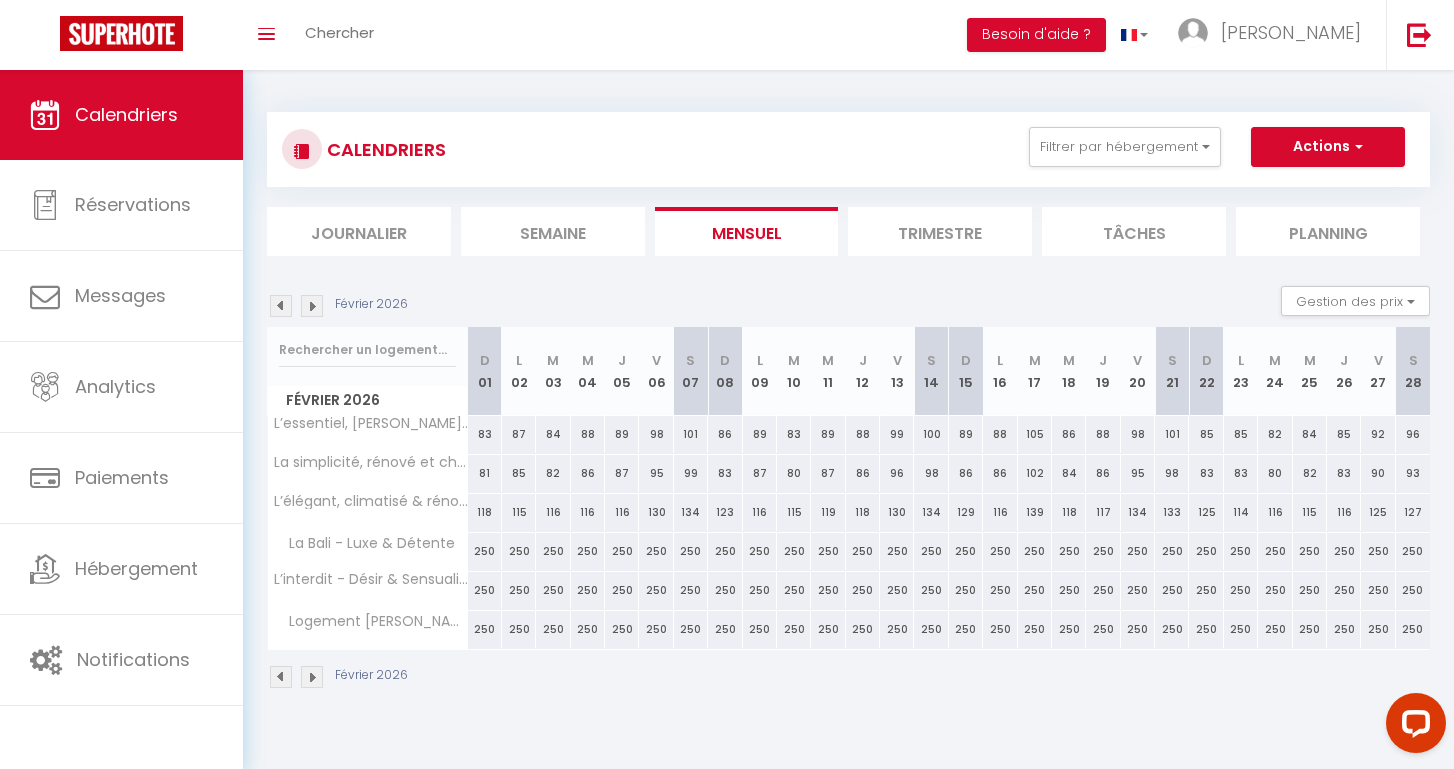click at bounding box center [281, 306] 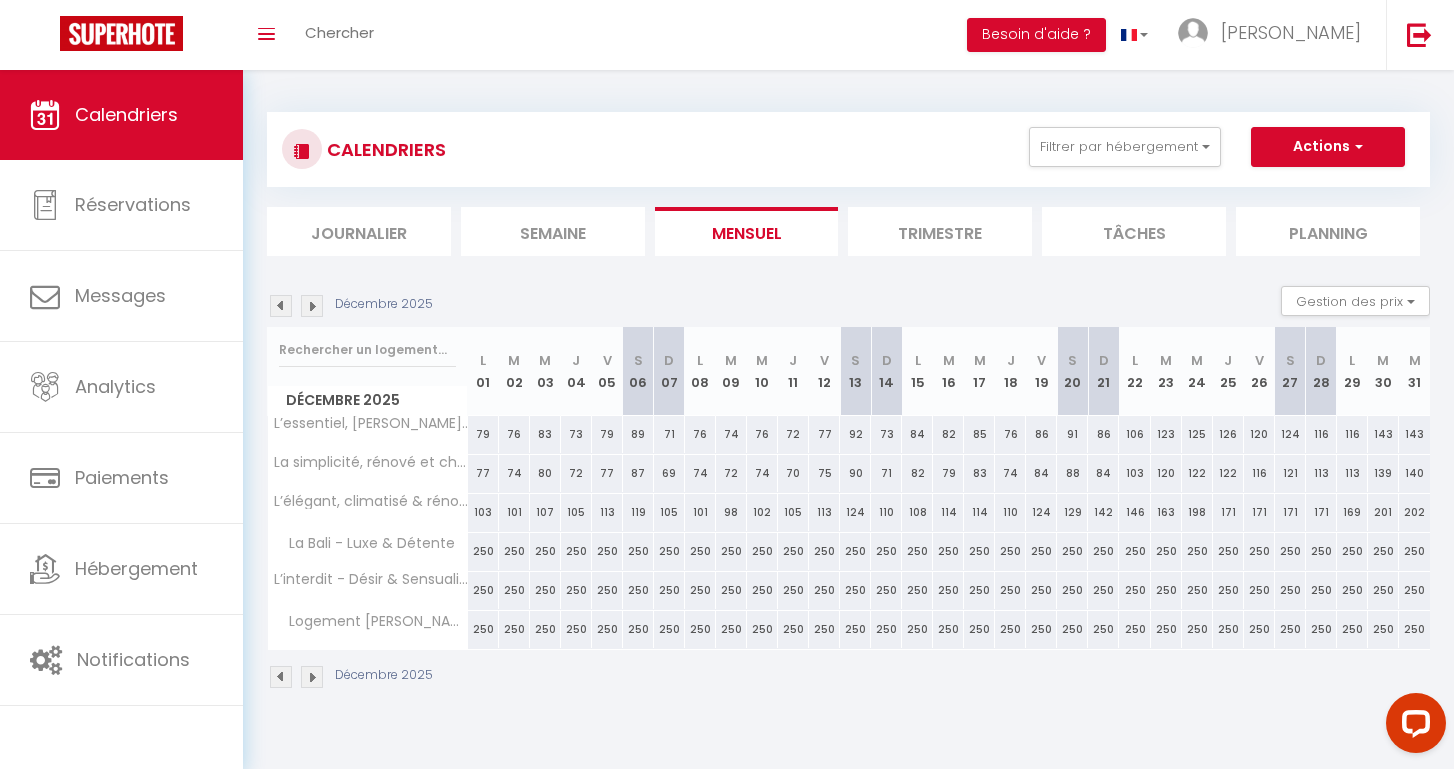 click at bounding box center [281, 306] 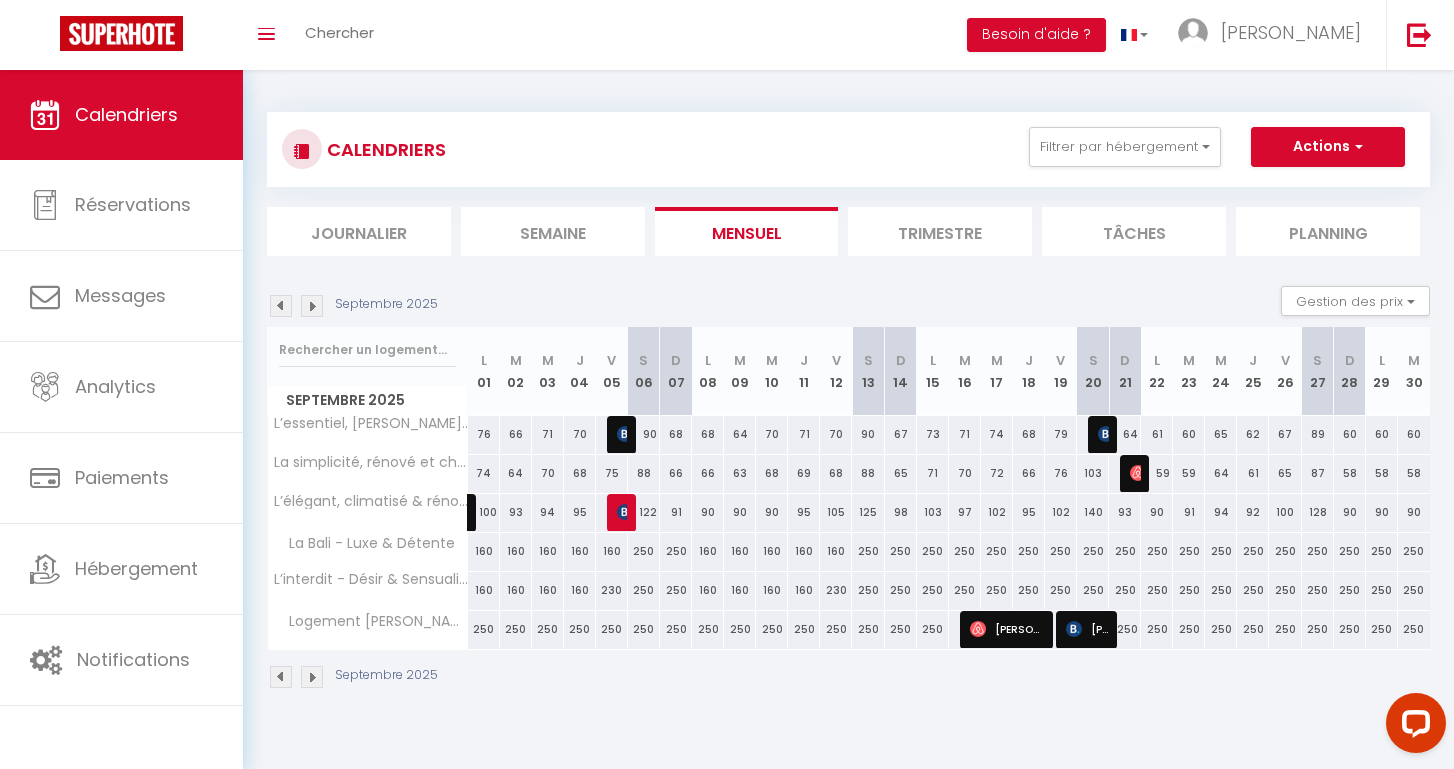 click at bounding box center (281, 306) 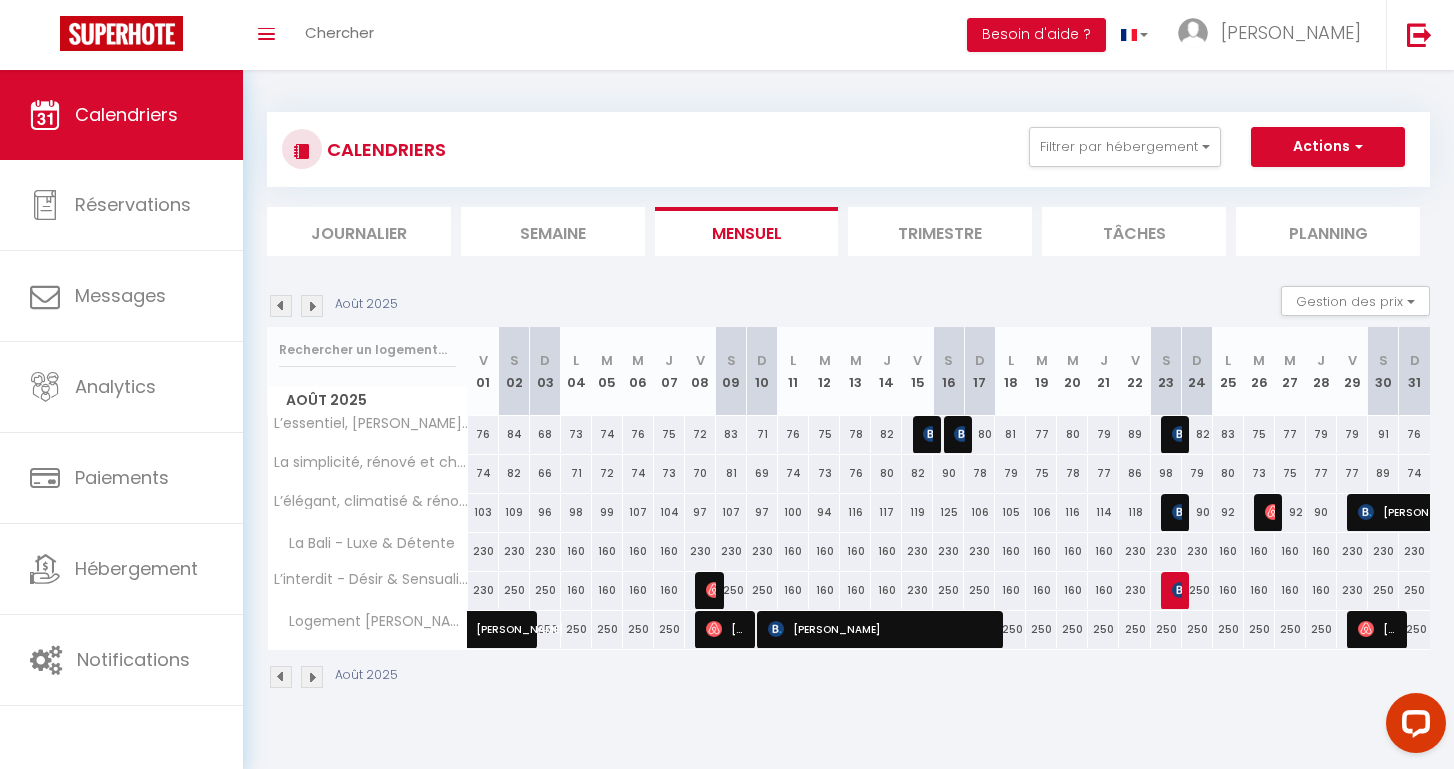 click at bounding box center (281, 306) 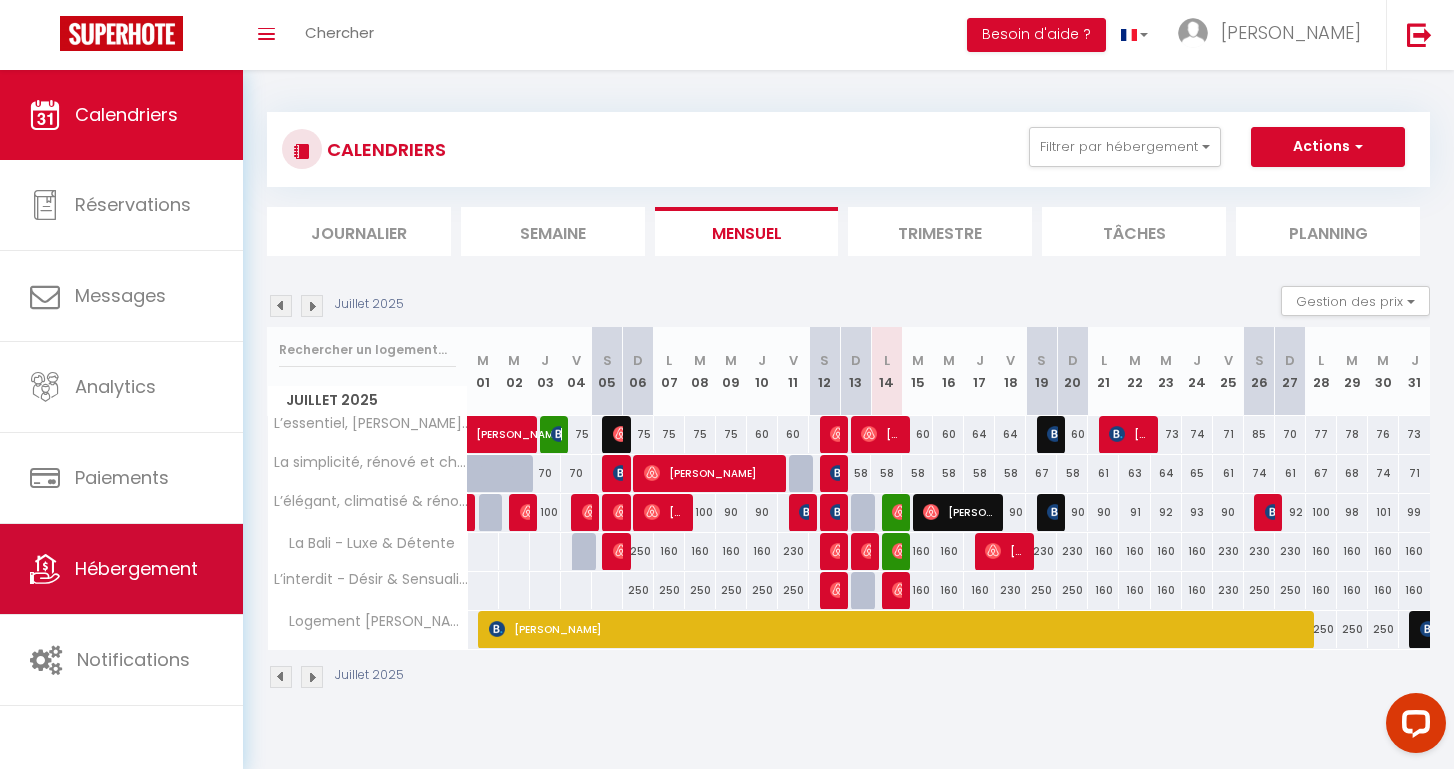 click on "Hébergement" at bounding box center (136, 568) 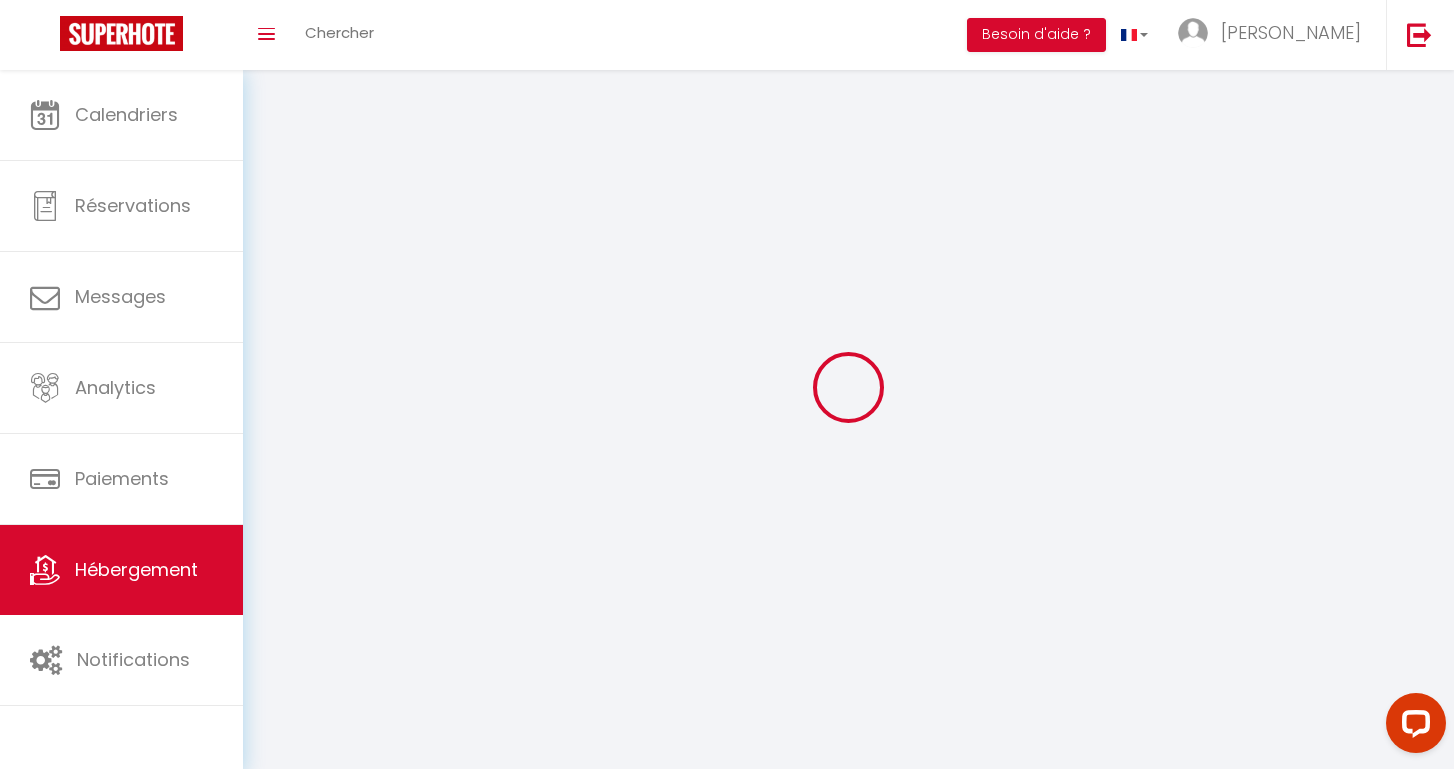 scroll, scrollTop: 0, scrollLeft: 0, axis: both 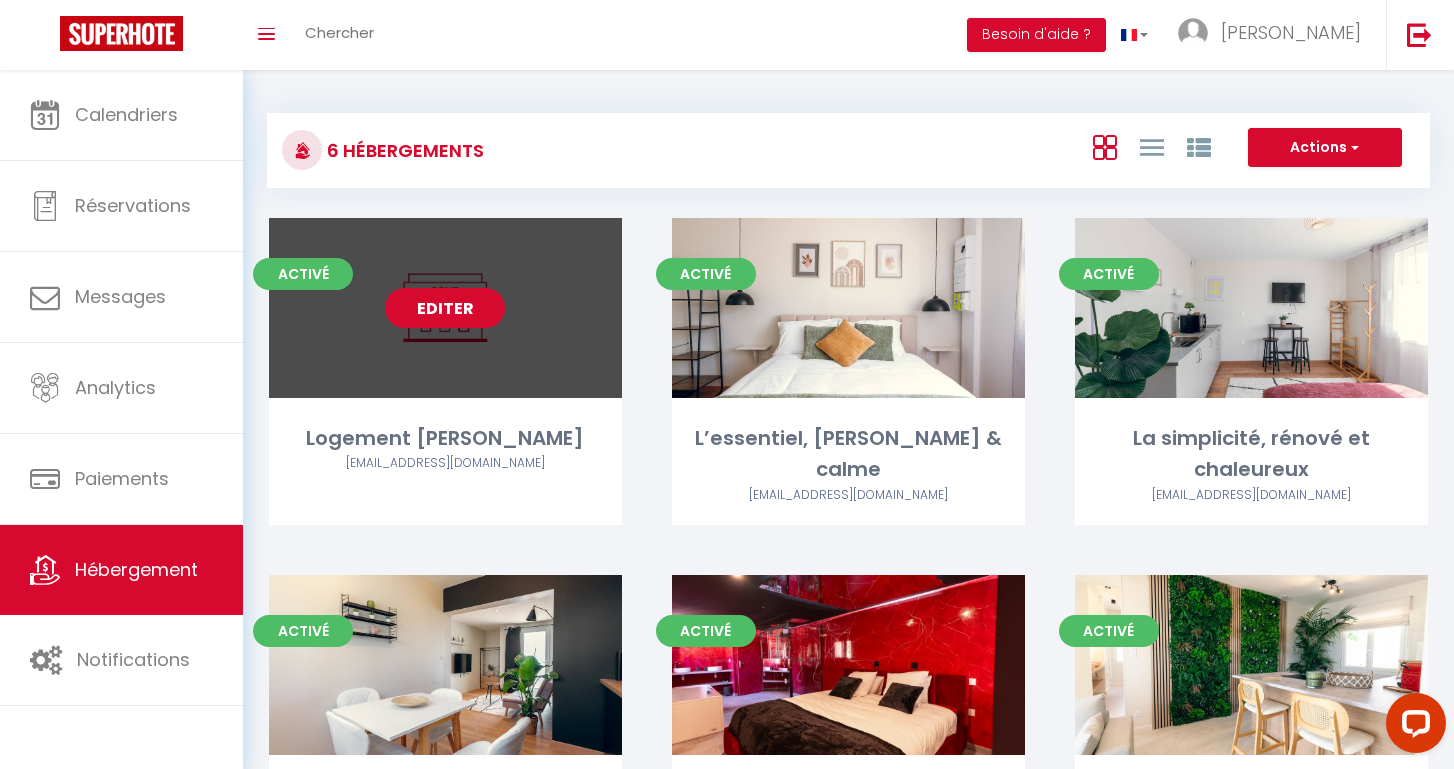 click on "Editer" at bounding box center [445, 308] 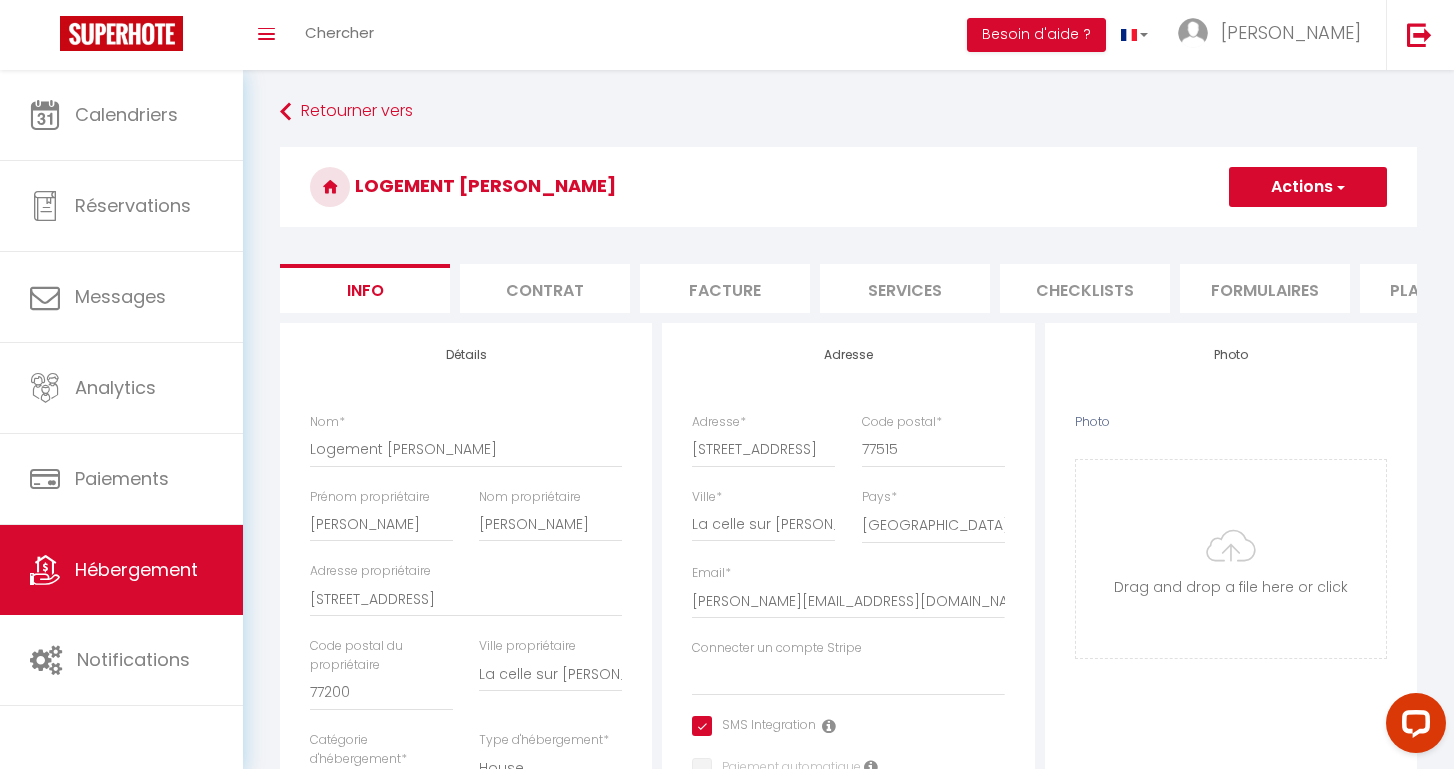 click on "Services" at bounding box center [905, 288] 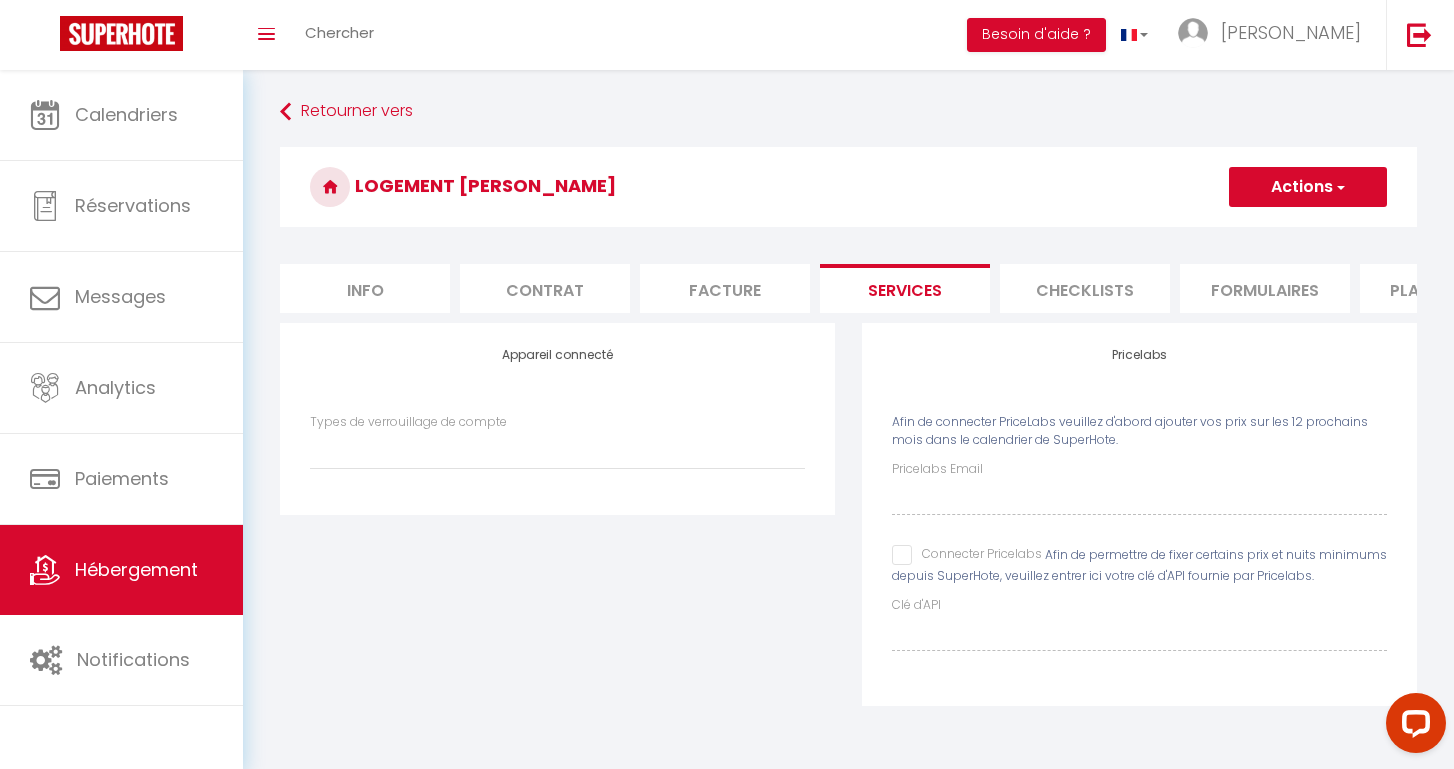 click on "Connecter Pricelabs" at bounding box center (967, 555) 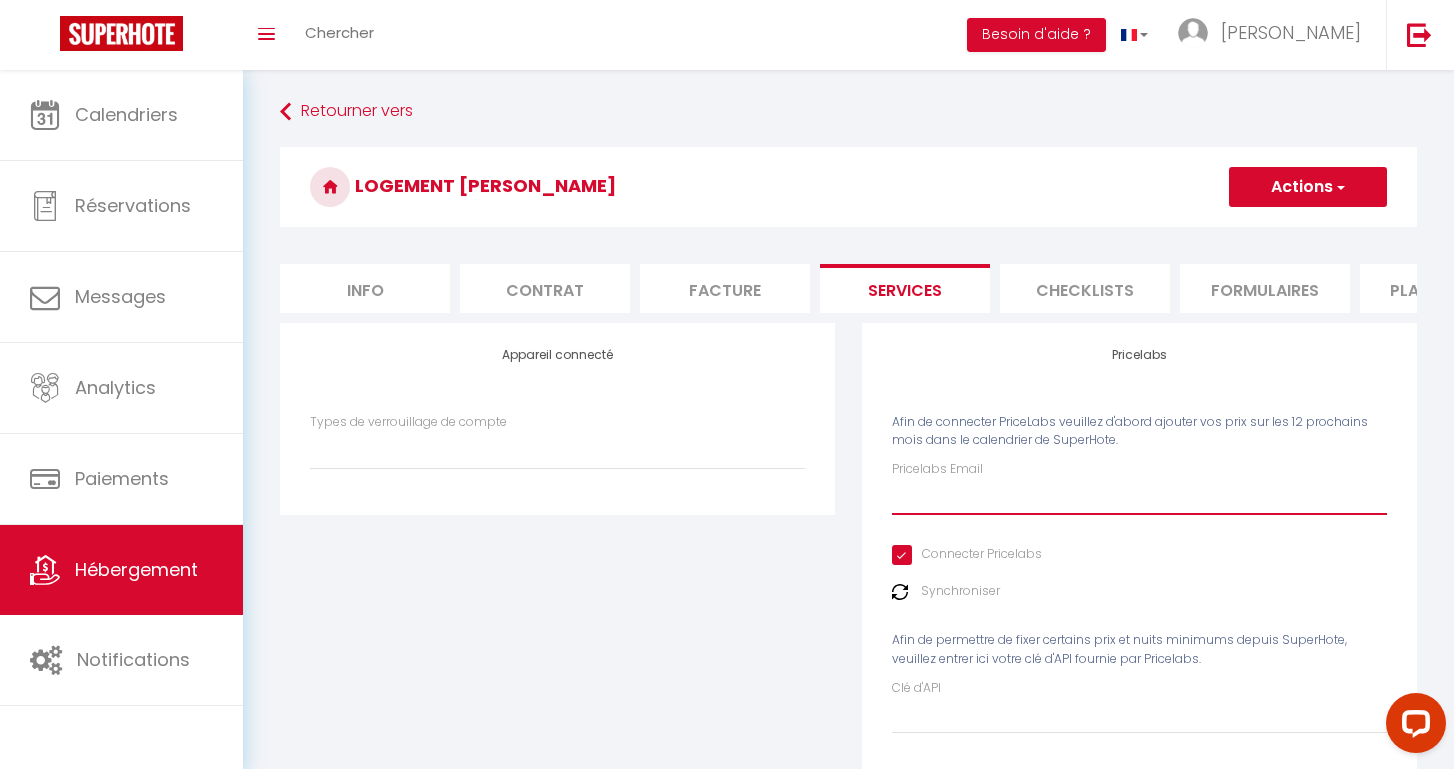 click on "Pricelabs Email" at bounding box center [1139, 497] 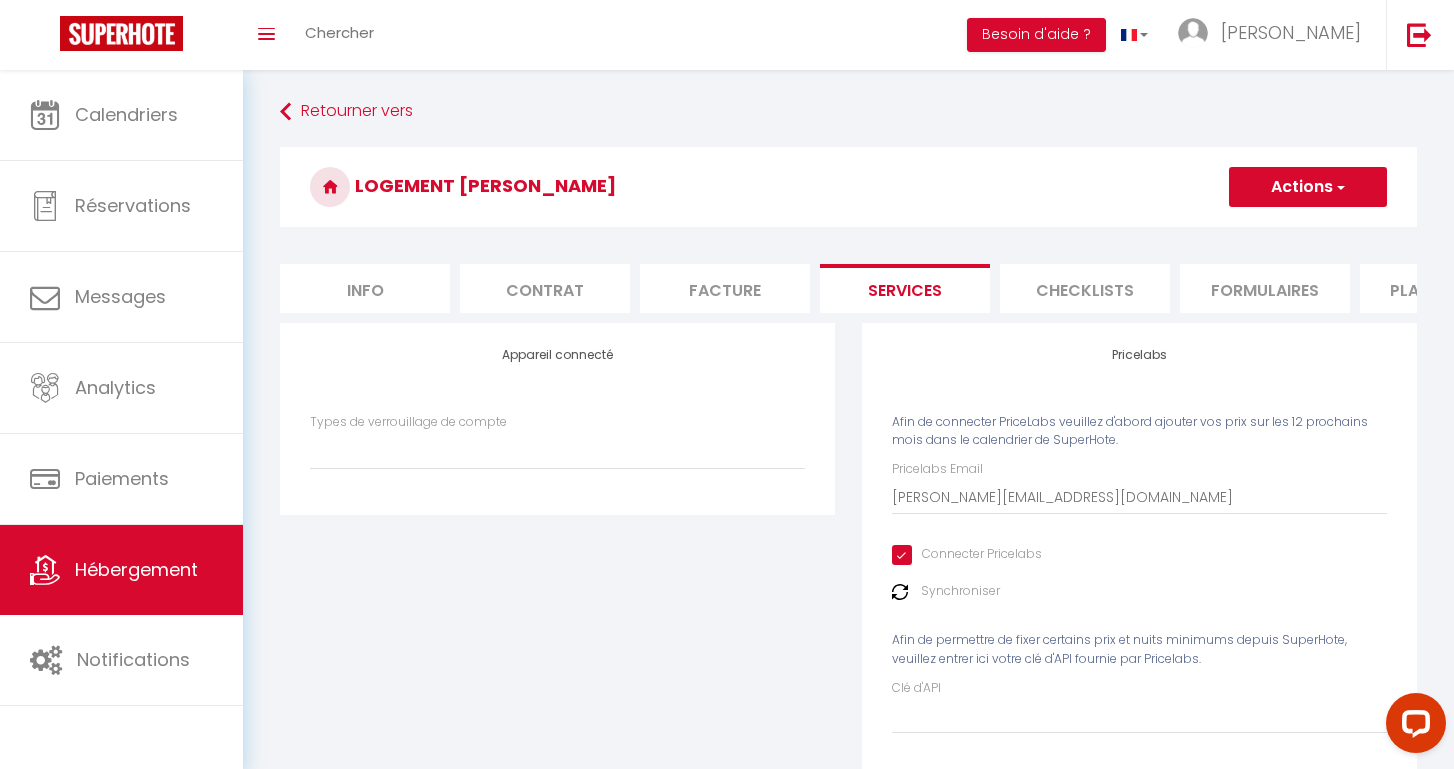 click on "Actions" at bounding box center (1308, 187) 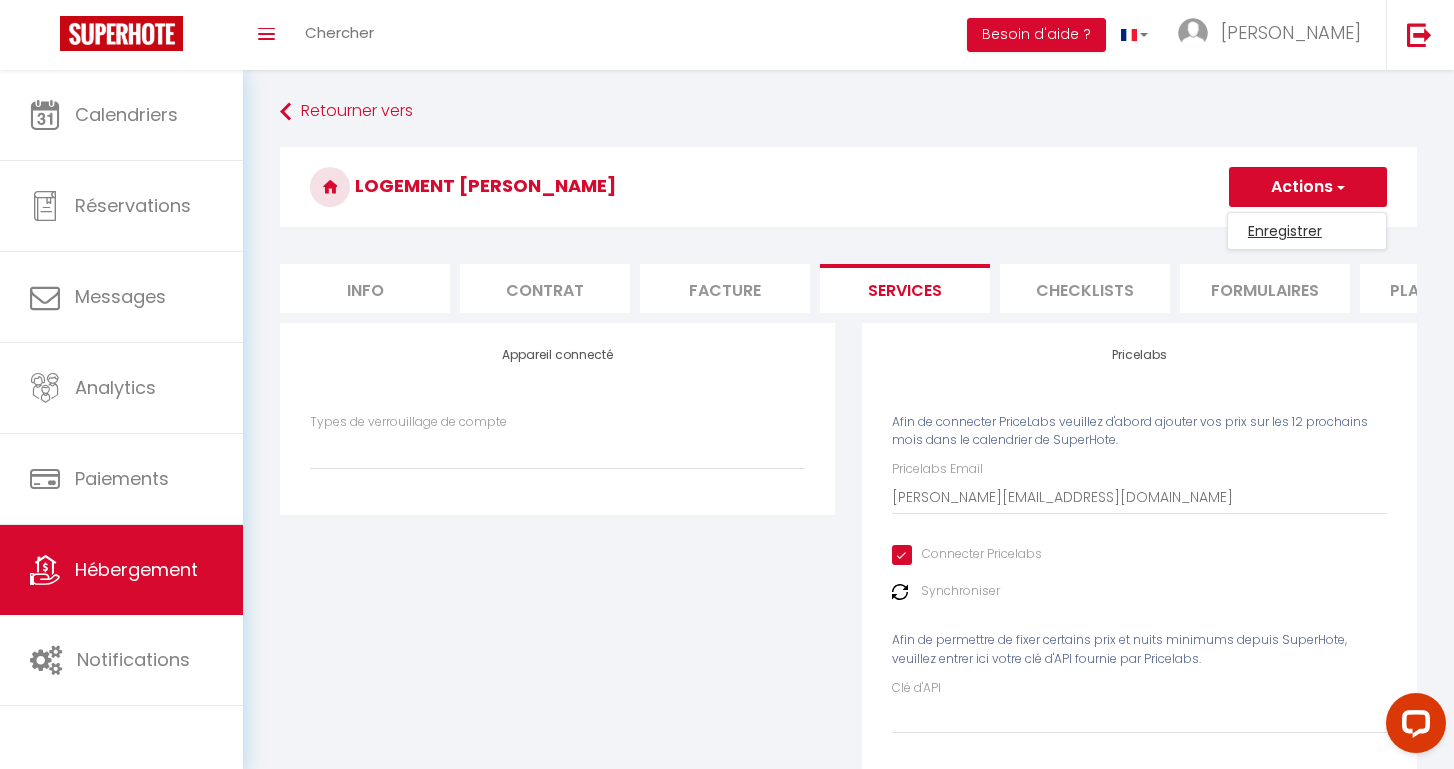 click on "Enregistrer" at bounding box center [1307, 231] 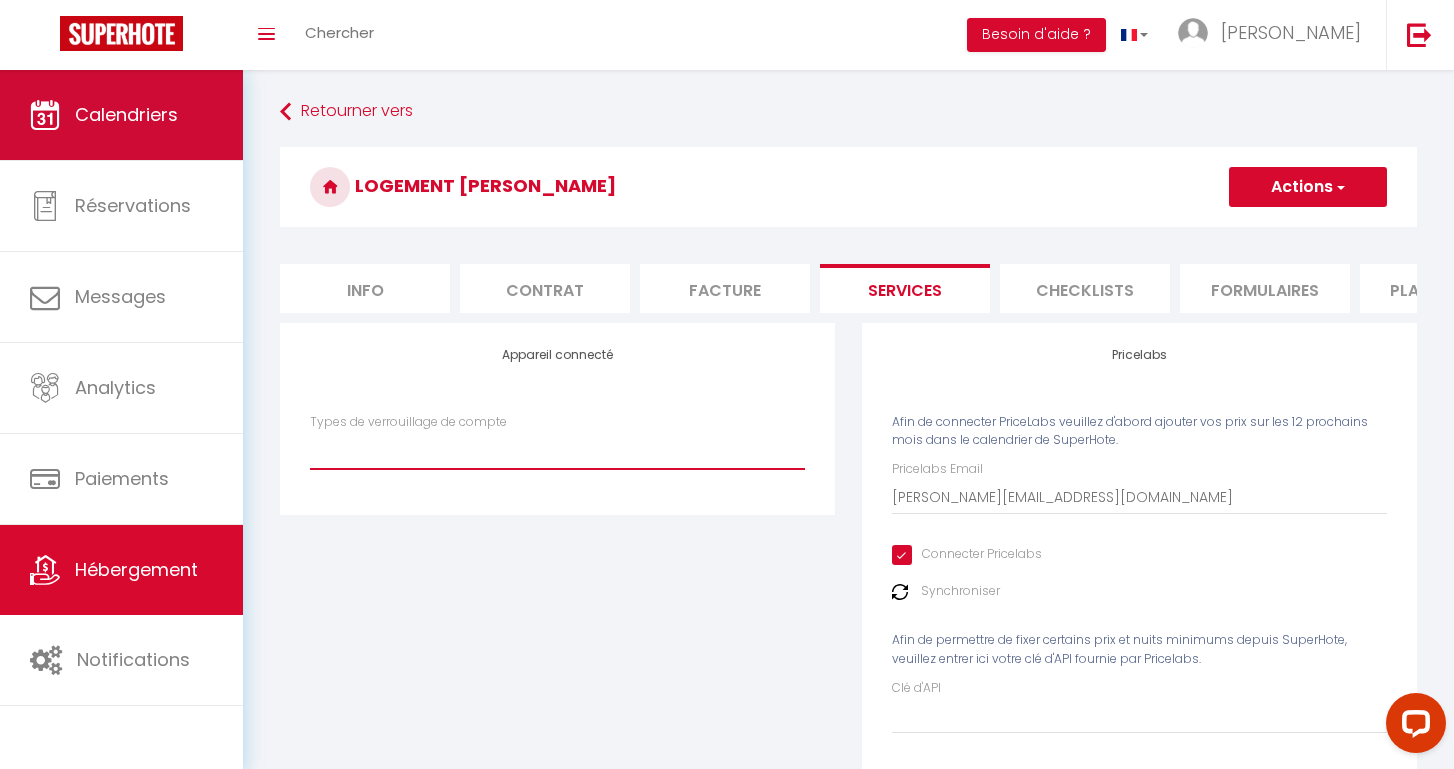 click on "Calendriers" at bounding box center (126, 114) 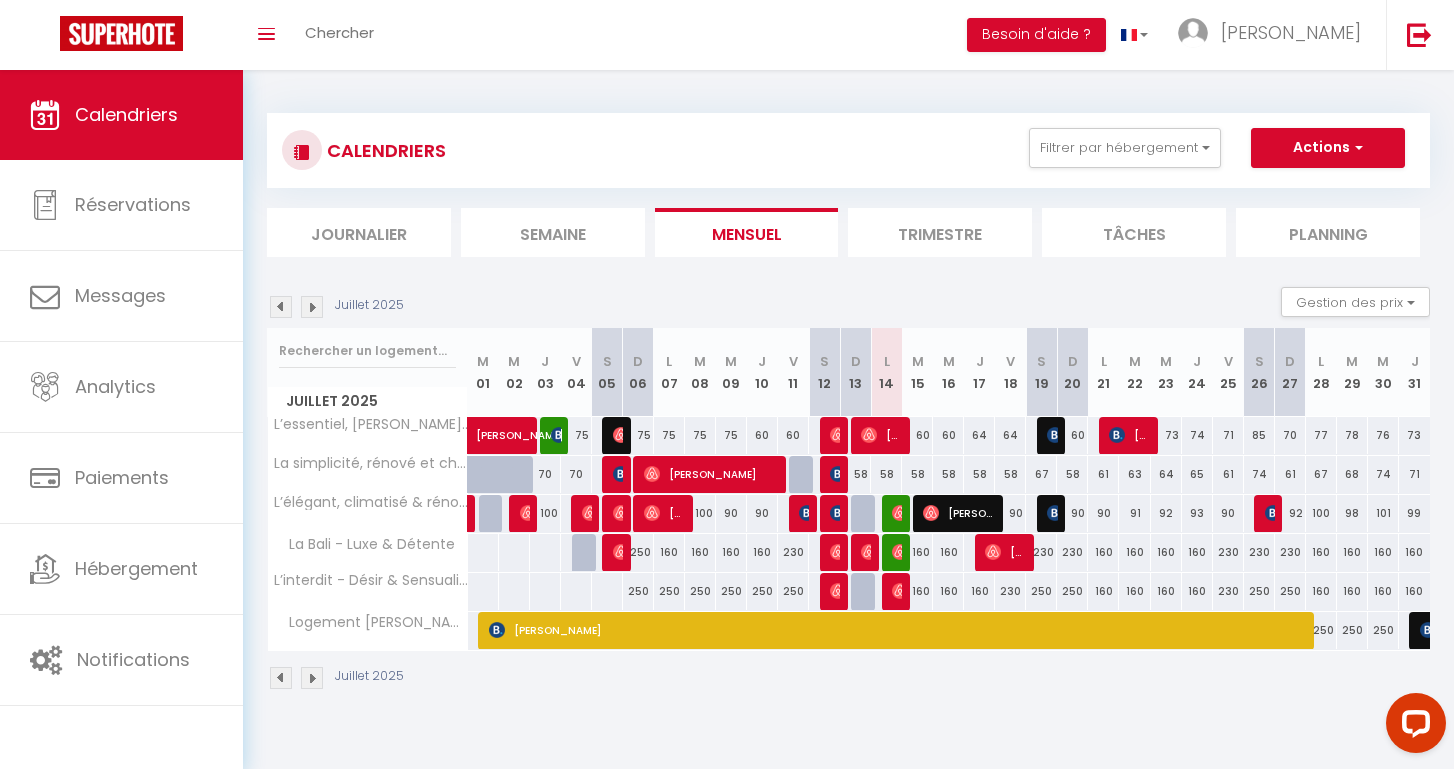 scroll, scrollTop: 0, scrollLeft: 0, axis: both 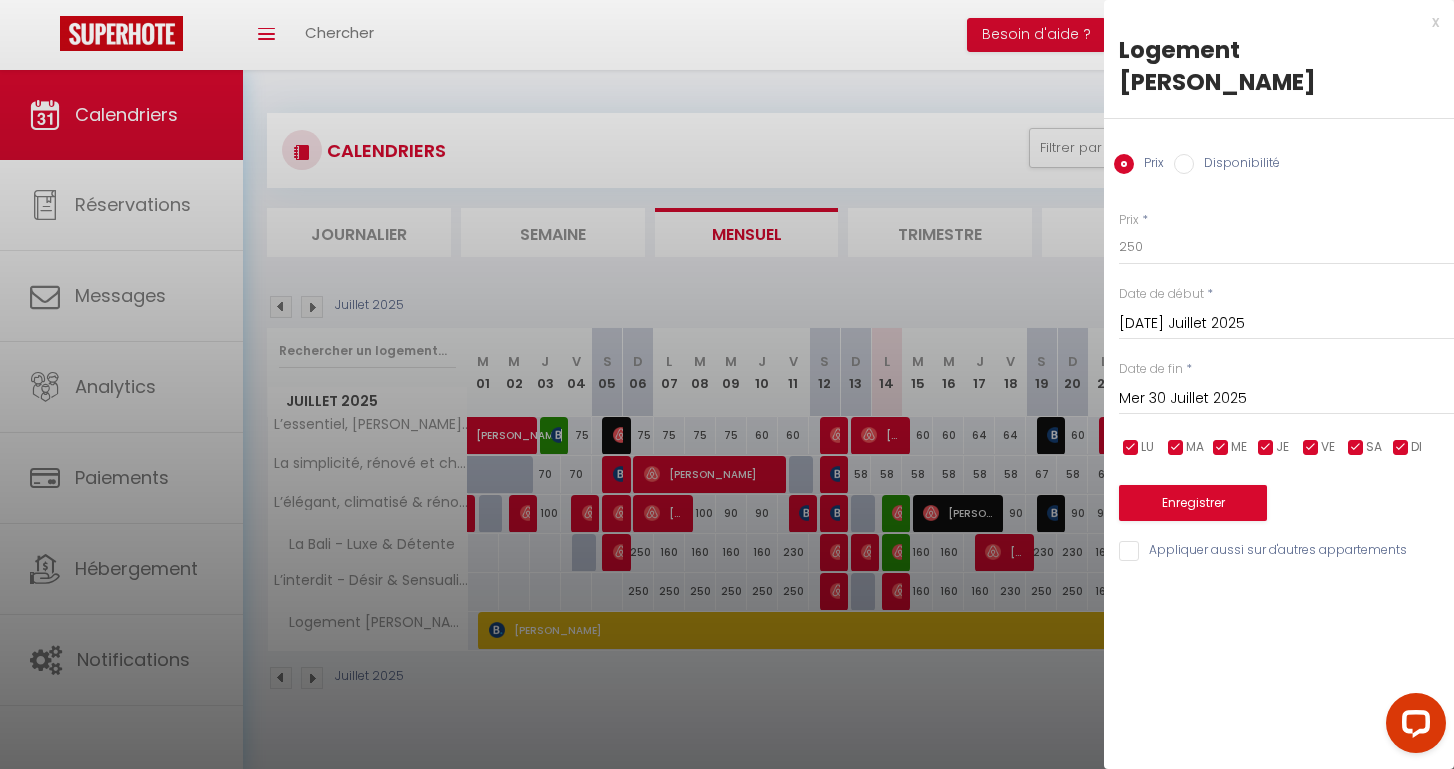 click on "[DATE] Juillet 2025" at bounding box center [1286, 324] 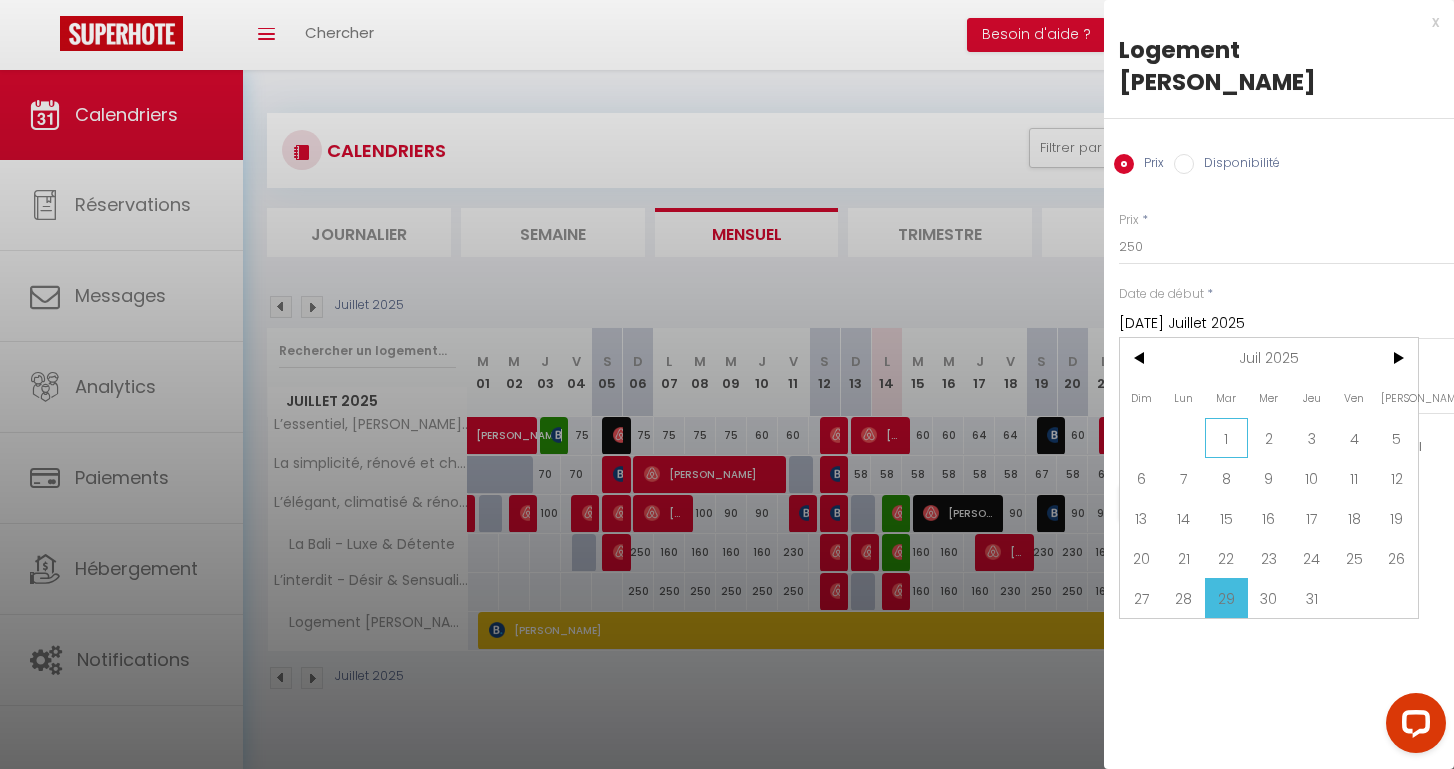 click on "1" at bounding box center (1226, 438) 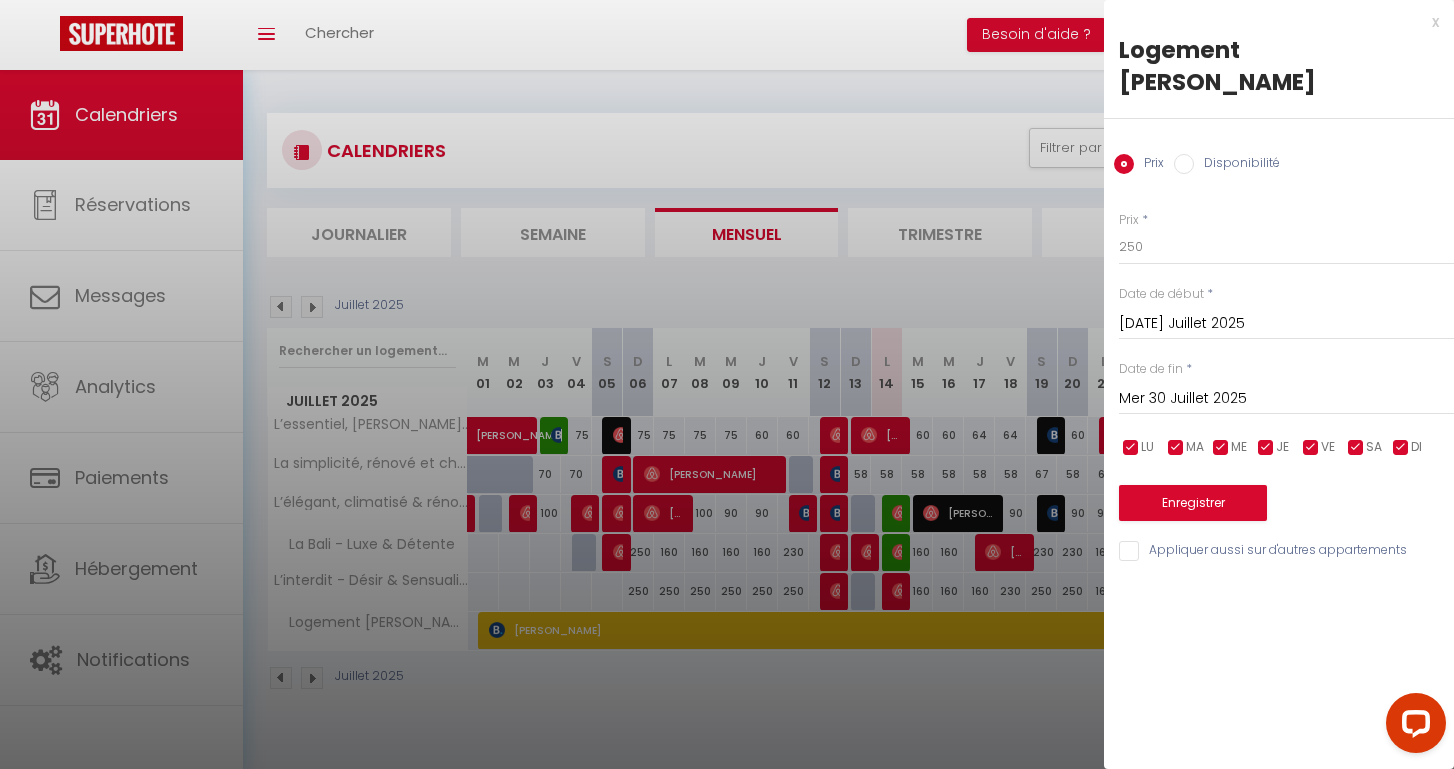 click on "Mer 30 Juillet 2025" at bounding box center (1286, 399) 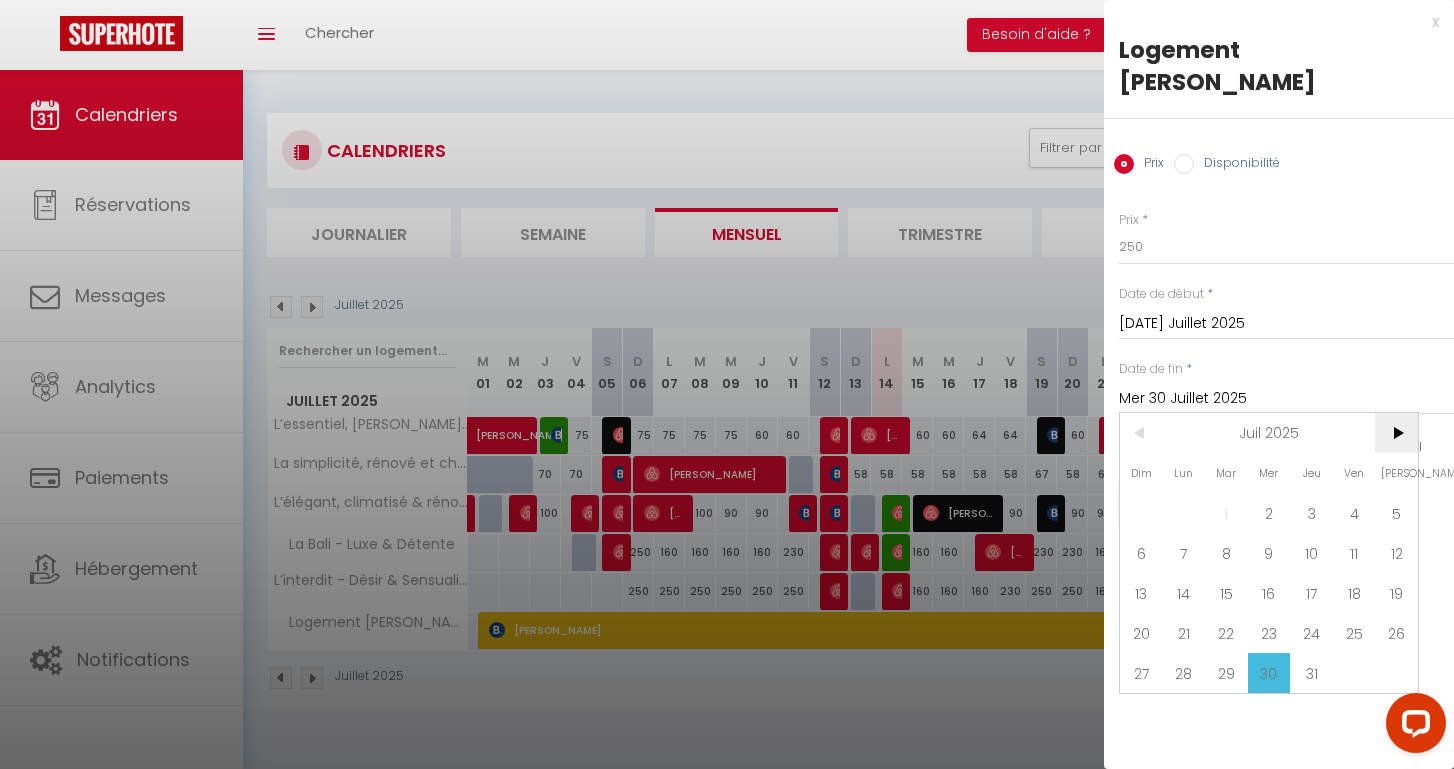 click on ">" at bounding box center (1396, 433) 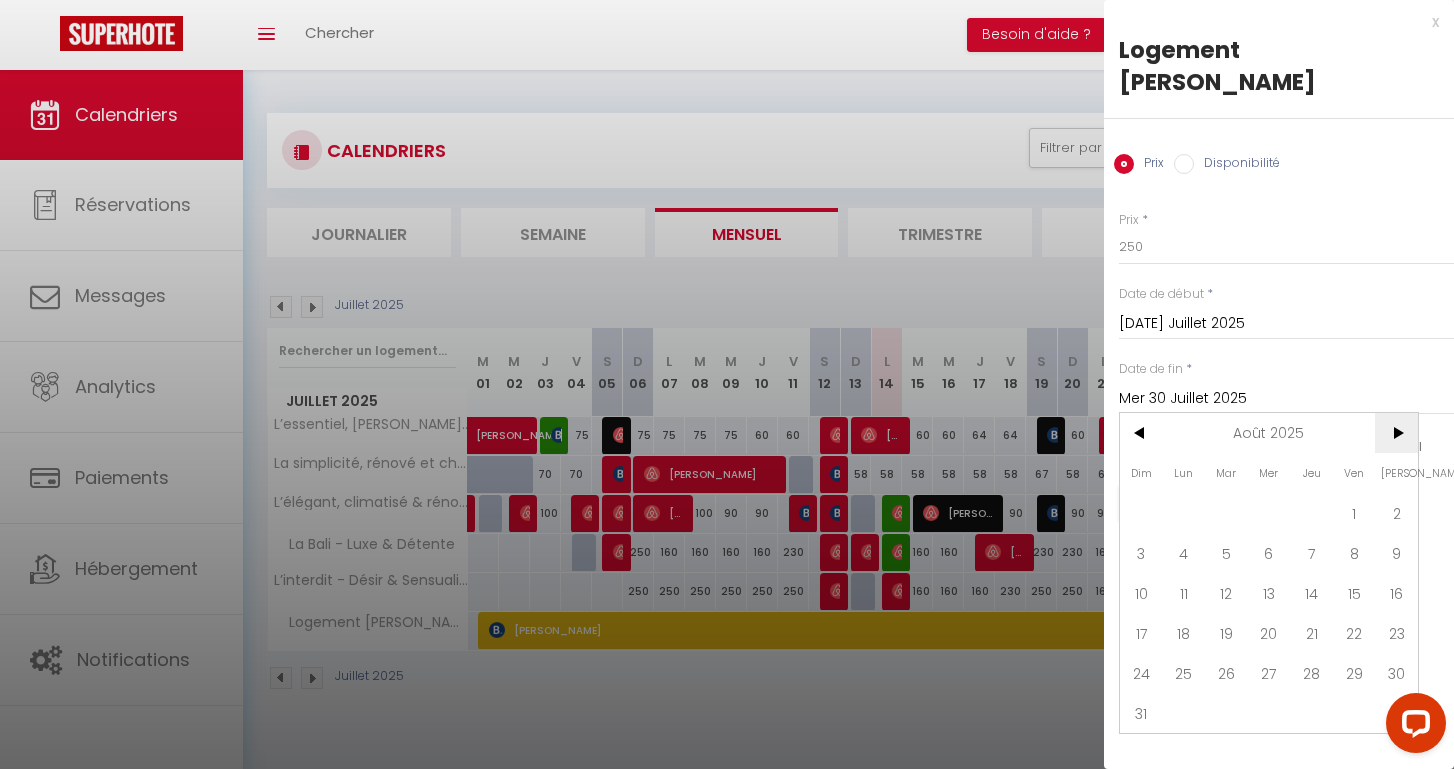 click on ">" at bounding box center (1396, 433) 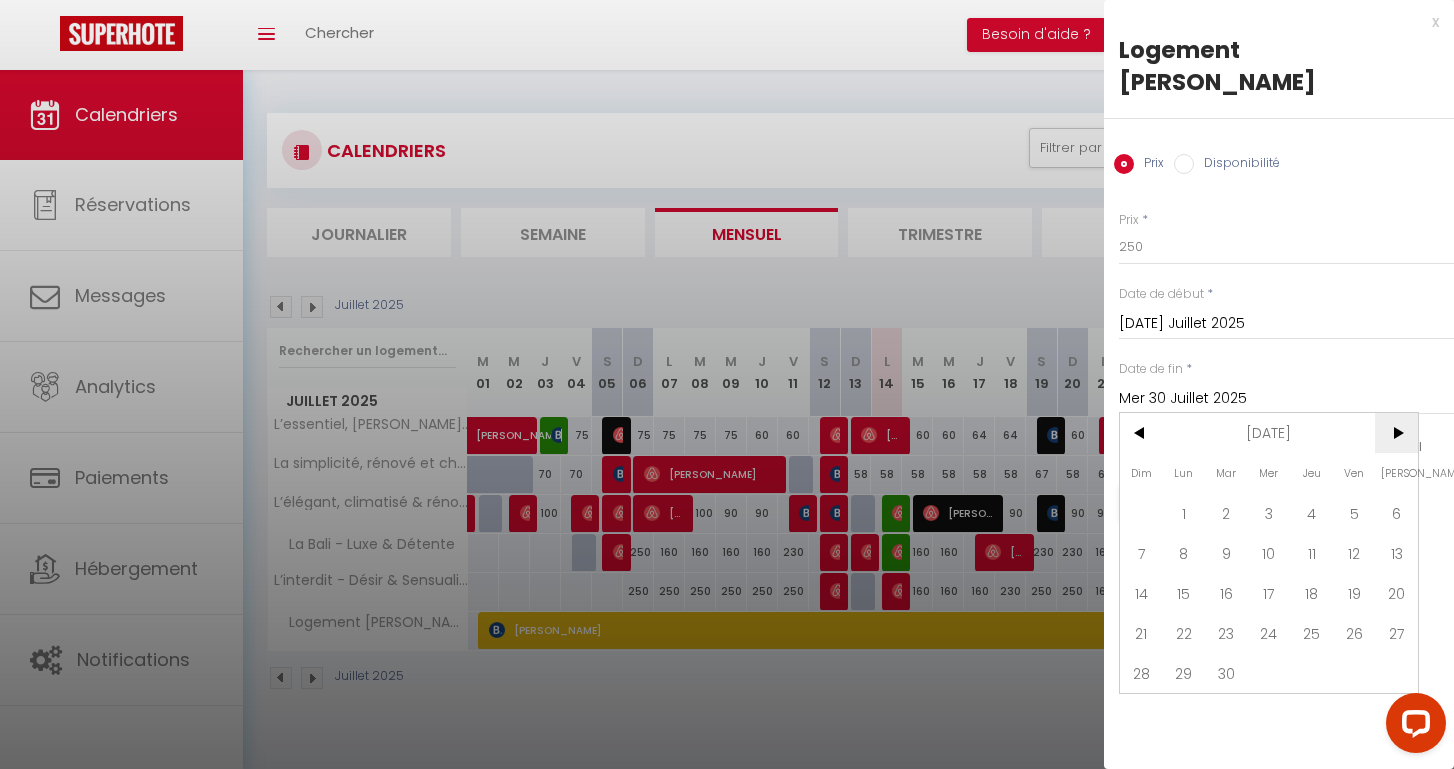 click on ">" at bounding box center (1396, 433) 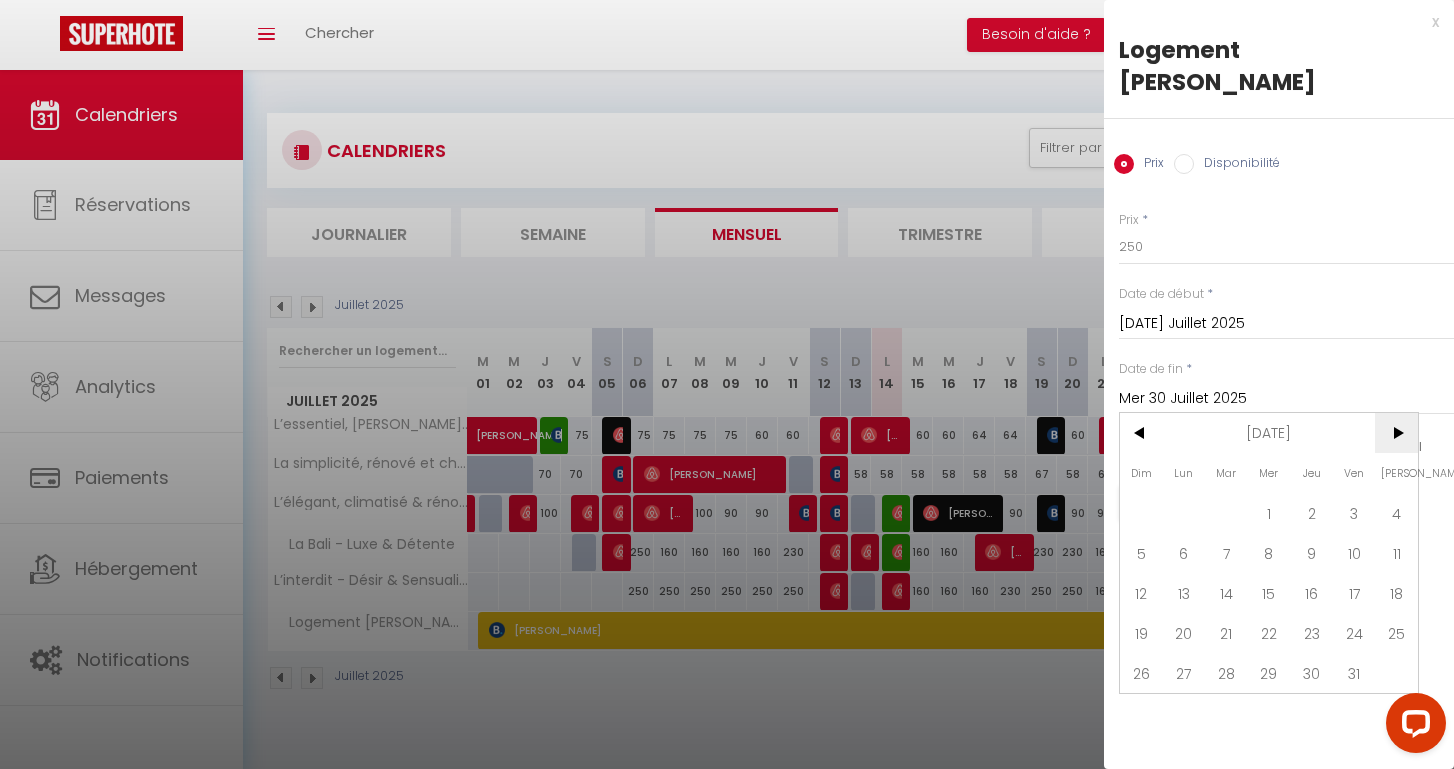 click on ">" at bounding box center [1396, 433] 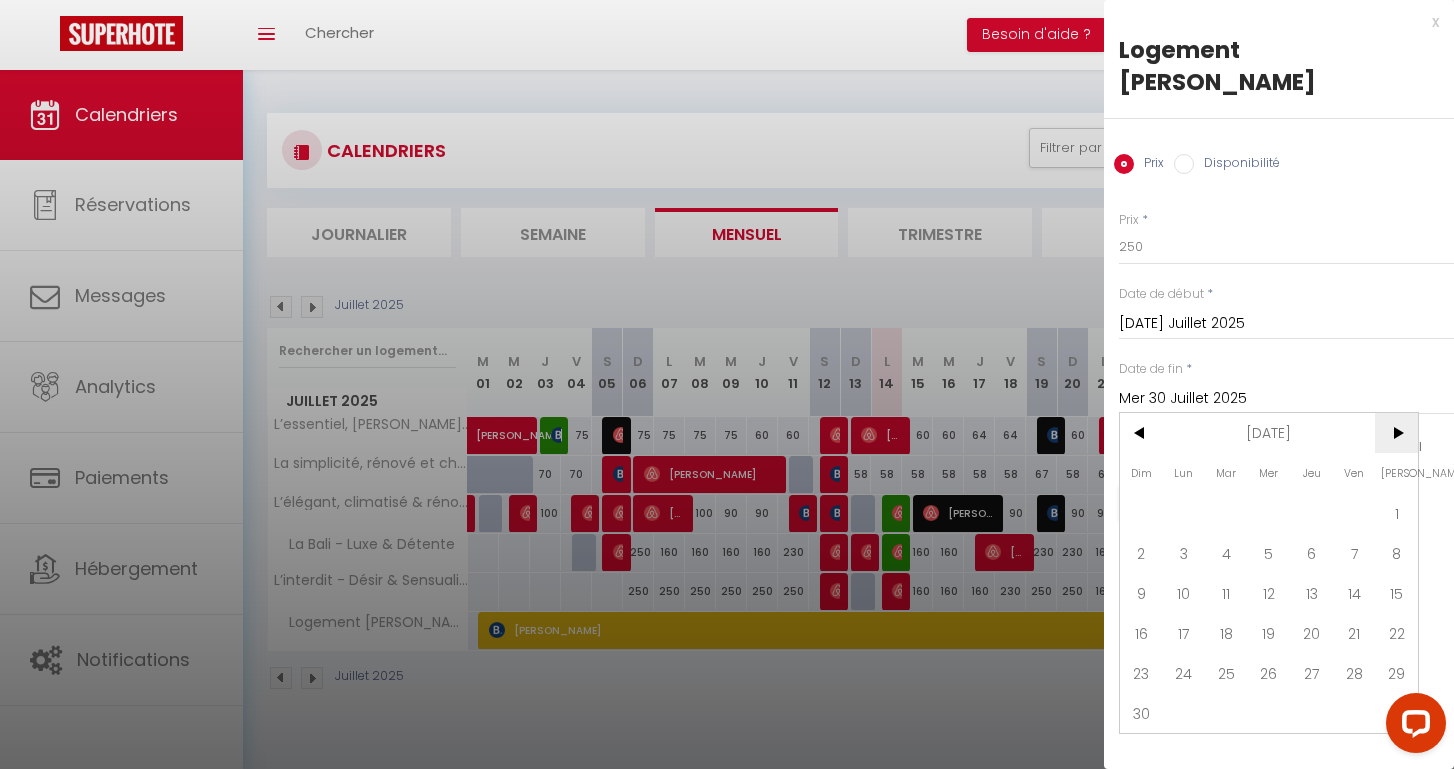 click on ">" at bounding box center [1396, 433] 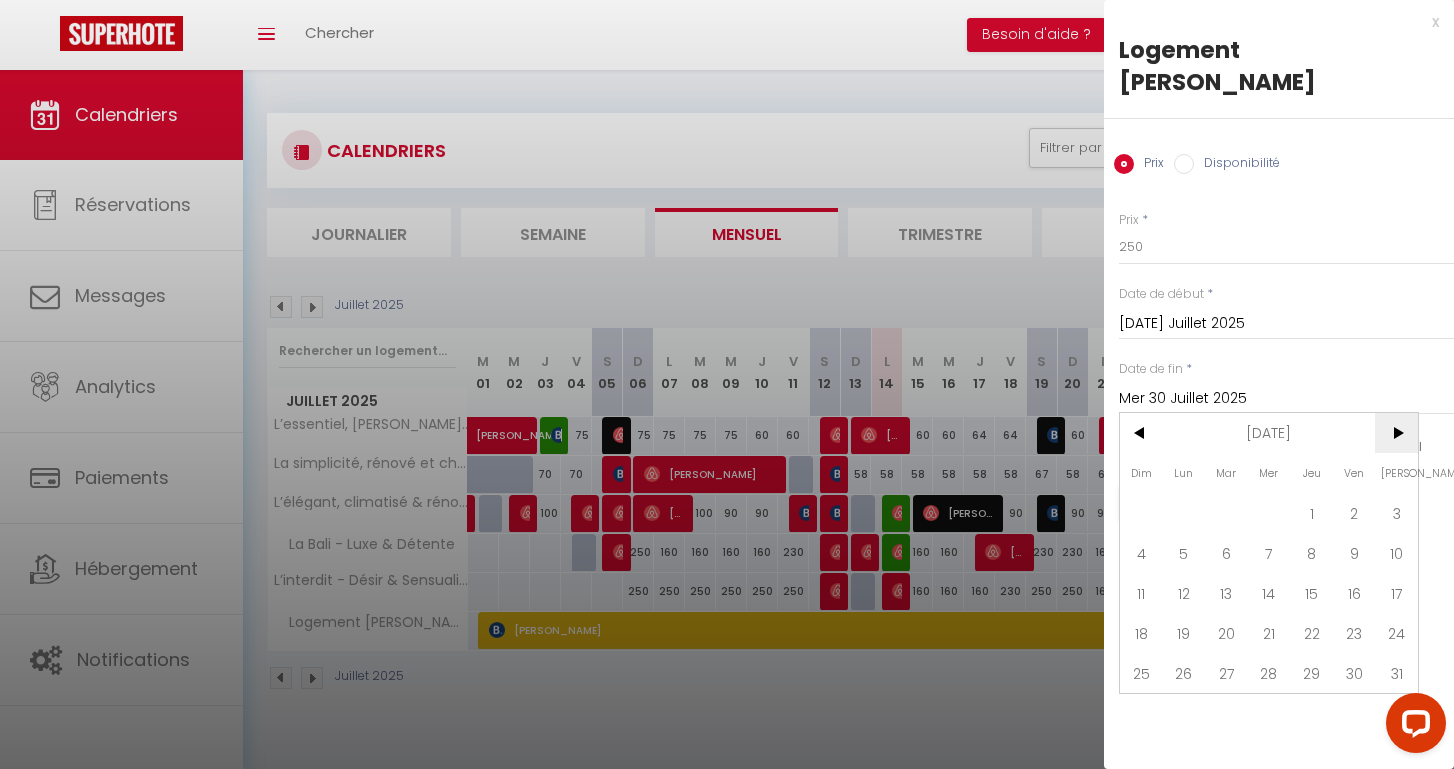 click on ">" at bounding box center (1396, 433) 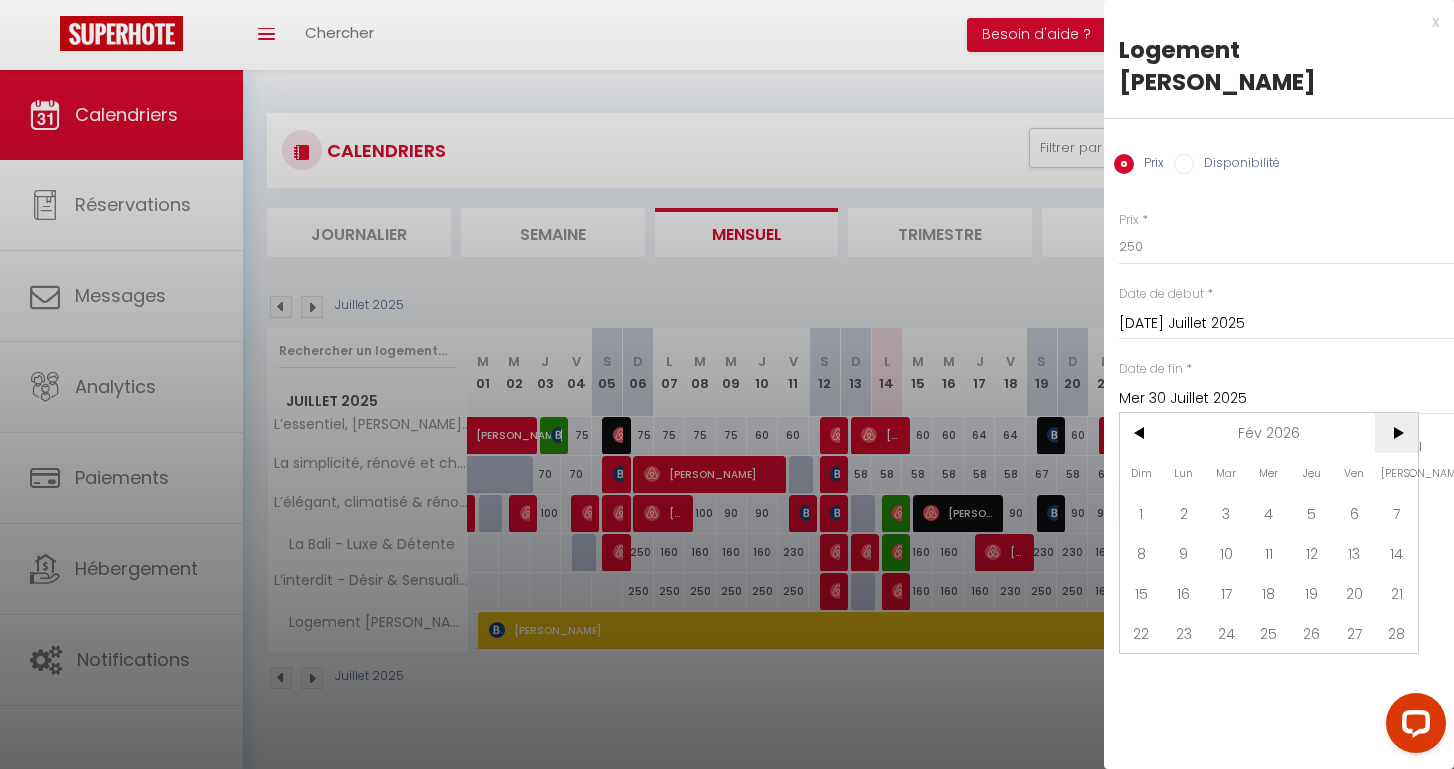 click on ">" at bounding box center (1396, 433) 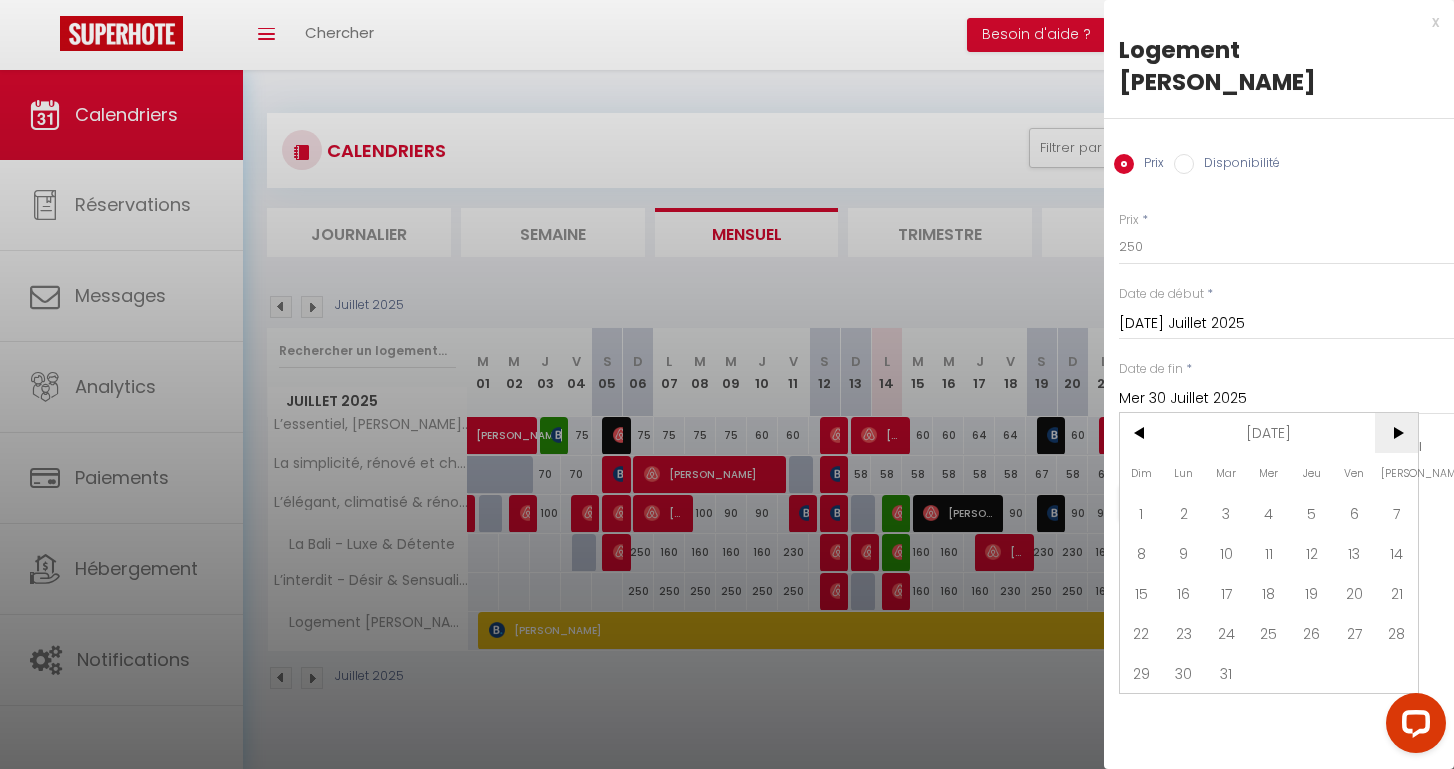 click on ">" at bounding box center (1396, 433) 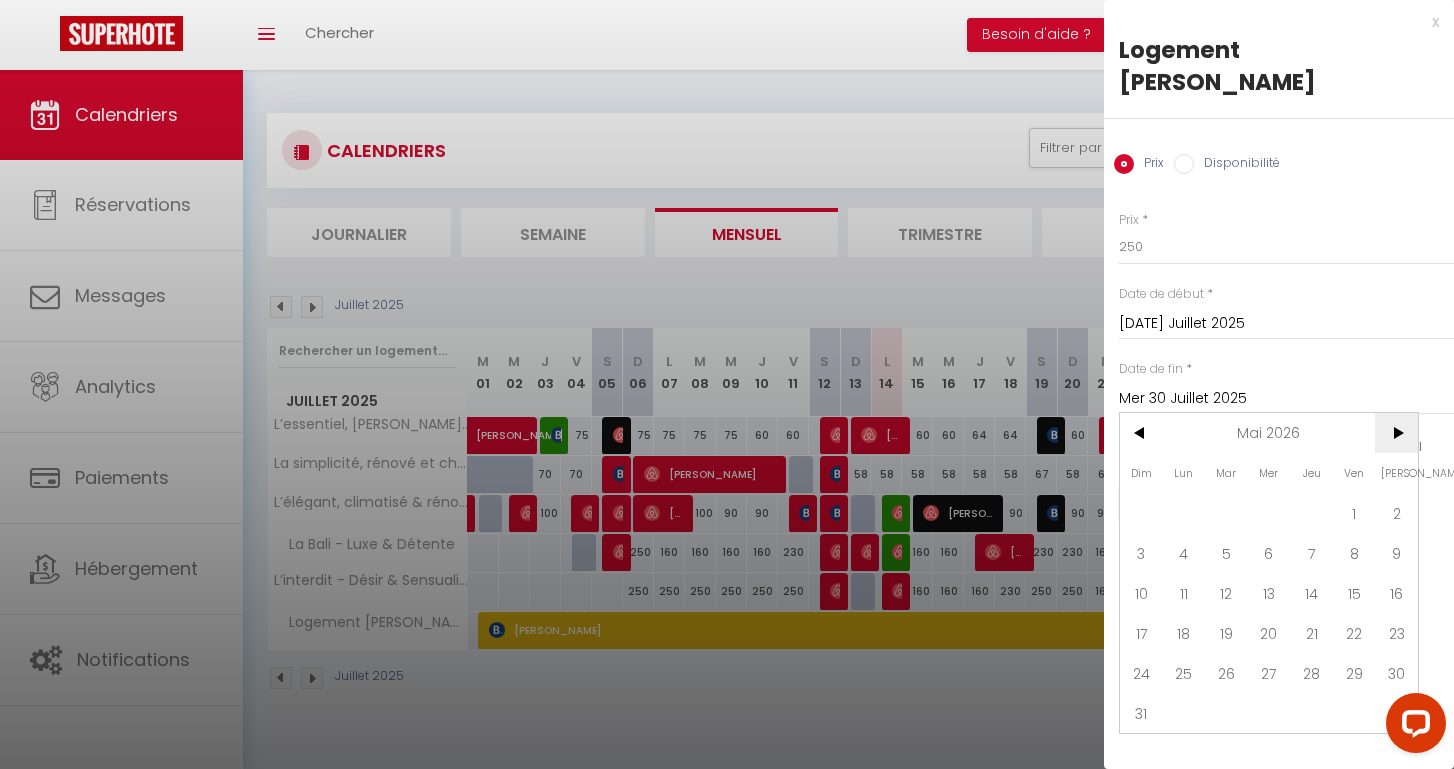 click on ">" at bounding box center [1396, 433] 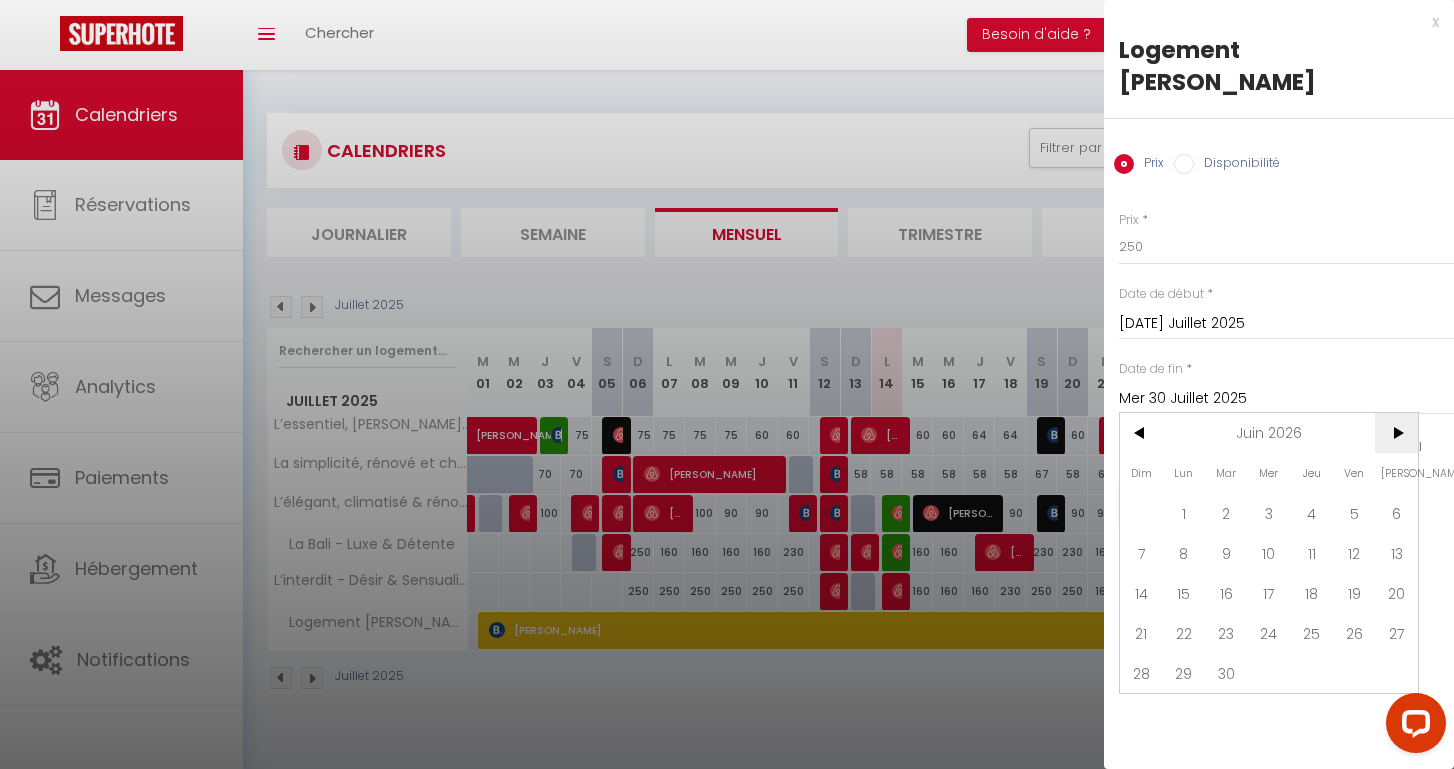 click on ">" at bounding box center [1396, 433] 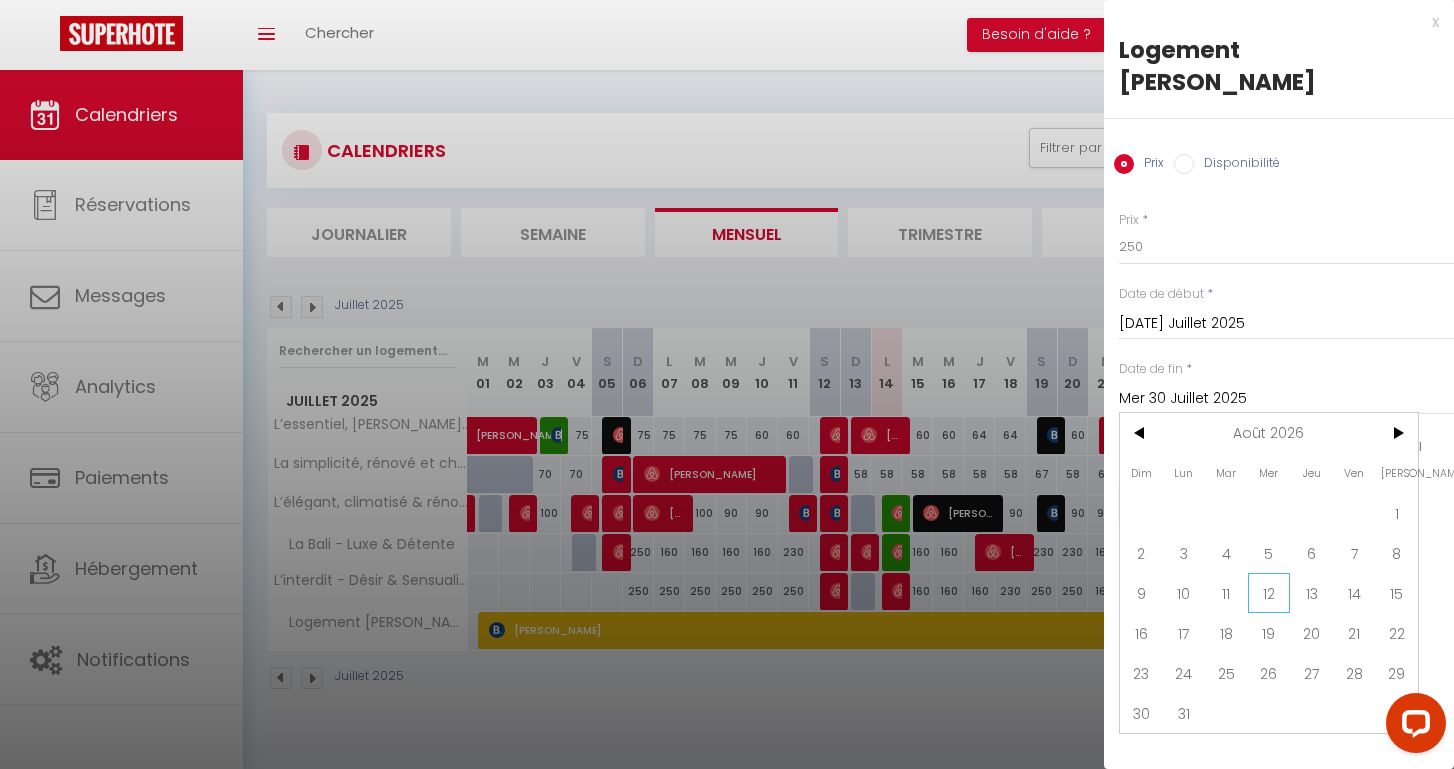 click on "12" at bounding box center [1269, 593] 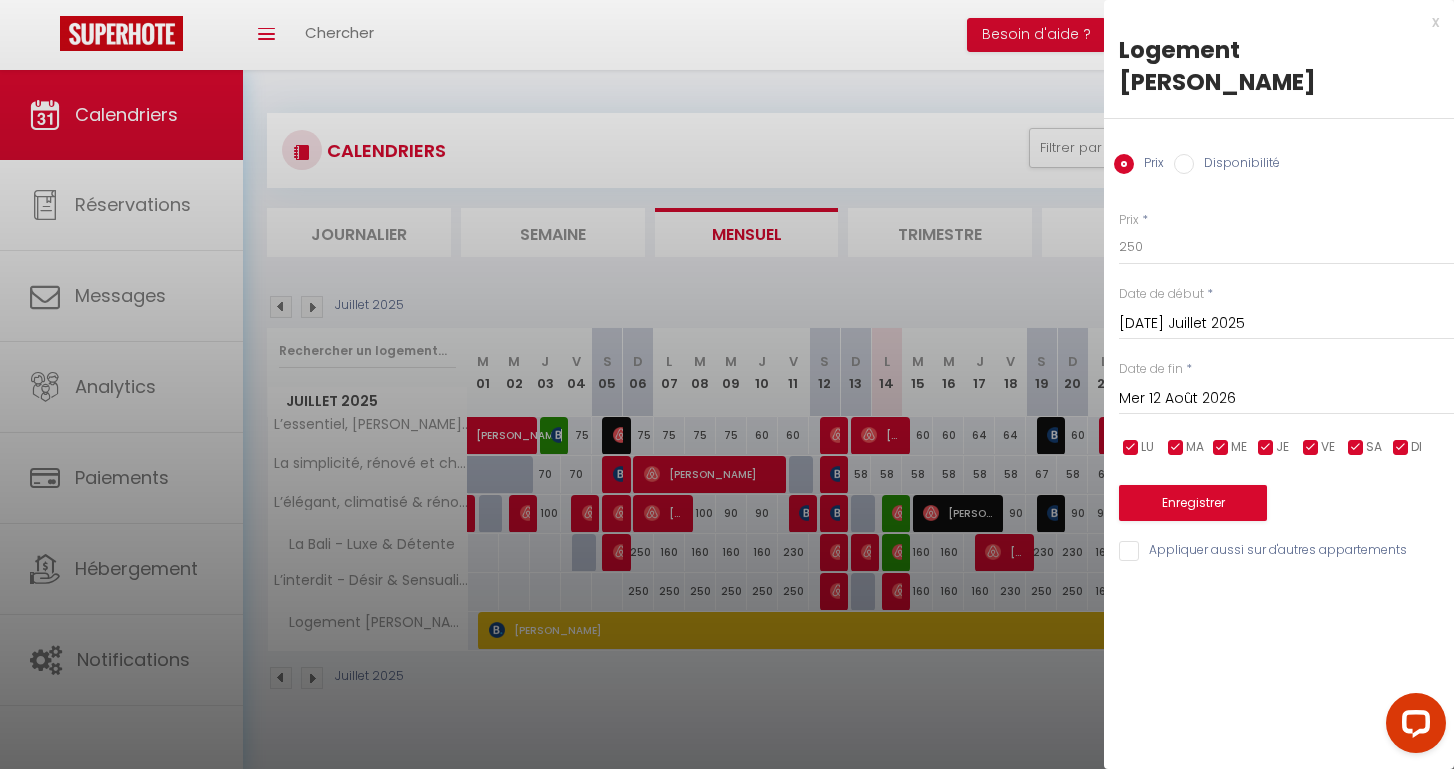 click on "Enregistrer" at bounding box center [1193, 503] 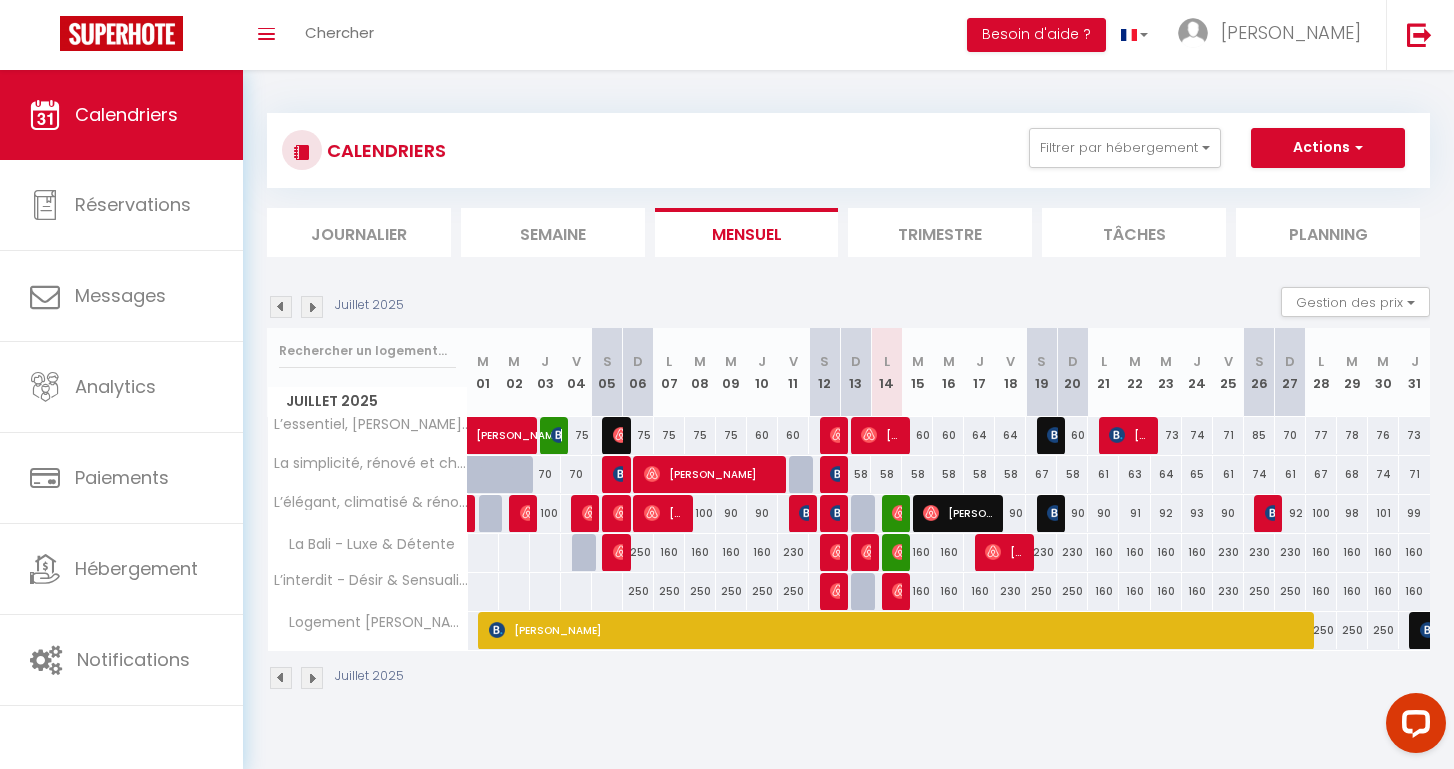 click on "250" at bounding box center (1321, 630) 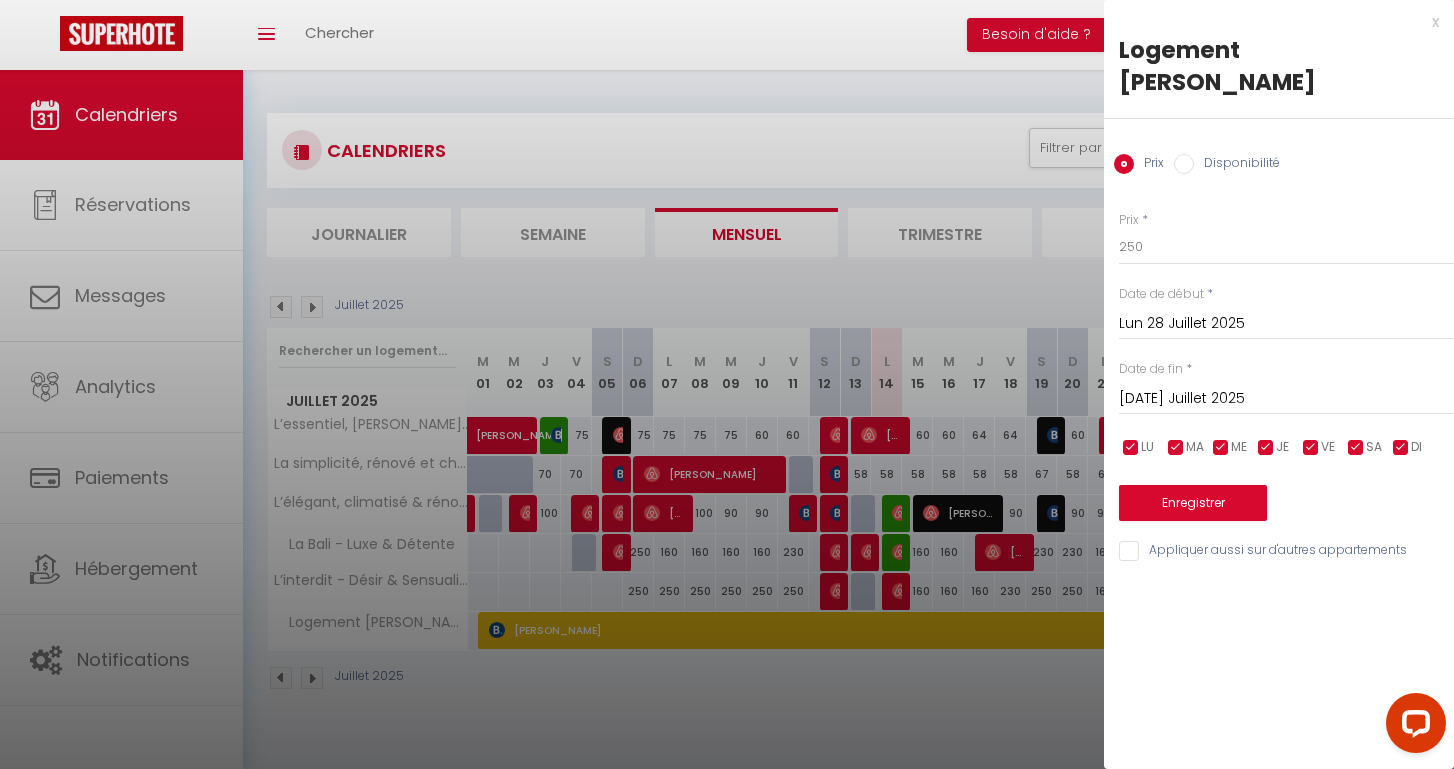 click on "[DATE] Juillet 2025" at bounding box center (1286, 399) 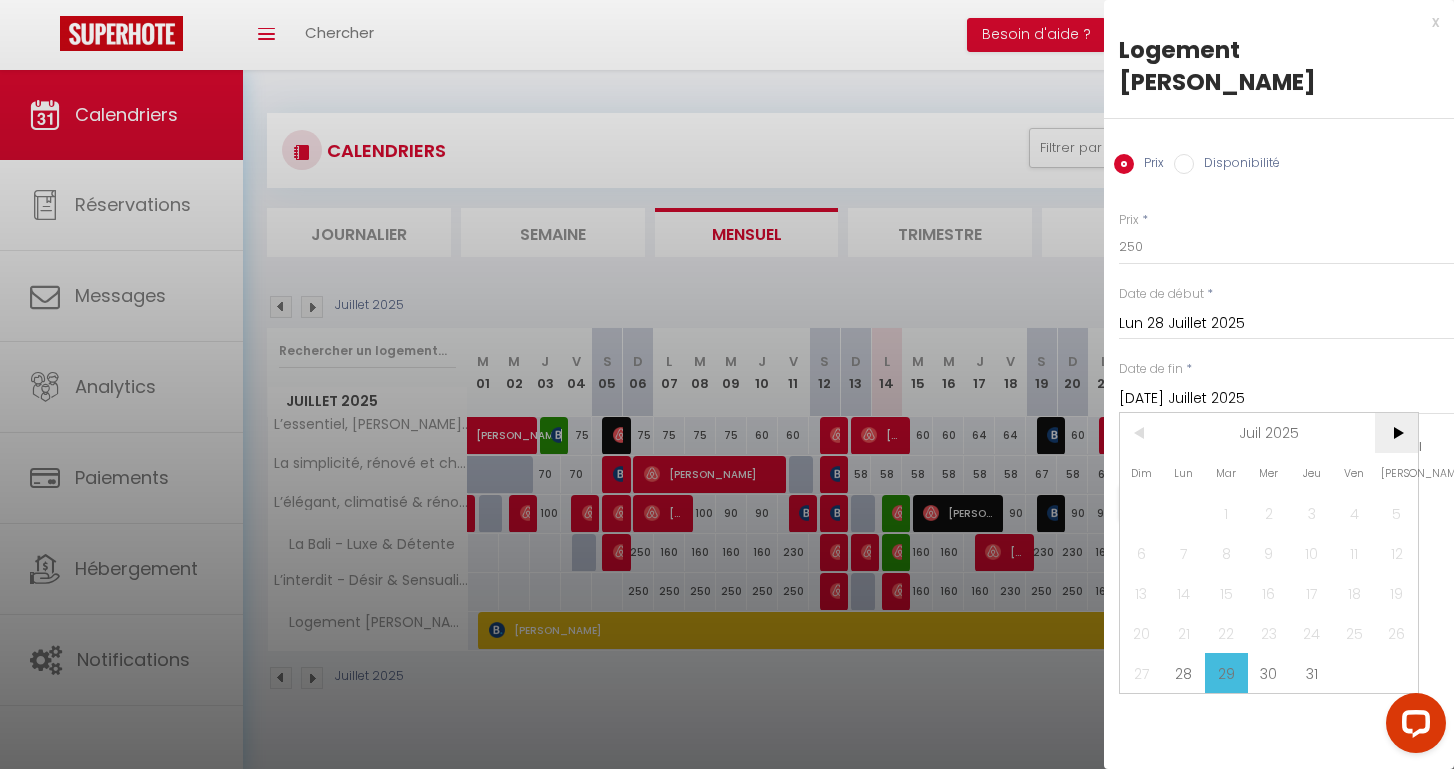 click on ">" at bounding box center [1396, 433] 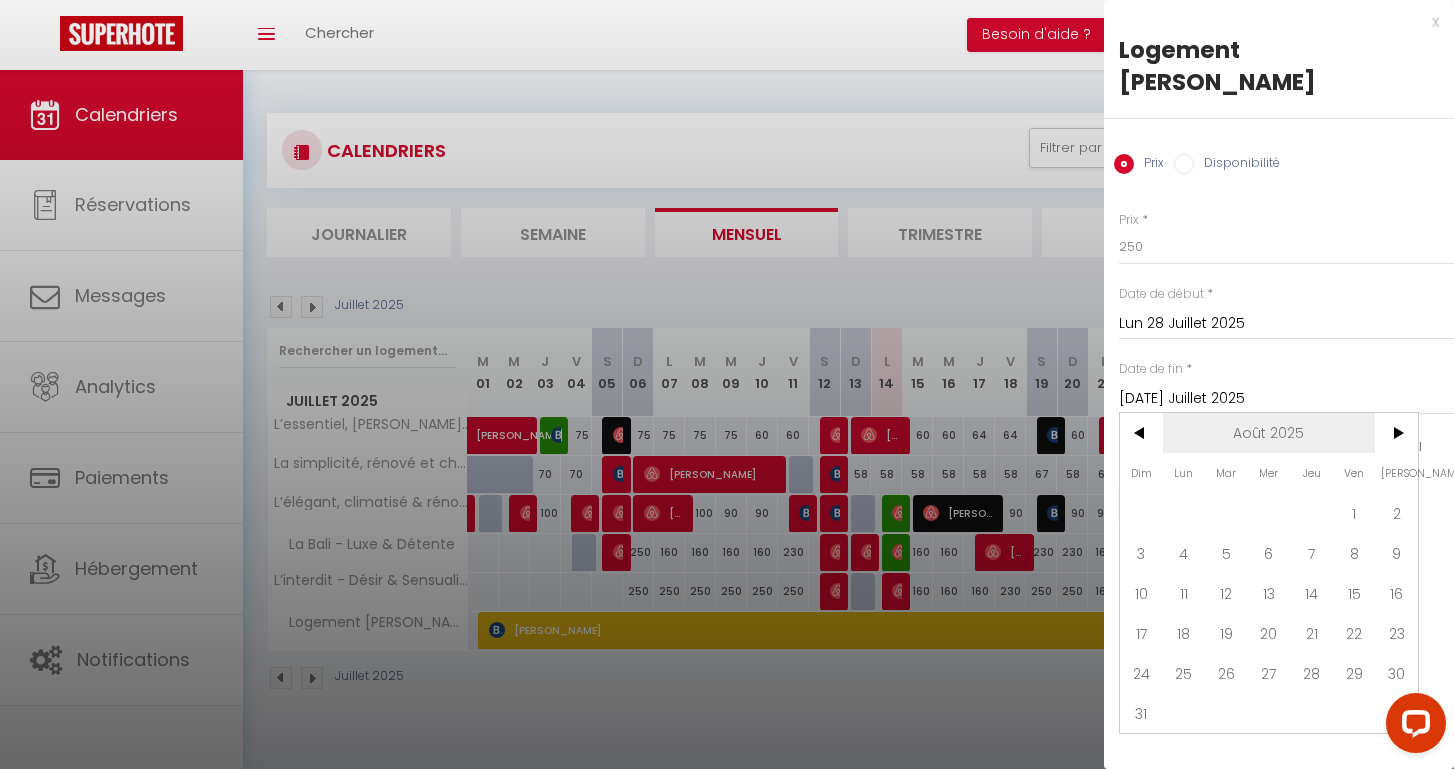 click on "Août 2025" at bounding box center [1269, 433] 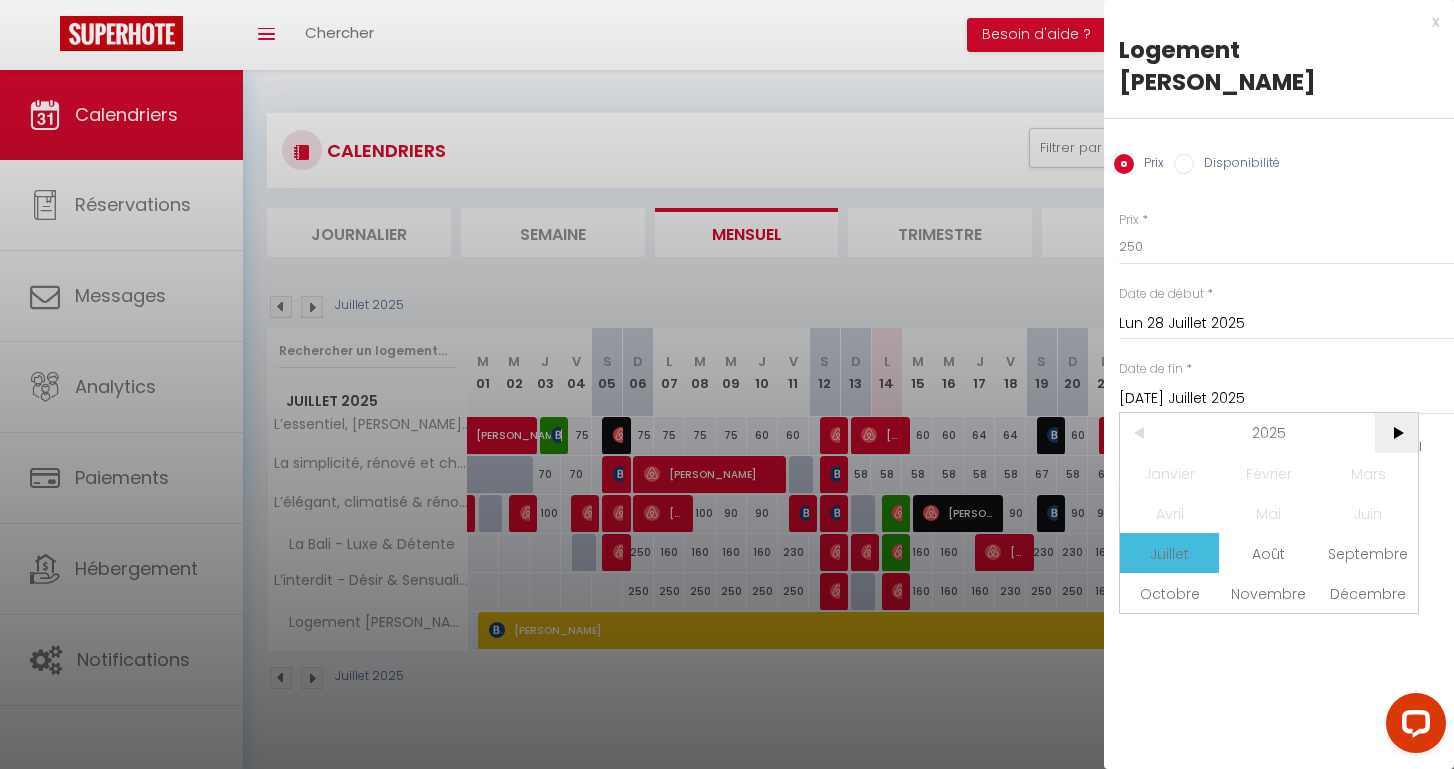 click on ">" at bounding box center [1396, 433] 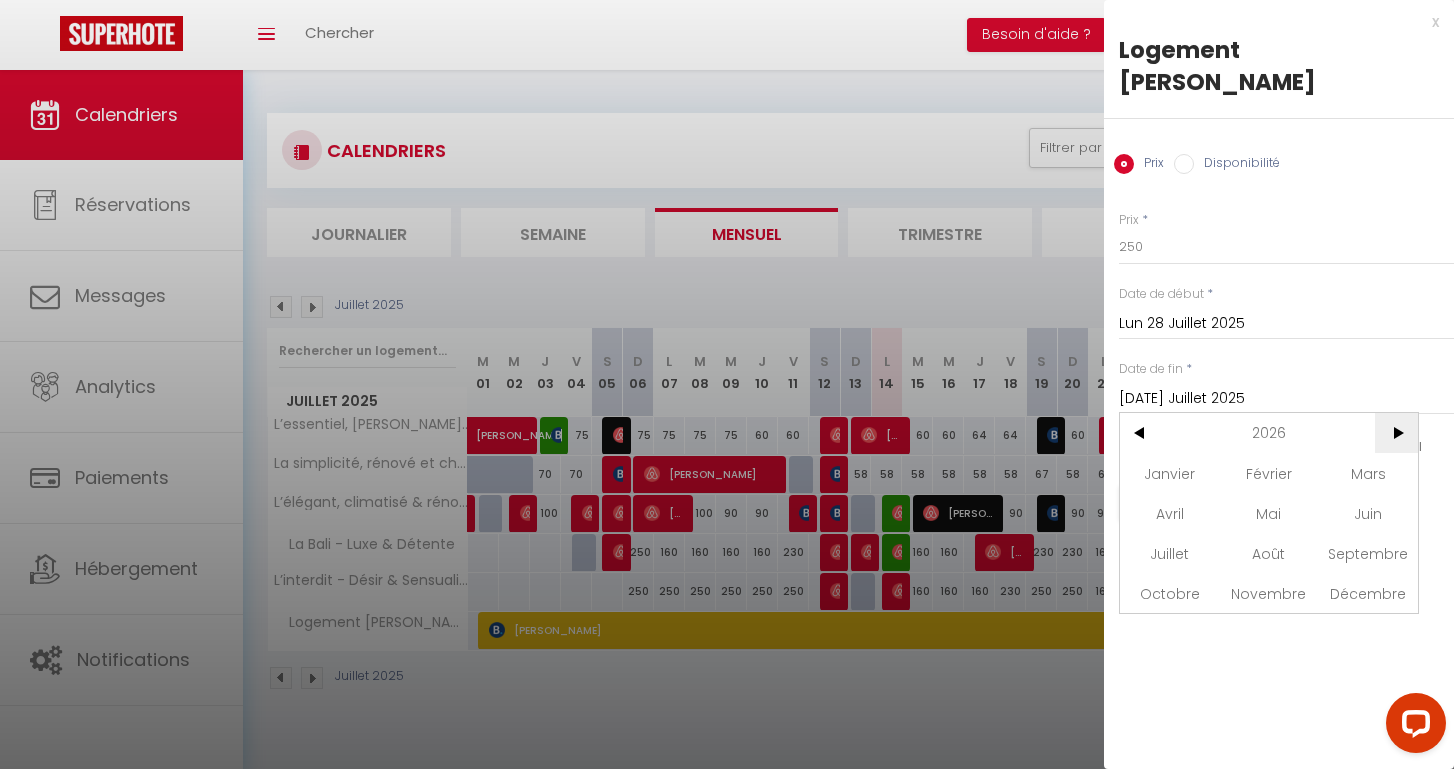 click on ">" at bounding box center [1396, 433] 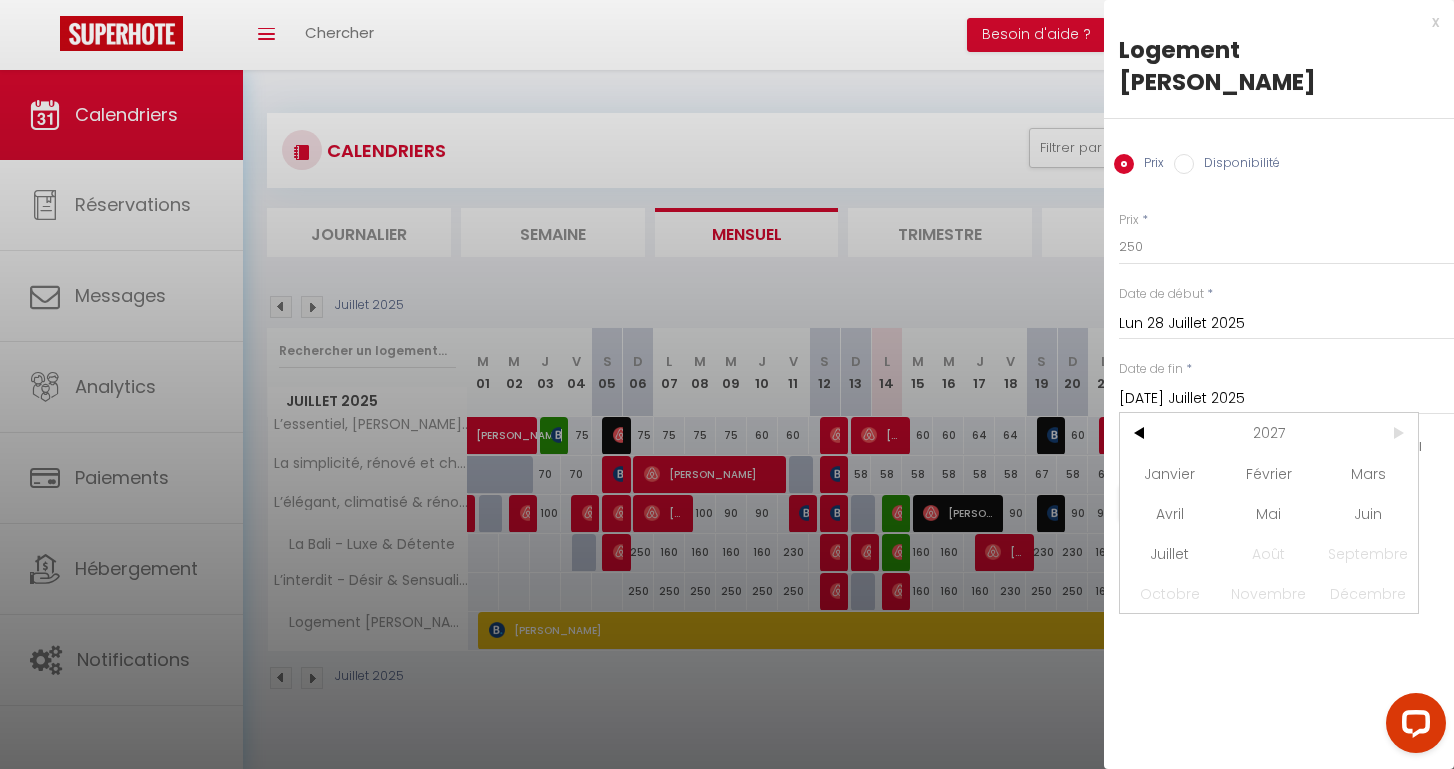click on ">" at bounding box center (1396, 433) 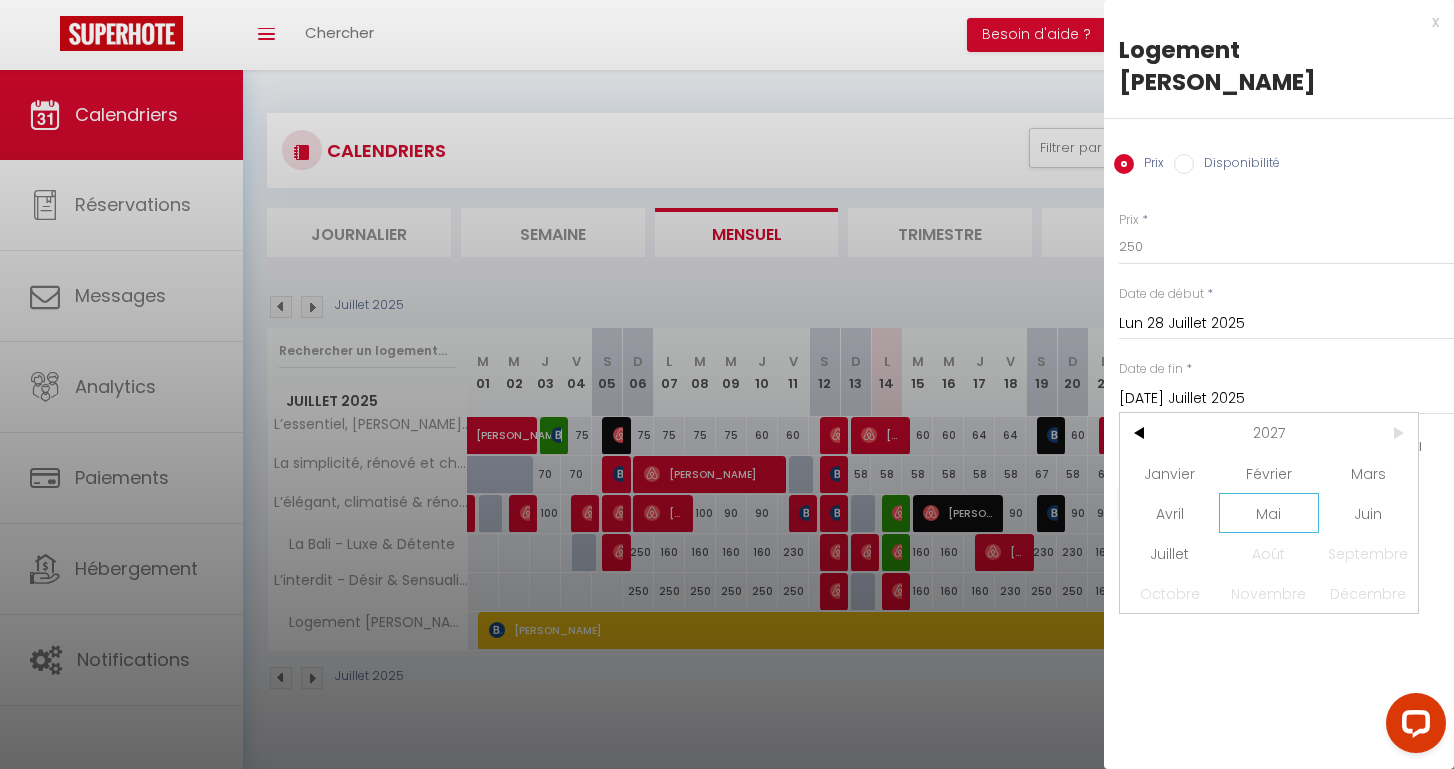click on "Mai" at bounding box center [1268, 513] 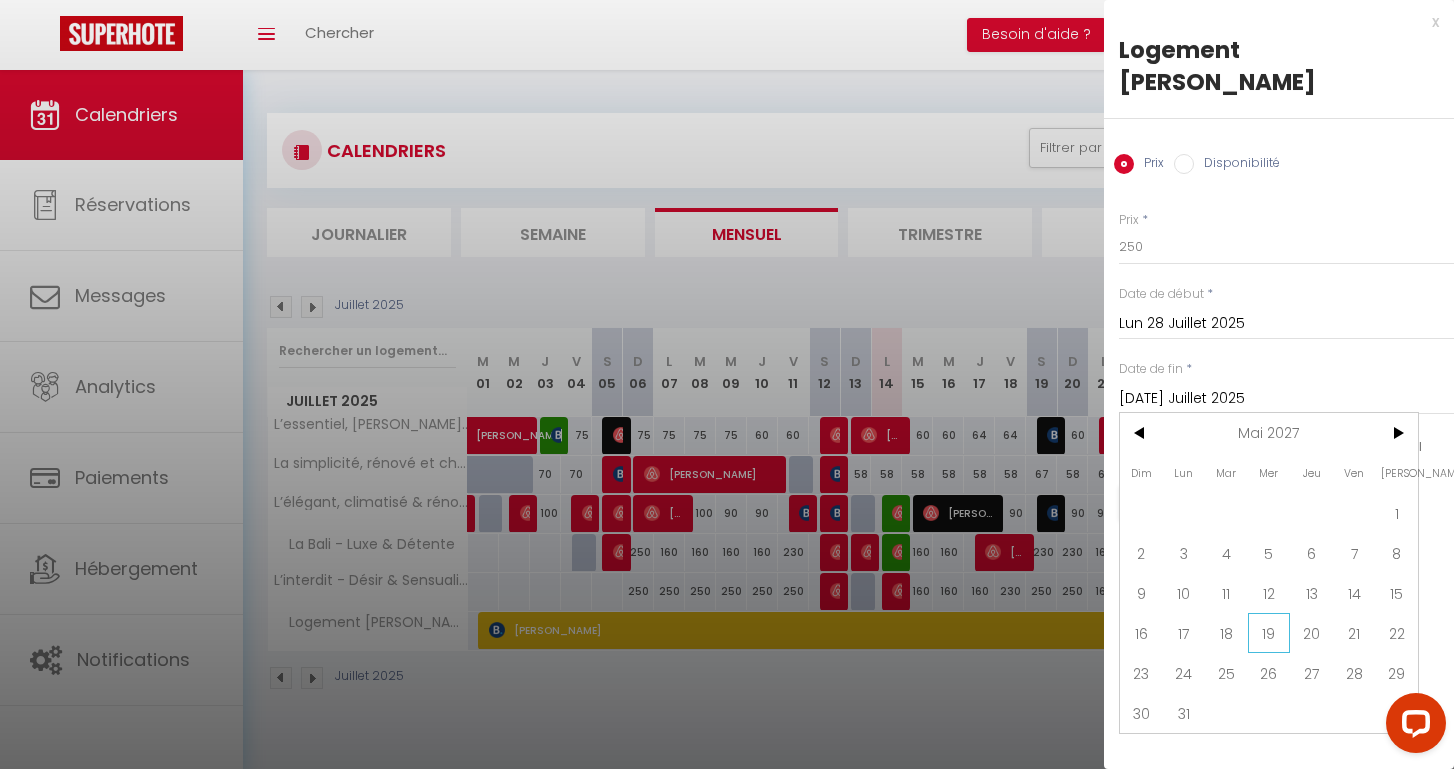 click on "19" at bounding box center [1269, 633] 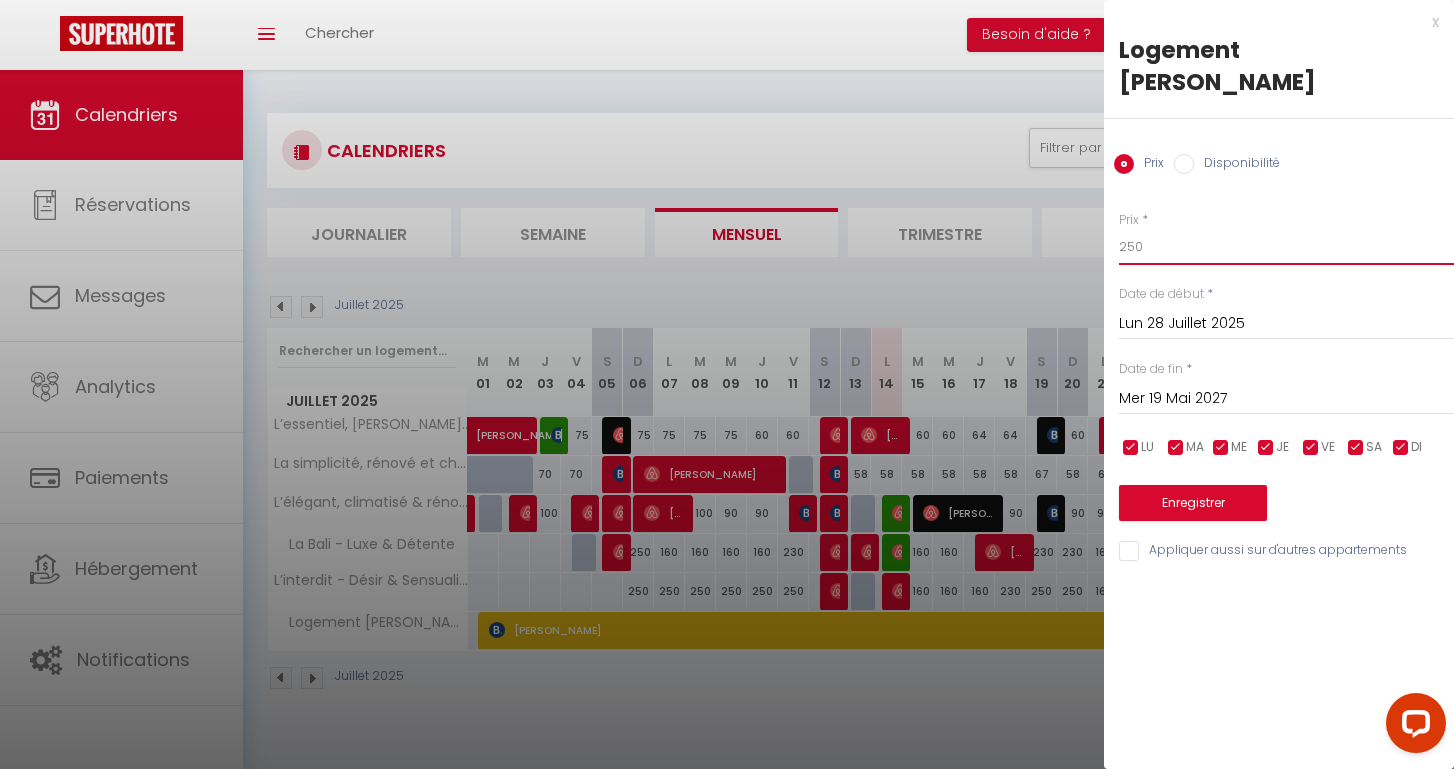 click on "250" at bounding box center (1286, 247) 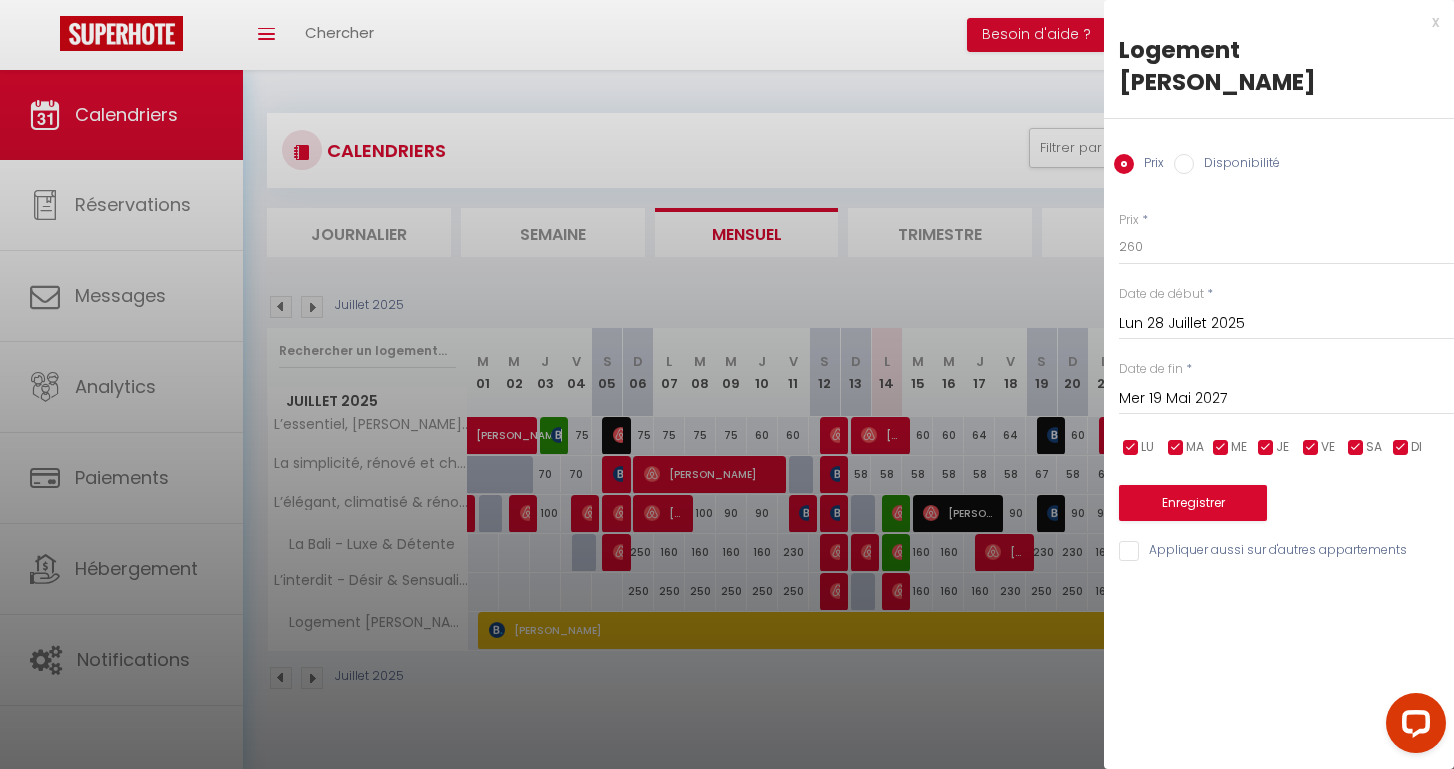 click on "Enregistrer" at bounding box center [1193, 503] 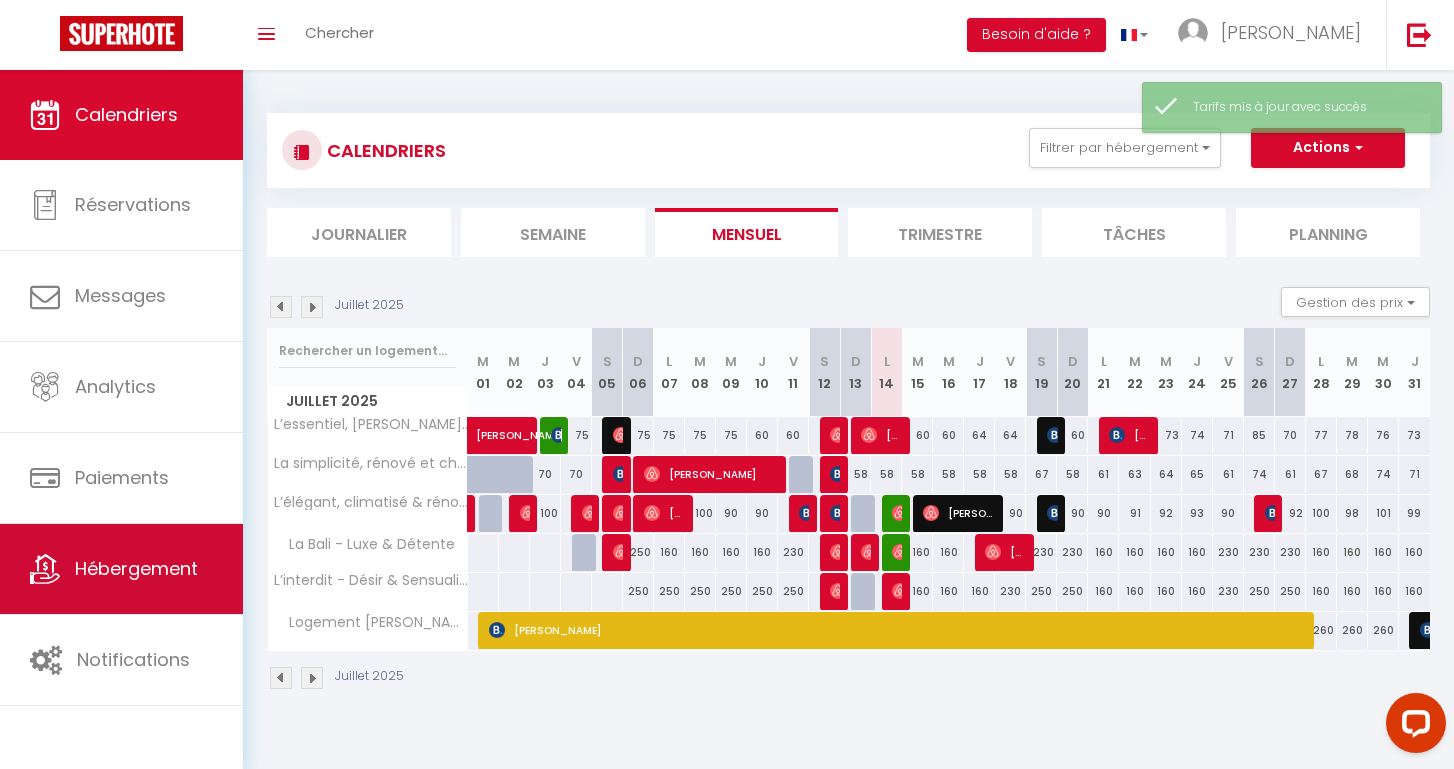 click on "Hébergement" at bounding box center (136, 568) 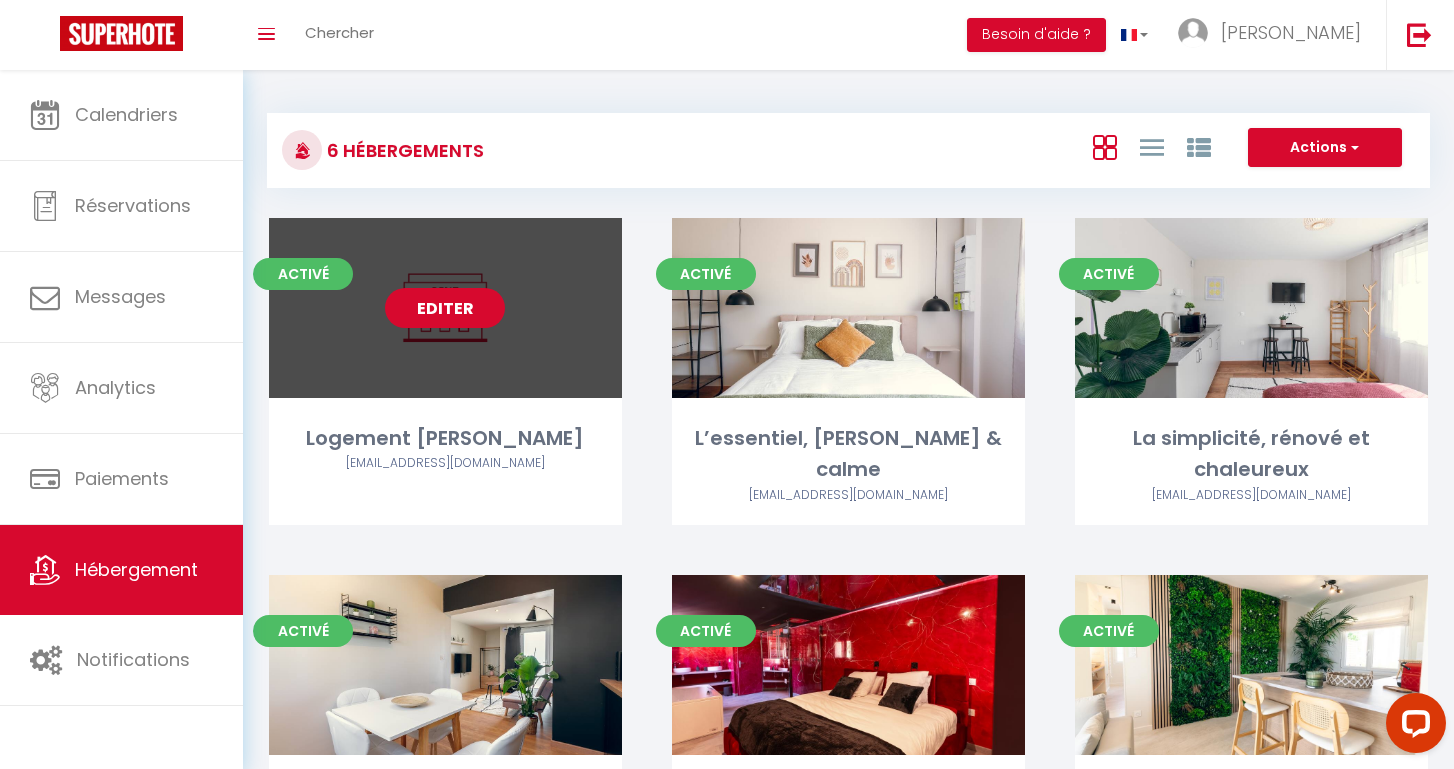 click on "Editer" at bounding box center (445, 308) 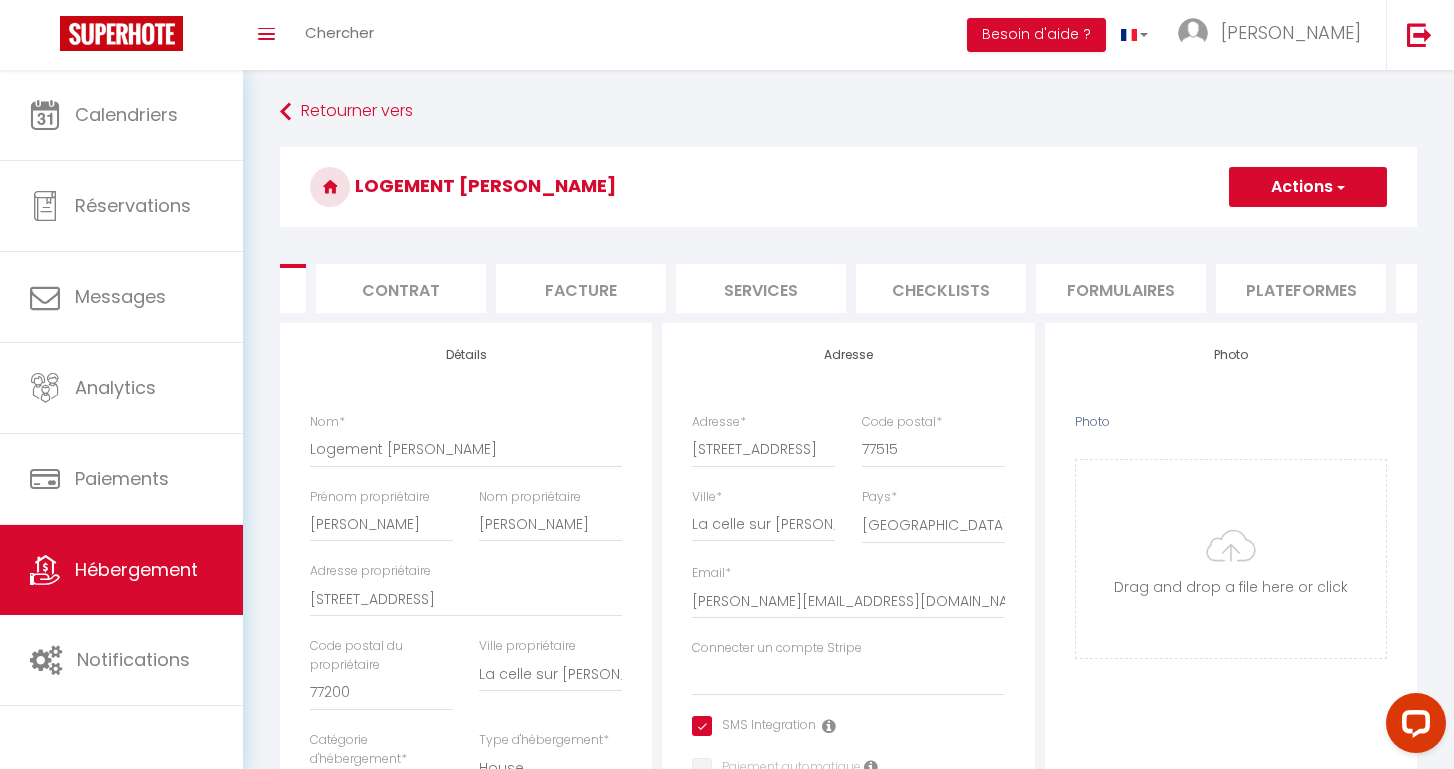 scroll, scrollTop: 0, scrollLeft: 161, axis: horizontal 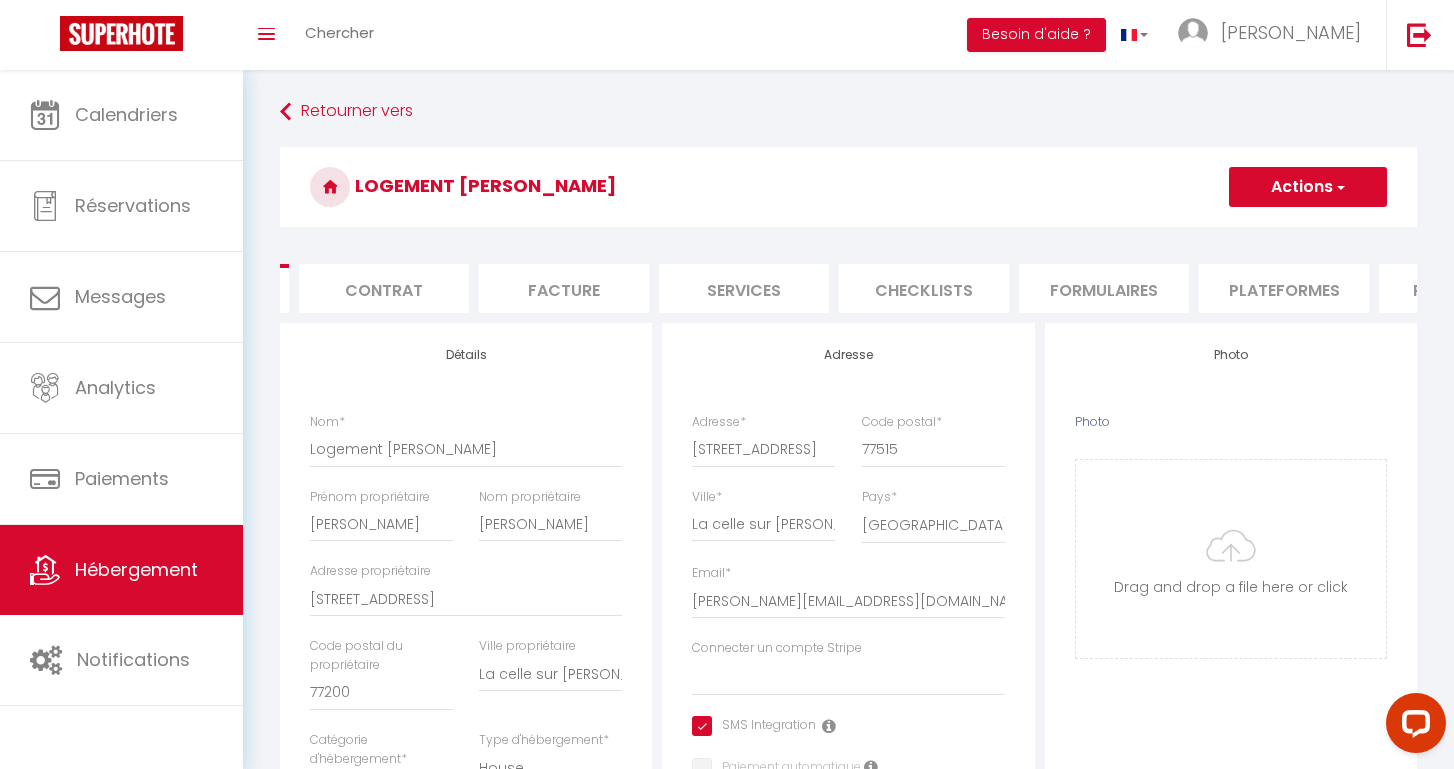 click on "Services" at bounding box center [744, 288] 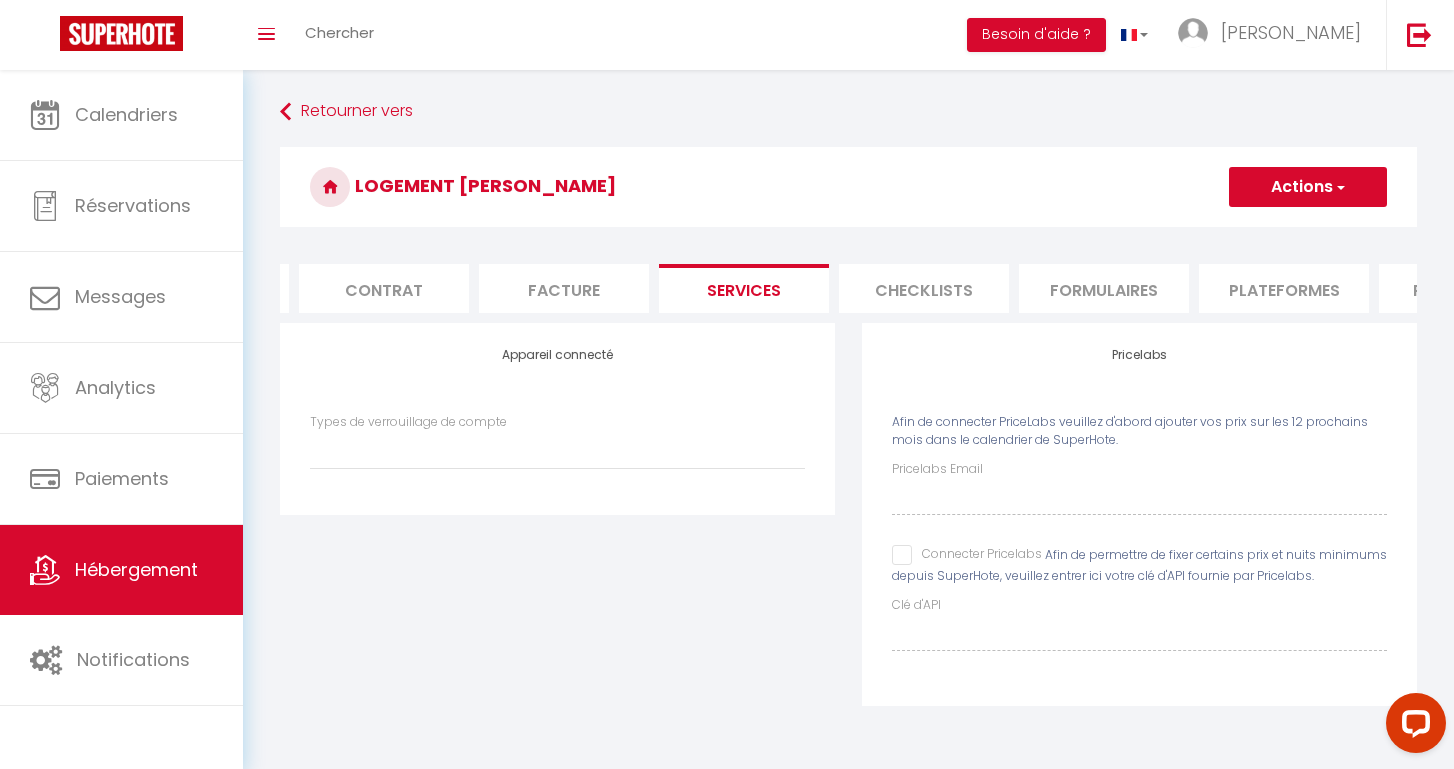 click on "Connecter Pricelabs" at bounding box center [967, 555] 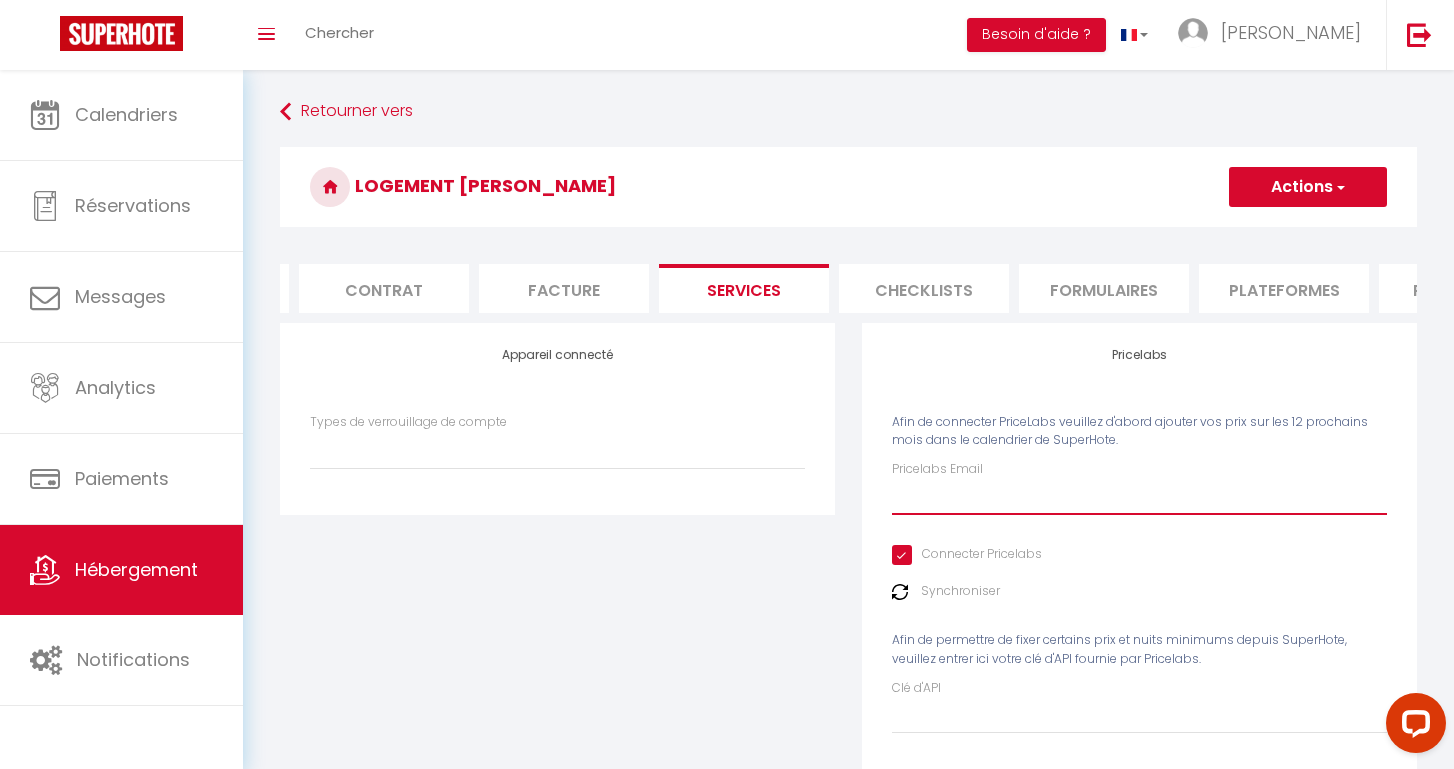 click on "Pricelabs Email" at bounding box center (1139, 497) 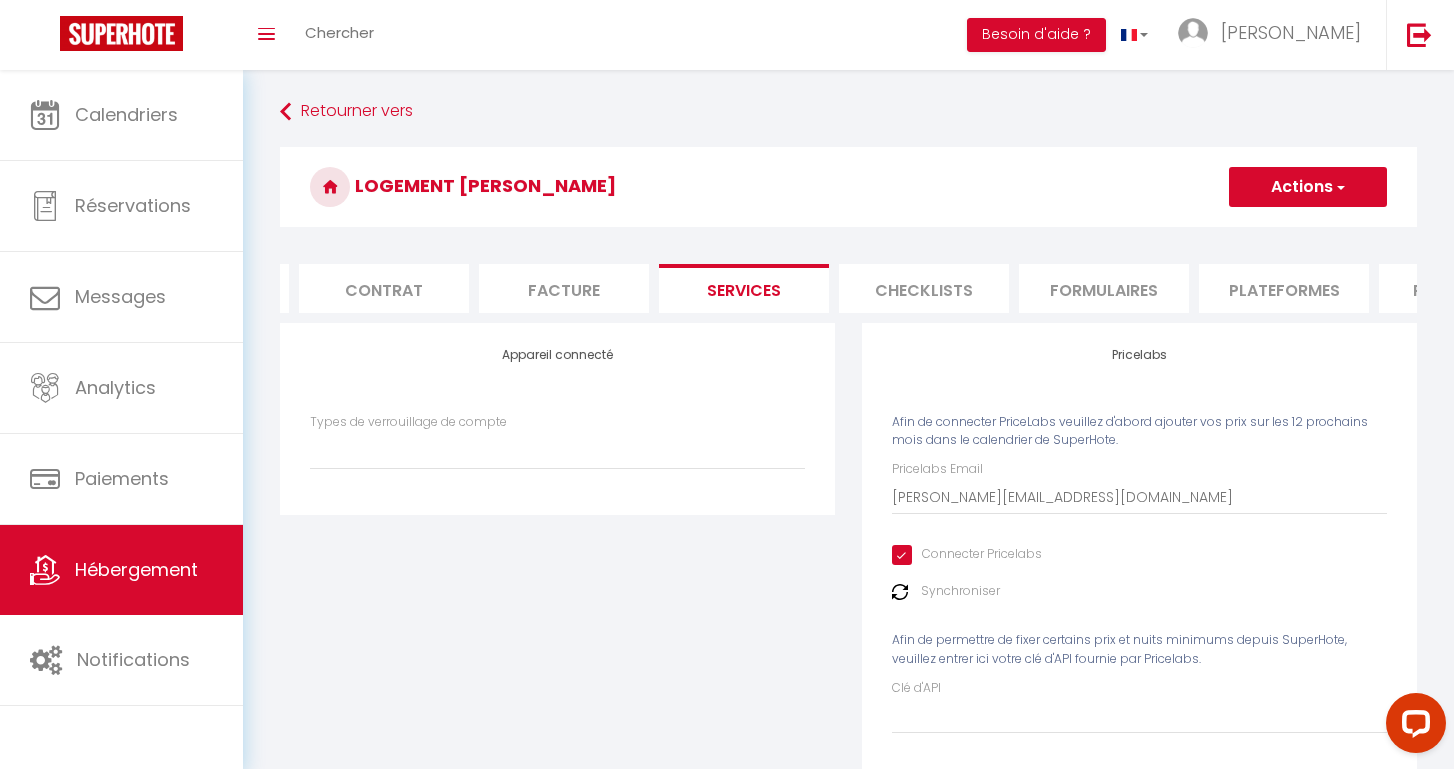 click at bounding box center (1339, 187) 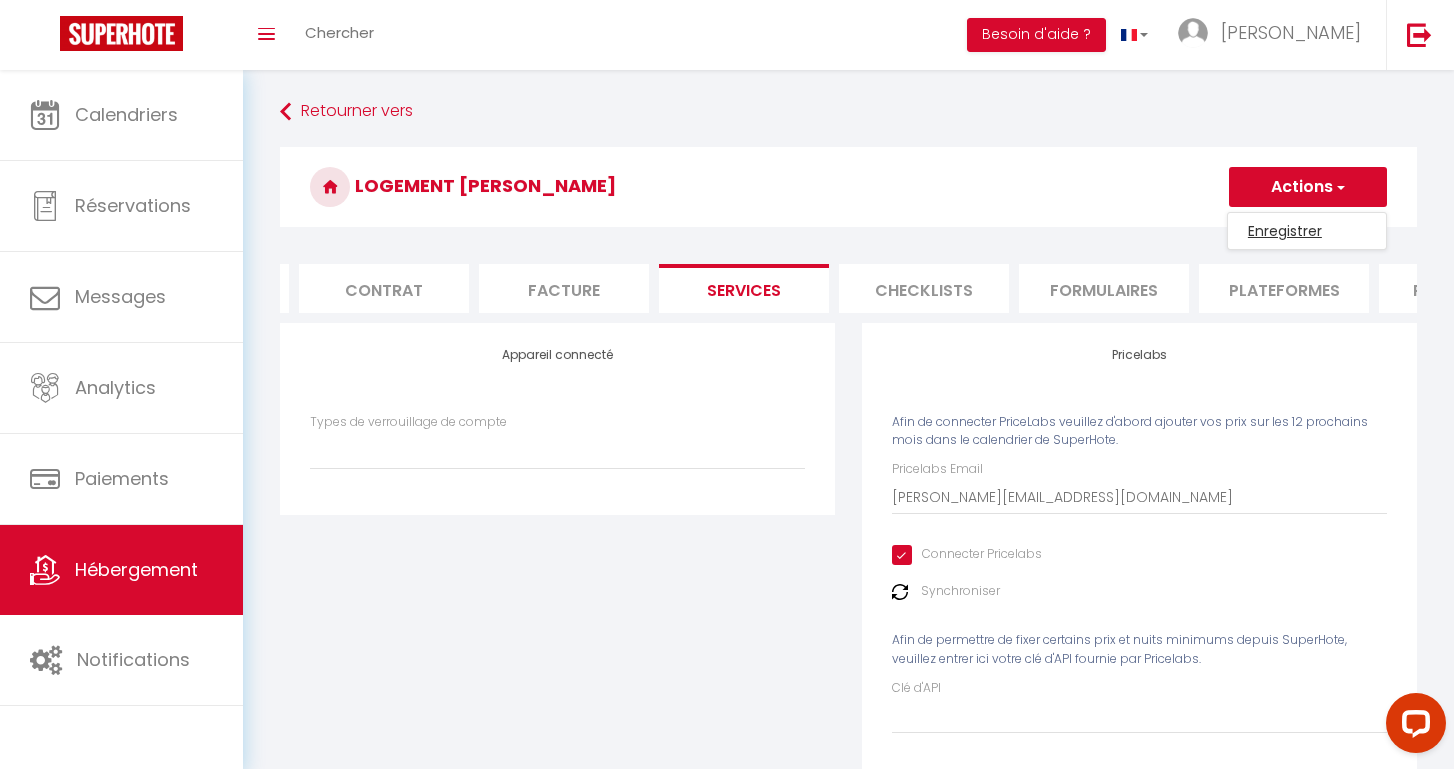 click on "Enregistrer" at bounding box center [1307, 231] 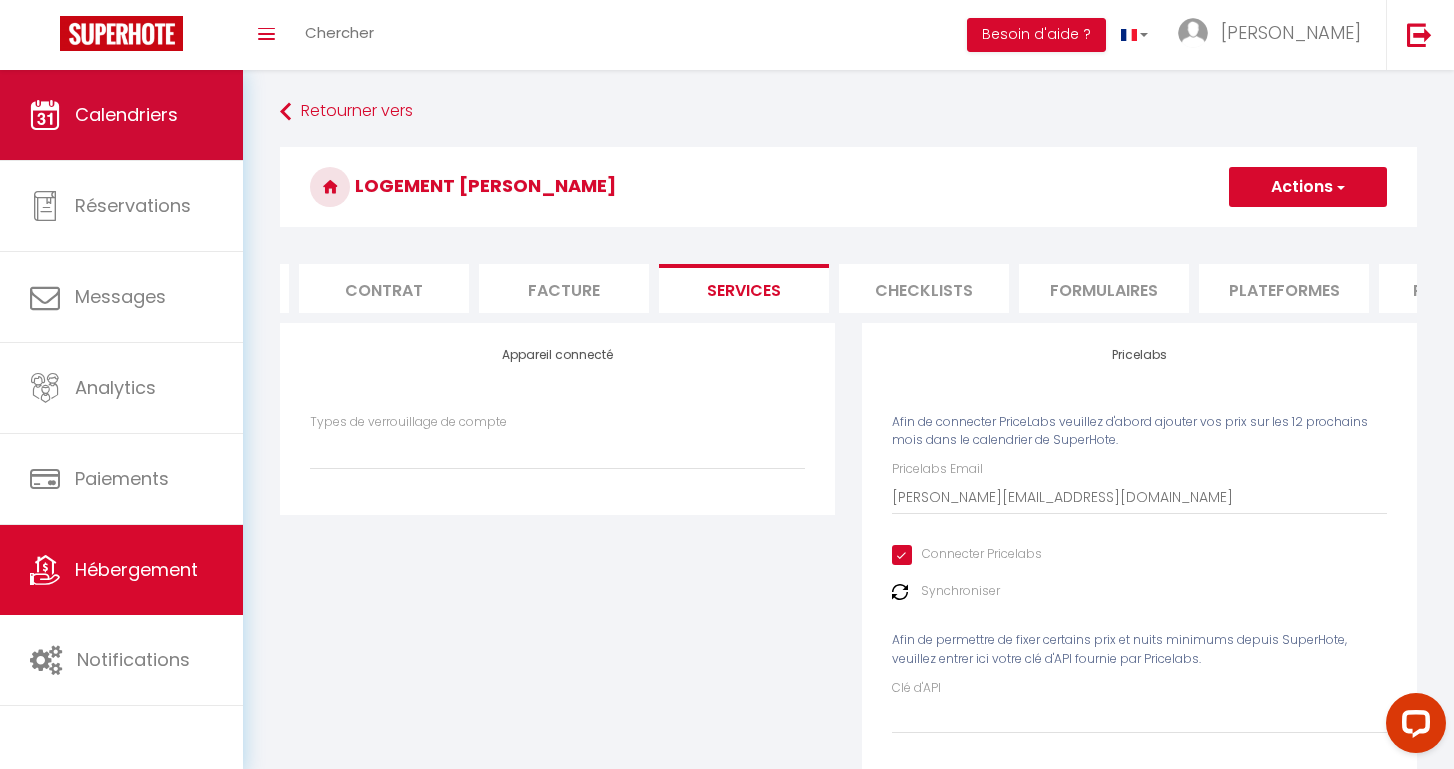 click on "Calendriers" at bounding box center (121, 115) 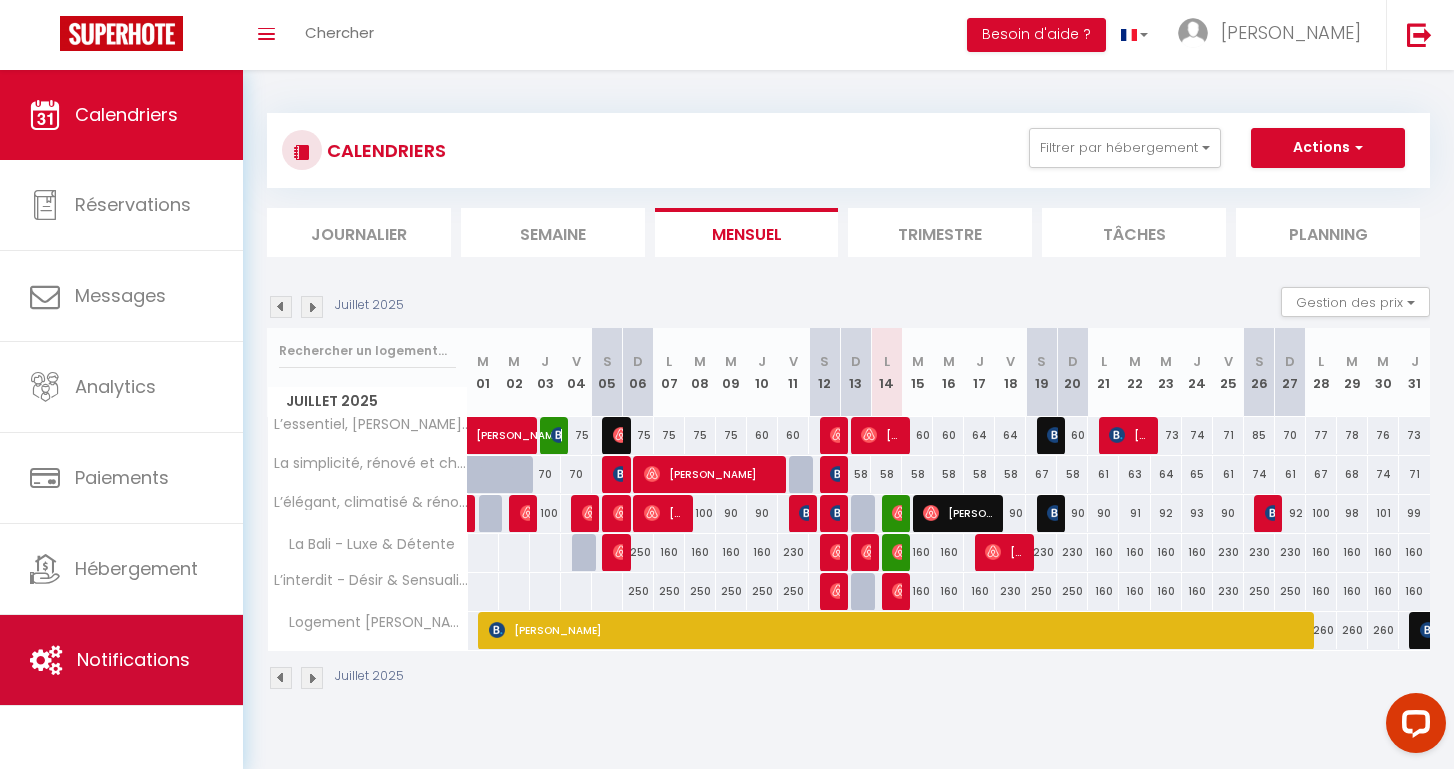click on "Notifications" at bounding box center [133, 659] 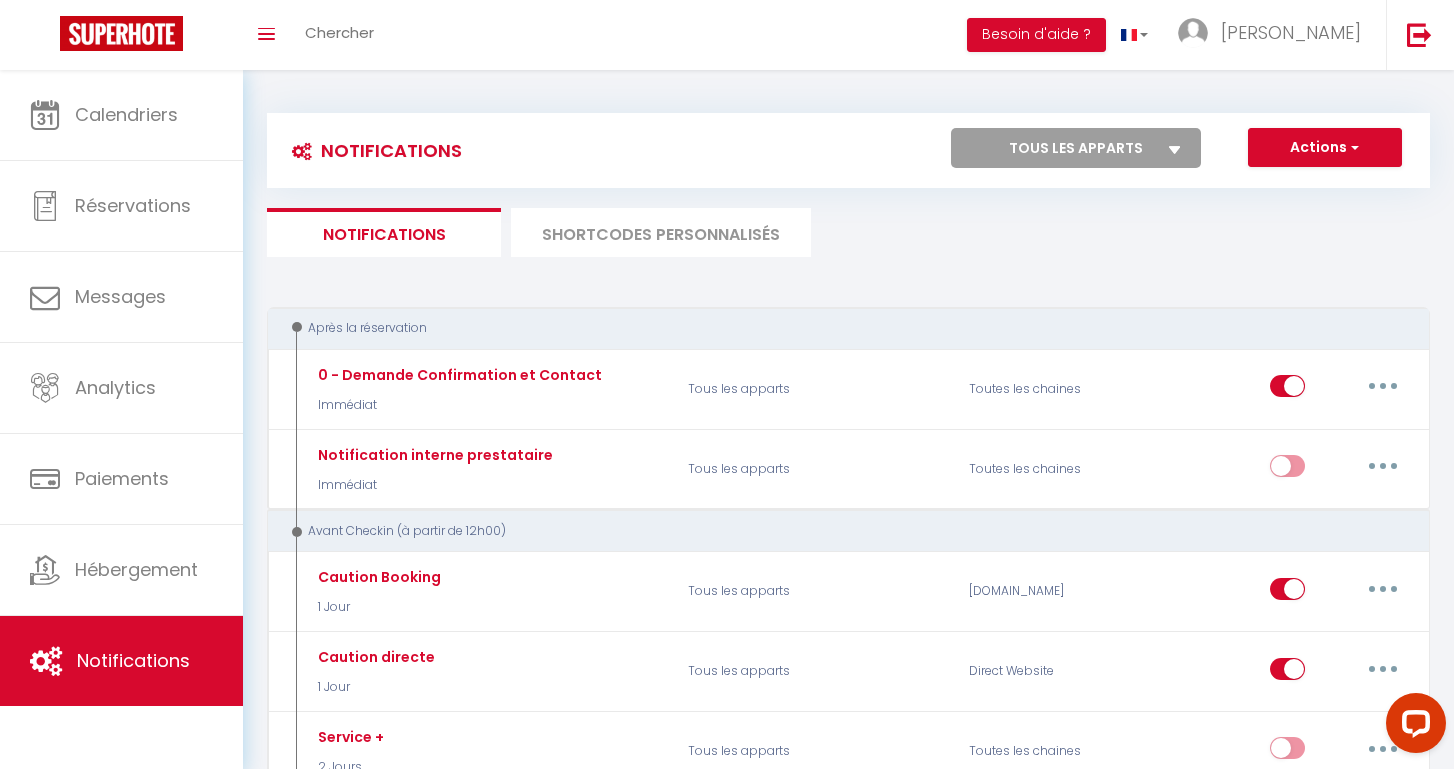 scroll, scrollTop: 0, scrollLeft: 0, axis: both 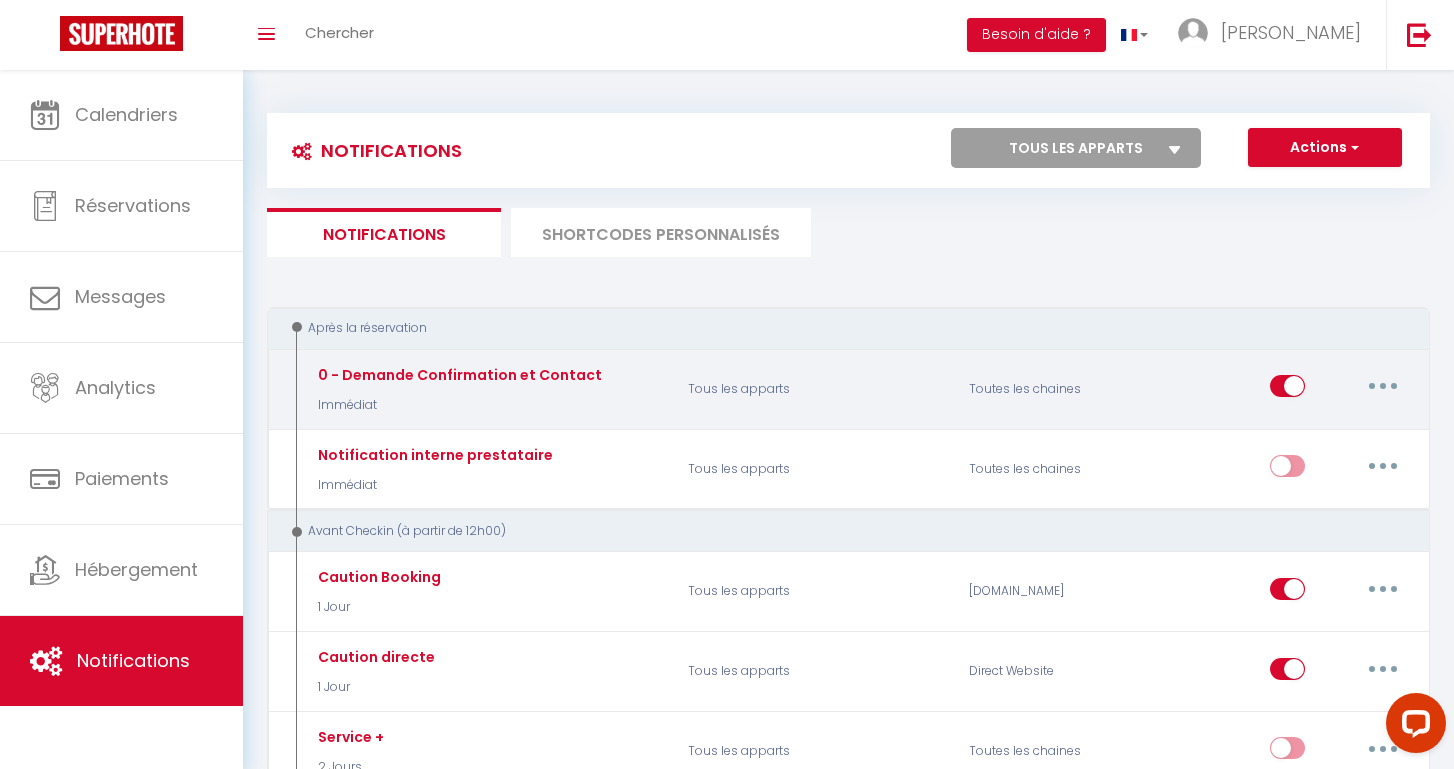 click at bounding box center (1383, 386) 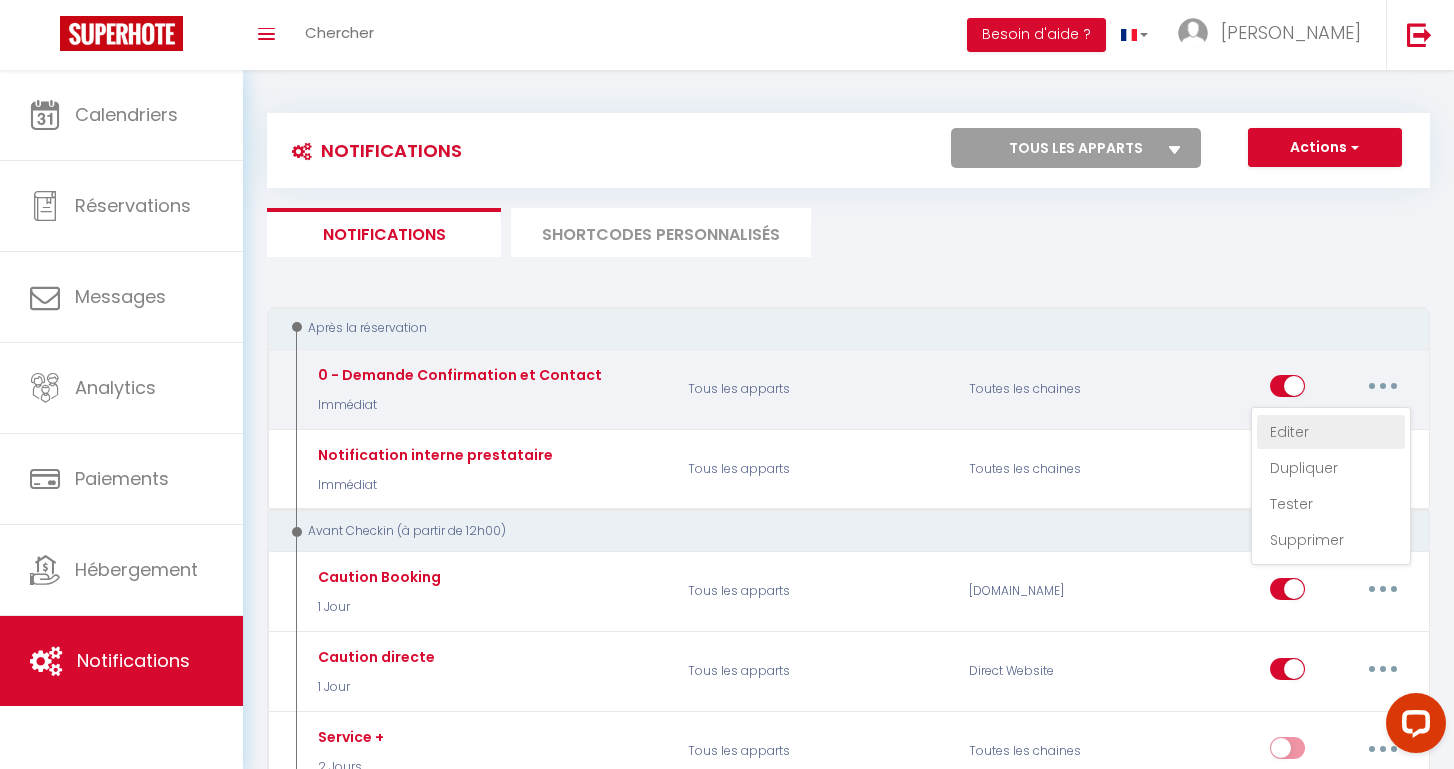click on "Editer" at bounding box center [1331, 432] 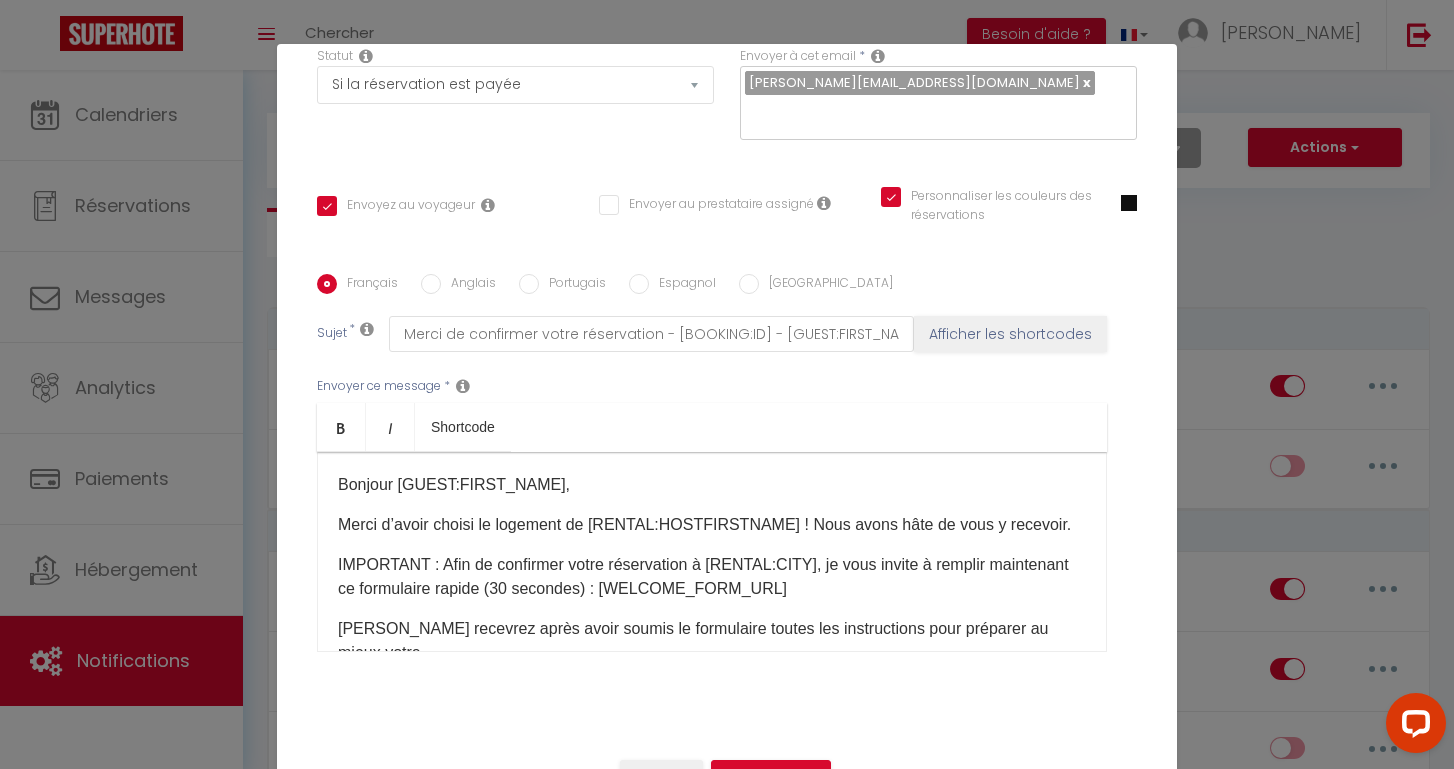 scroll, scrollTop: 322, scrollLeft: 0, axis: vertical 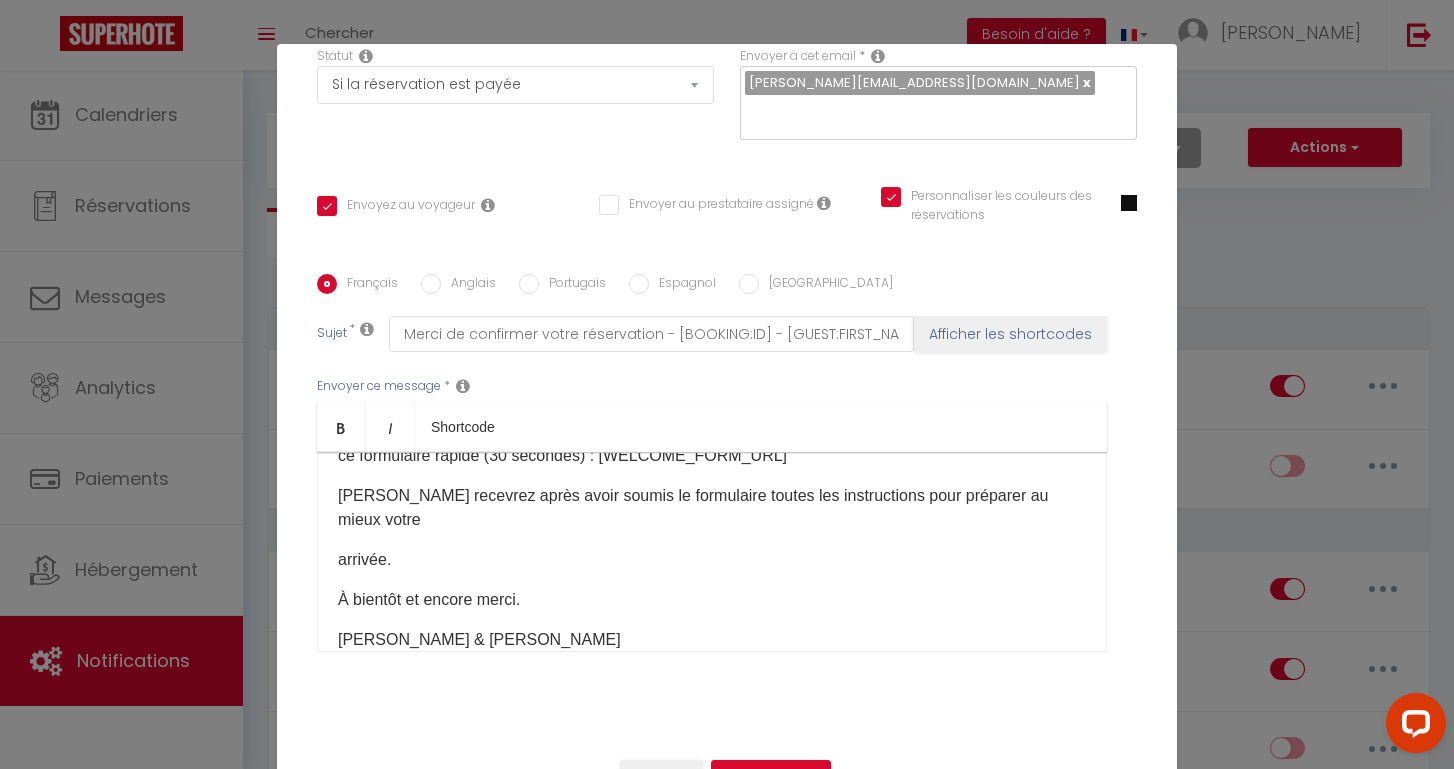 click on "arrivée." at bounding box center (712, 560) 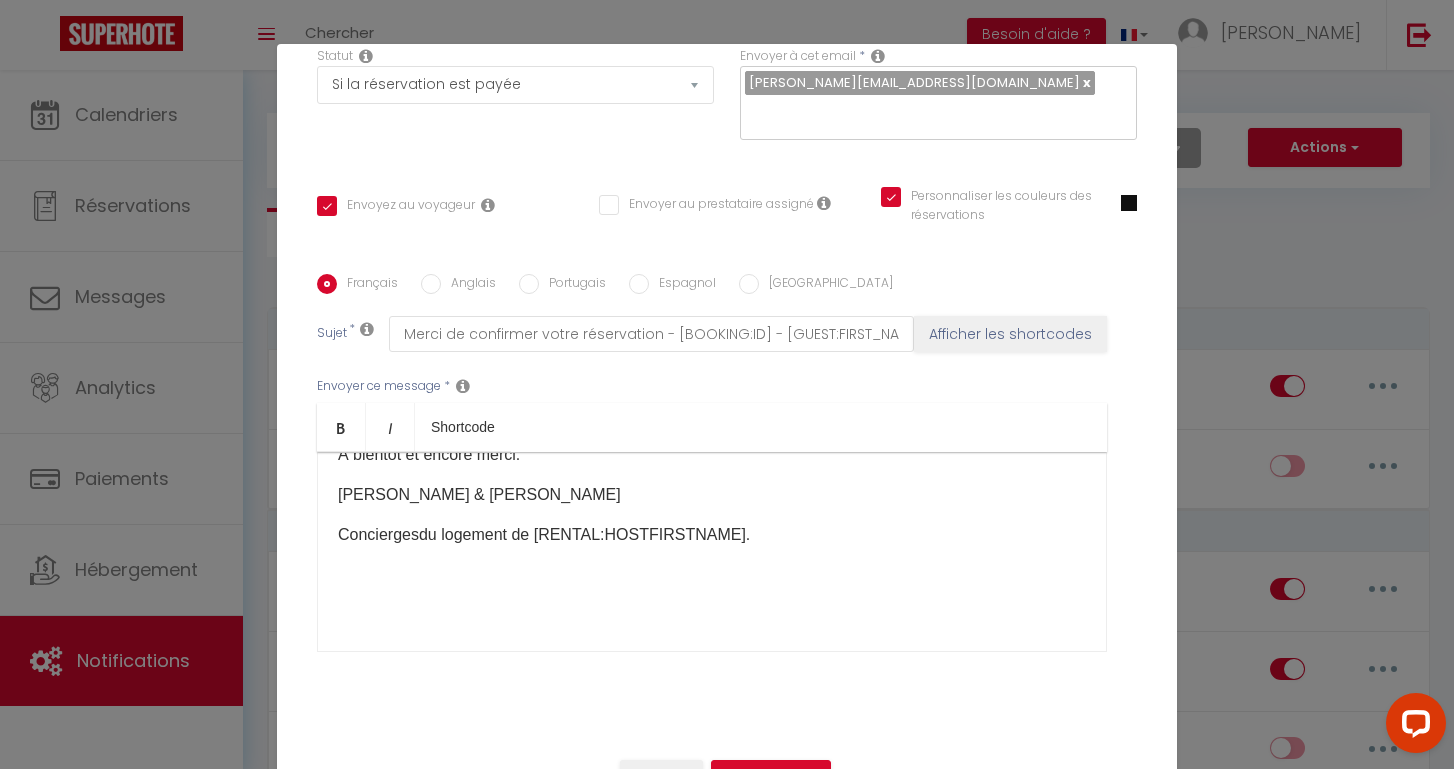 scroll, scrollTop: 238, scrollLeft: 0, axis: vertical 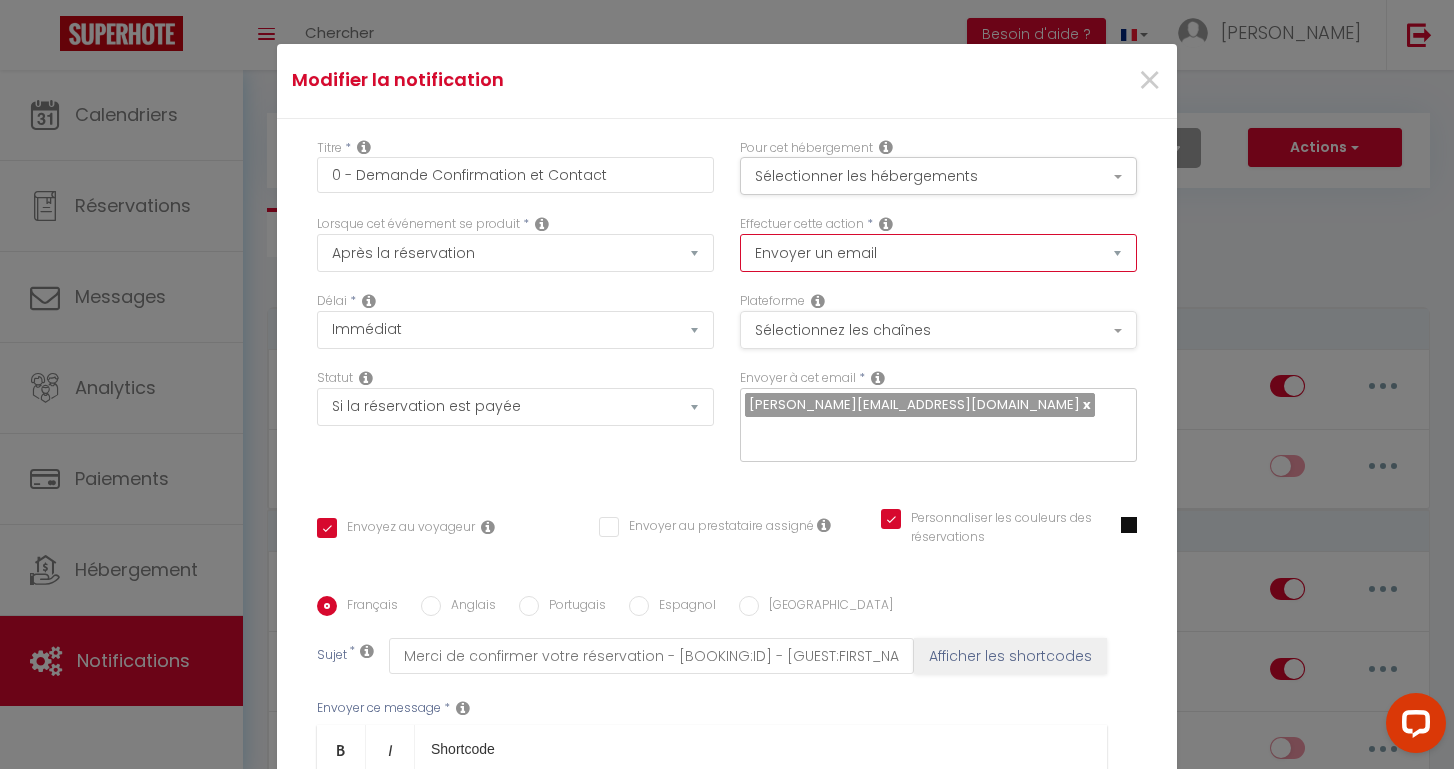 click on "Sélectionnez les chaînes" at bounding box center (938, 330) 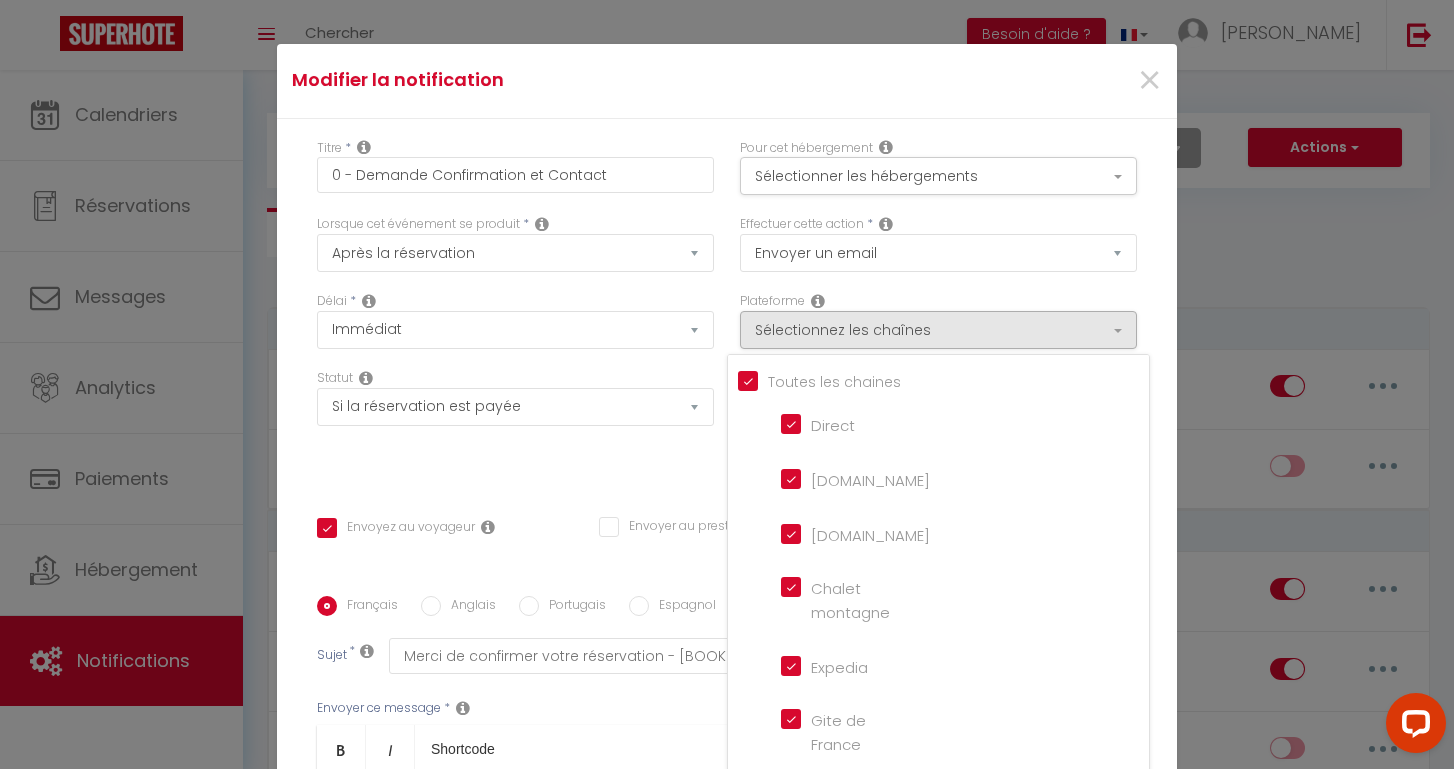 click on "Plateforme
Sélectionnez les chaînes
Toutes les chaines     Direct   [DOMAIN_NAME]   [DOMAIN_NAME]   Chalet montagne   Expedia   Gite de France   Homeaway   Homeaway iCal   [DOMAIN_NAME]   [DOMAIN_NAME]   [DOMAIN_NAME]   Ical   Office du tourisme   VRBO   Website" at bounding box center (938, 330) 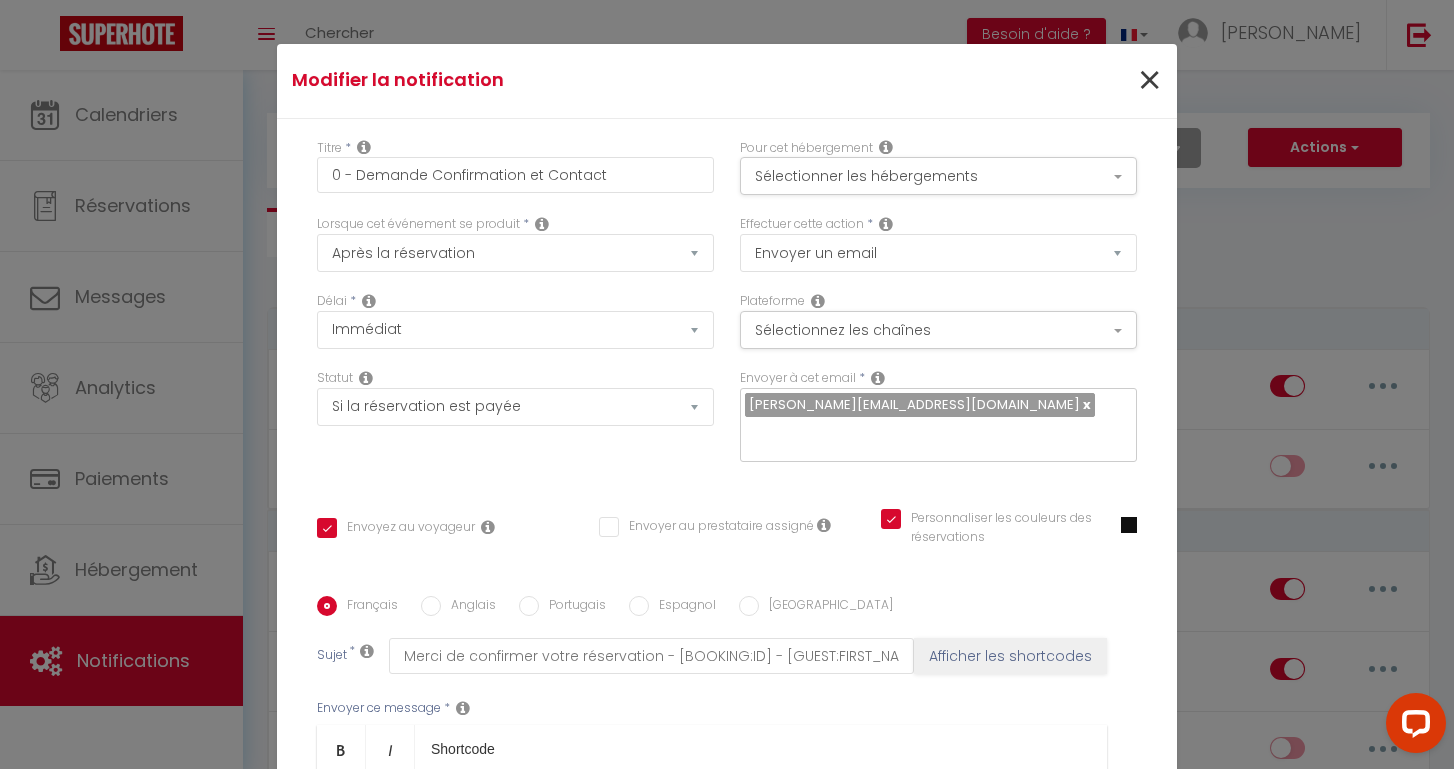 click on "×" at bounding box center [1149, 81] 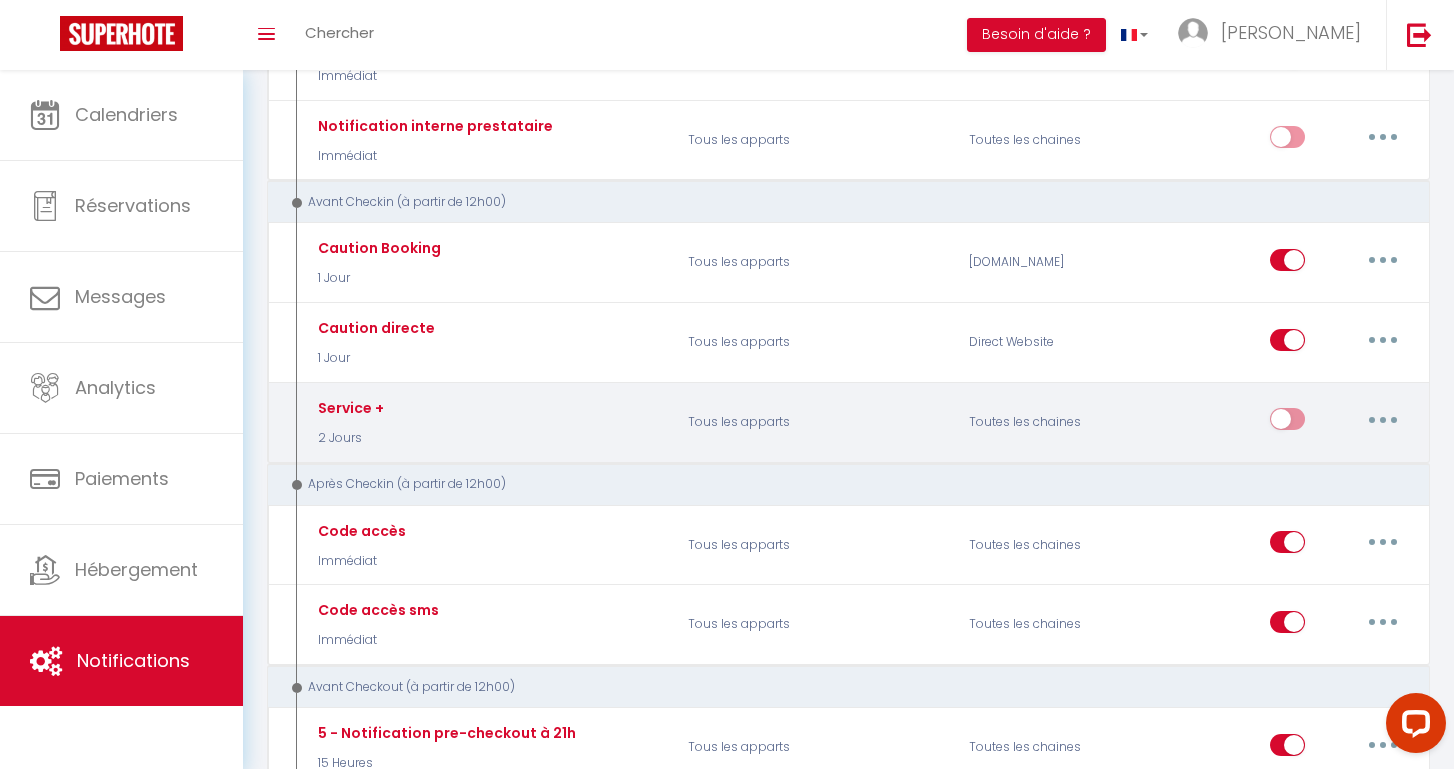 scroll, scrollTop: 333, scrollLeft: 0, axis: vertical 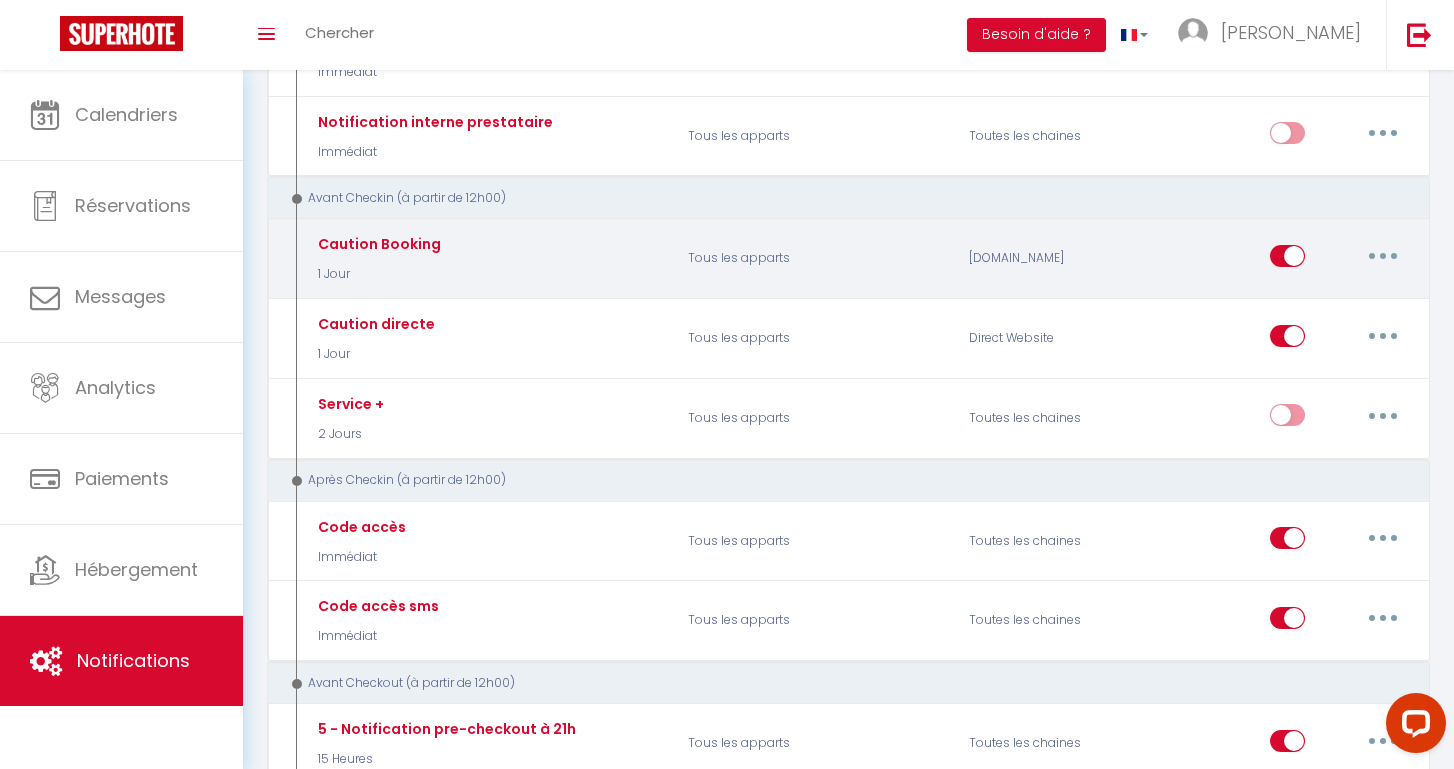 click at bounding box center [1383, 256] 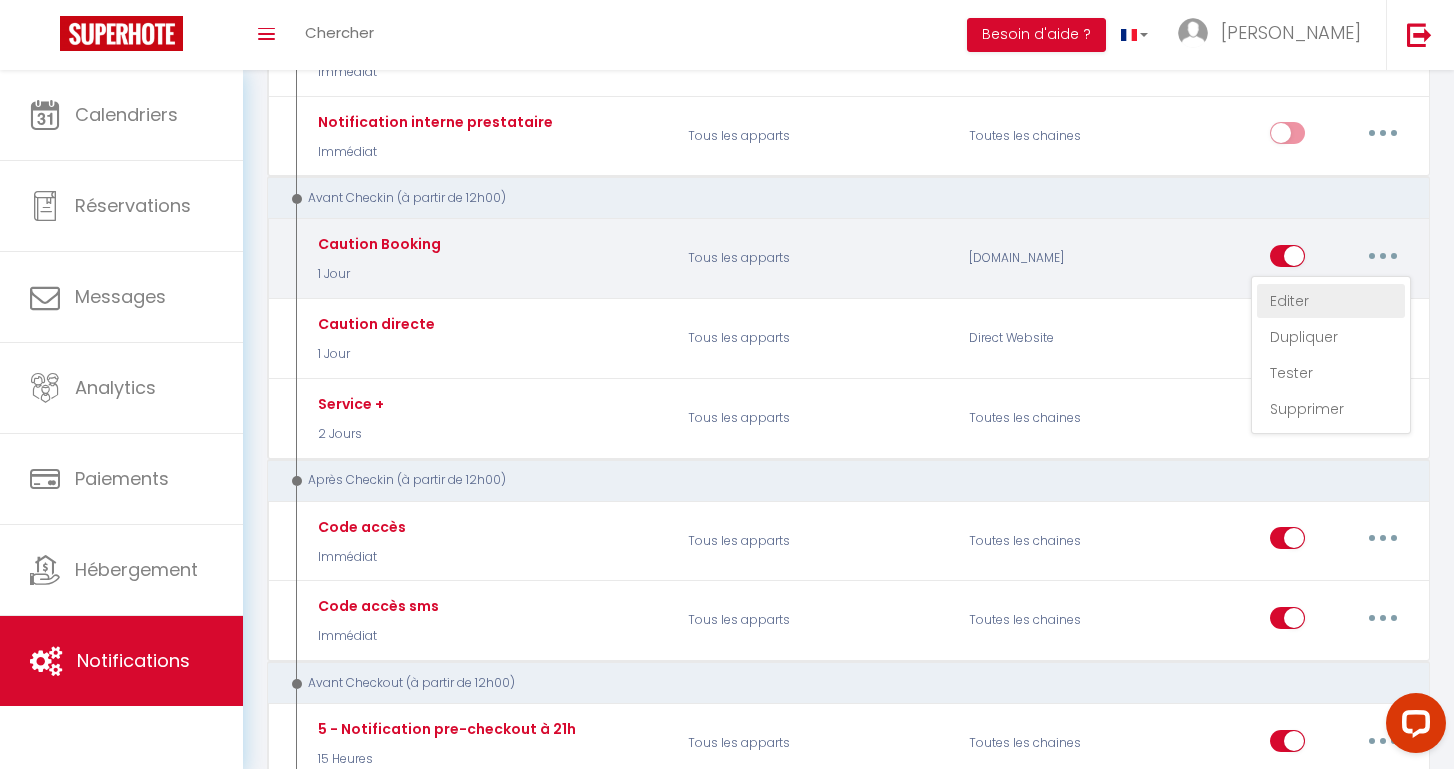 click on "Editer" at bounding box center (1331, 301) 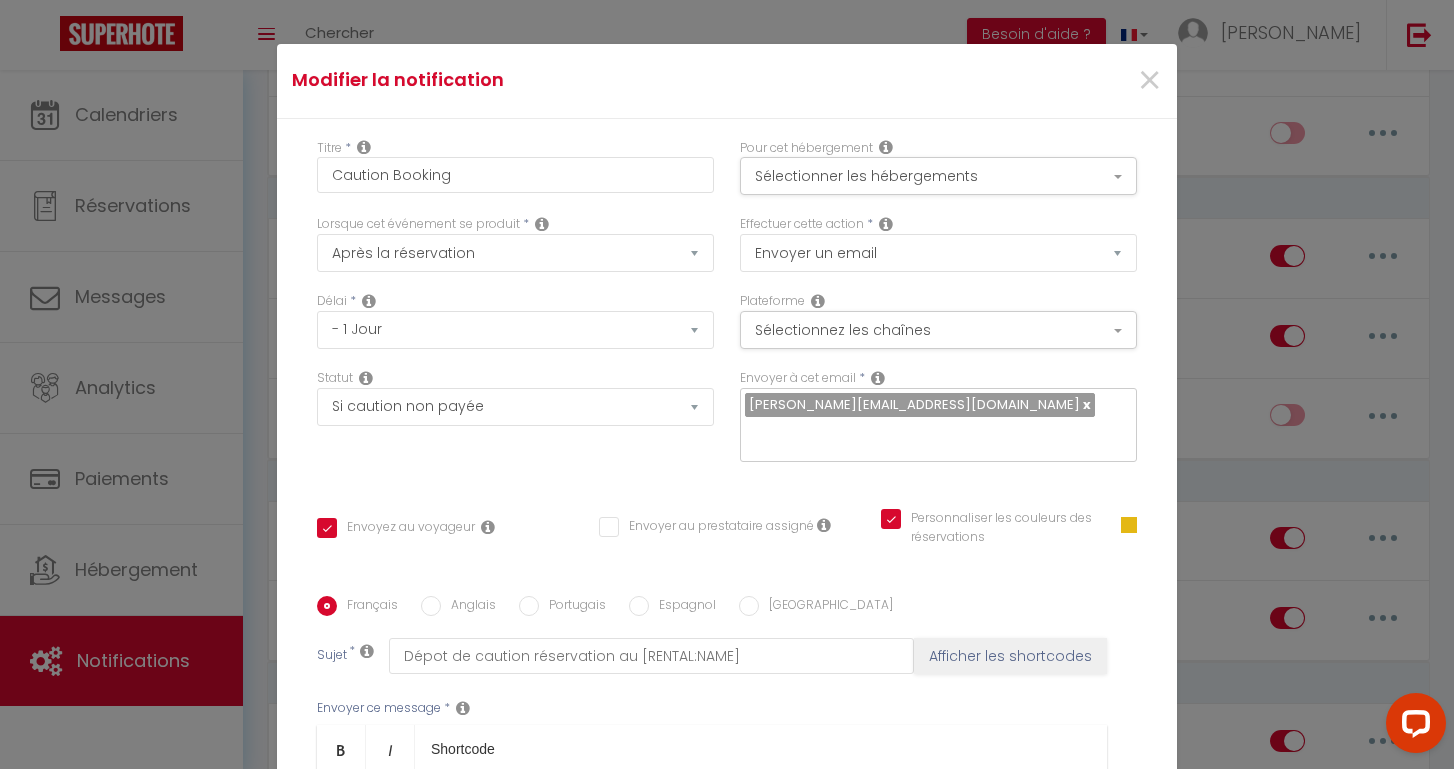 scroll, scrollTop: 0, scrollLeft: 0, axis: both 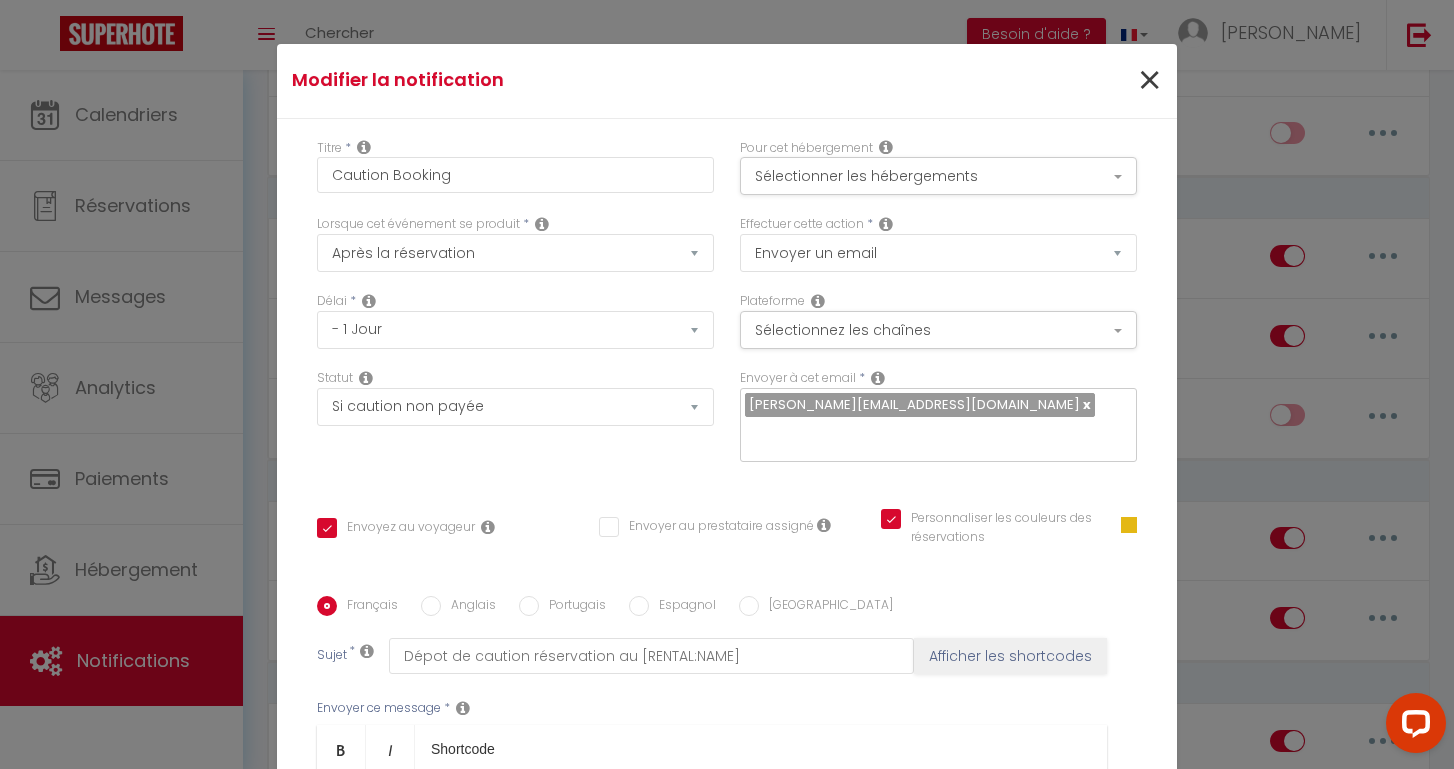 click on "×" at bounding box center (1149, 81) 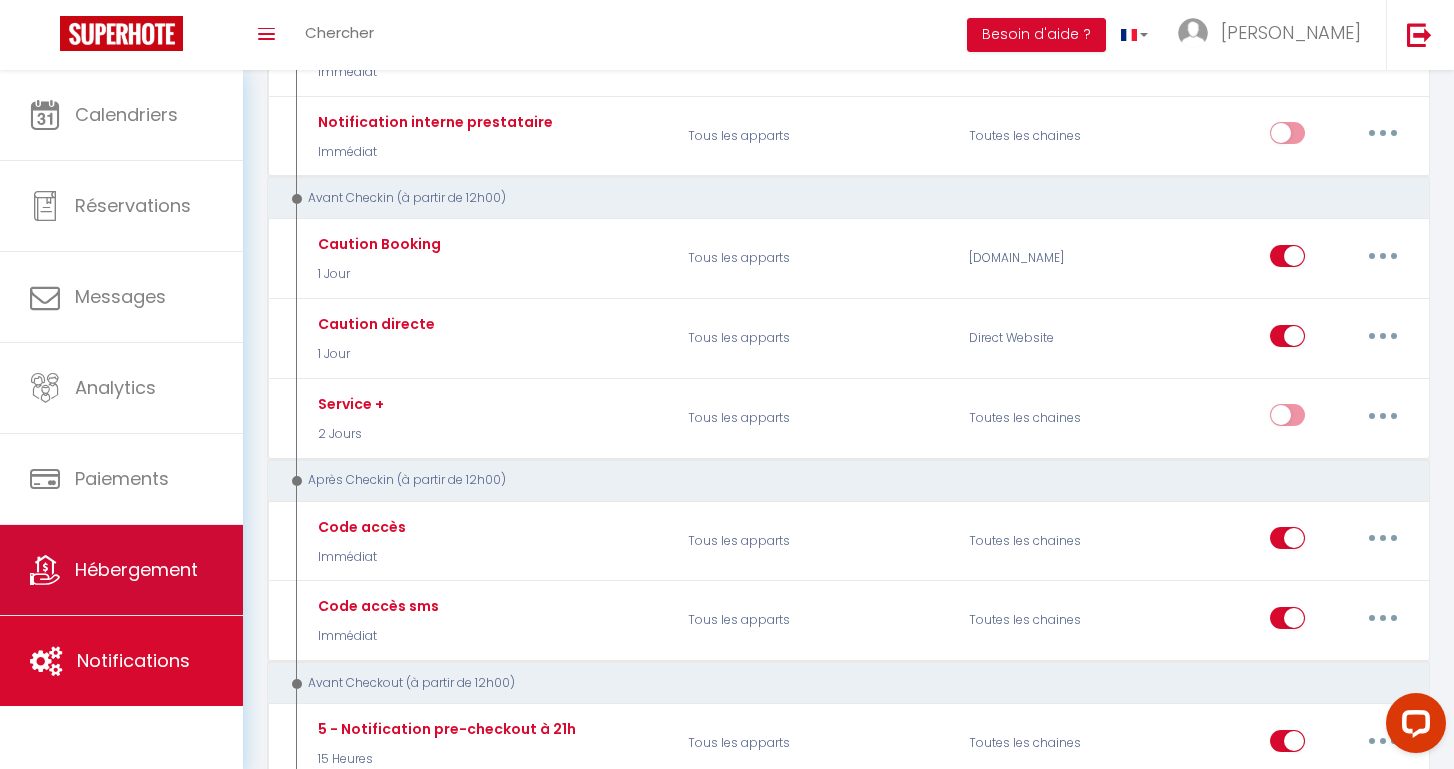 click on "Hébergement" at bounding box center [136, 569] 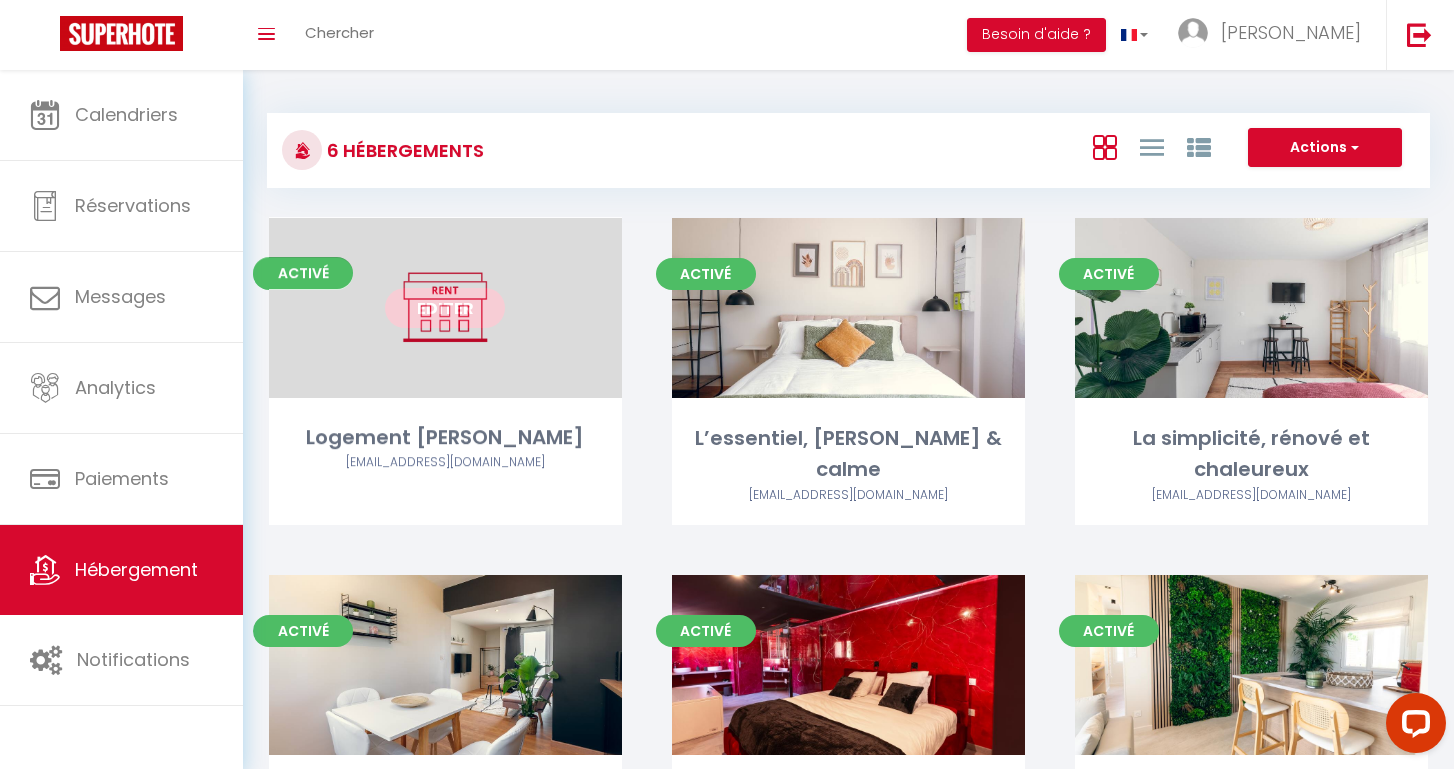 click on "Editer" at bounding box center [445, 308] 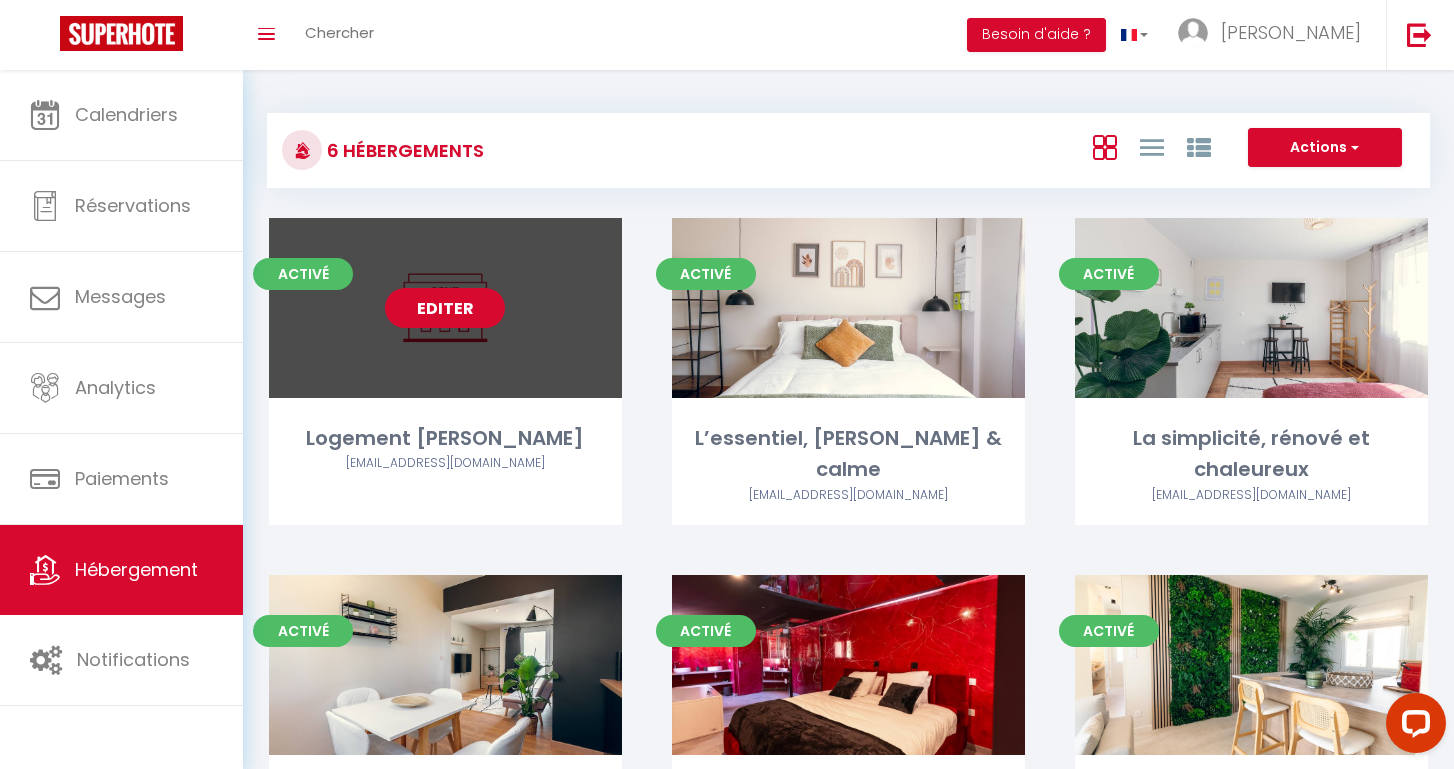 click on "Editer" at bounding box center (445, 308) 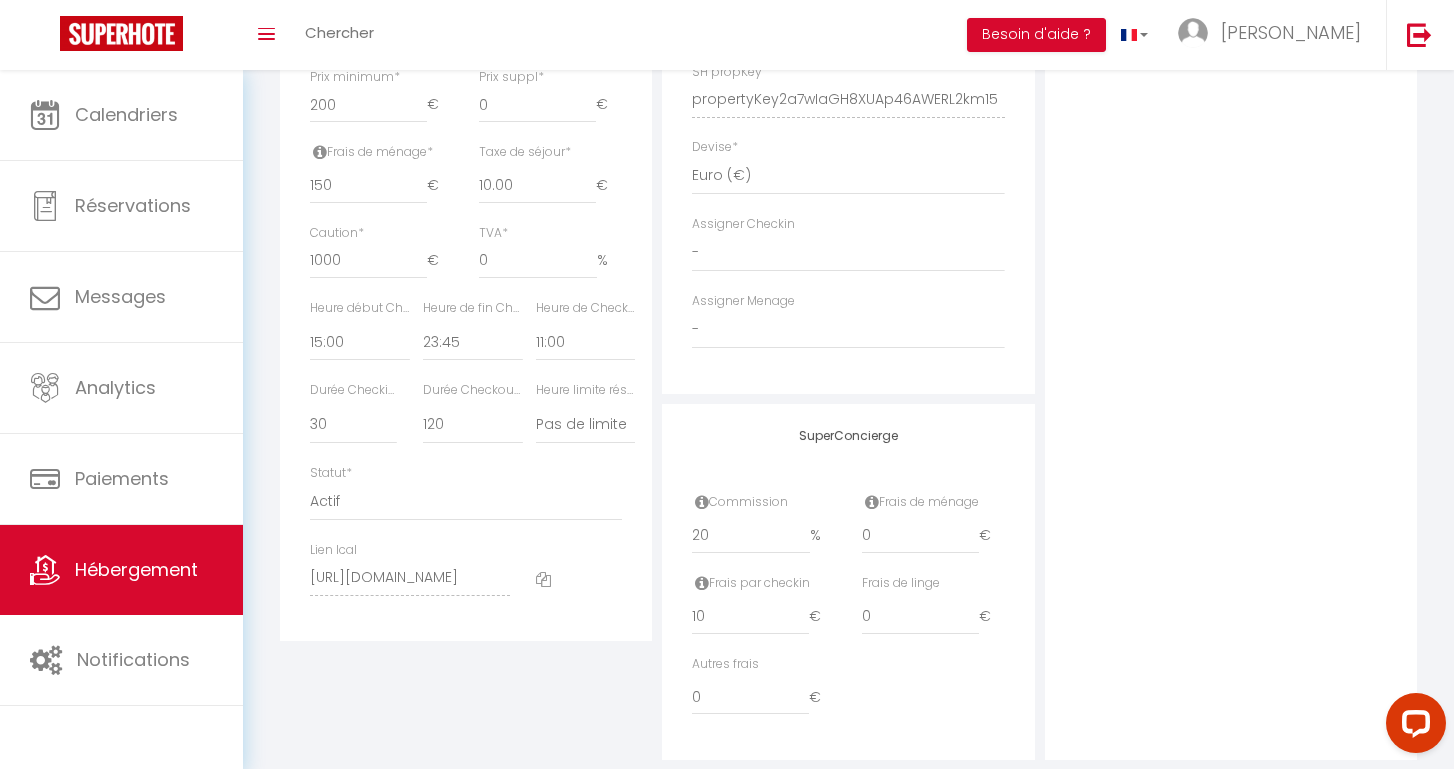 scroll, scrollTop: 912, scrollLeft: 0, axis: vertical 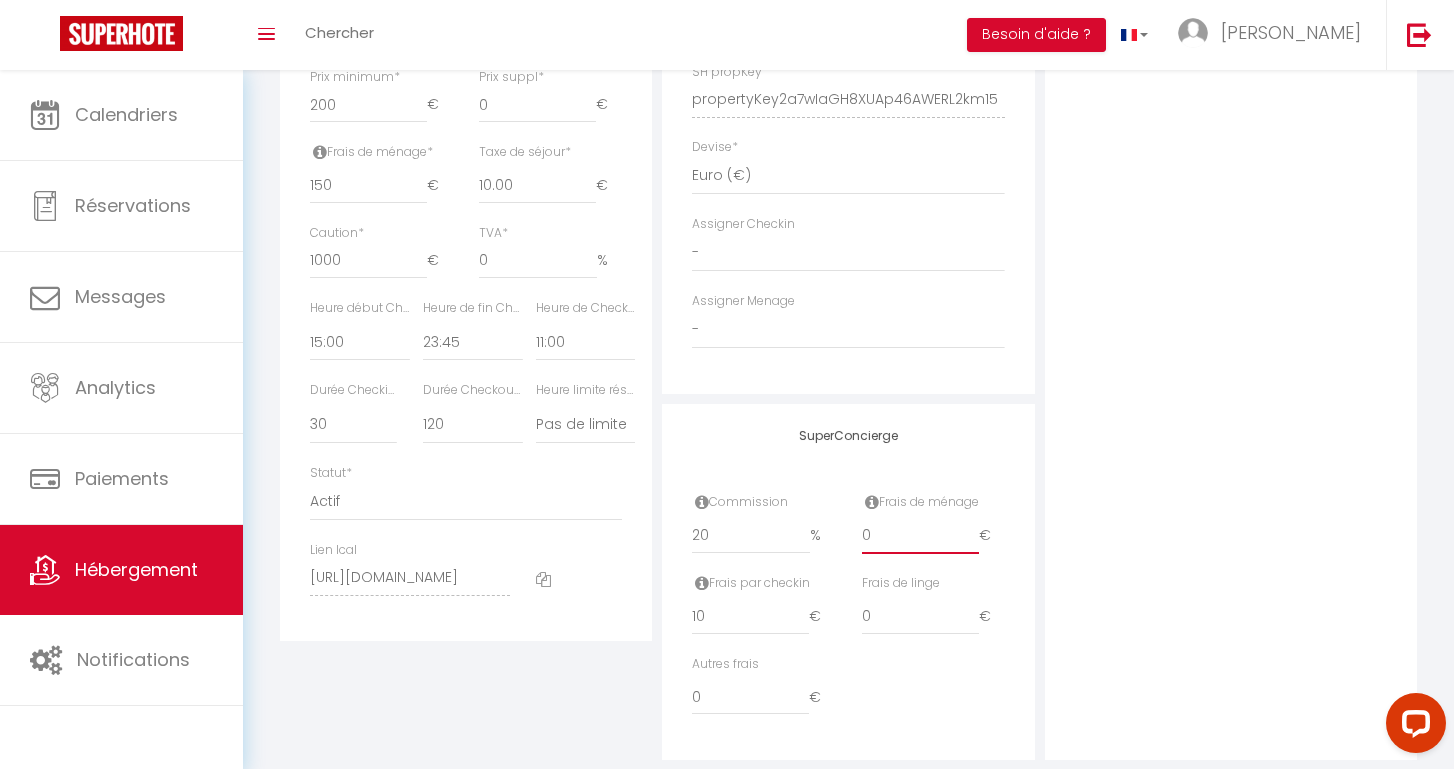 click on "0" at bounding box center (920, 536) 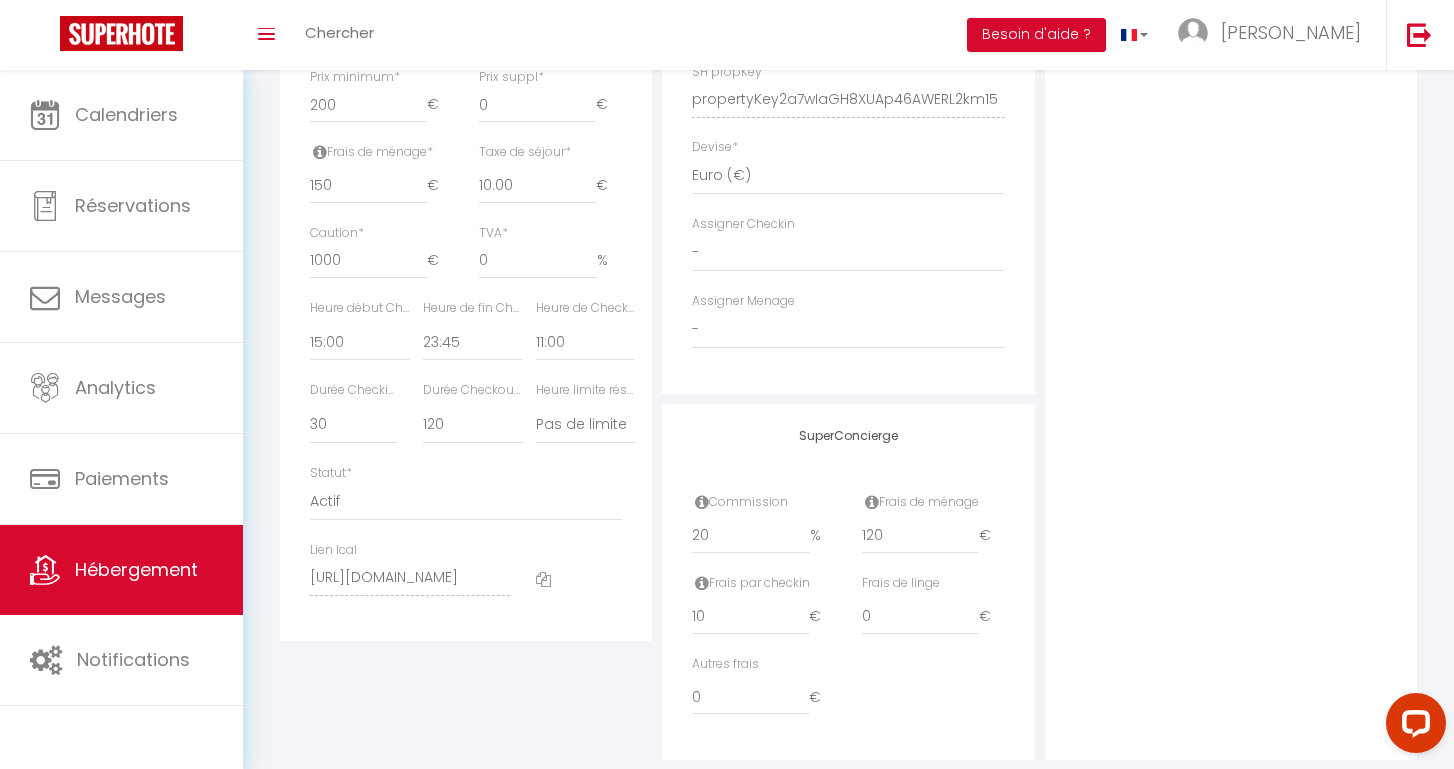 click on "Photo
Photo
Drag and drop a file here or click Ooops, something wrong appended. Remove   Drag and drop or click to replace" at bounding box center (1231, 85) 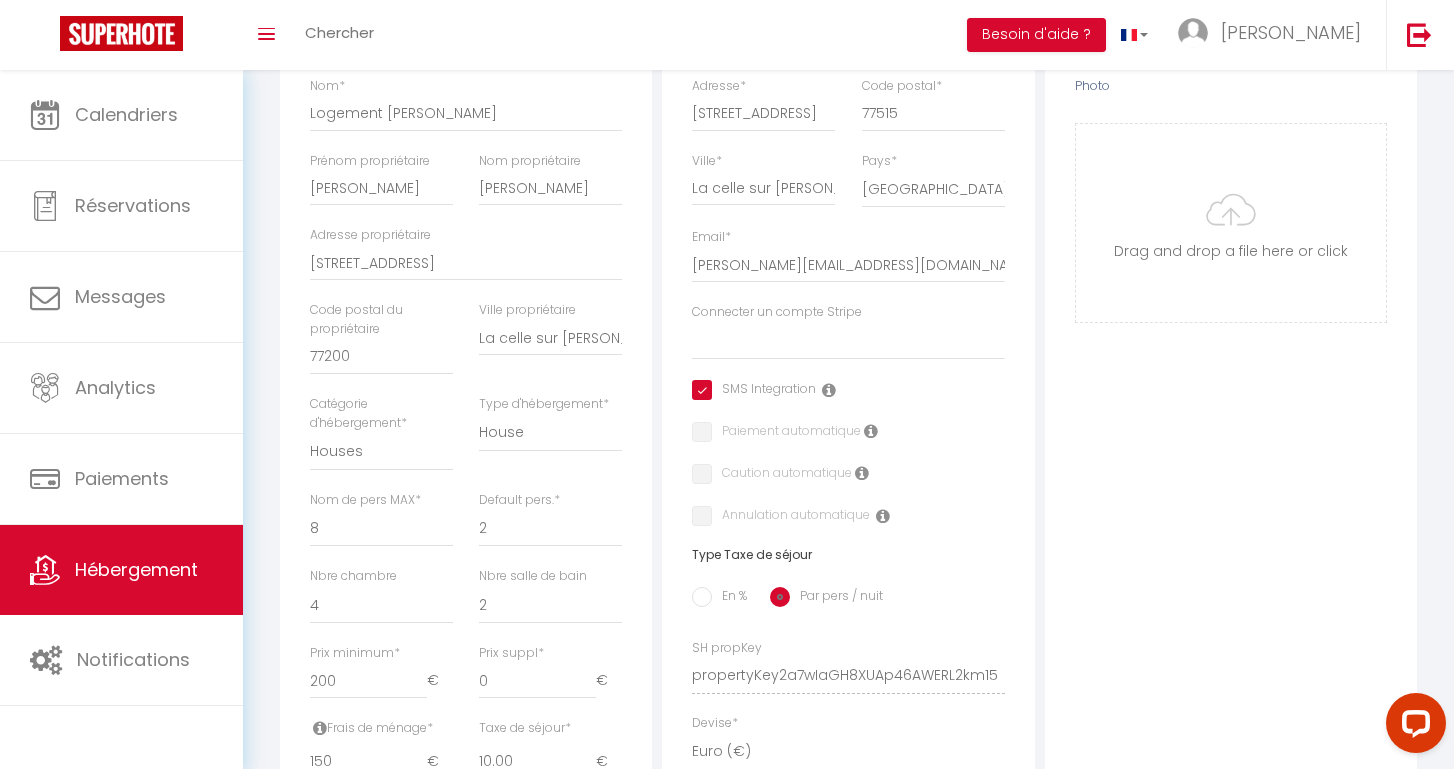 scroll, scrollTop: 334, scrollLeft: 0, axis: vertical 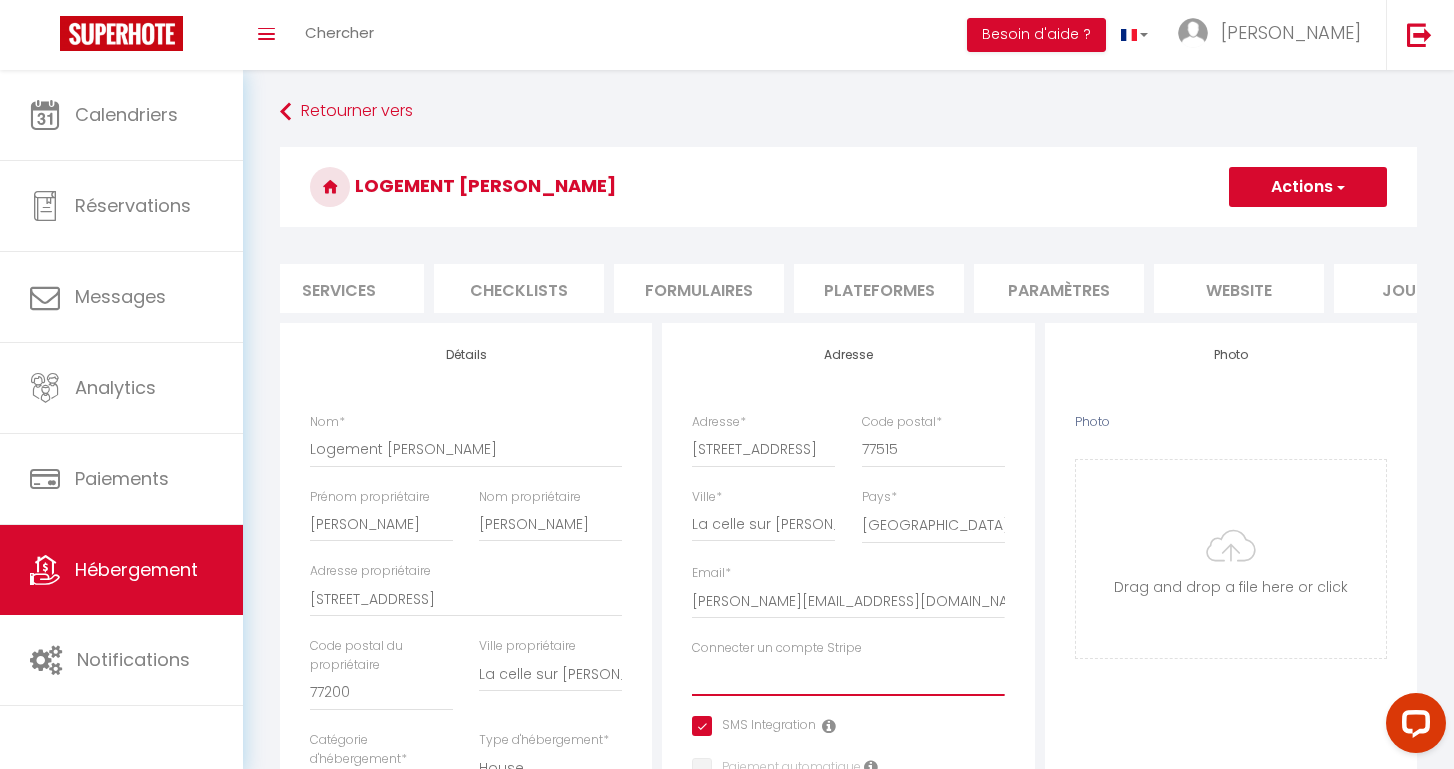 click on "Paramètres" at bounding box center (1059, 288) 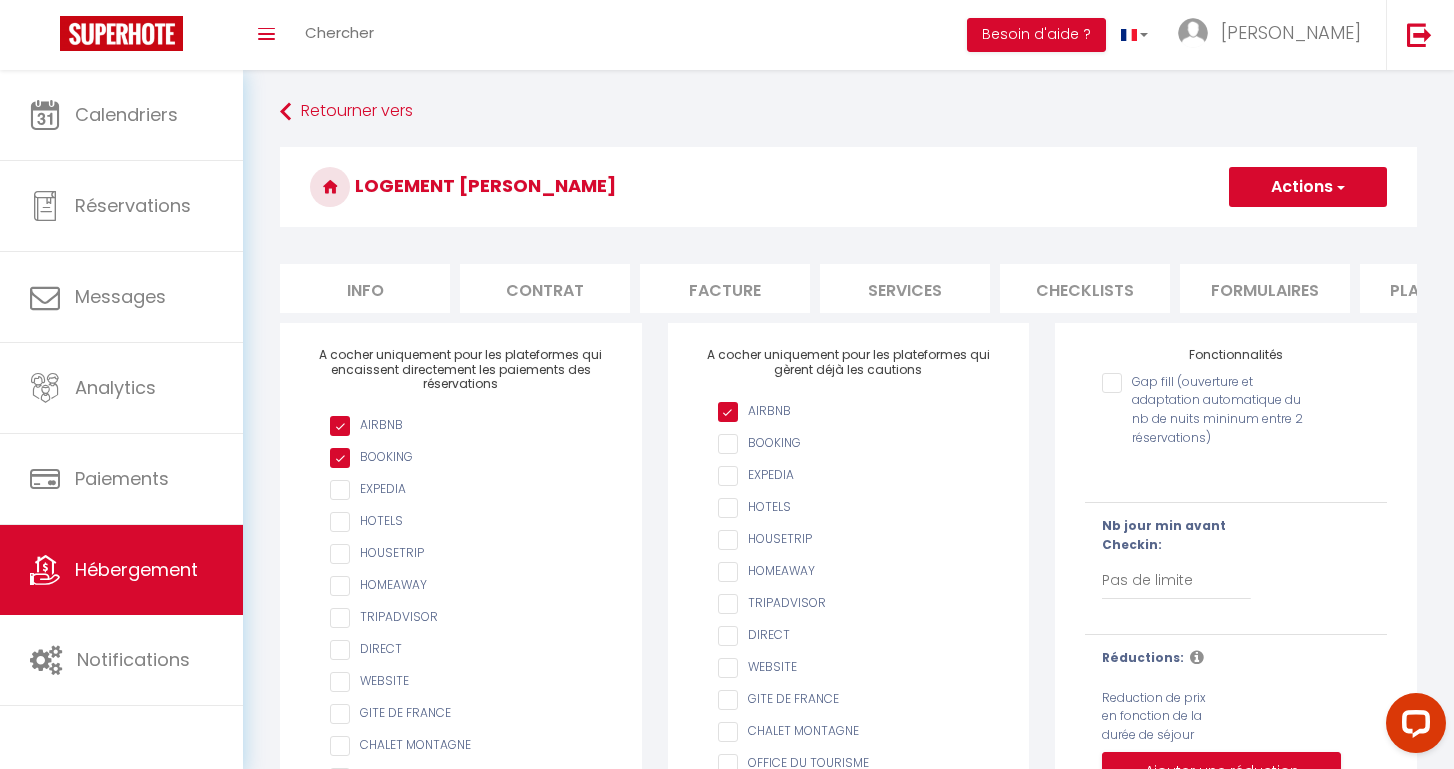 scroll, scrollTop: 0, scrollLeft: 0, axis: both 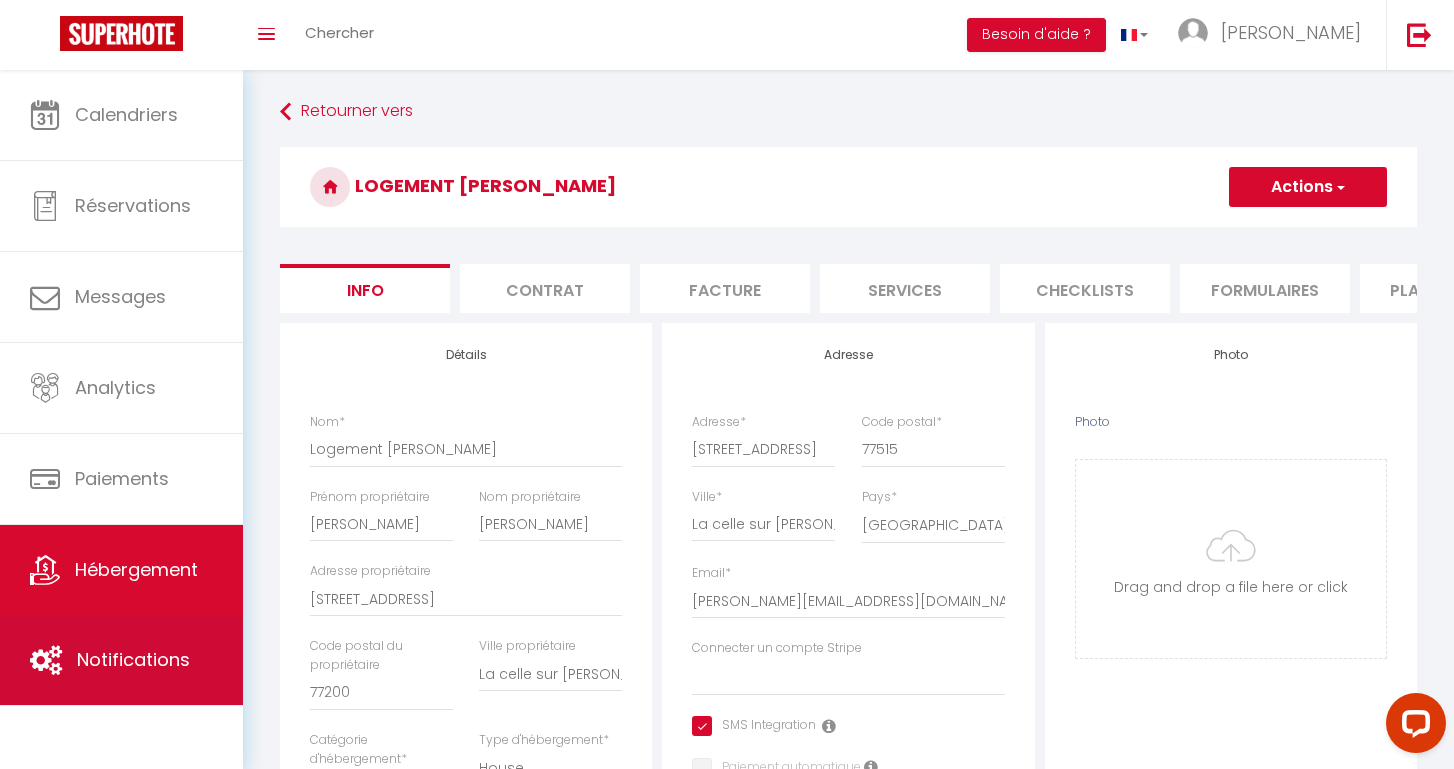 click on "Notifications" at bounding box center [133, 659] 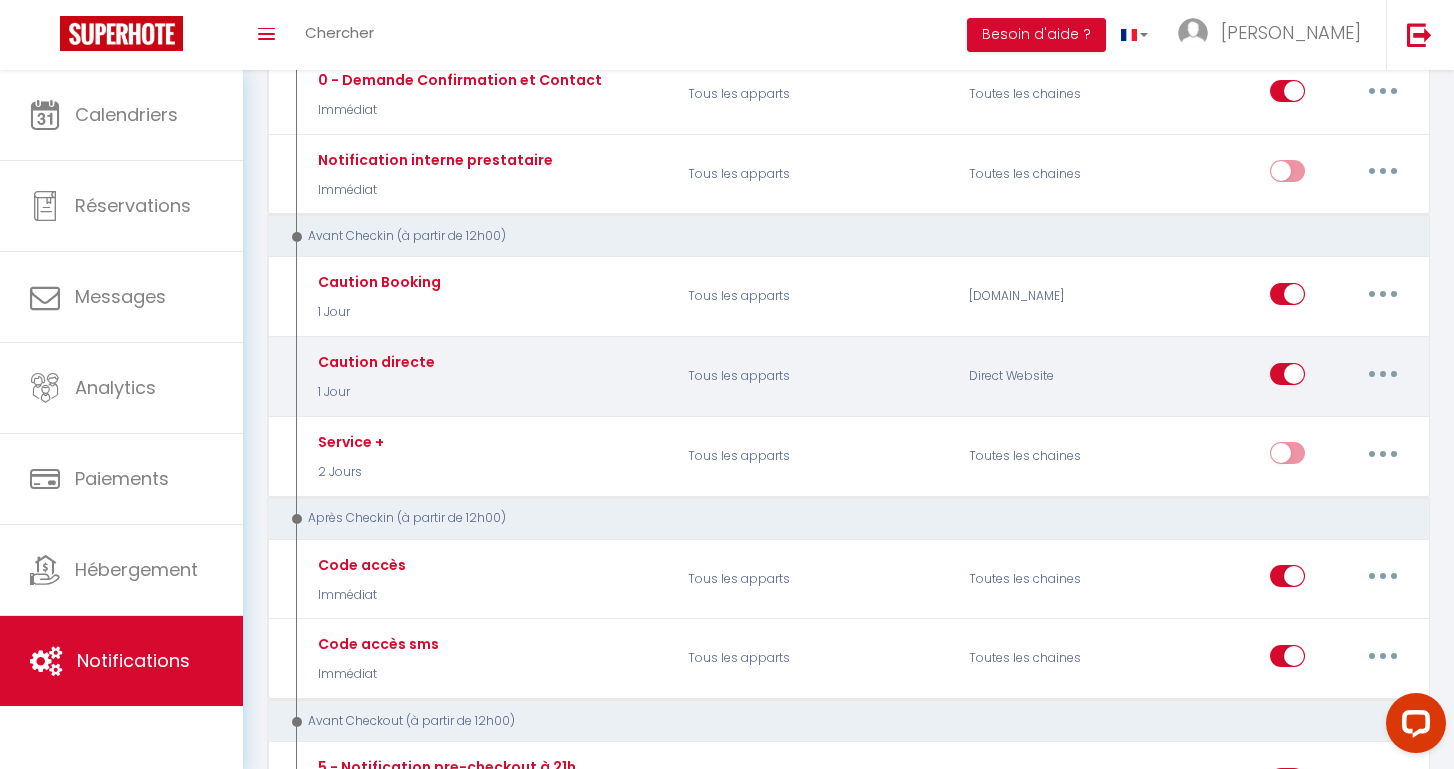 scroll, scrollTop: 297, scrollLeft: 0, axis: vertical 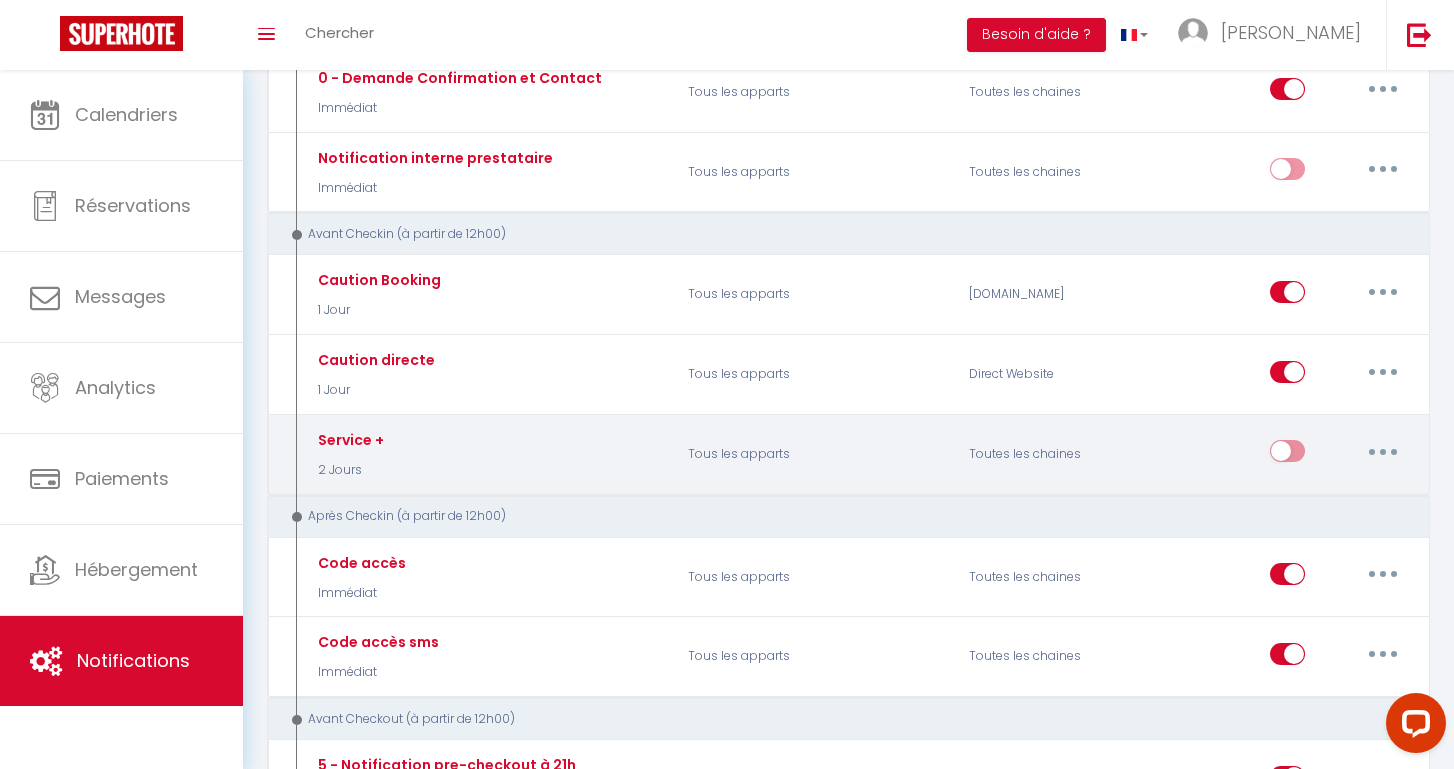 click at bounding box center (1383, 451) 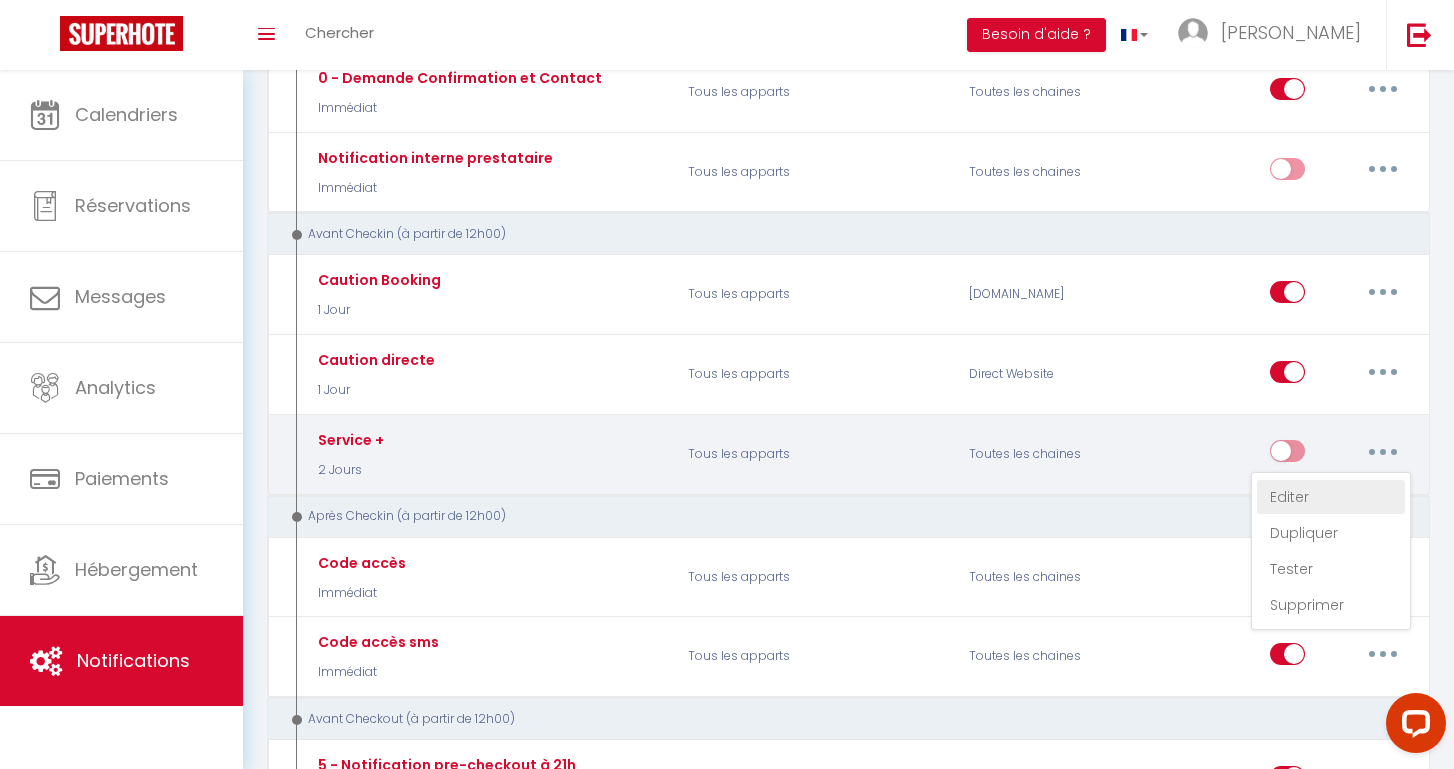 click on "Editer" at bounding box center [1331, 497] 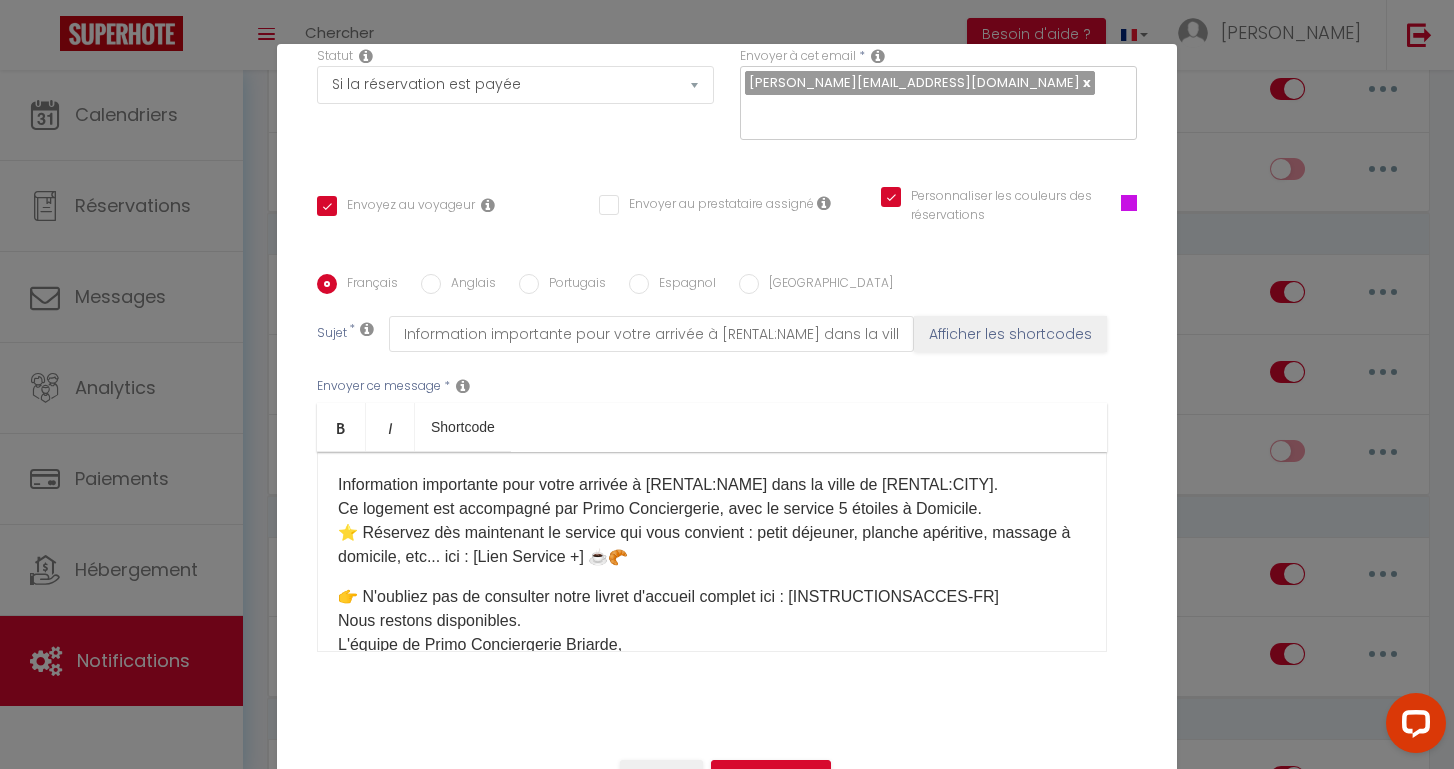 scroll, scrollTop: 324, scrollLeft: 0, axis: vertical 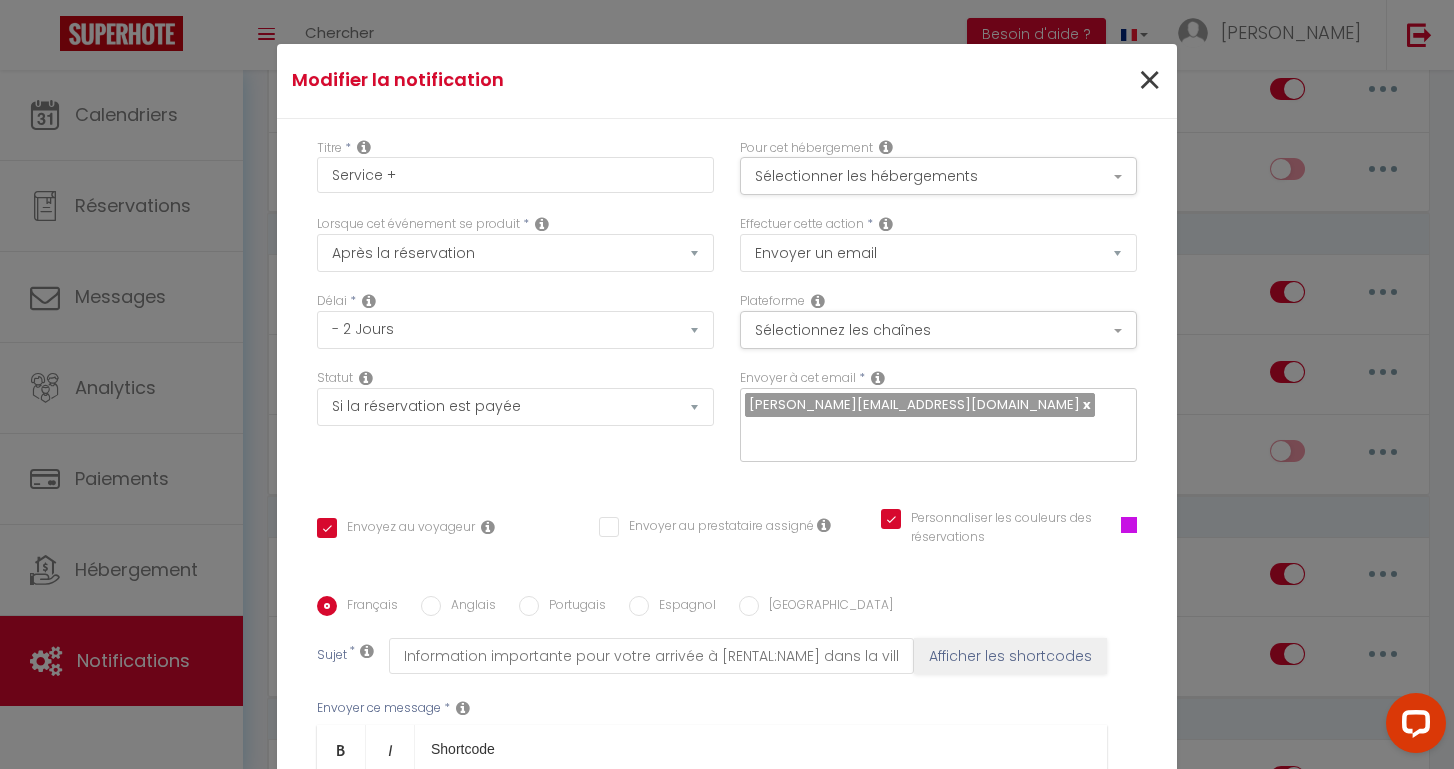 click on "×" at bounding box center (1149, 81) 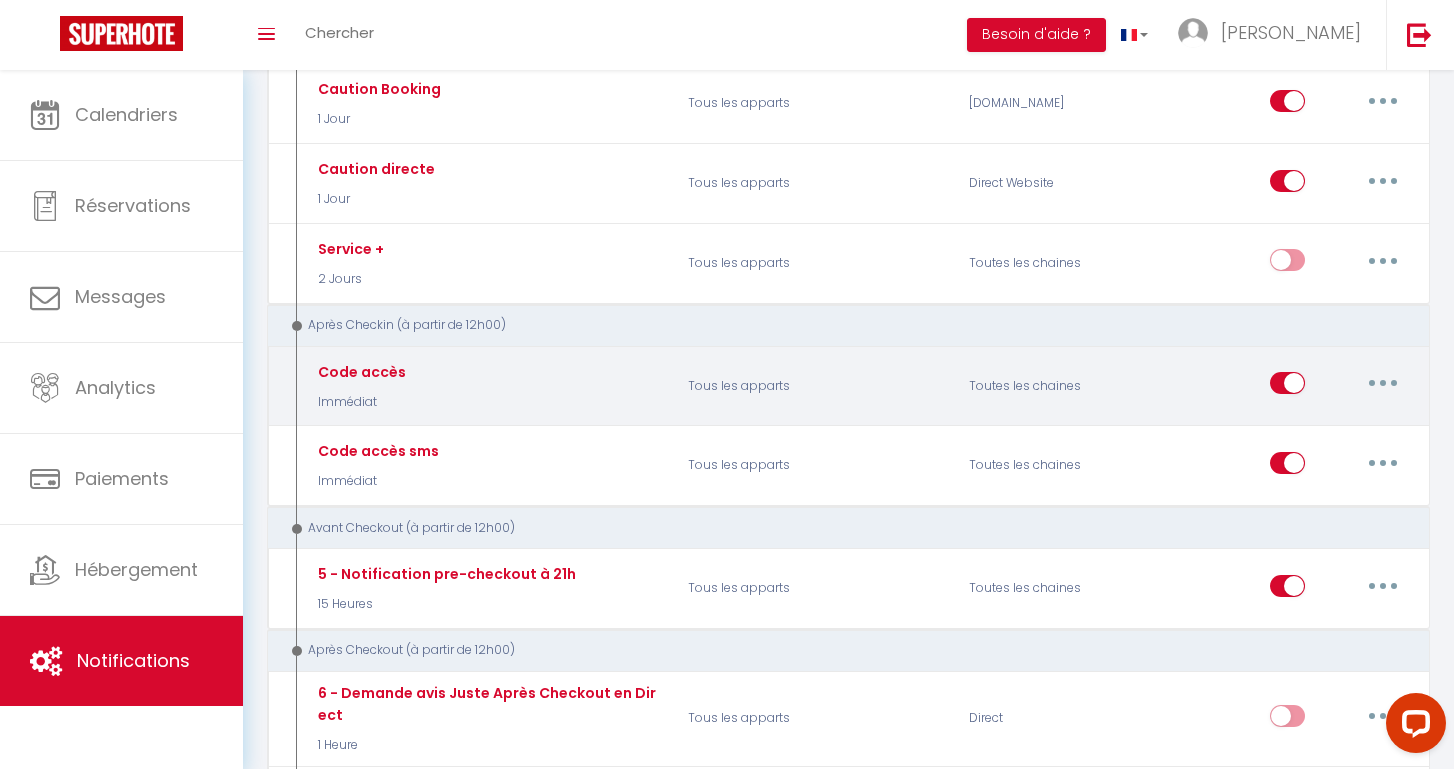 scroll, scrollTop: 487, scrollLeft: 0, axis: vertical 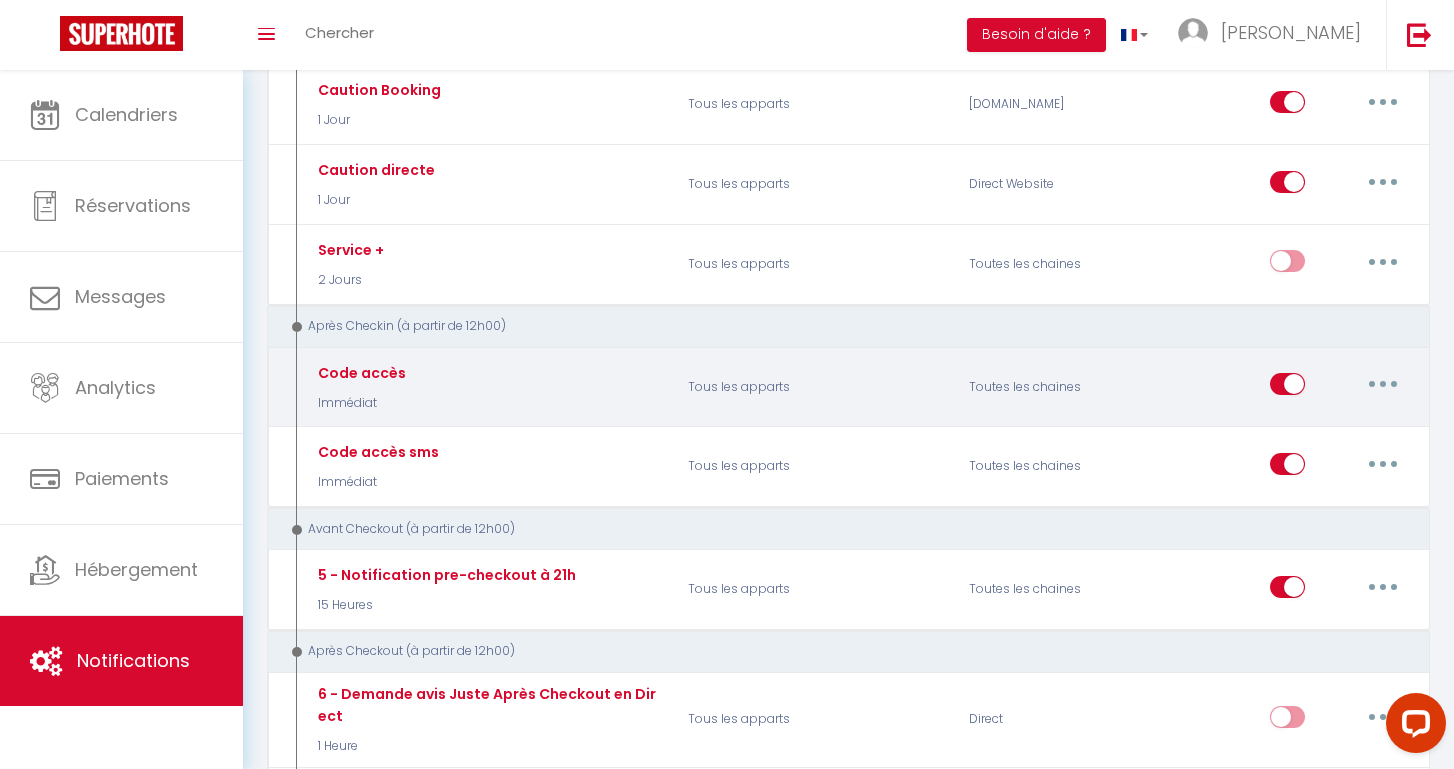 click at bounding box center [1383, 384] 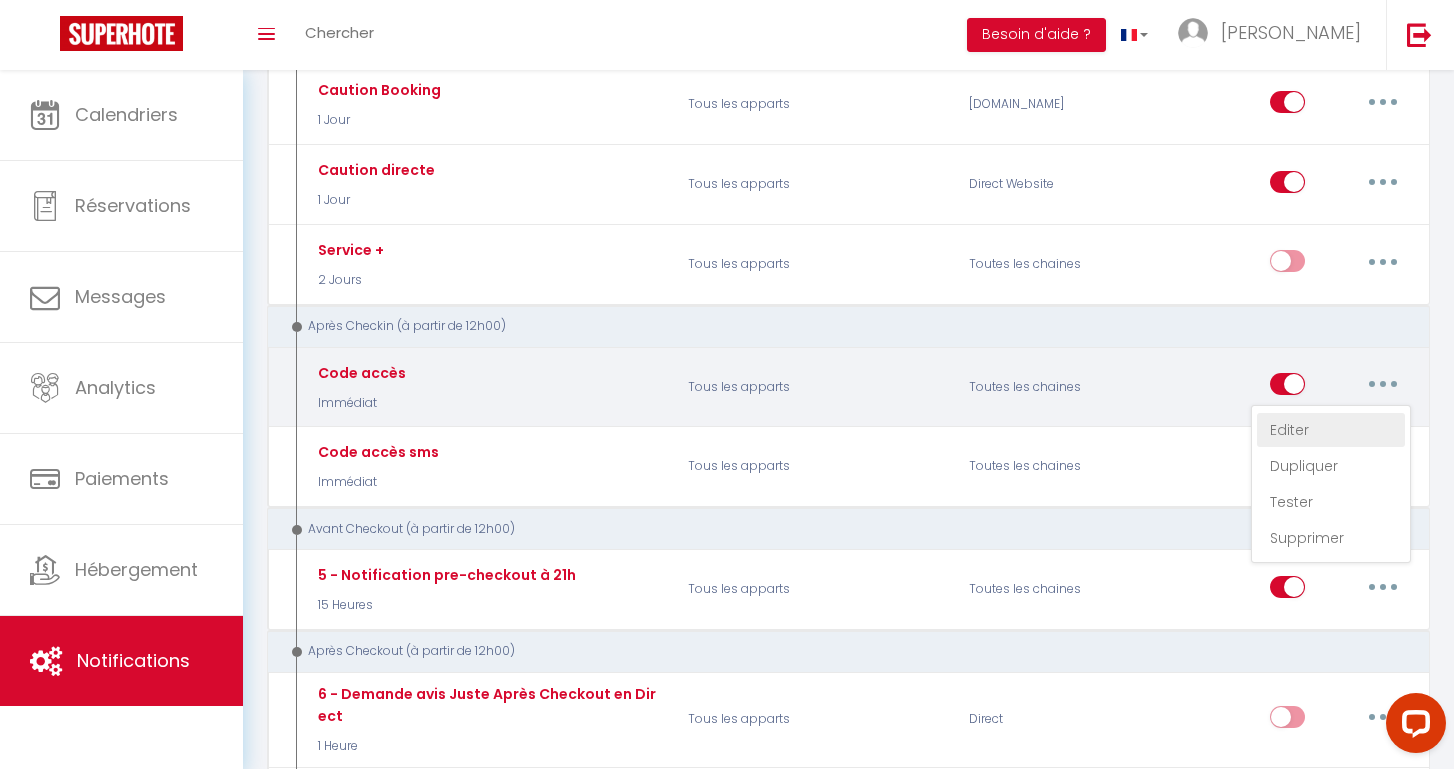 click on "Editer" at bounding box center [1331, 430] 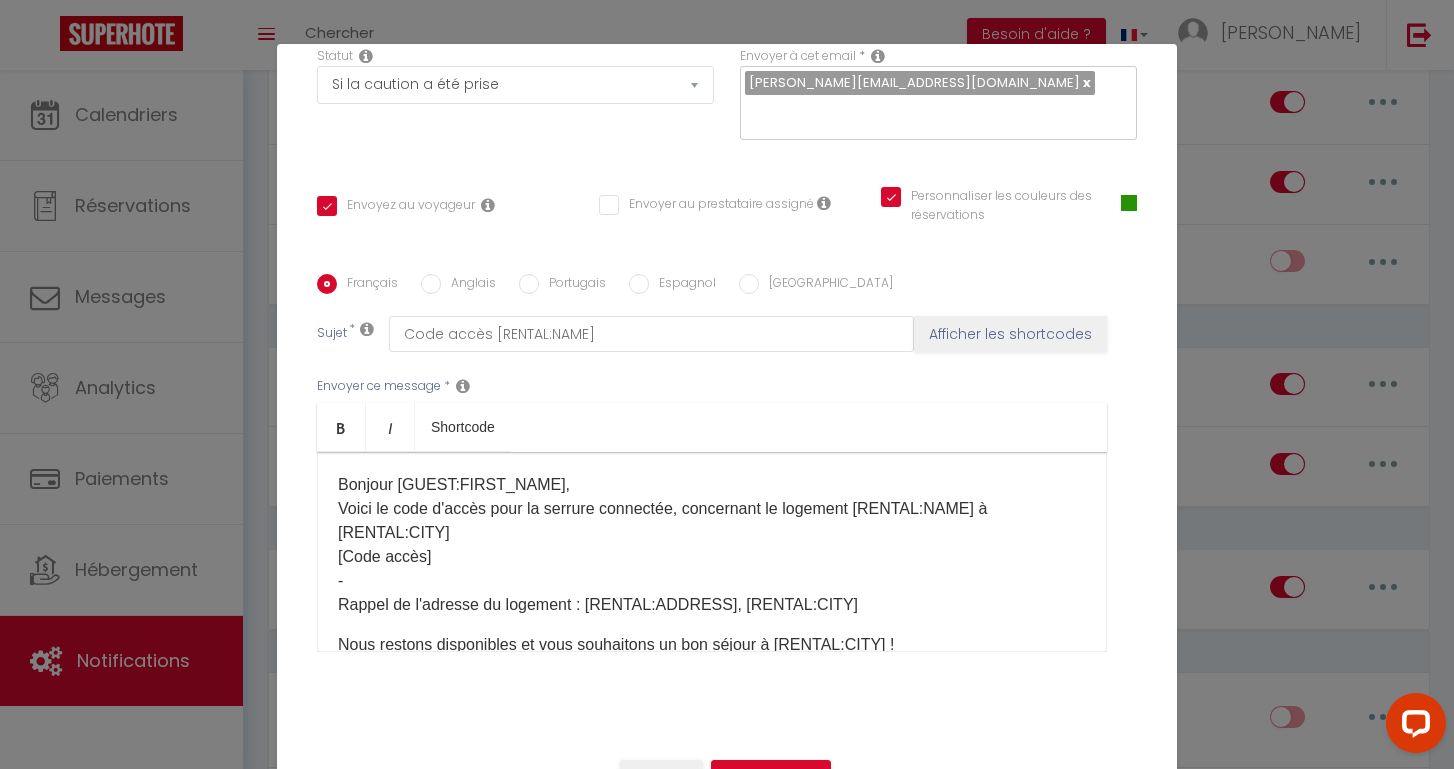 scroll, scrollTop: 322, scrollLeft: 0, axis: vertical 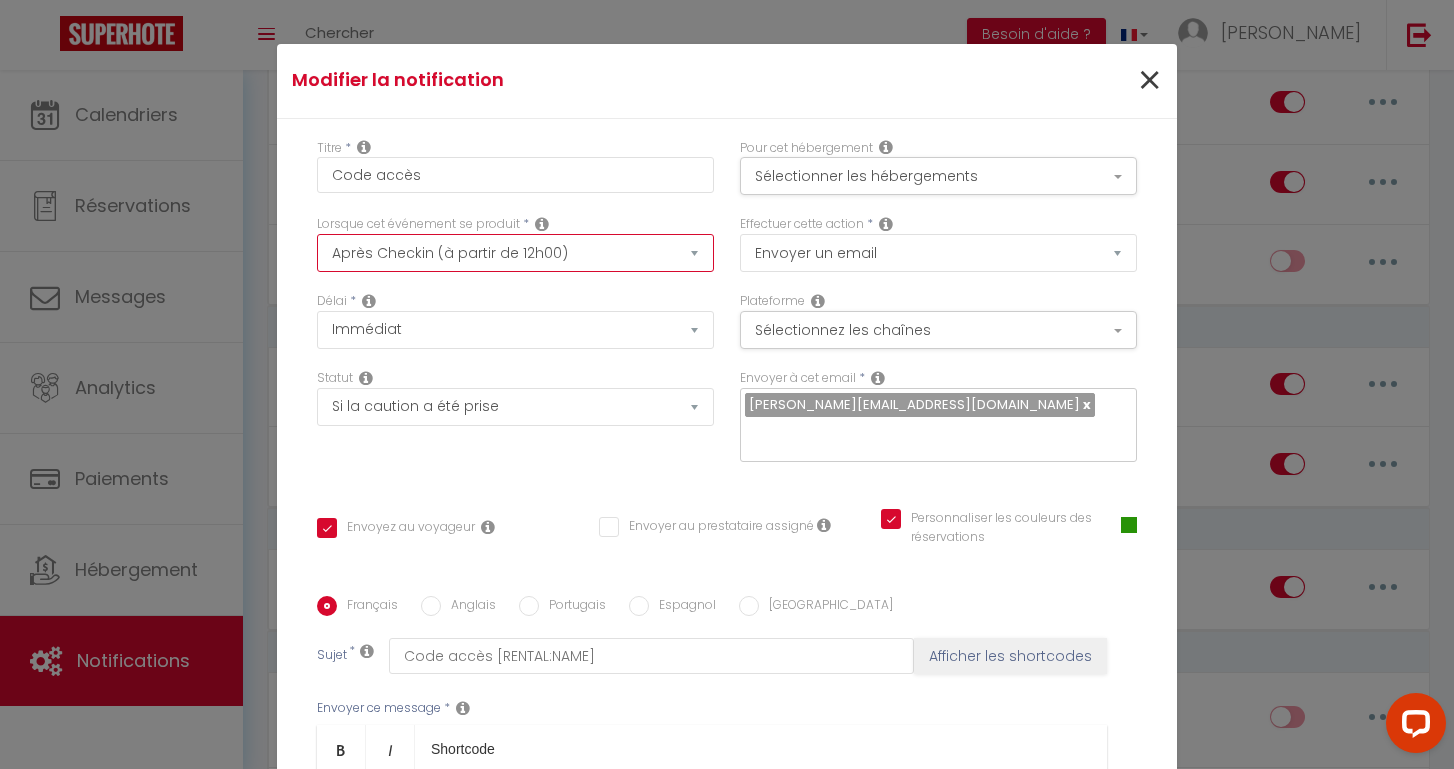 click on "×" at bounding box center [1149, 81] 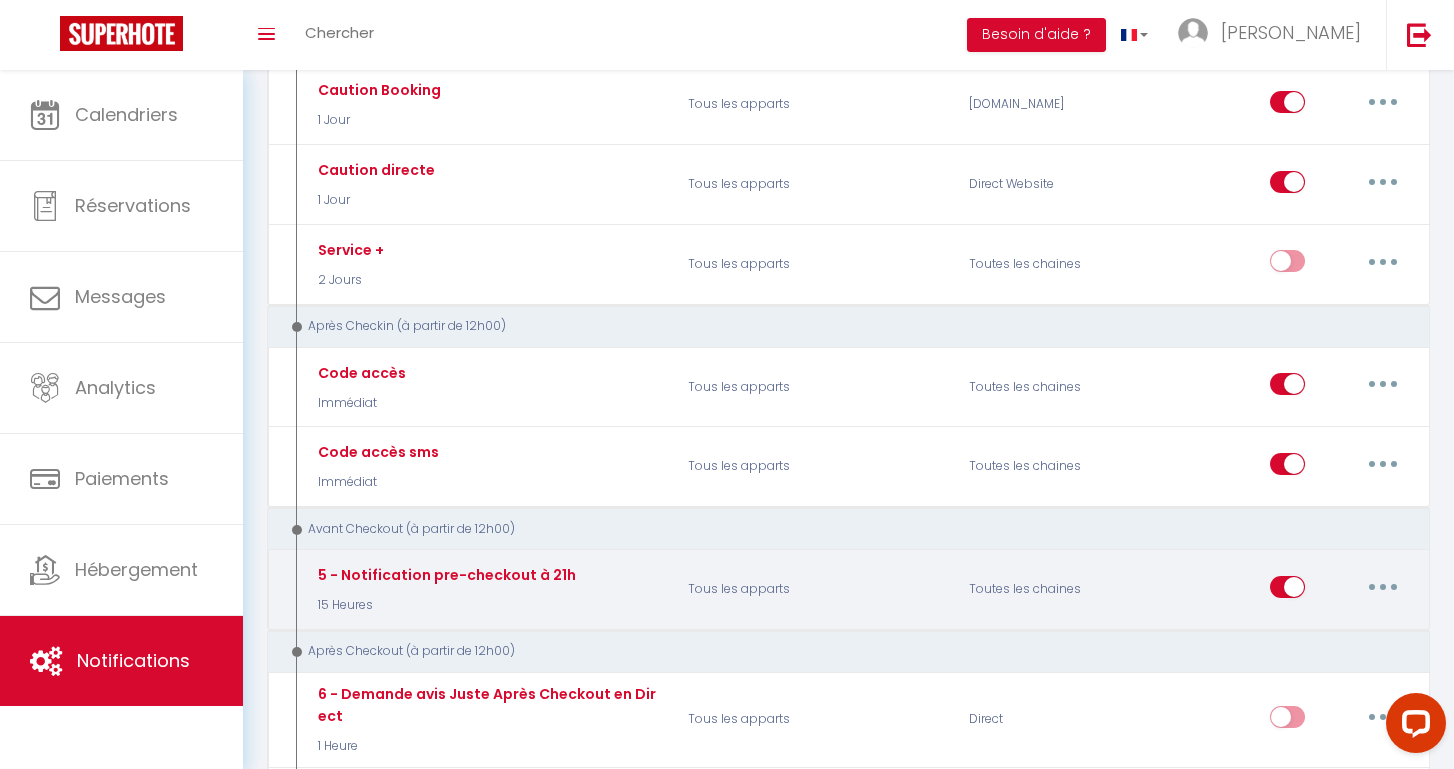 click at bounding box center (1383, 587) 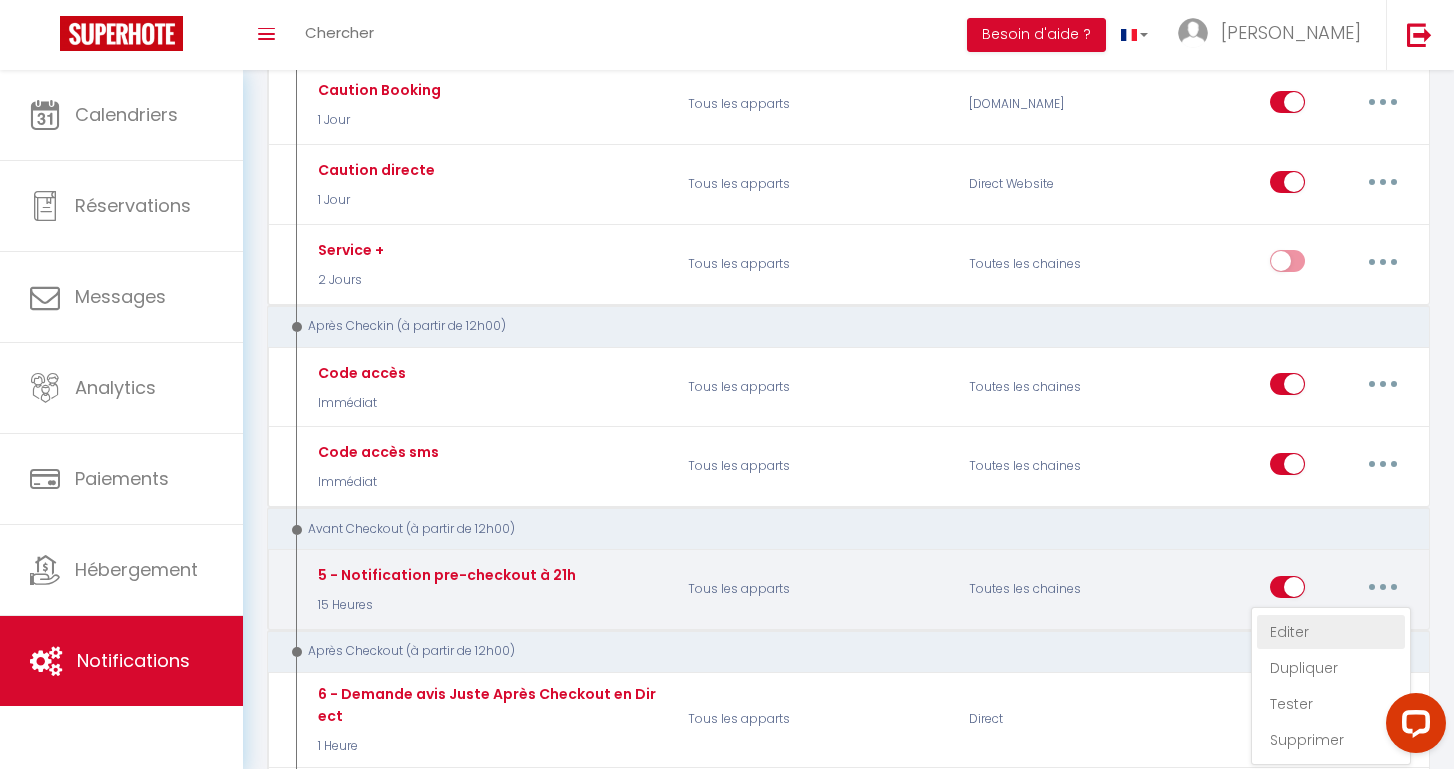 click on "Editer" at bounding box center (1331, 632) 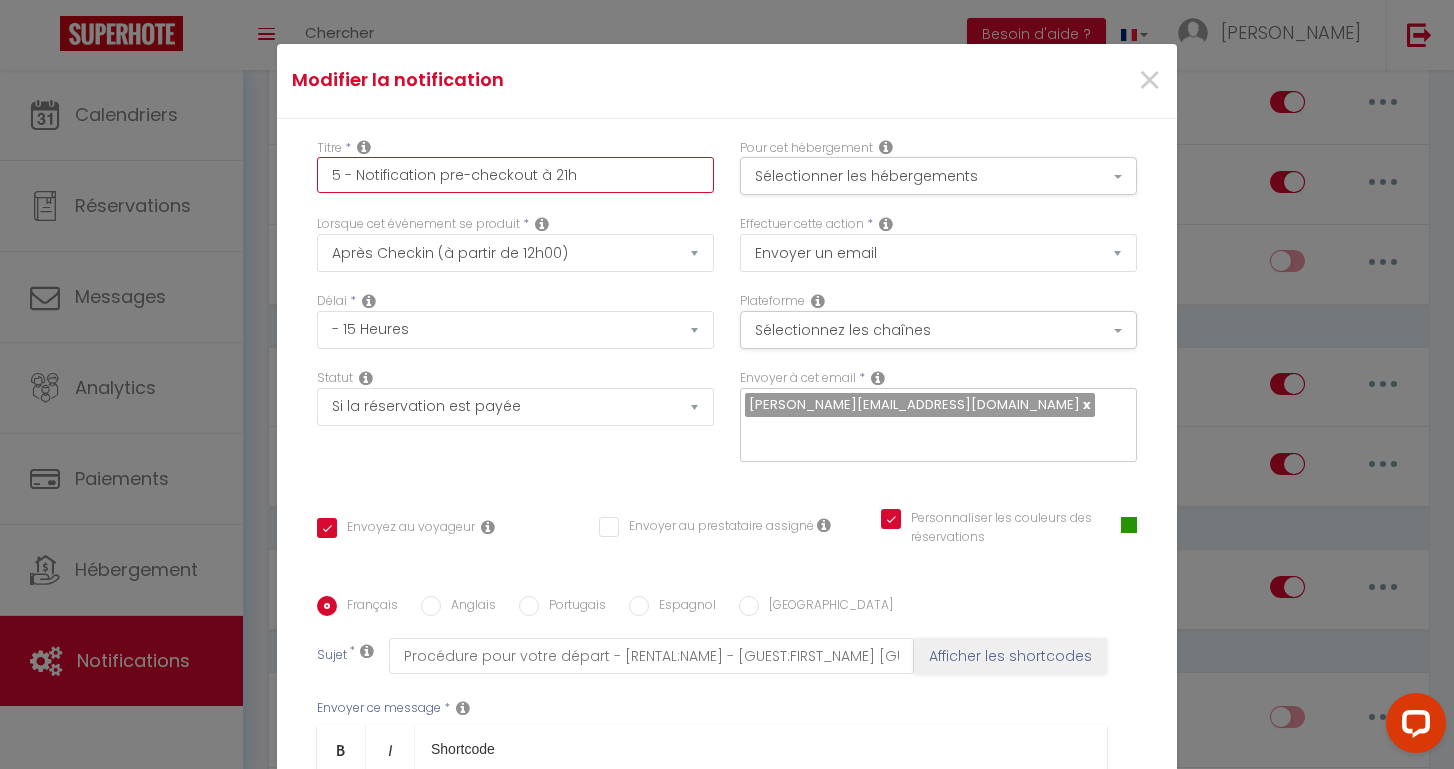 click on "5 - Notification pre-checkout à 21h" at bounding box center (515, 175) 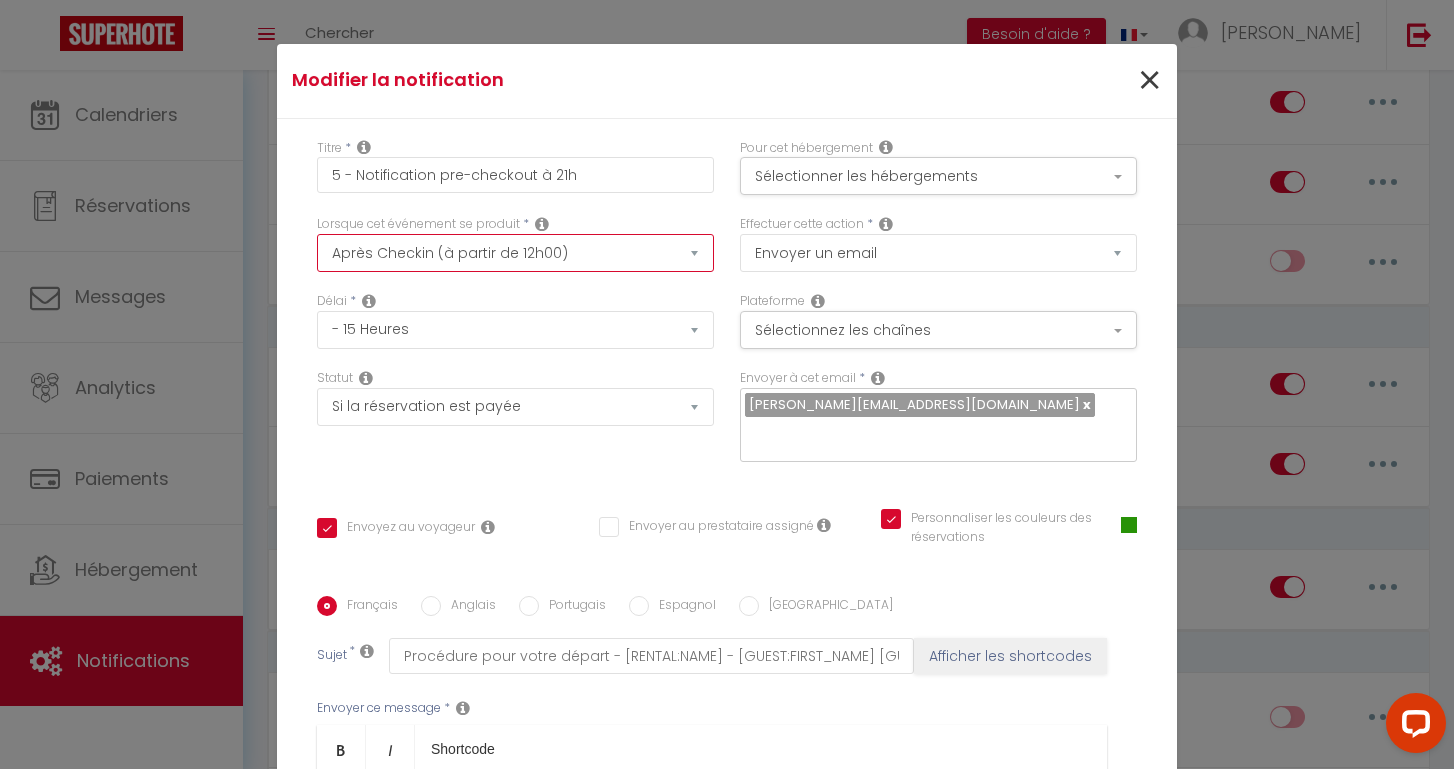 click on "×" at bounding box center [1149, 81] 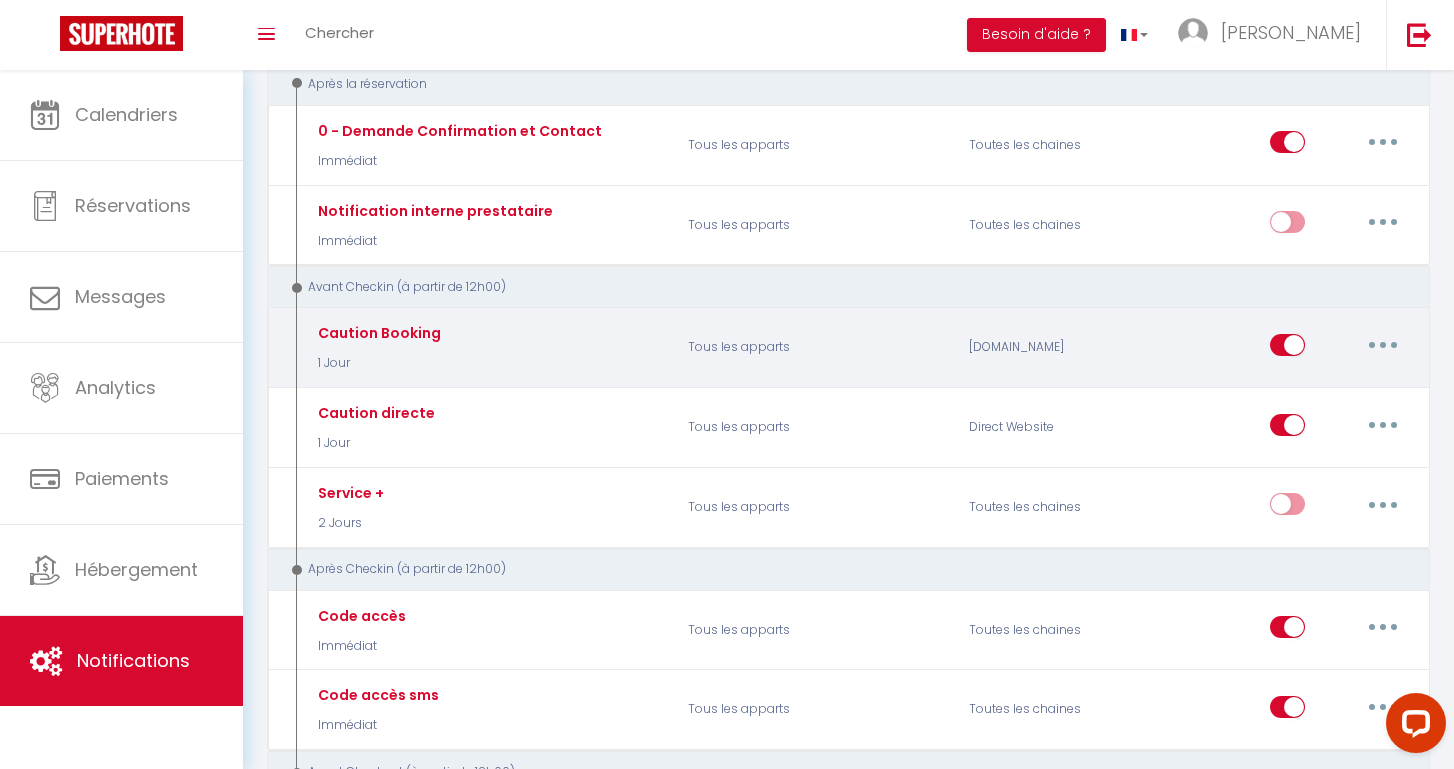 scroll, scrollTop: 263, scrollLeft: 0, axis: vertical 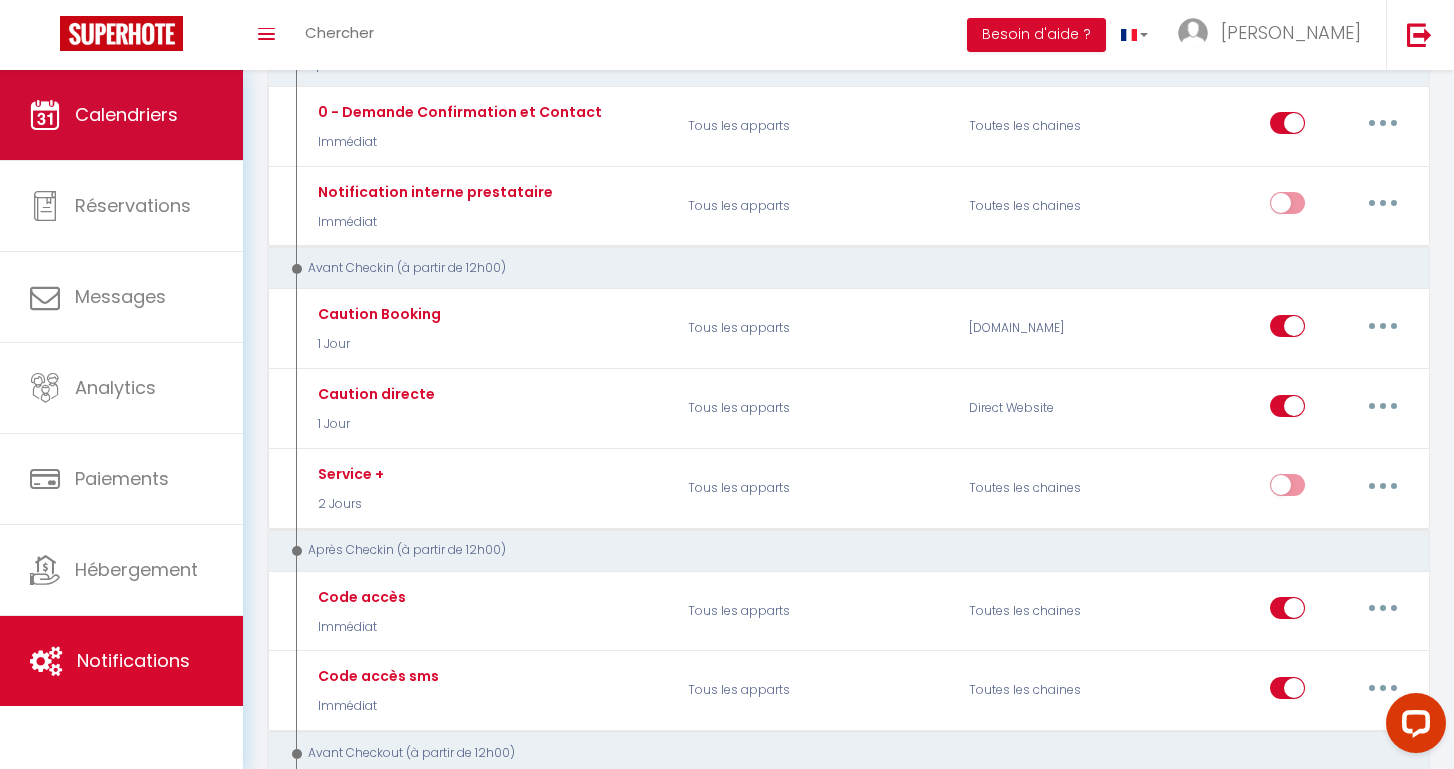 click on "Calendriers" at bounding box center [126, 114] 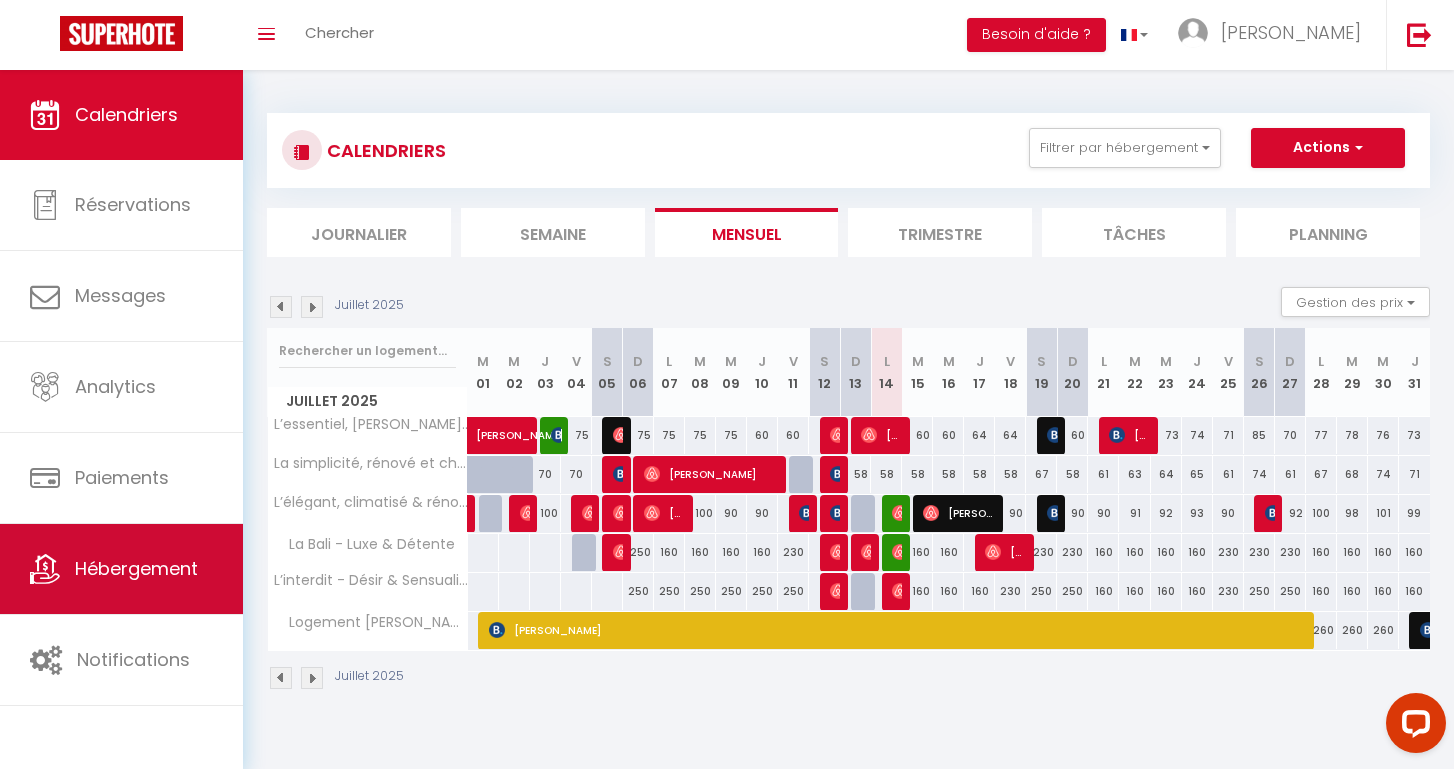 click on "Hébergement" at bounding box center (136, 568) 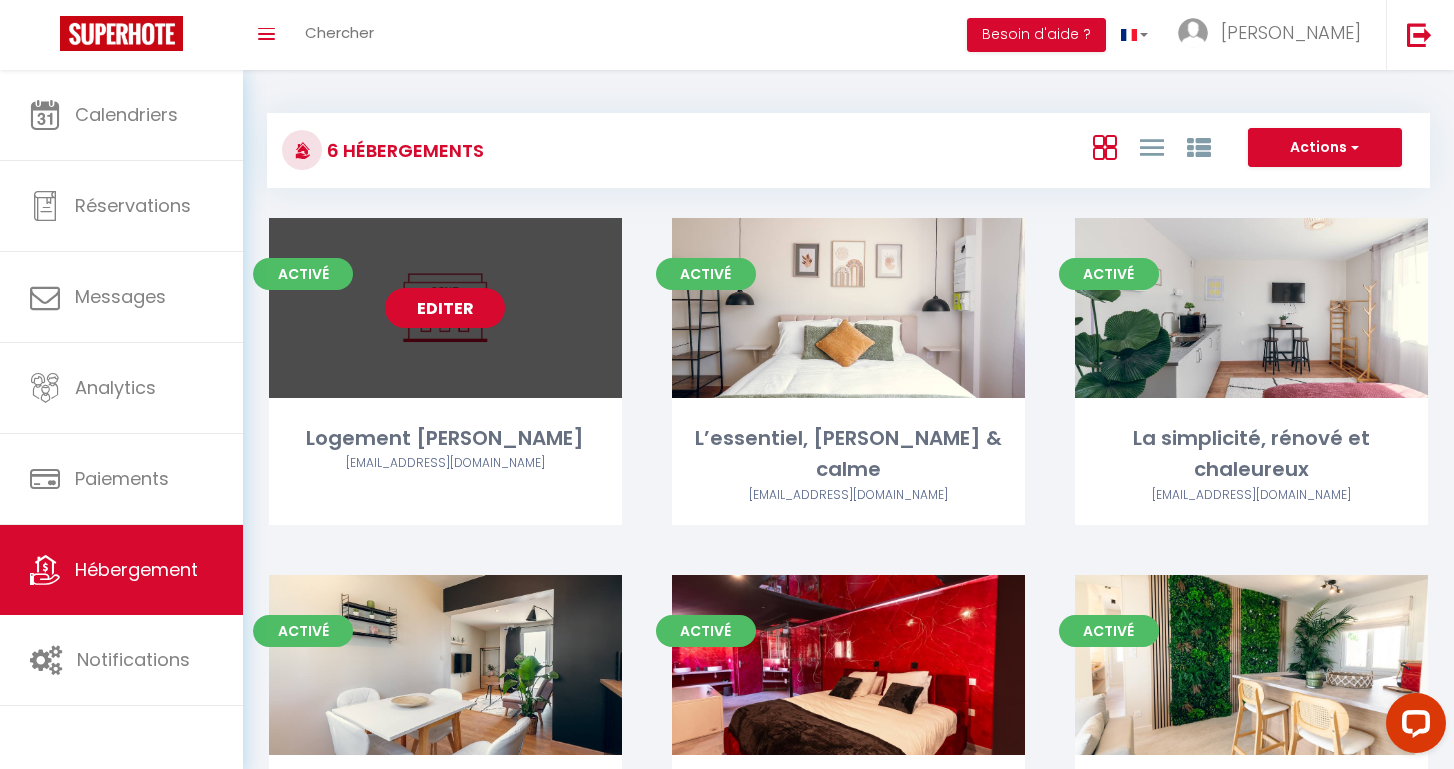 click on "Editer" at bounding box center [445, 308] 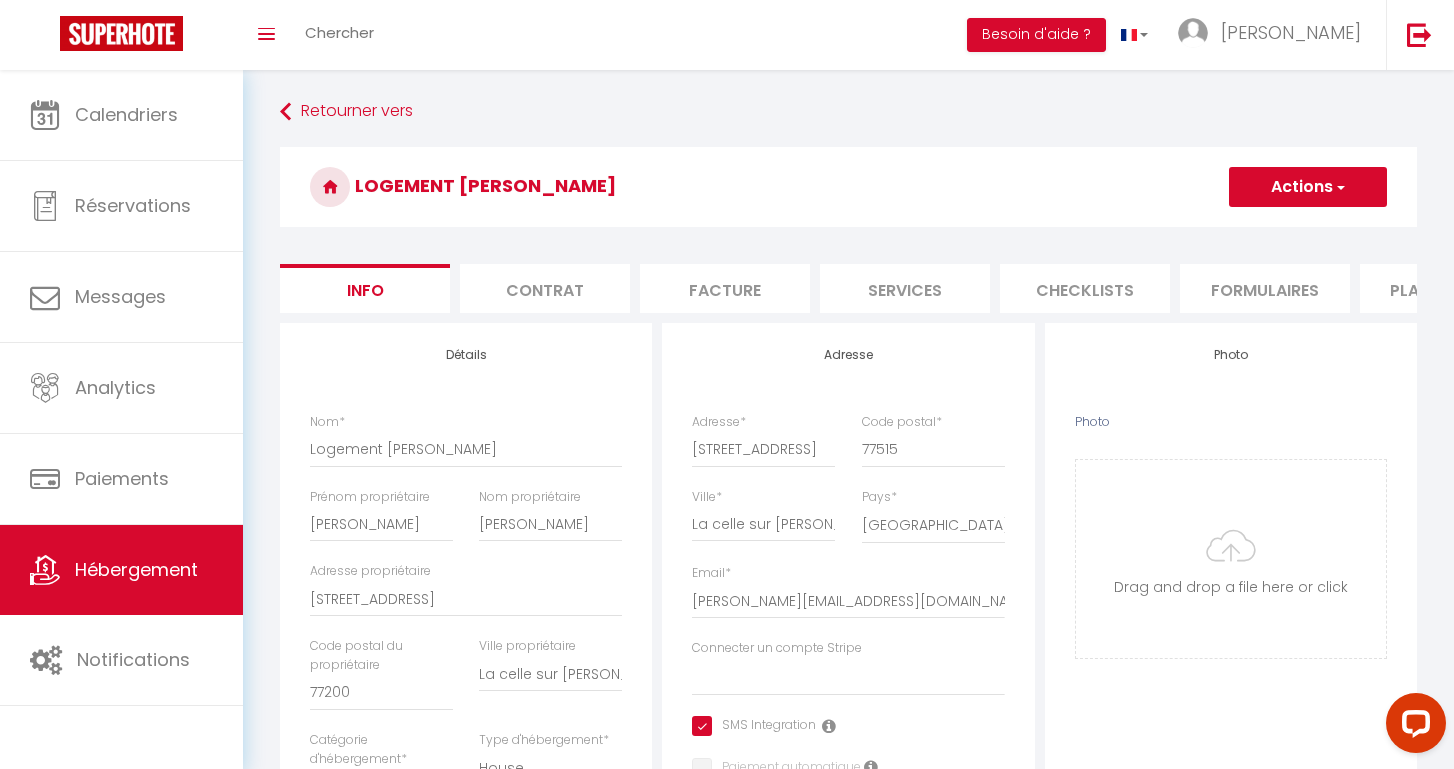 click on "Plateformes" at bounding box center (1445, 288) 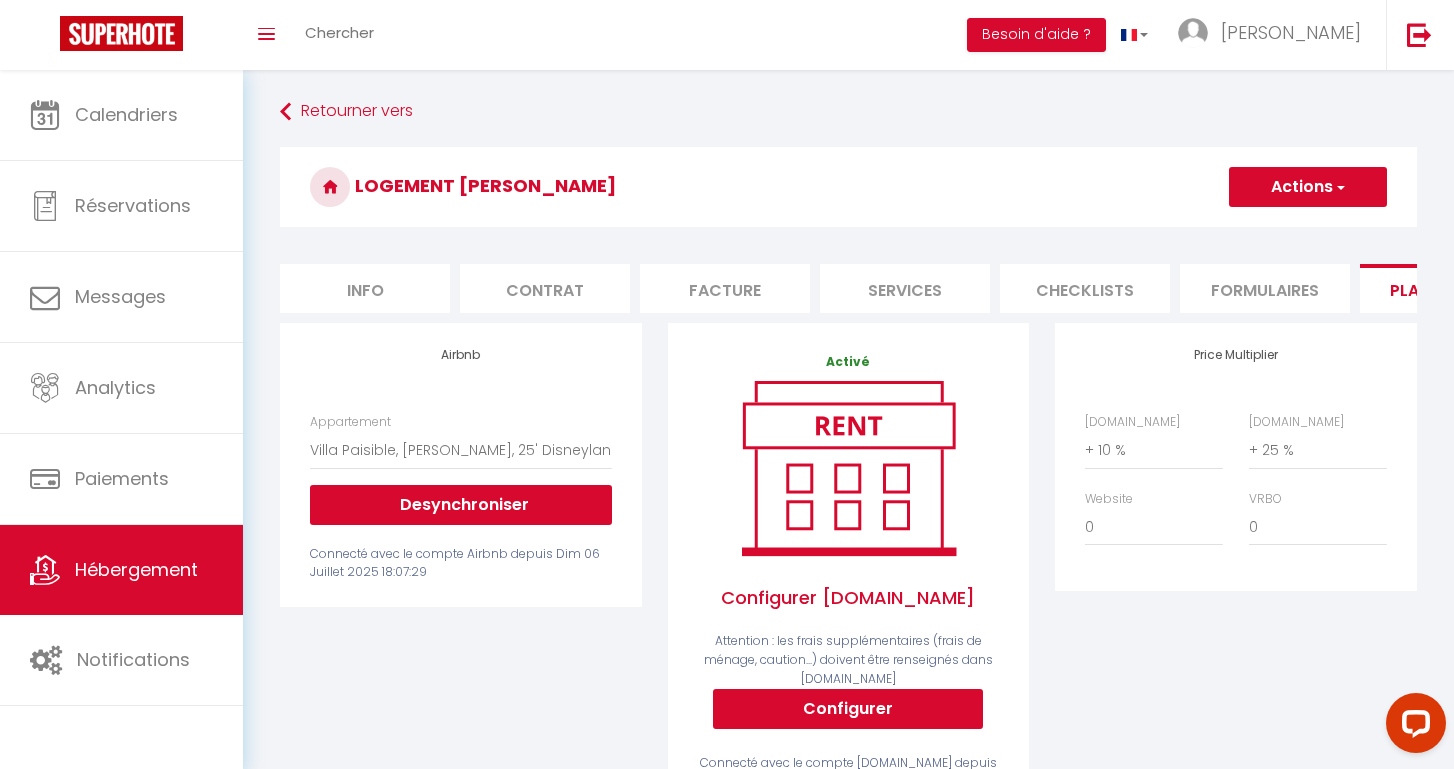 click on "Services" at bounding box center (905, 288) 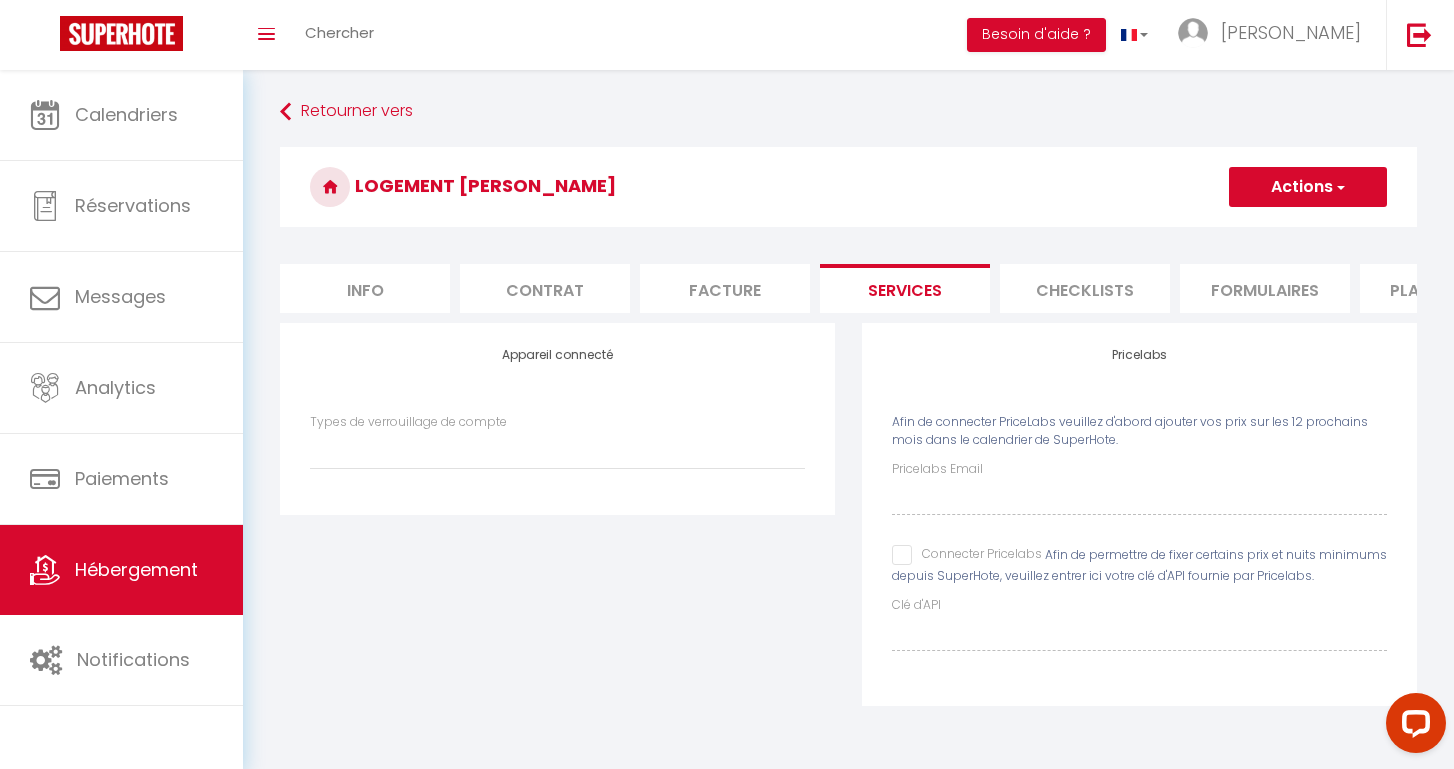 click on "Connecter Pricelabs" at bounding box center (967, 555) 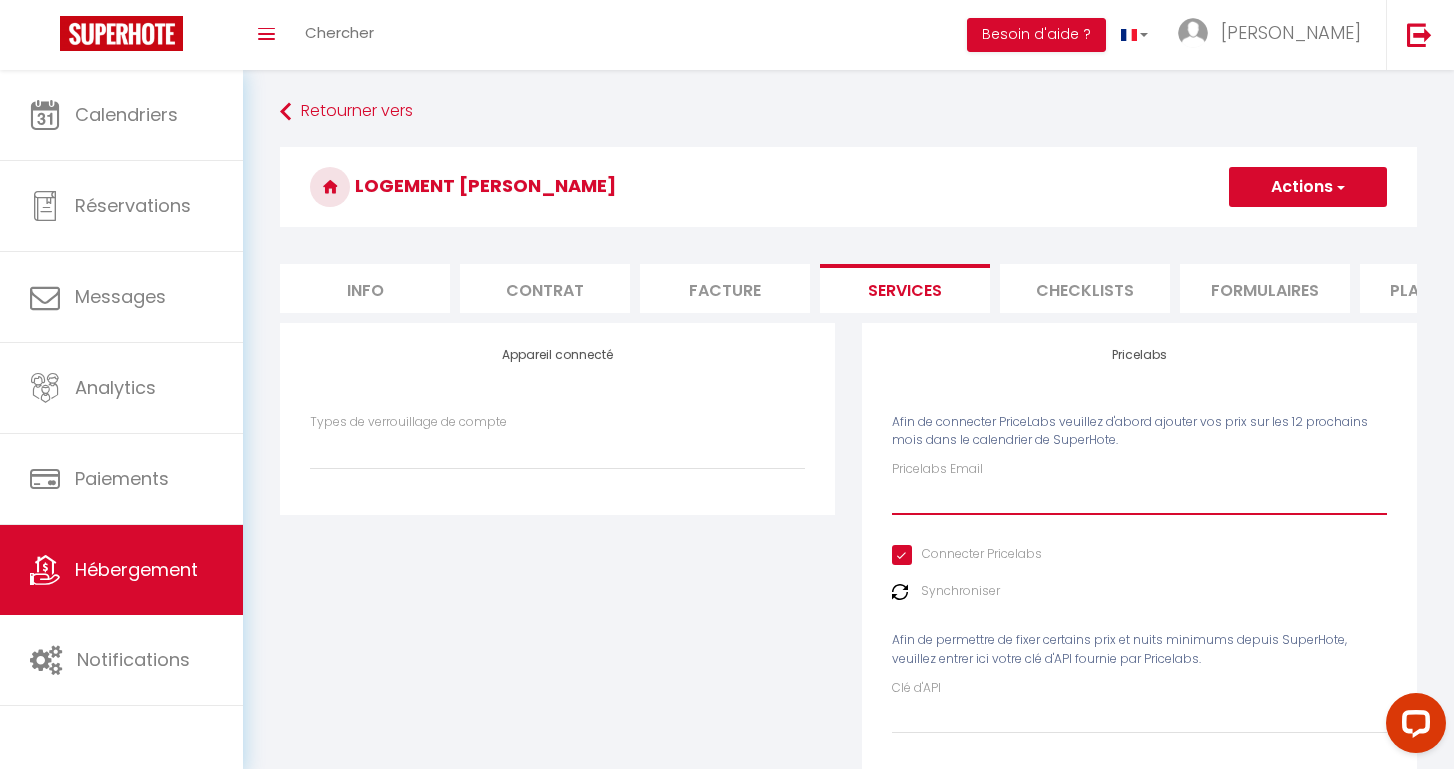 click on "Pricelabs Email" at bounding box center [1139, 497] 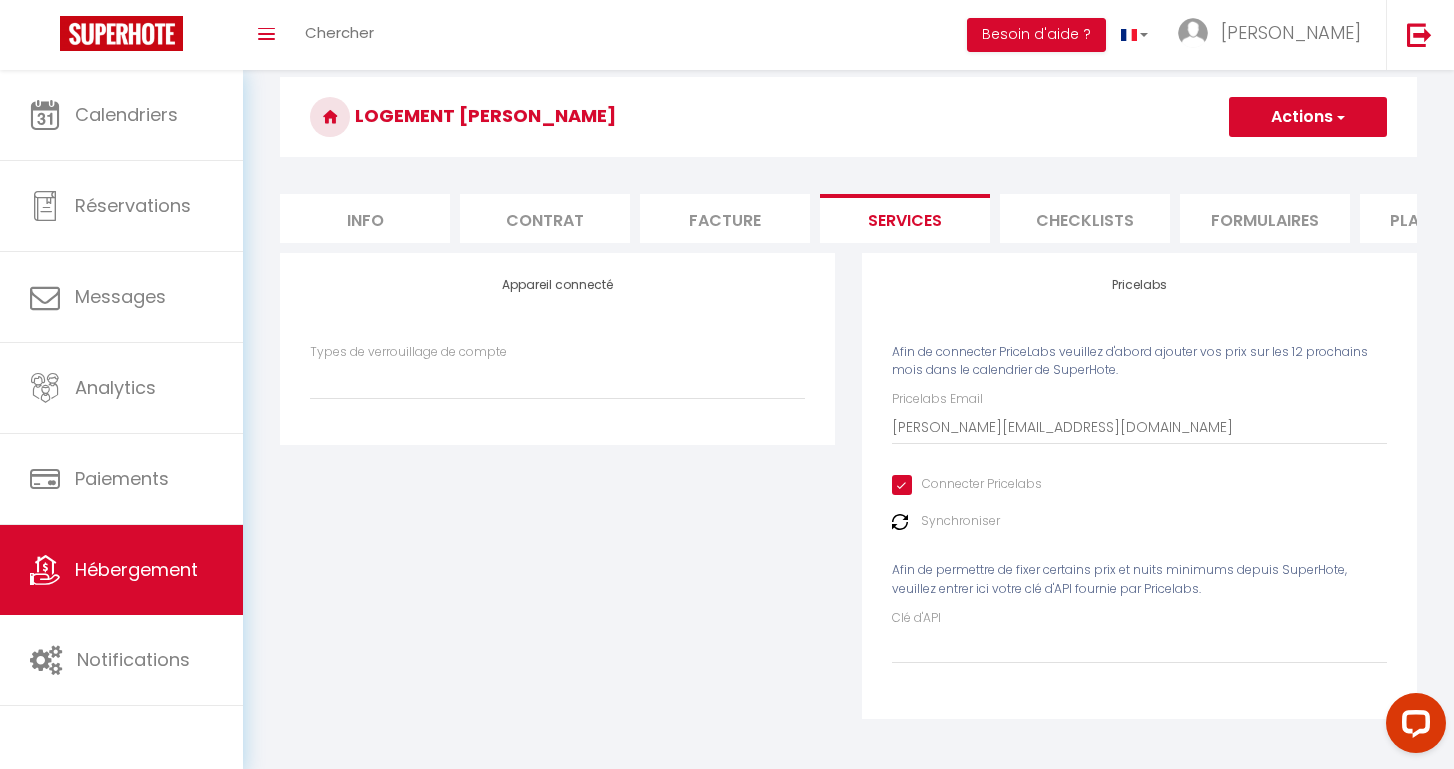 scroll, scrollTop: 70, scrollLeft: 0, axis: vertical 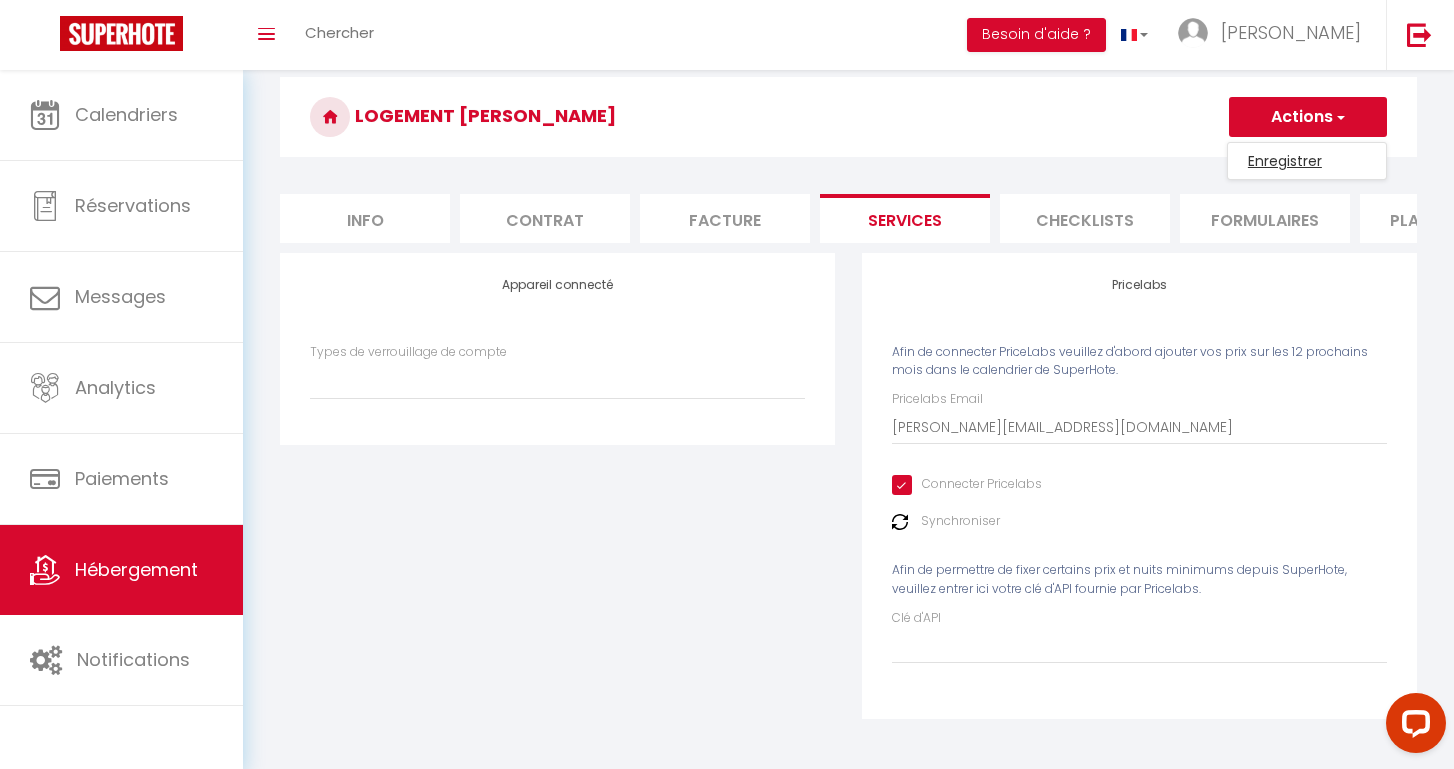 click on "Enregistrer" at bounding box center (1307, 161) 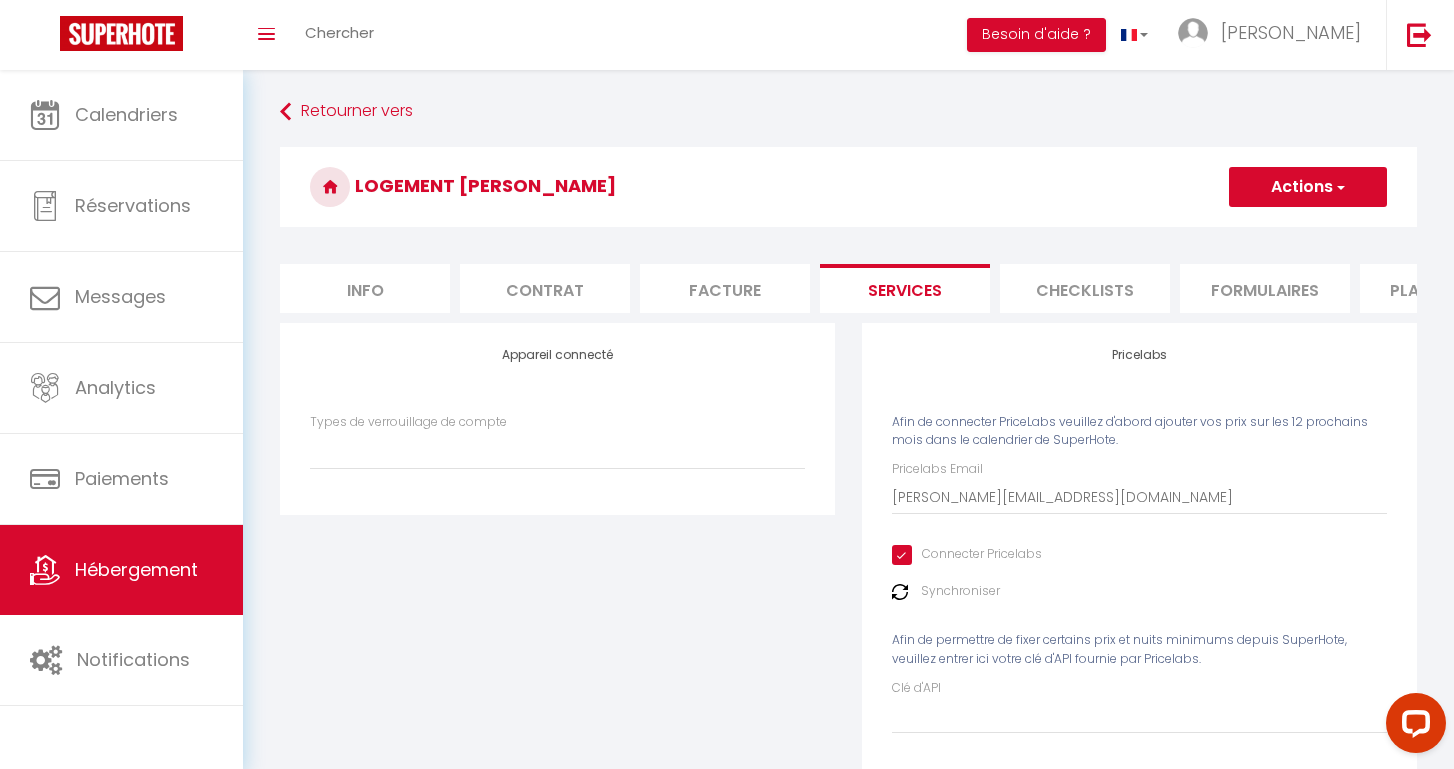 scroll, scrollTop: 0, scrollLeft: 0, axis: both 